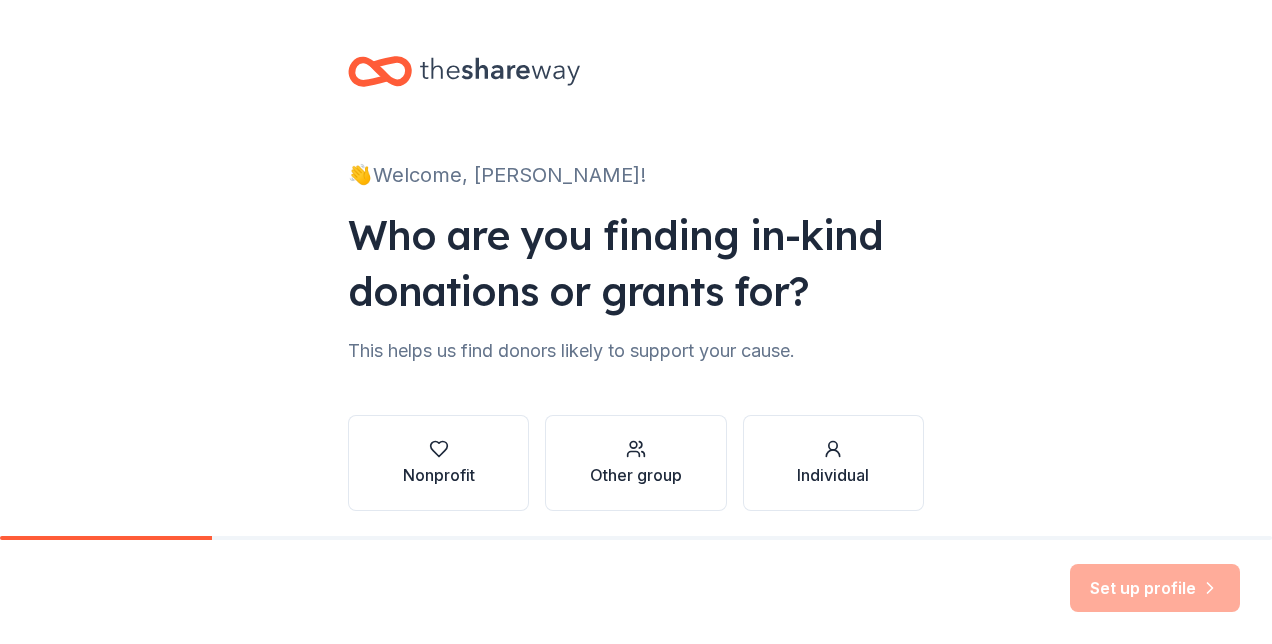 scroll, scrollTop: 0, scrollLeft: 0, axis: both 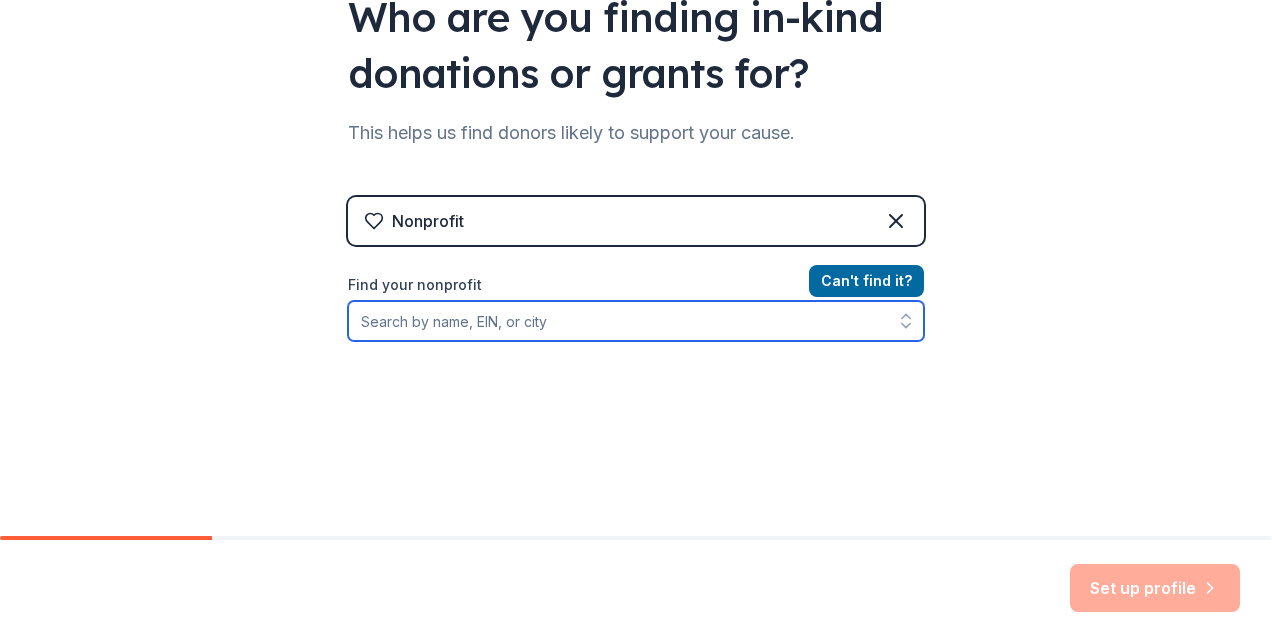 click on "Find your nonprofit" at bounding box center (636, 321) 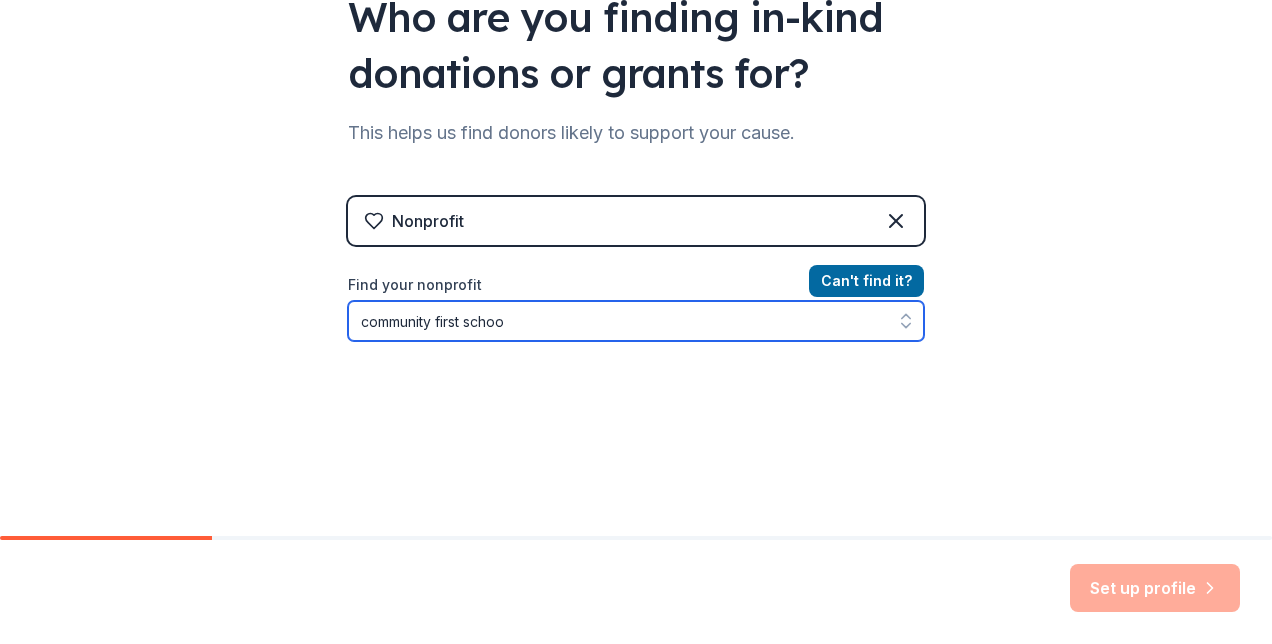 type on "community first school" 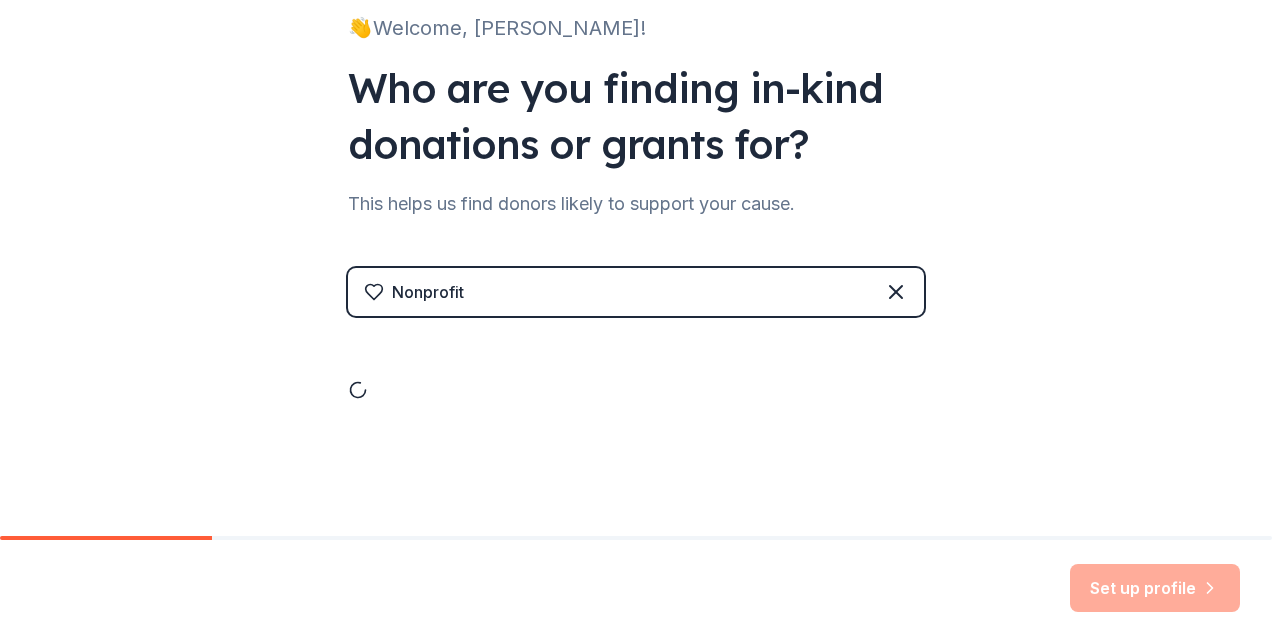 scroll, scrollTop: 218, scrollLeft: 0, axis: vertical 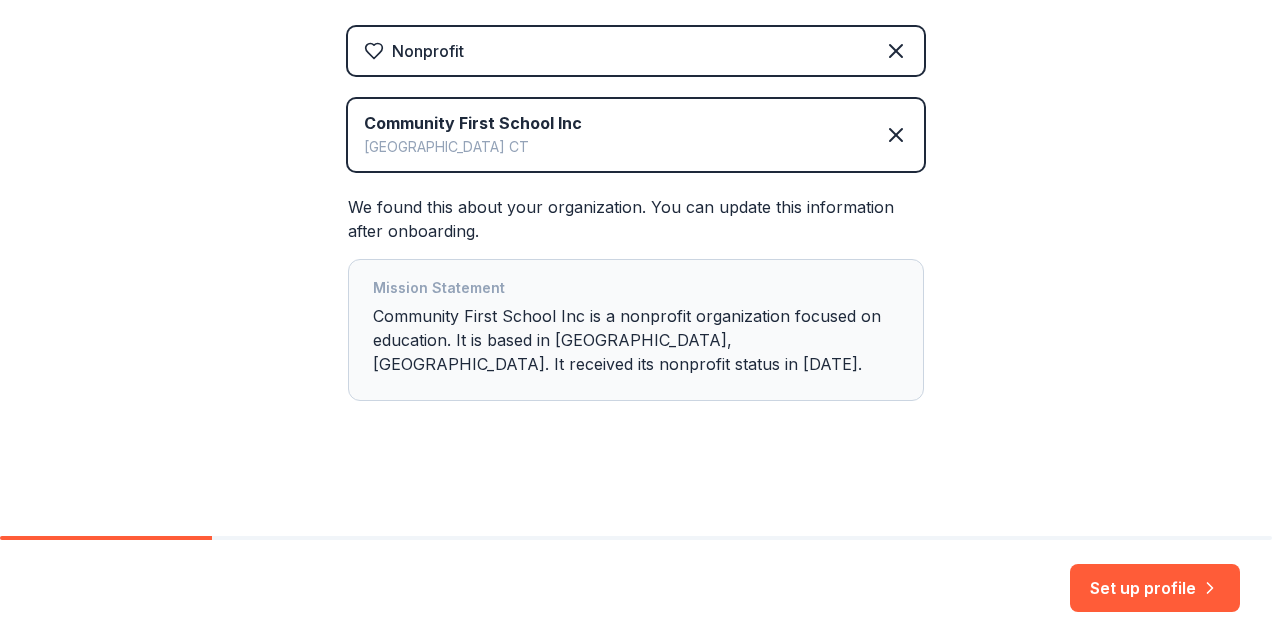 click on "Mission Statement Community First School Inc is a nonprofit organization focused on education. It is based in [GEOGRAPHIC_DATA], [GEOGRAPHIC_DATA]. It received its nonprofit status in [DATE]." at bounding box center [636, 330] 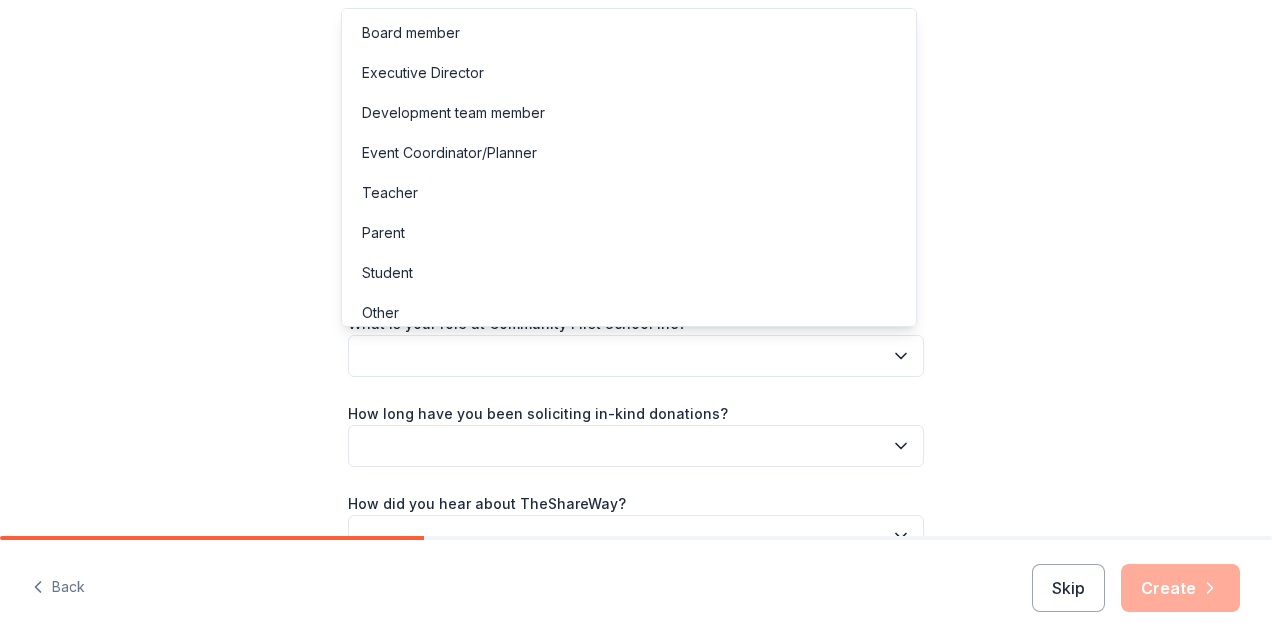 click at bounding box center (636, 356) 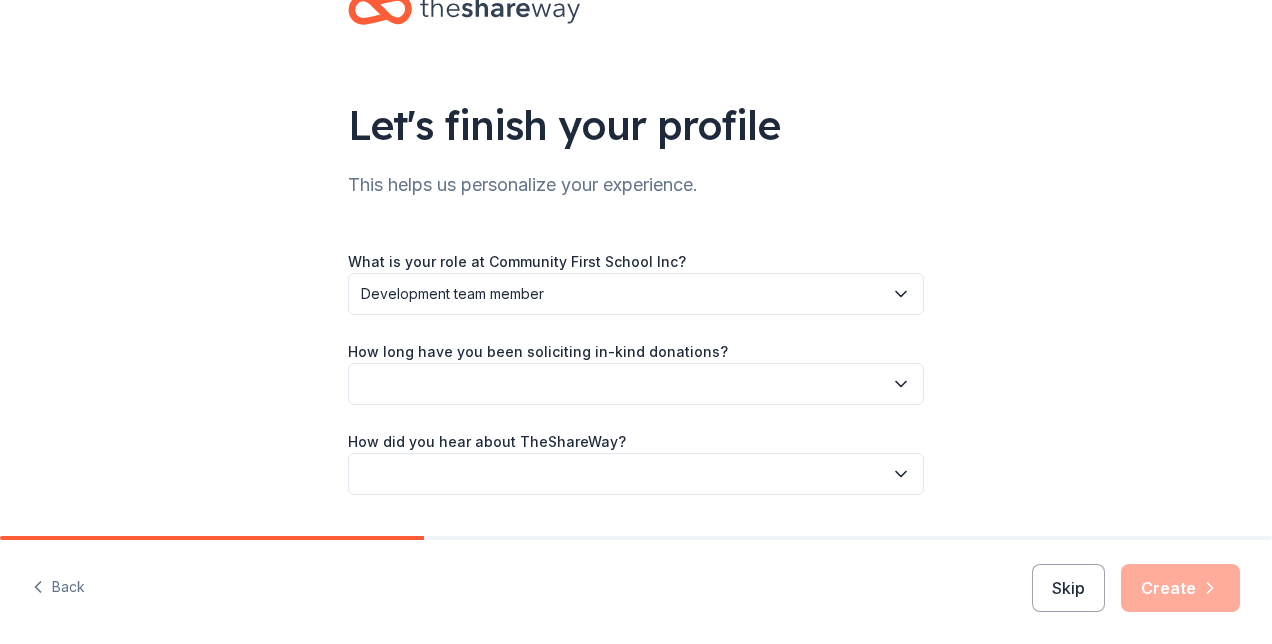 scroll, scrollTop: 117, scrollLeft: 0, axis: vertical 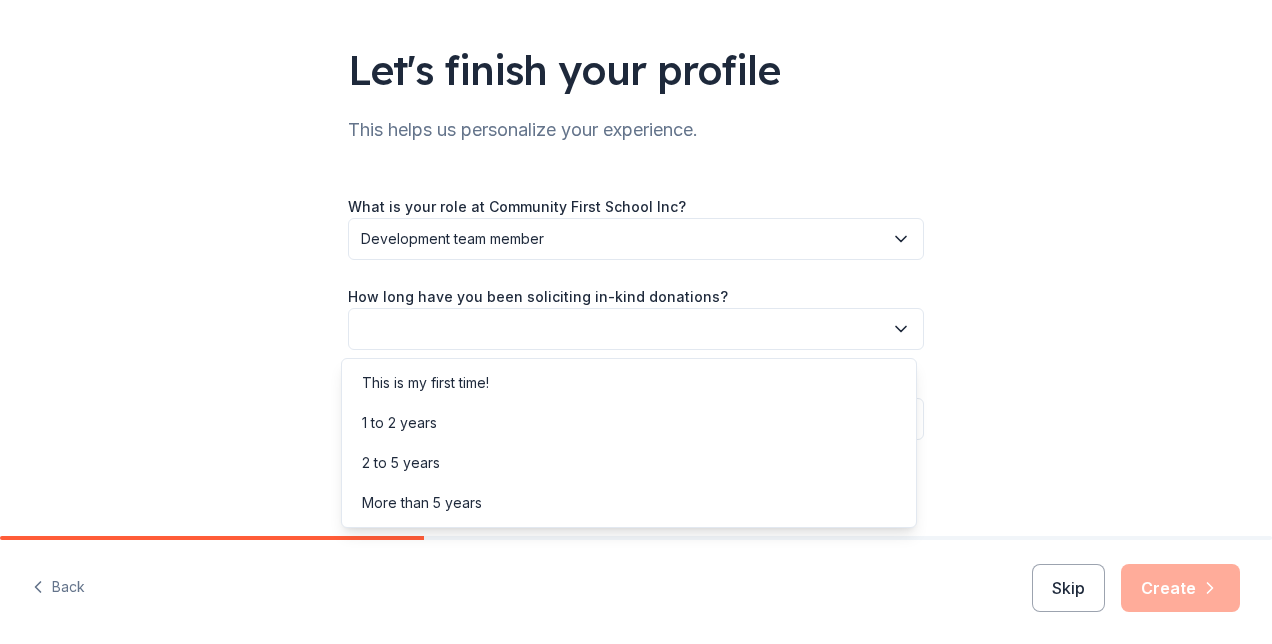 click 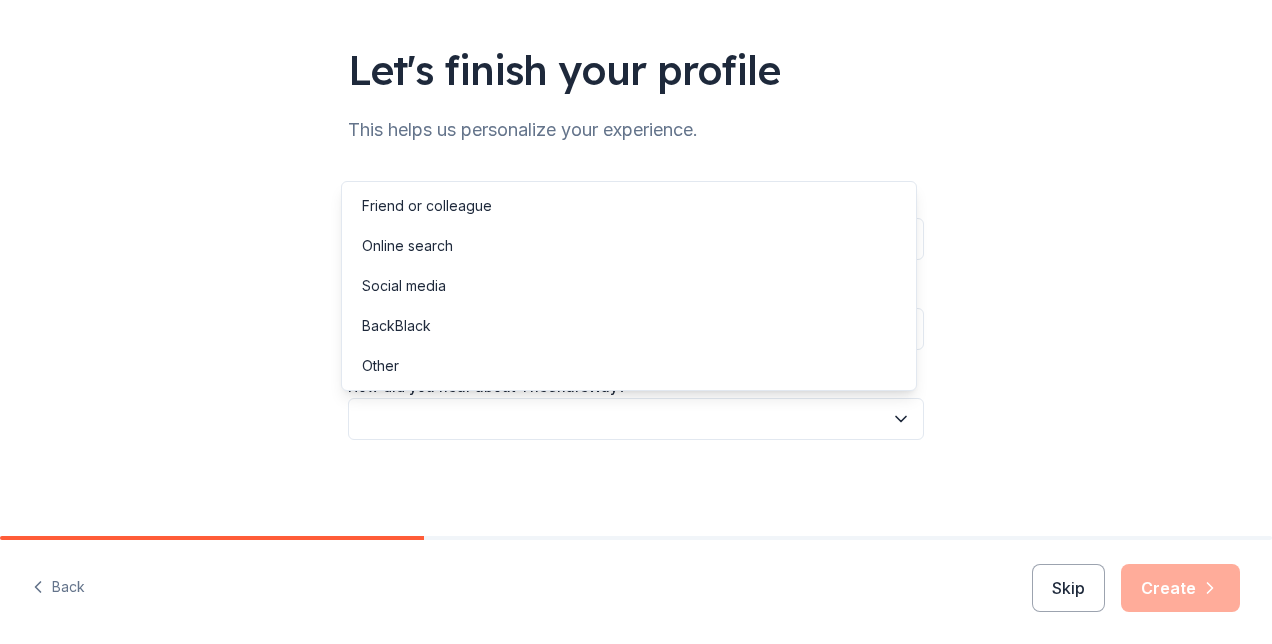 click at bounding box center (636, 419) 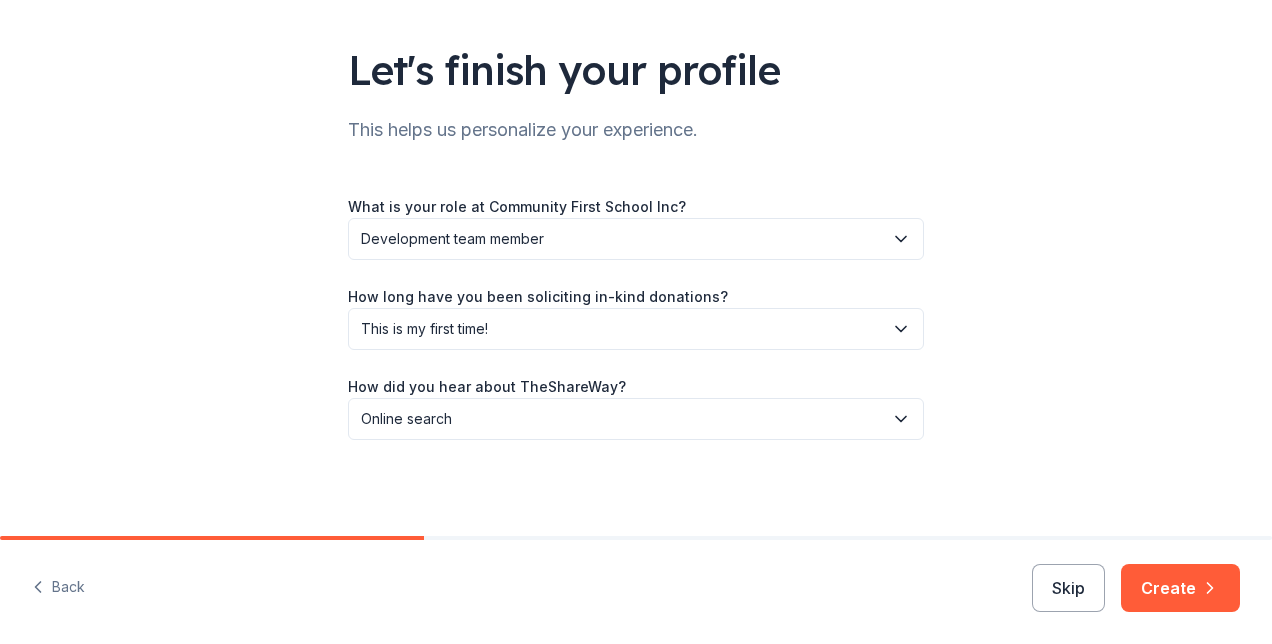 click on "Create" at bounding box center [1180, 588] 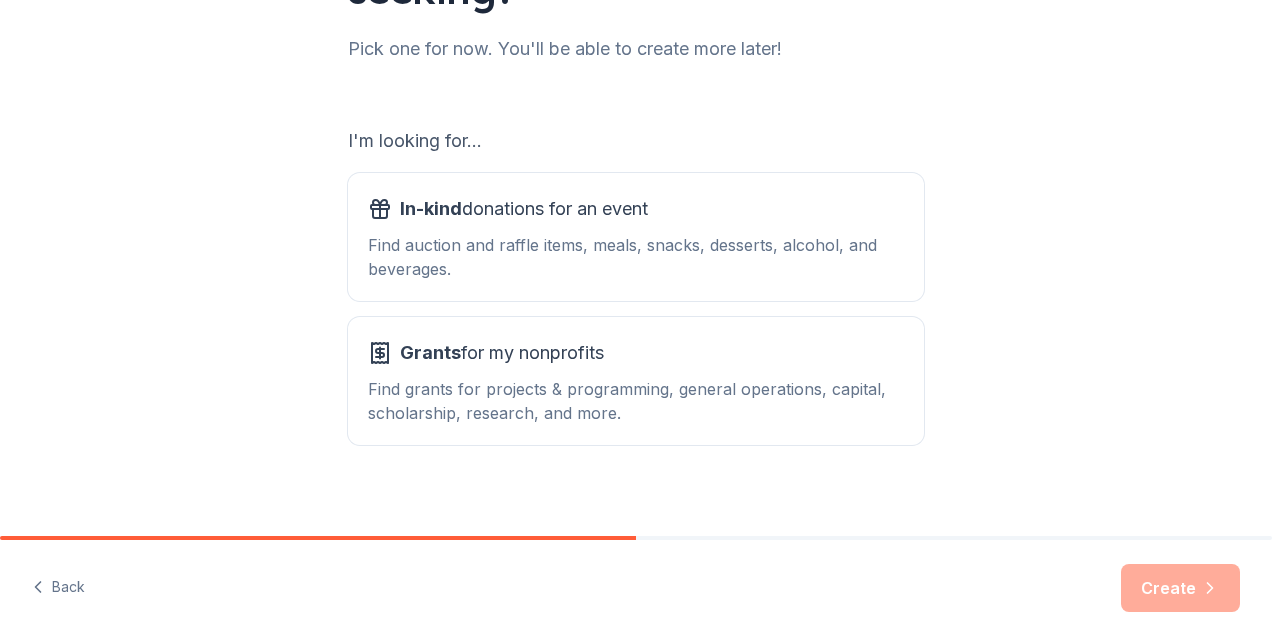 scroll, scrollTop: 260, scrollLeft: 0, axis: vertical 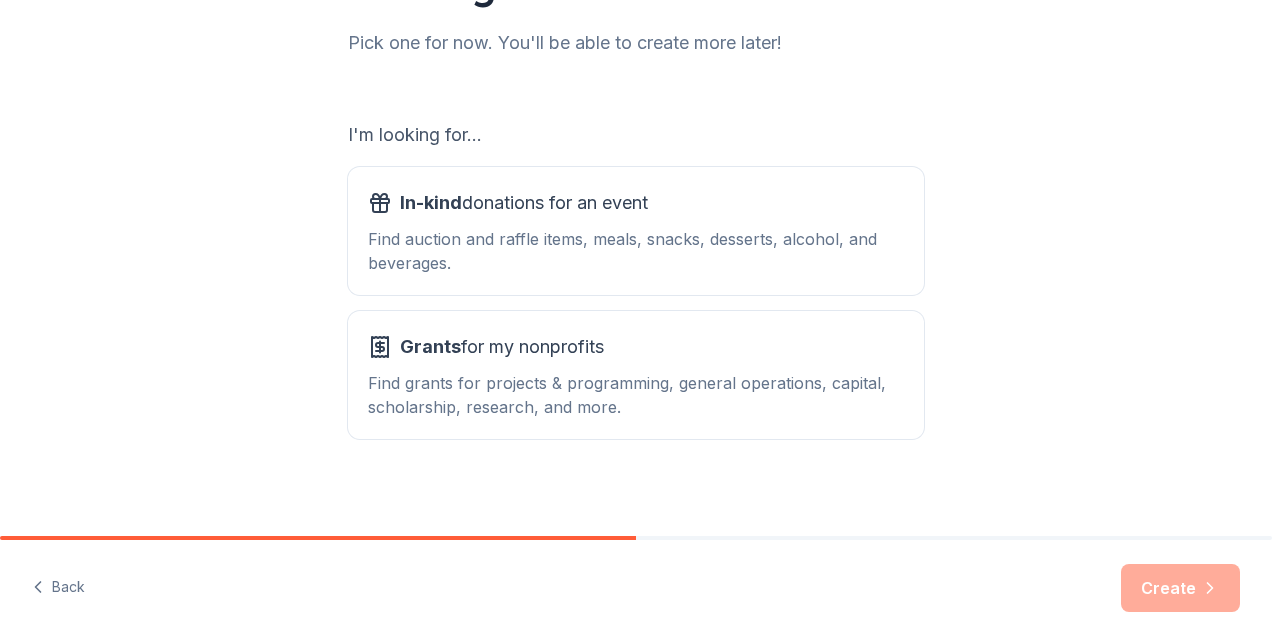 click on "Find auction and raffle items, meals, snacks, desserts, alcohol, and beverages." at bounding box center [636, 251] 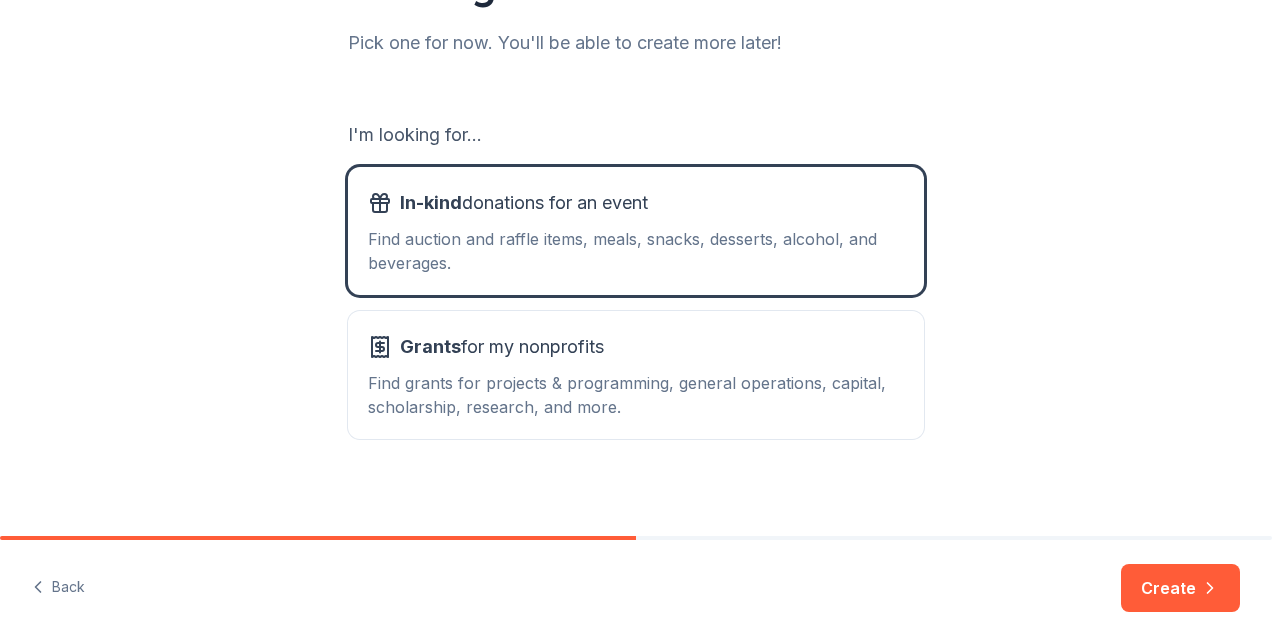 click on "Create" at bounding box center (1180, 588) 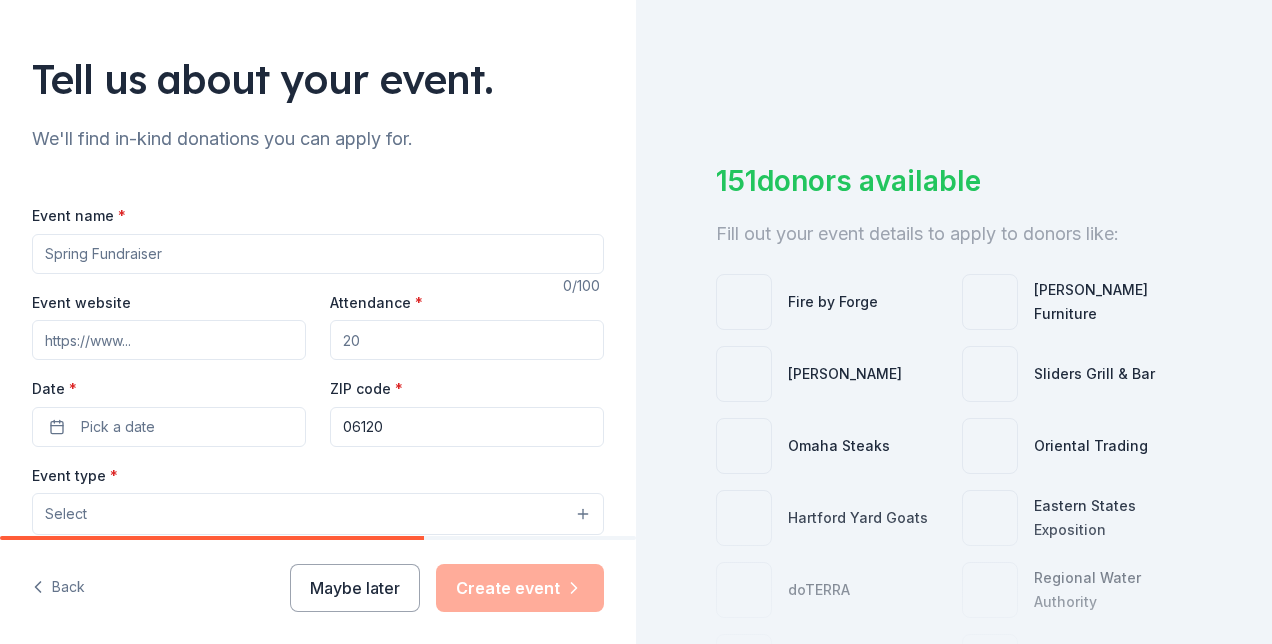 scroll, scrollTop: 116, scrollLeft: 0, axis: vertical 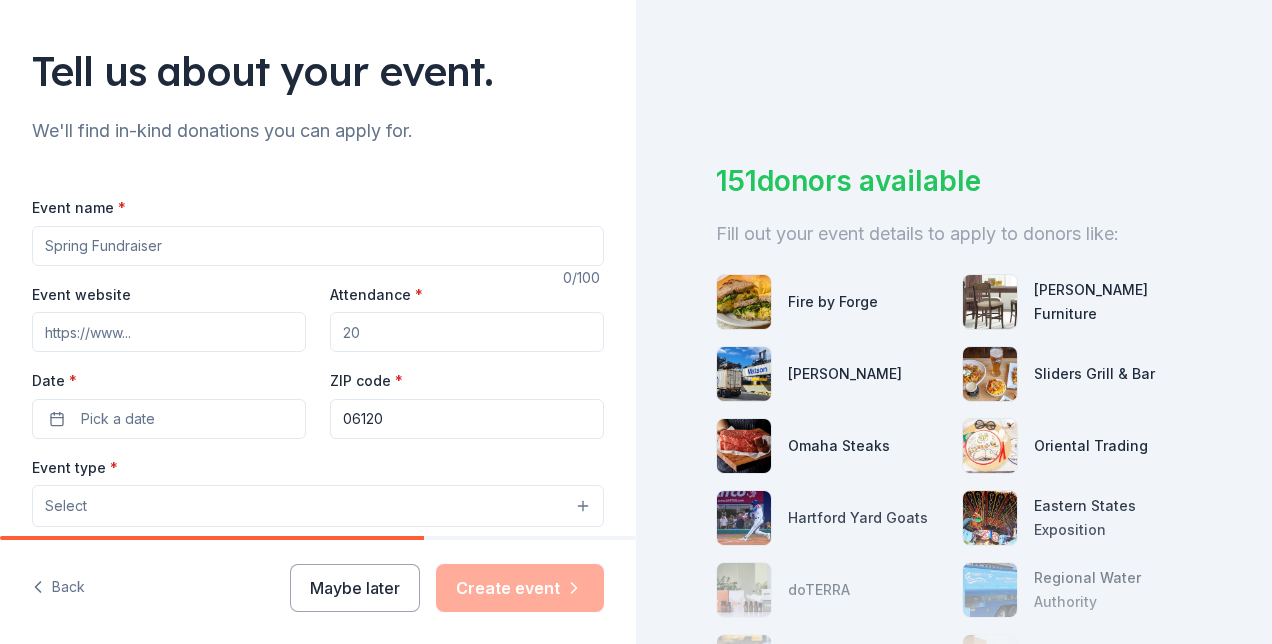click on "Event name *" at bounding box center [318, 246] 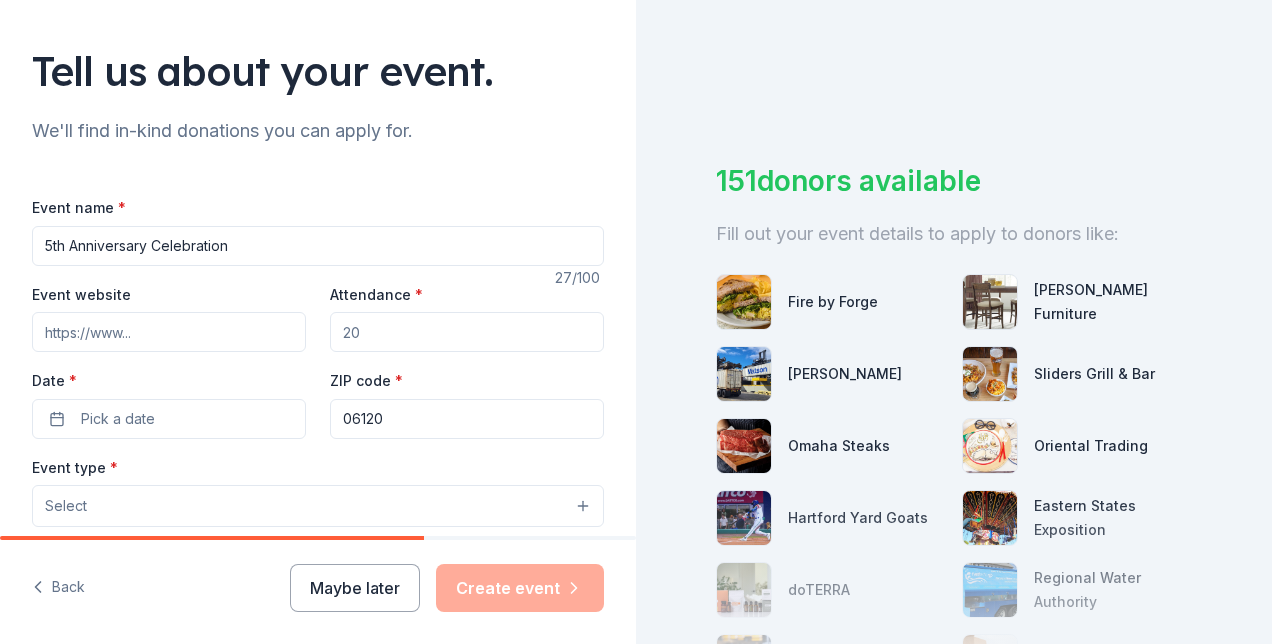 type on "5th Anniversary Celebration" 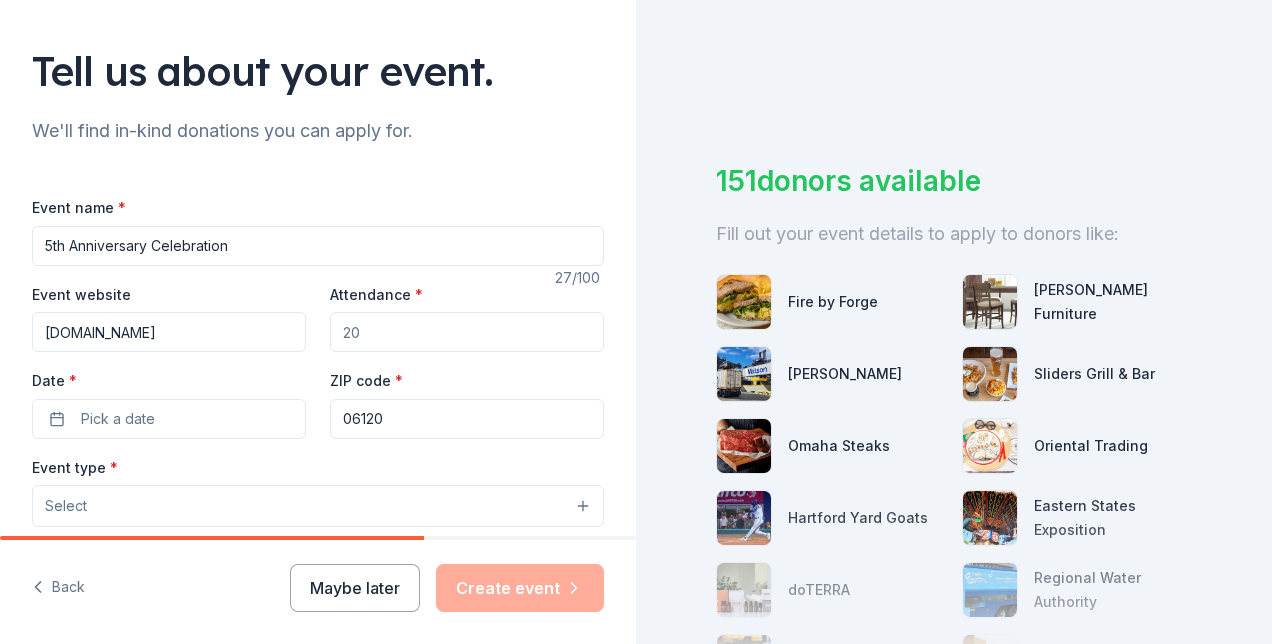 type on "[DOMAIN_NAME]" 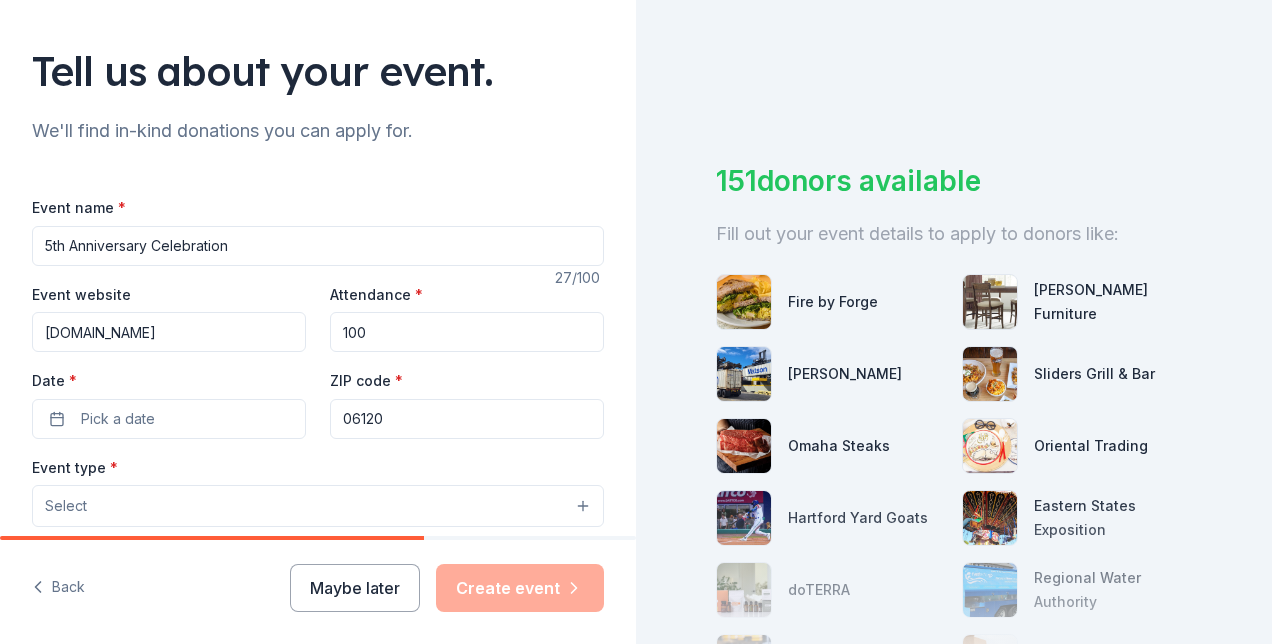 type on "100" 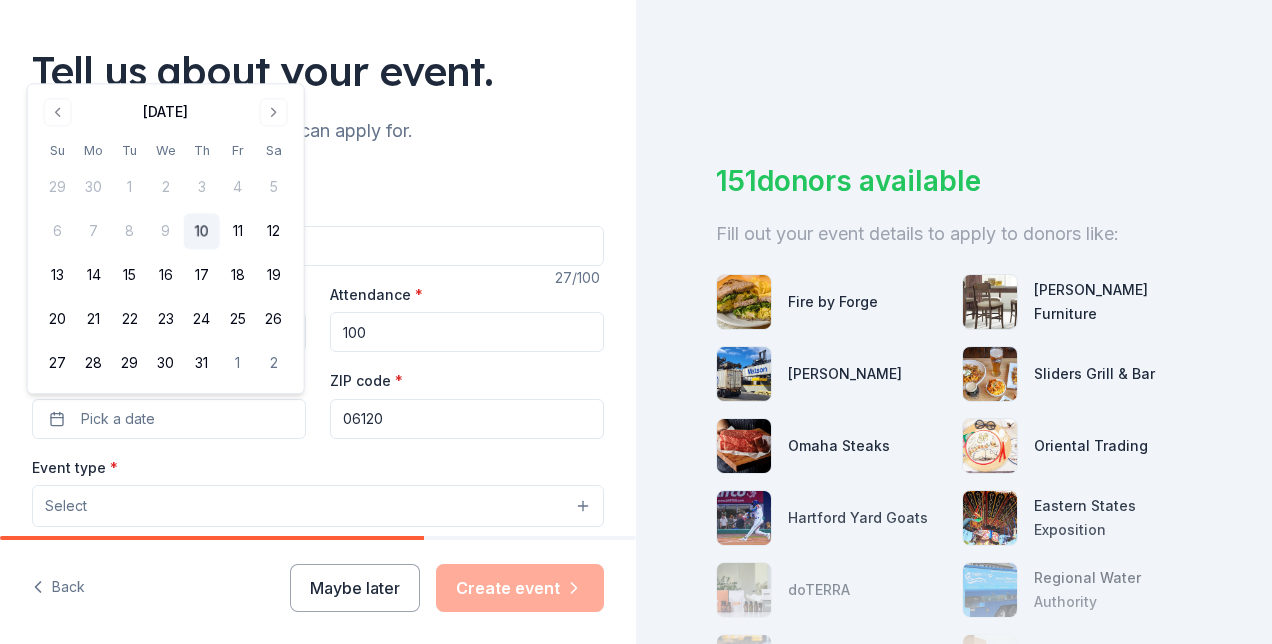 click at bounding box center (274, 112) 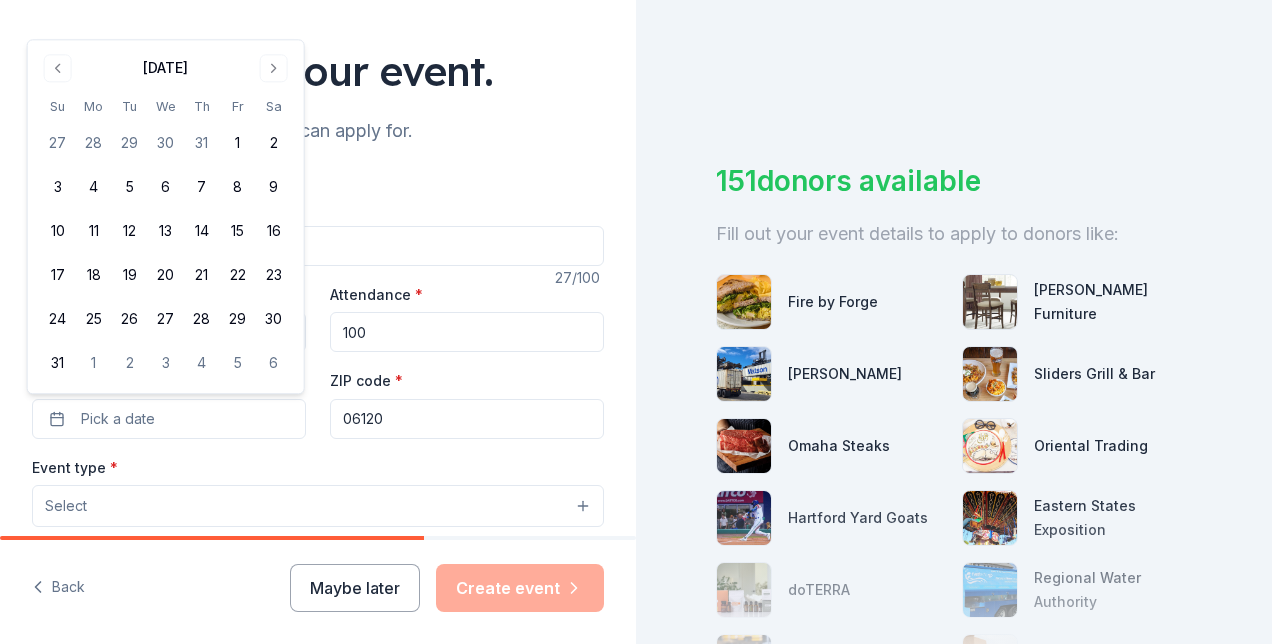click on "Sa" at bounding box center (274, 106) 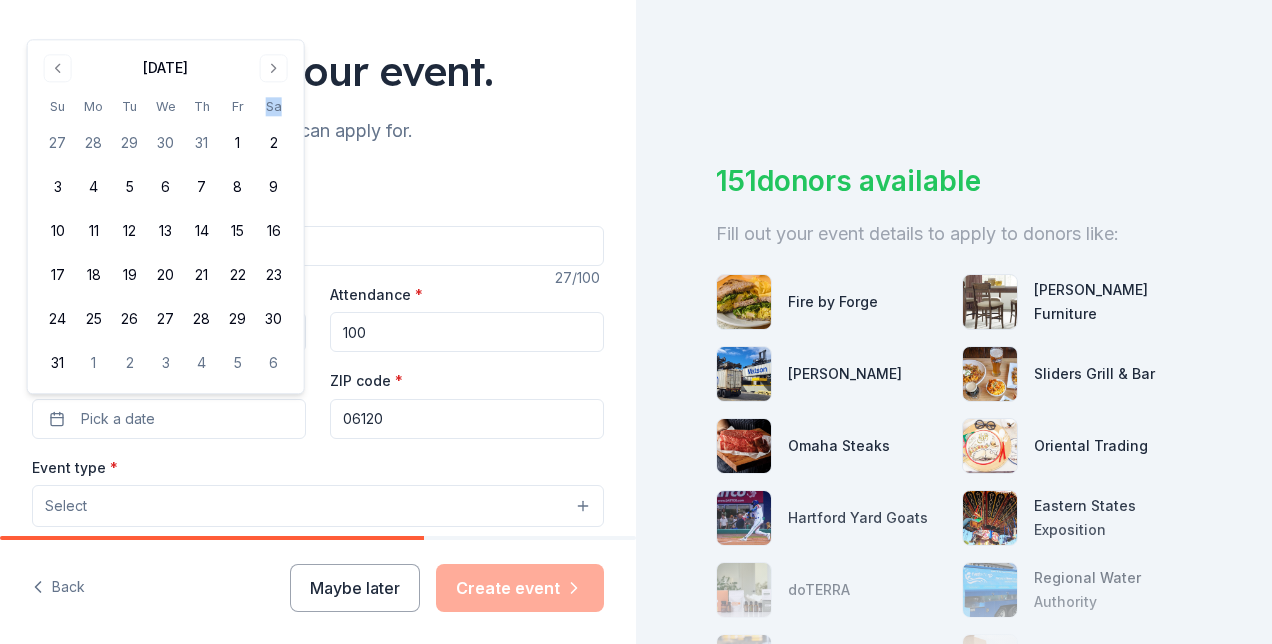 click on "Sa" at bounding box center (274, 106) 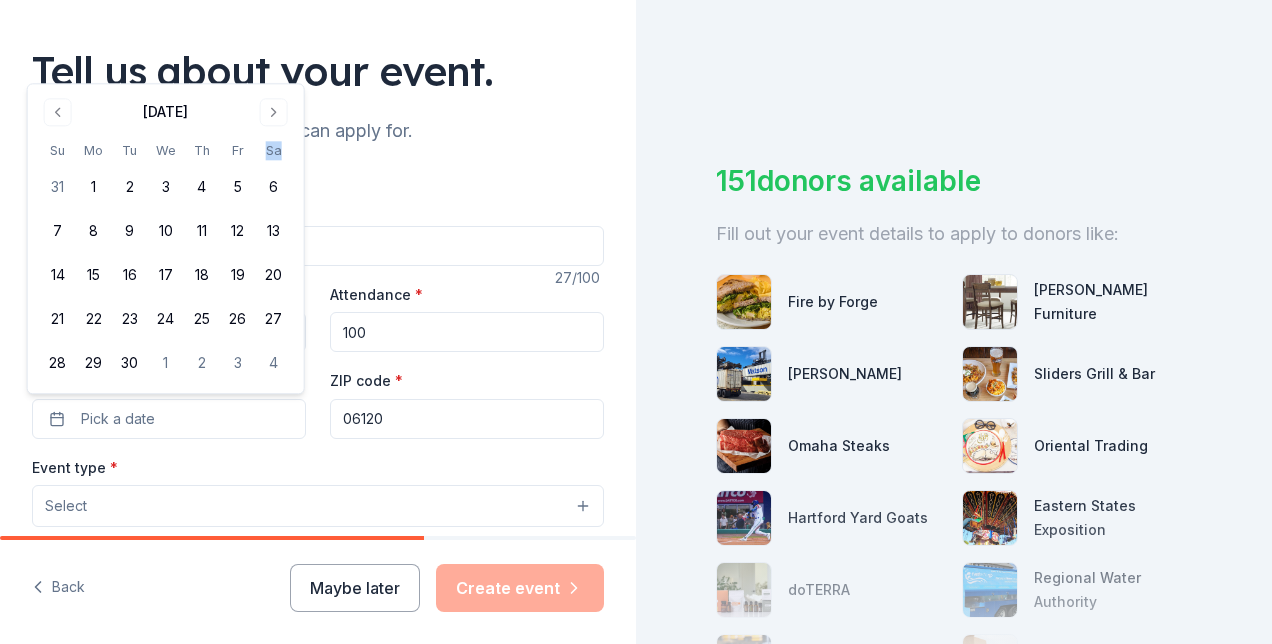 click at bounding box center [274, 112] 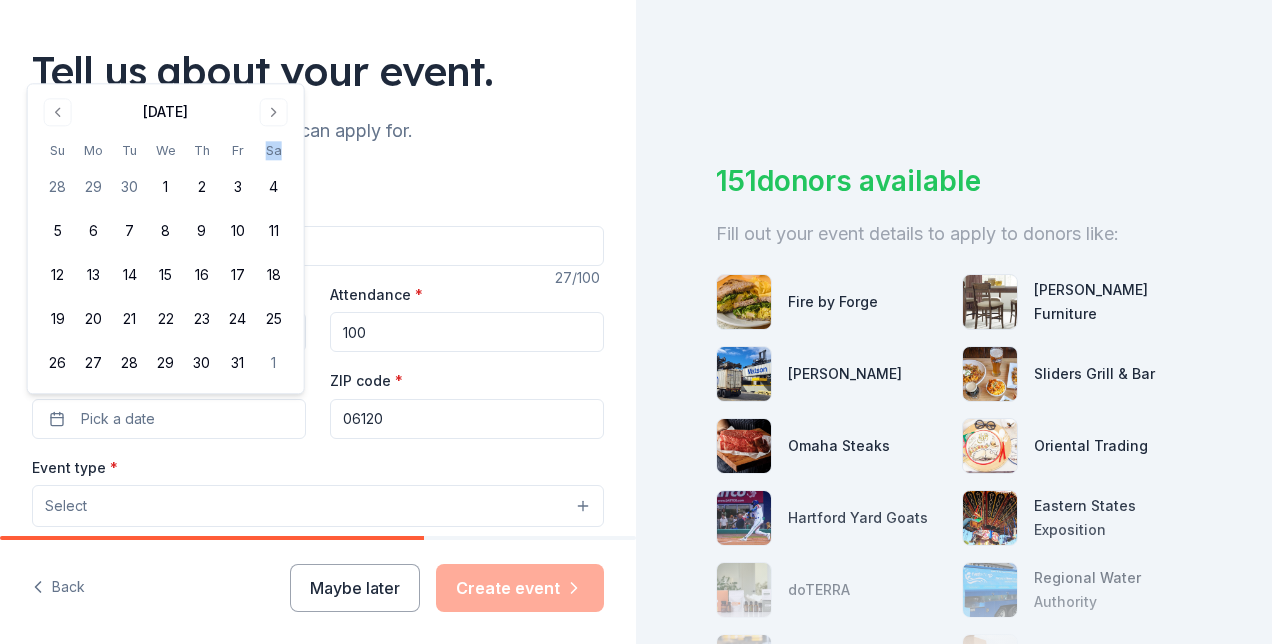 click on "23" at bounding box center (202, 320) 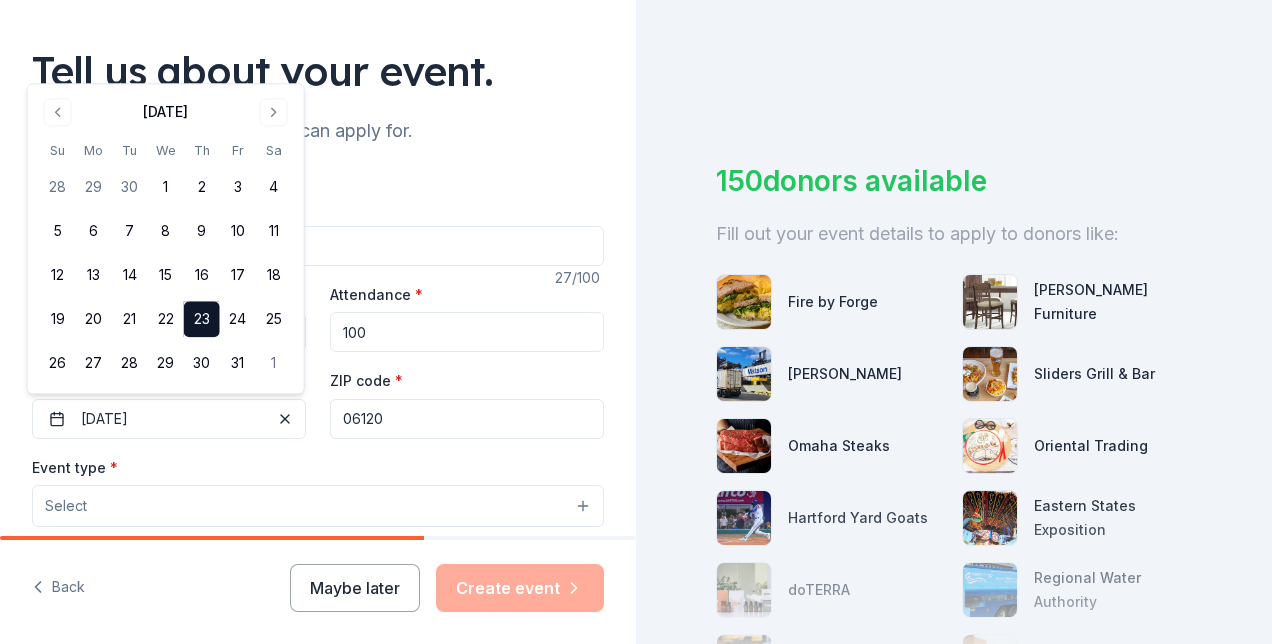 click on "06120" at bounding box center [467, 419] 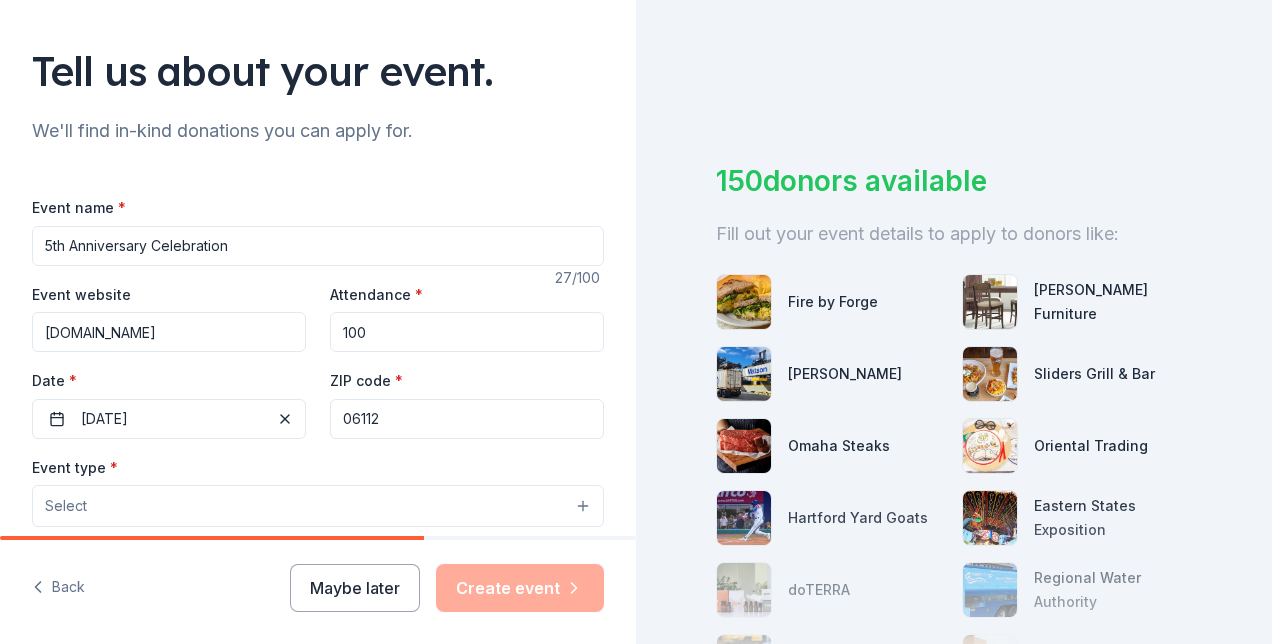 type on "06112" 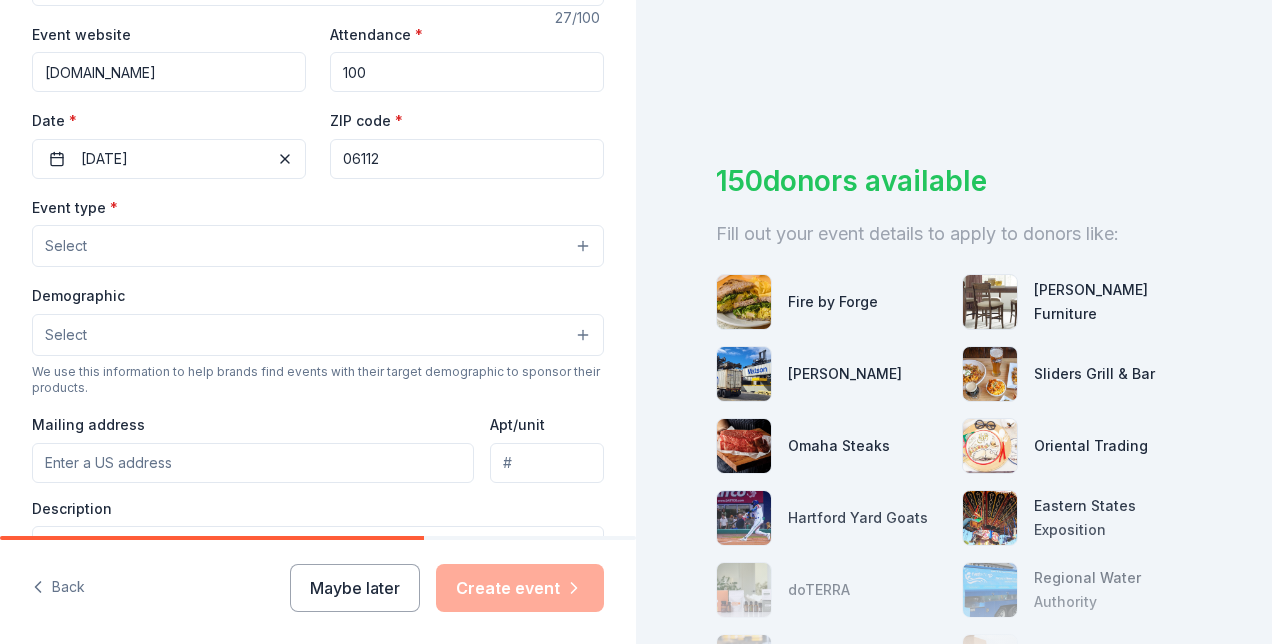 scroll, scrollTop: 381, scrollLeft: 0, axis: vertical 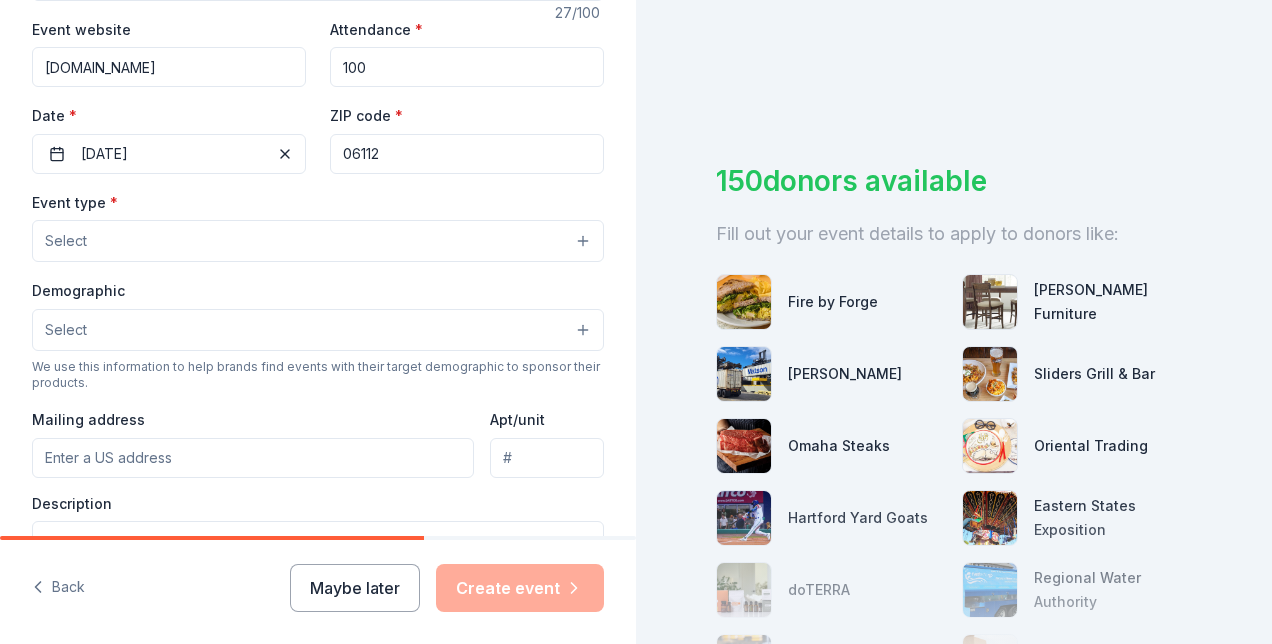 click on "Select" at bounding box center (318, 241) 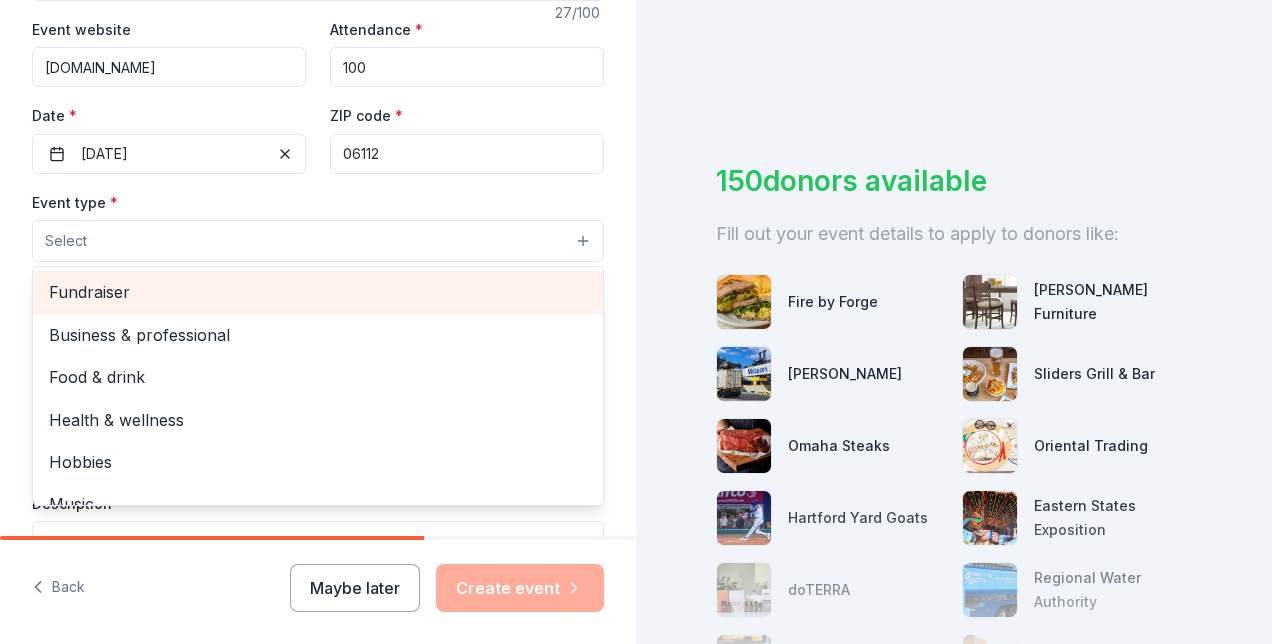 click on "Fundraiser" at bounding box center (318, 292) 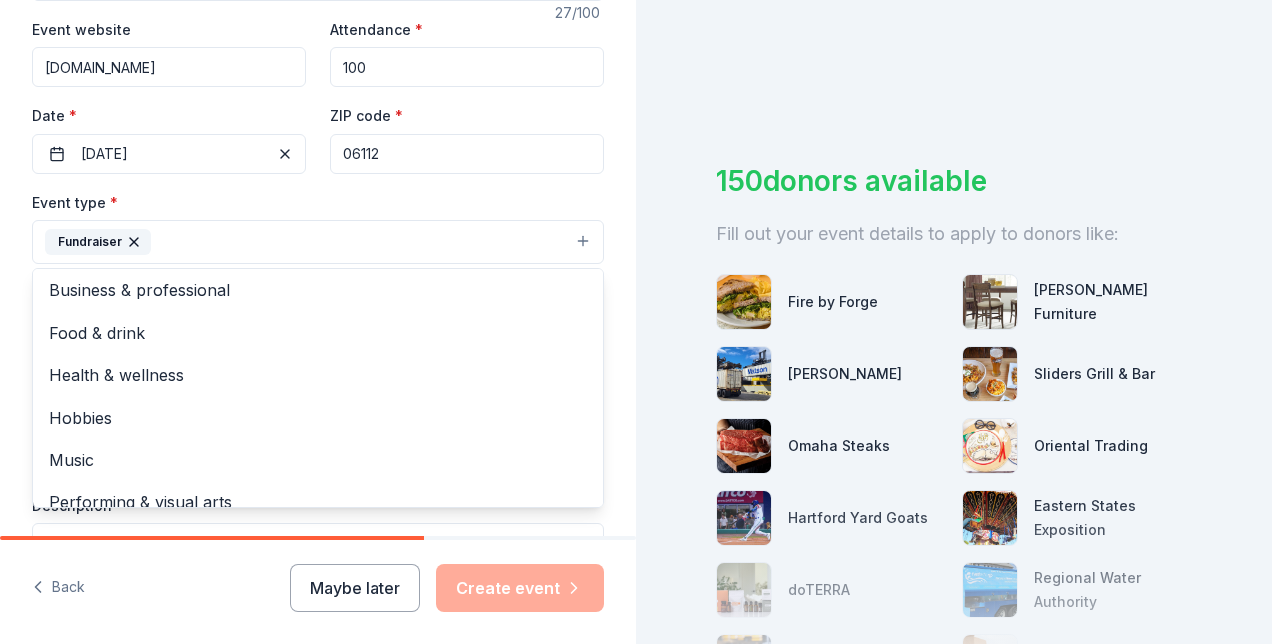 scroll, scrollTop: 0, scrollLeft: 0, axis: both 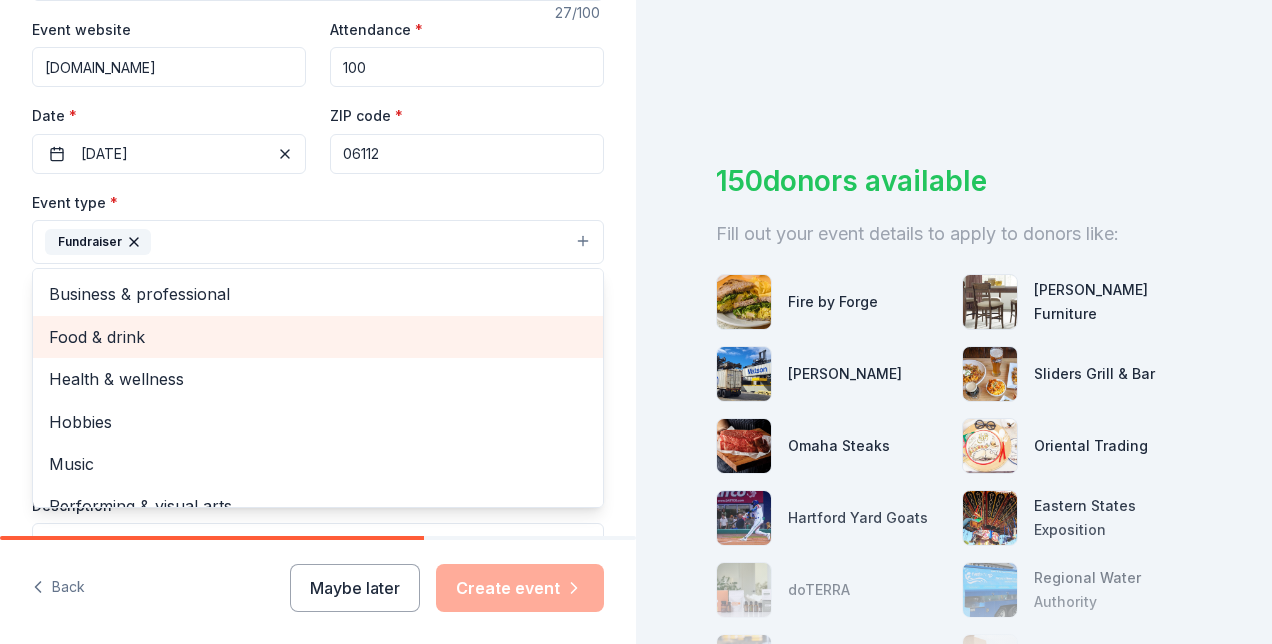 click on "Food & drink" at bounding box center (318, 337) 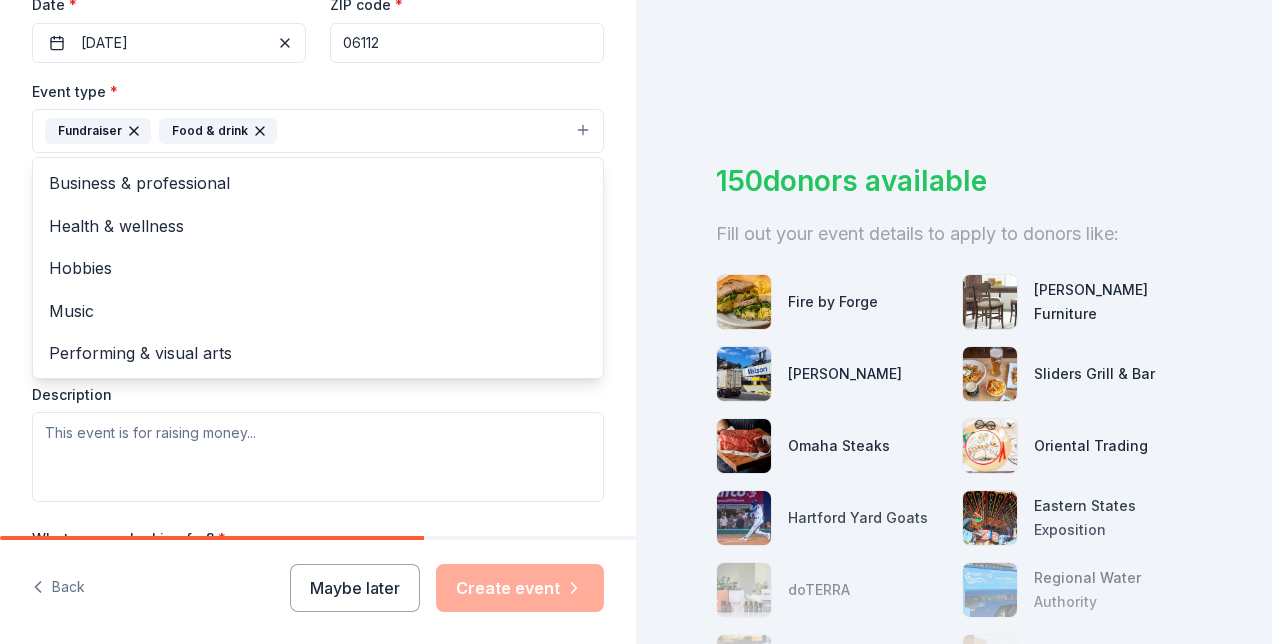 scroll, scrollTop: 497, scrollLeft: 0, axis: vertical 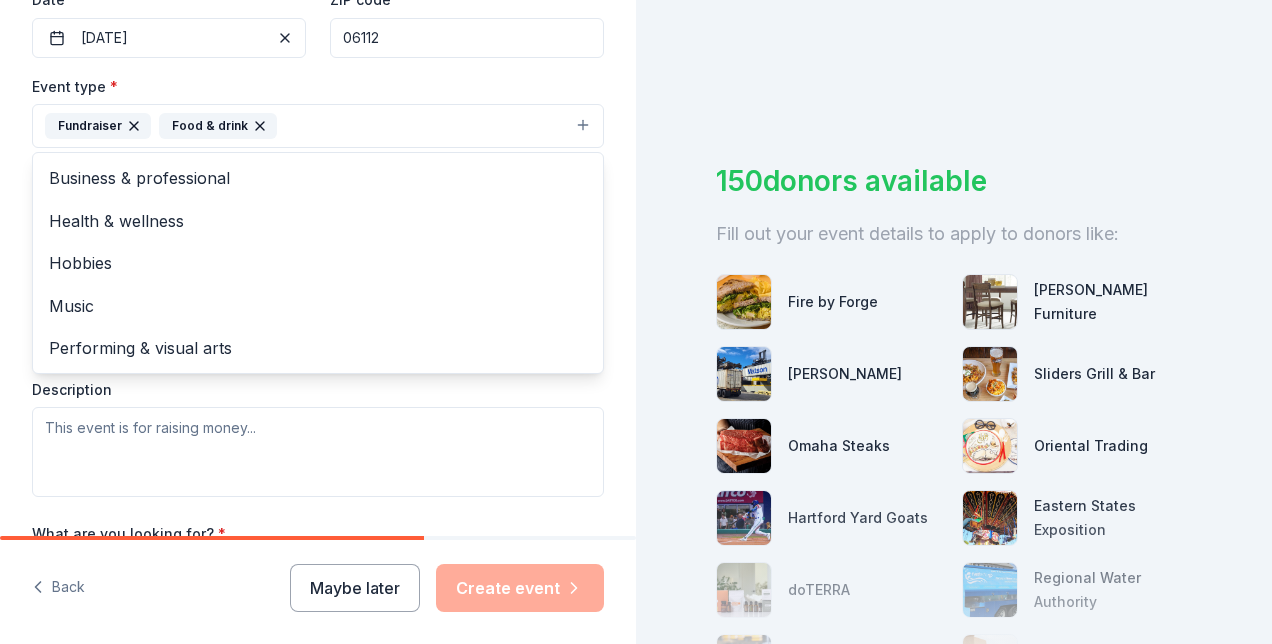 click on "Event type * Fundraiser Food & drink Business & professional Health & wellness Hobbies Music Performing & visual arts Demographic Select We use this information to help brands find events with their target demographic to sponsor their products. Mailing address Apt/unit Description" at bounding box center (318, 285) 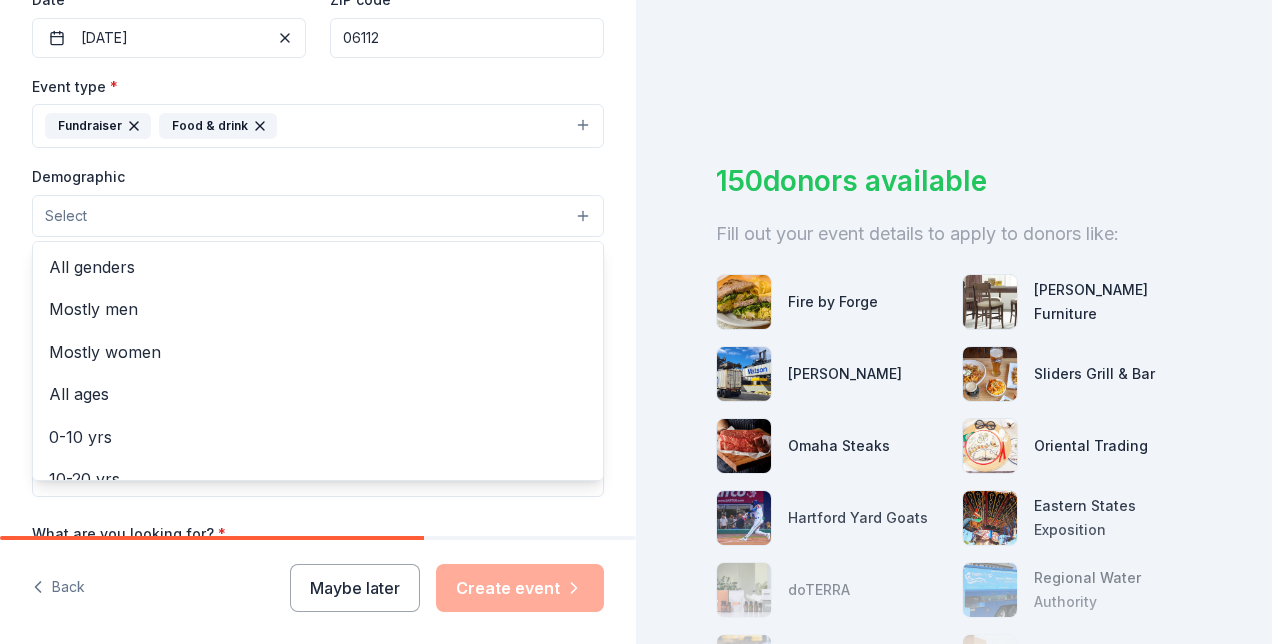 click on "Select" at bounding box center [318, 216] 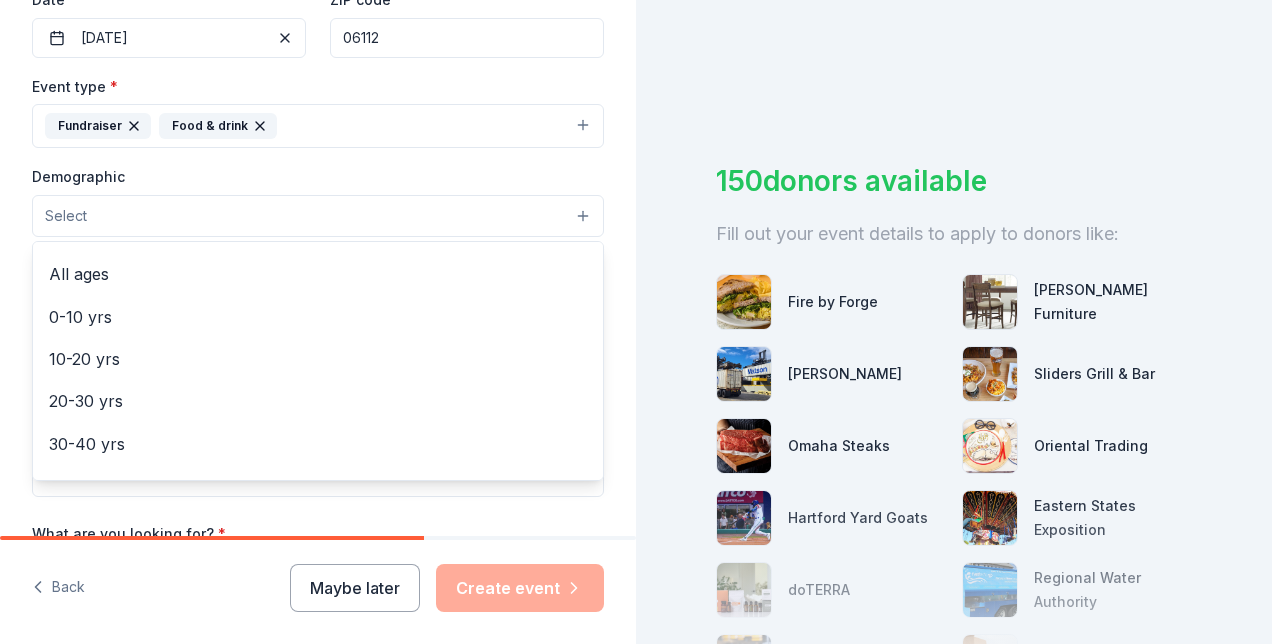 scroll, scrollTop: 122, scrollLeft: 0, axis: vertical 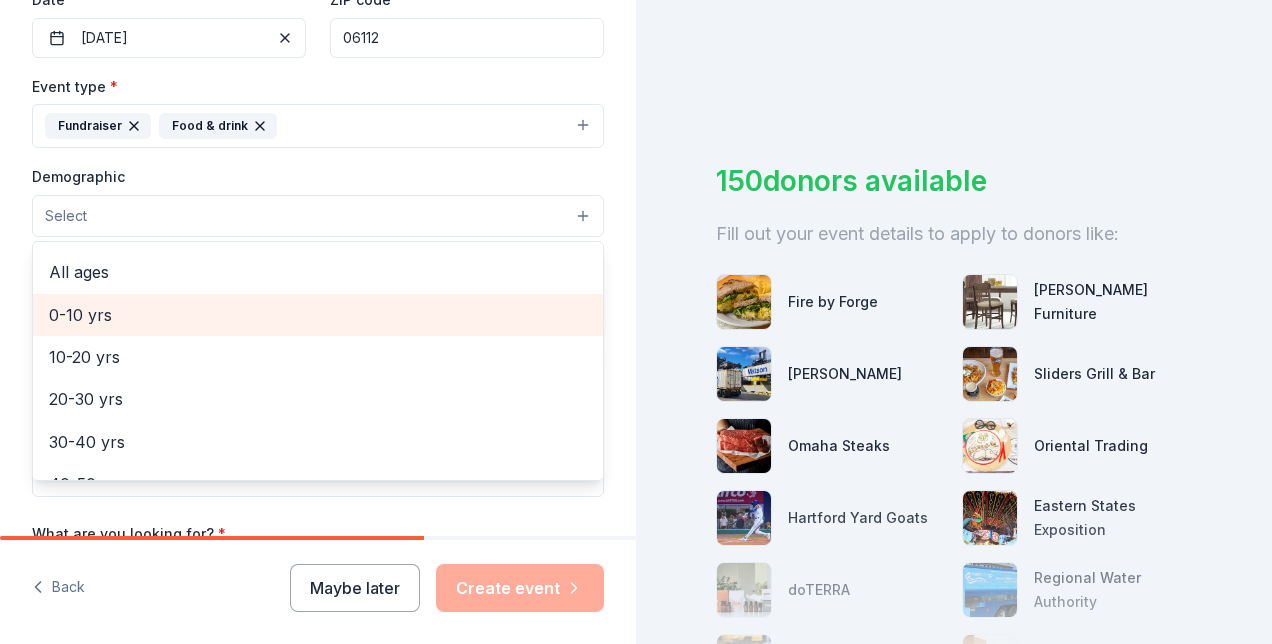 click on "0-10 yrs" at bounding box center [318, 315] 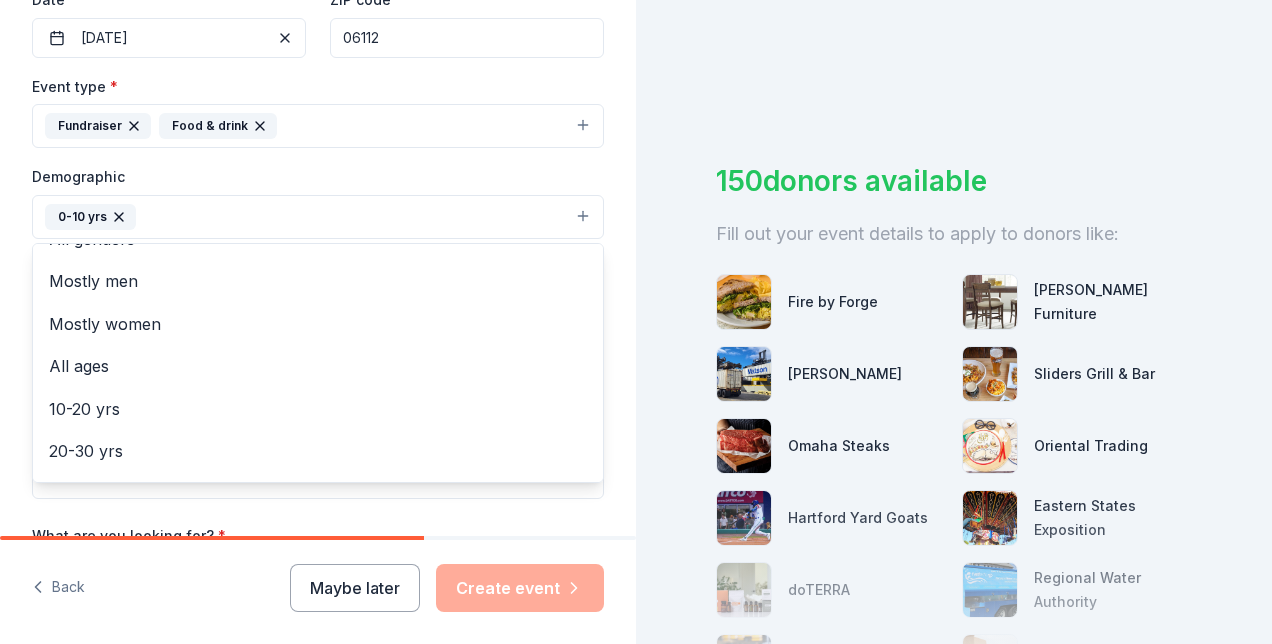 scroll, scrollTop: 0, scrollLeft: 0, axis: both 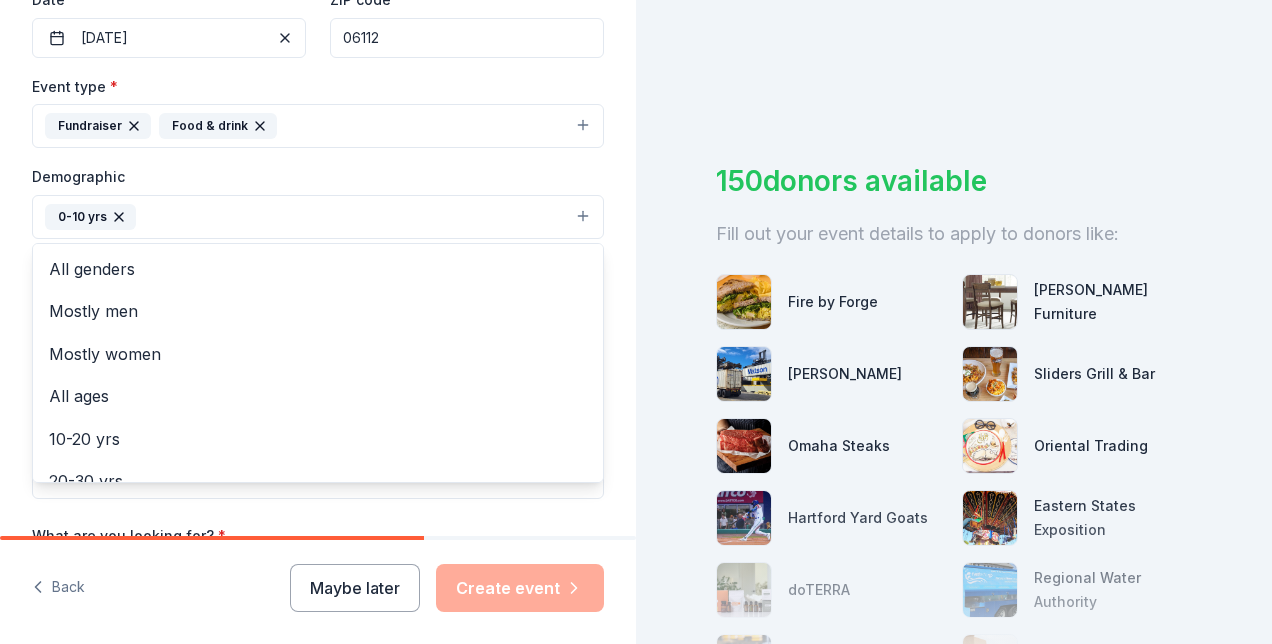 click on "Tell us about your event. We'll find in-kind donations you can apply for. Event name * 5th Anniversary Celebration 27 /100 Event website [DOMAIN_NAME] Attendance * 100 Date * [DATE] ZIP code * 06112 Event type * Fundraiser Food & drink Demographic 0-10 yrs All genders Mostly men Mostly women All ages [DEMOGRAPHIC_DATA] yrs 20-30 yrs 30-40 yrs 40-50 yrs 50-60 yrs 60-70 yrs 70-80 yrs 80+ yrs We use this information to help brands find events with their target demographic to sponsor their products. Mailing address Apt/unit Description What are you looking for? * Auction & raffle Meals Snacks Desserts Alcohol Beverages Send me reminders Email me reminders of donor application deadlines Recurring event" at bounding box center [318, 170] 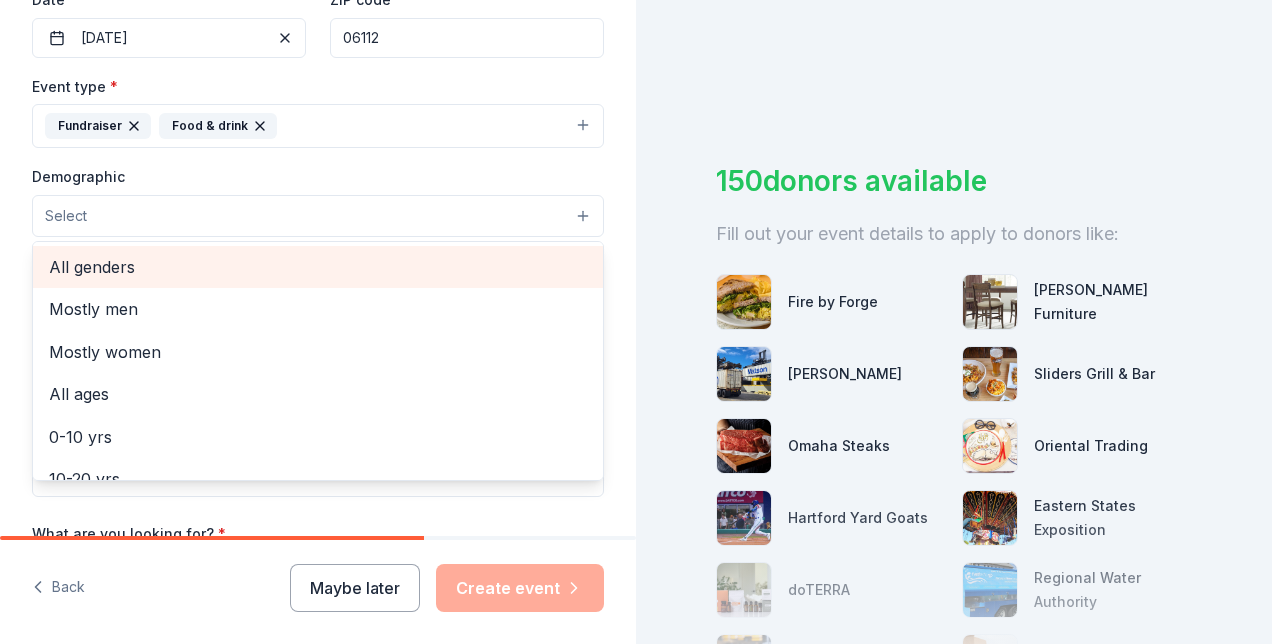 click on "All genders" at bounding box center (318, 267) 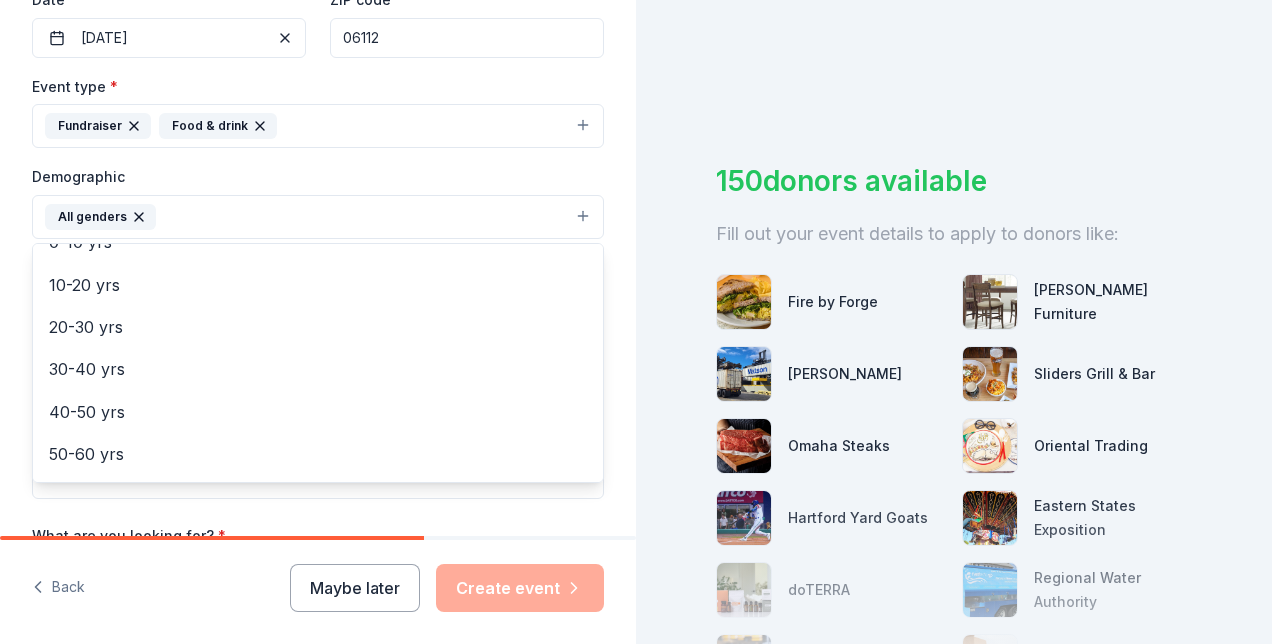 scroll, scrollTop: 162, scrollLeft: 0, axis: vertical 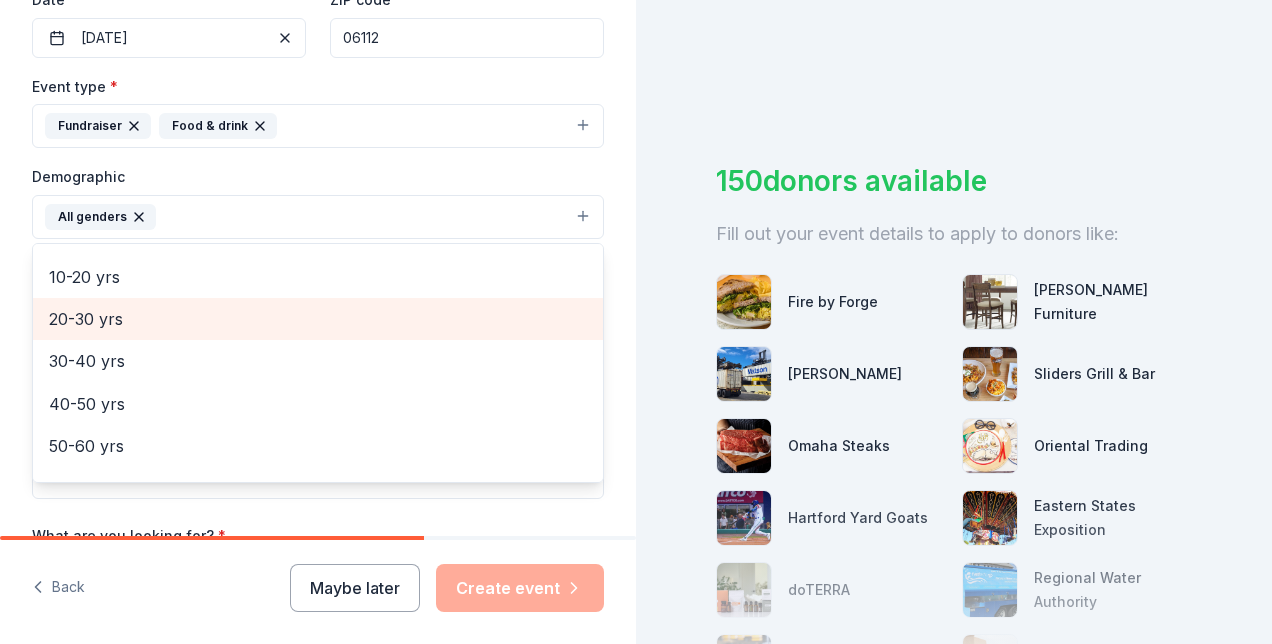 click on "20-30 yrs" at bounding box center (318, 319) 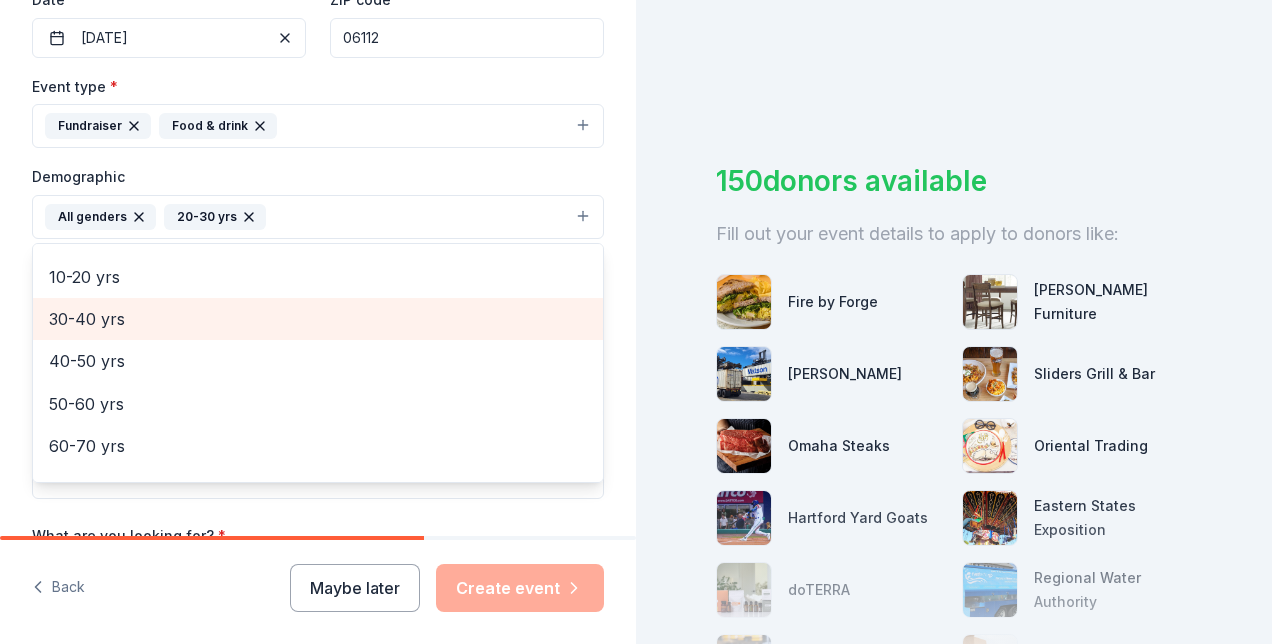 click on "30-40 yrs" at bounding box center (318, 319) 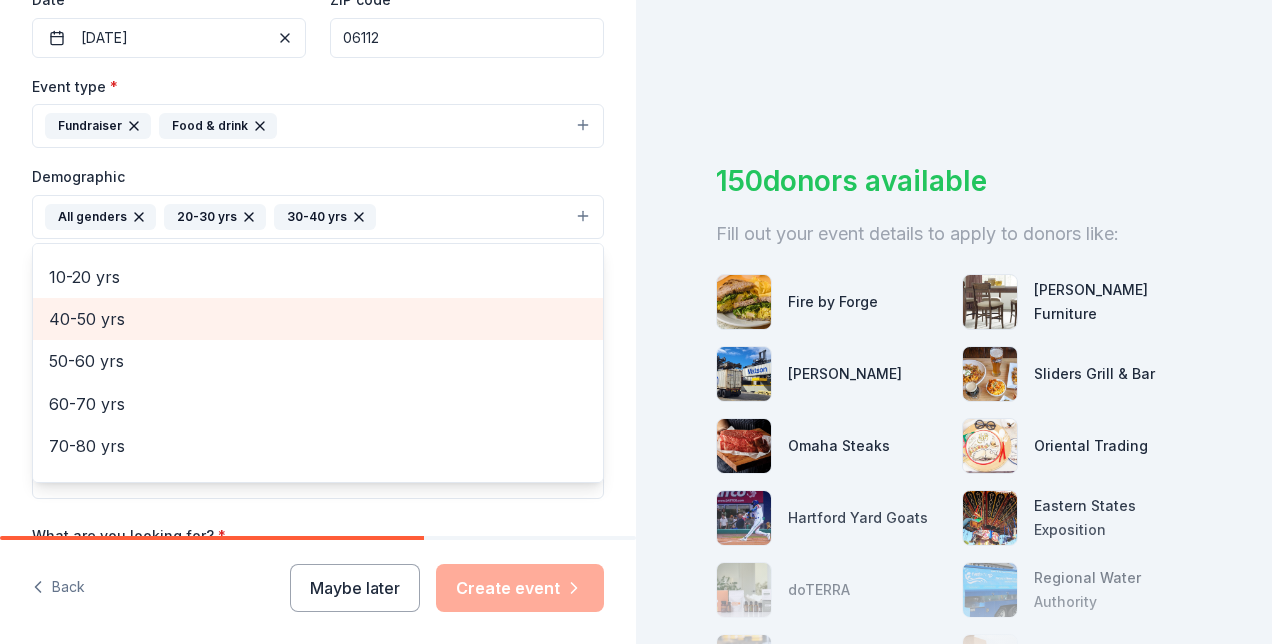 click on "40-50 yrs" at bounding box center [318, 319] 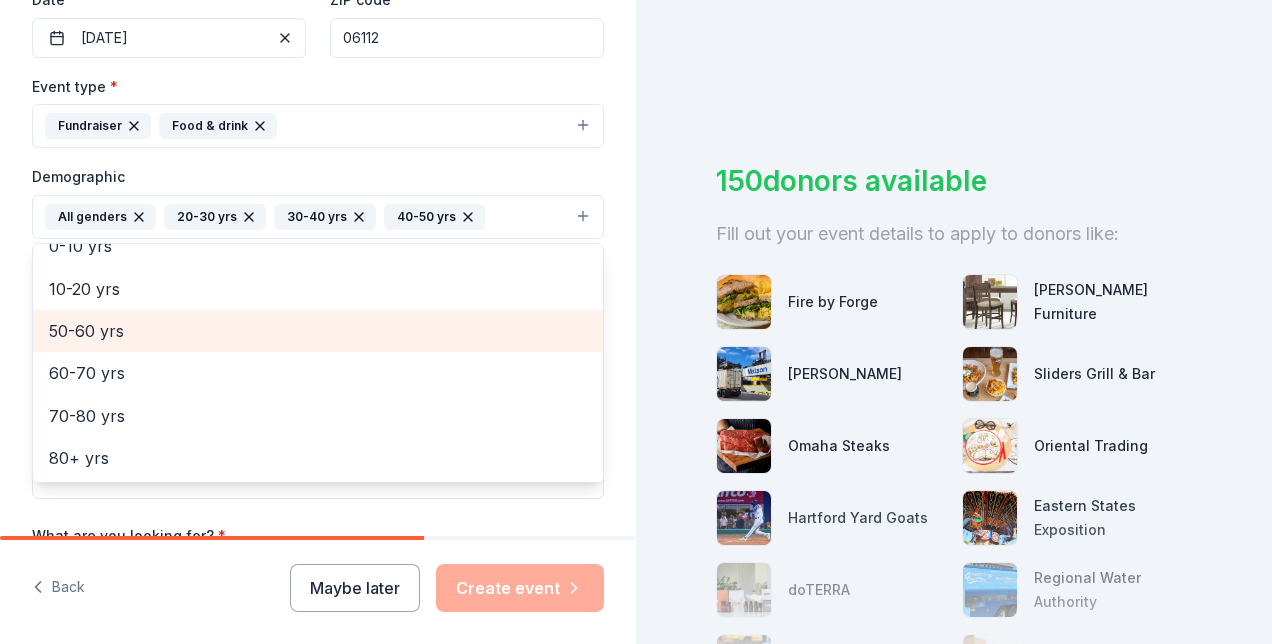click on "50-60 yrs" at bounding box center (318, 331) 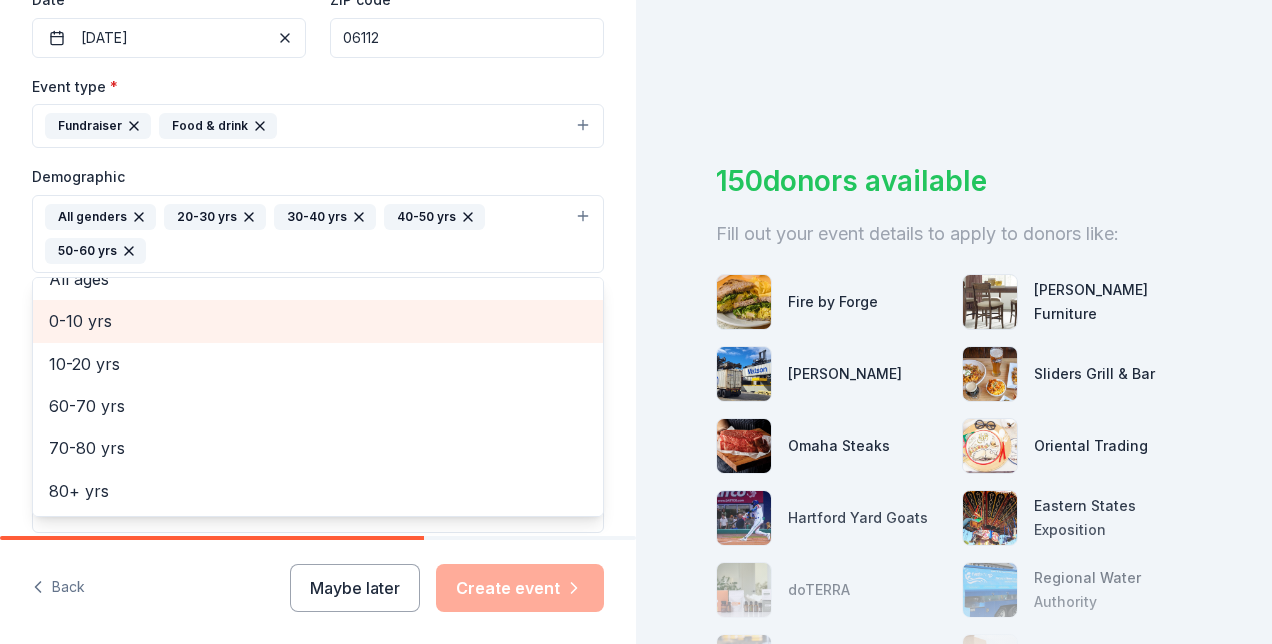 scroll, scrollTop: 108, scrollLeft: 0, axis: vertical 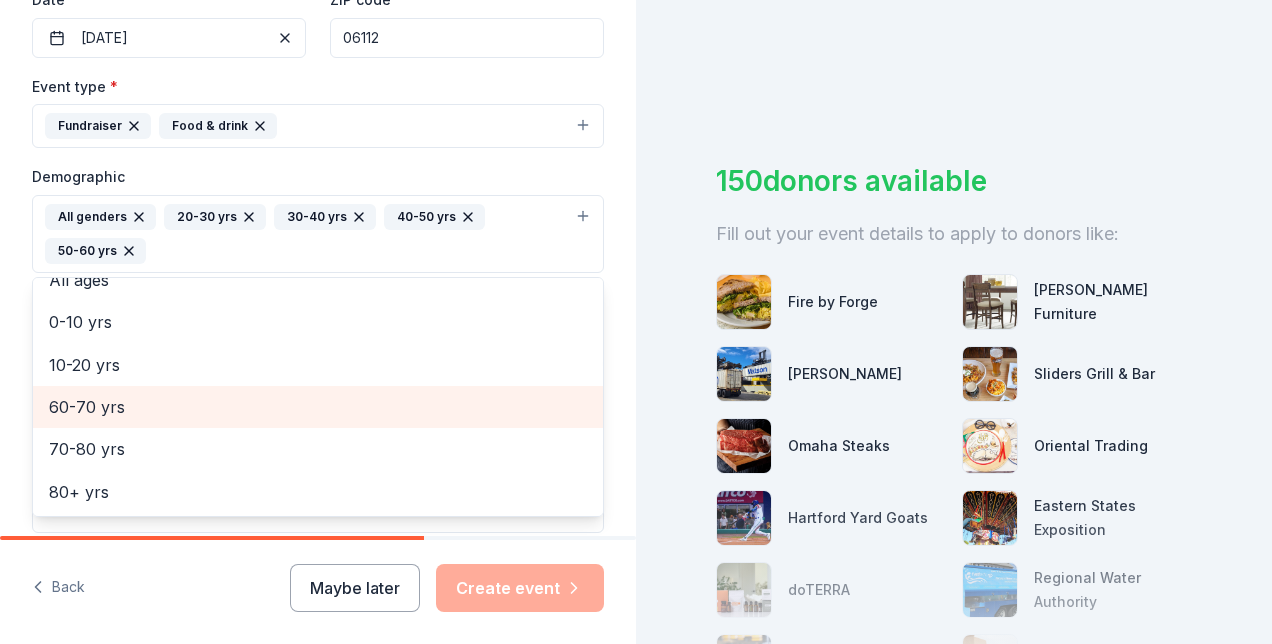 click on "60-70 yrs" at bounding box center (318, 407) 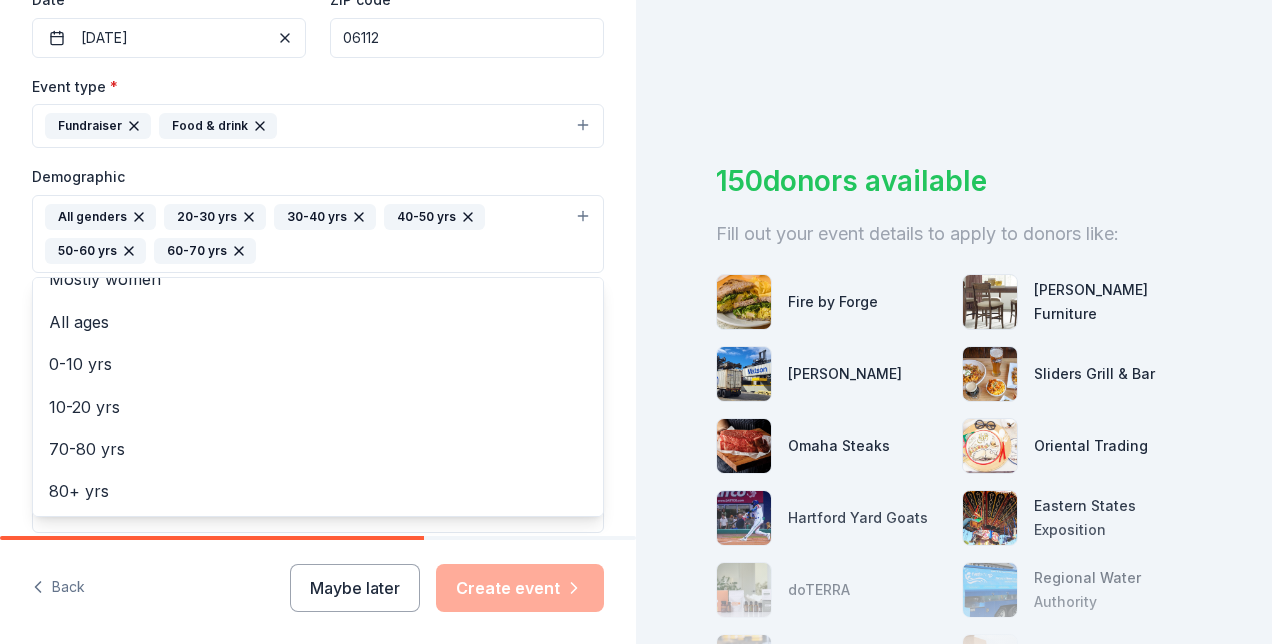 click on "Tell us about your event. We'll find in-kind donations you can apply for. Event name * 5th Anniversary Celebration 27 /100 Event website [DOMAIN_NAME] Attendance * 100 Date * [DATE] ZIP code * 06112 Event type * Fundraiser Food & drink Demographic All genders 20-30 yrs 30-40 yrs 40-50 yrs 50-60 yrs 60-70 yrs Mostly men Mostly women All ages [DEMOGRAPHIC_DATA] yrs 10-20 yrs 70-80 yrs 80+ yrs We use this information to help brands find events with their target demographic to sponsor their products. Mailing address Apt/unit Description What are you looking for? * Auction & raffle Meals Snacks Desserts Alcohol Beverages Send me reminders Email me reminders of donor application deadlines Recurring event" at bounding box center [318, 187] 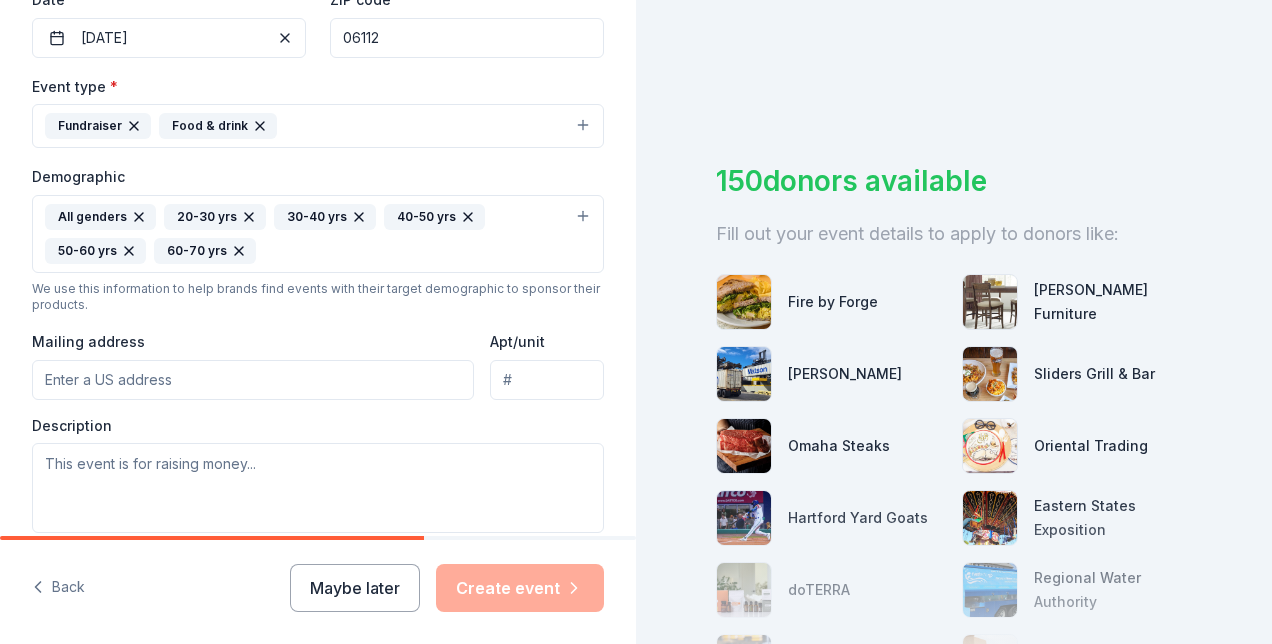 click on "Mailing address" at bounding box center [253, 380] 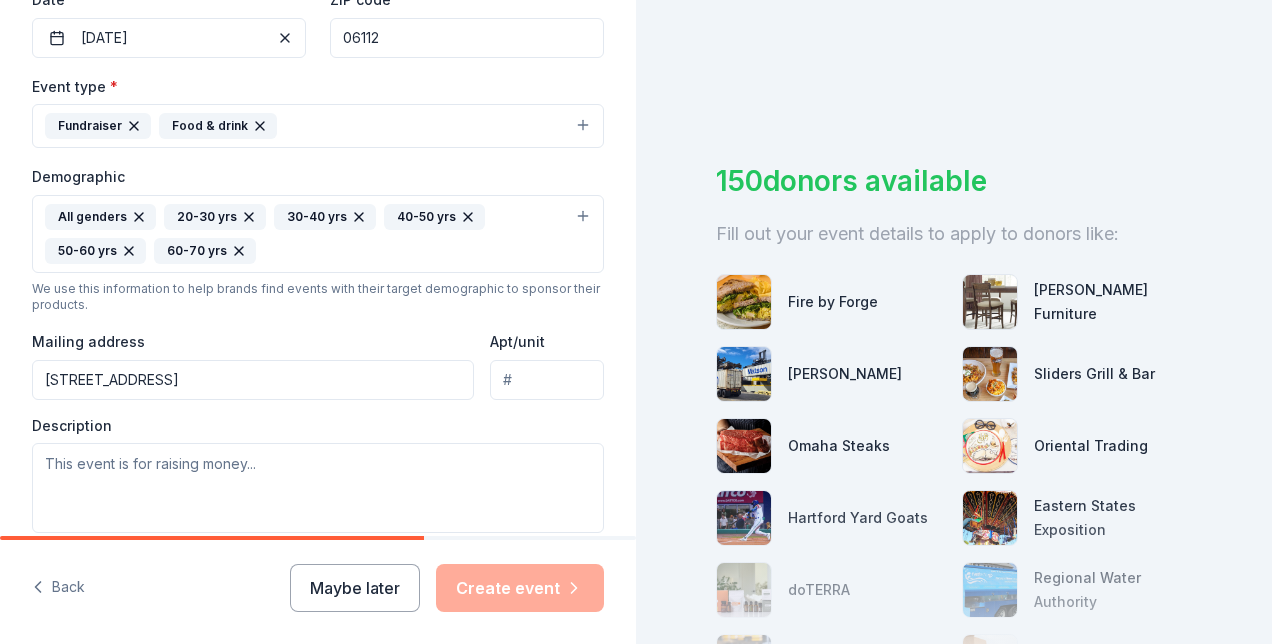 click on "Description" at bounding box center (318, 475) 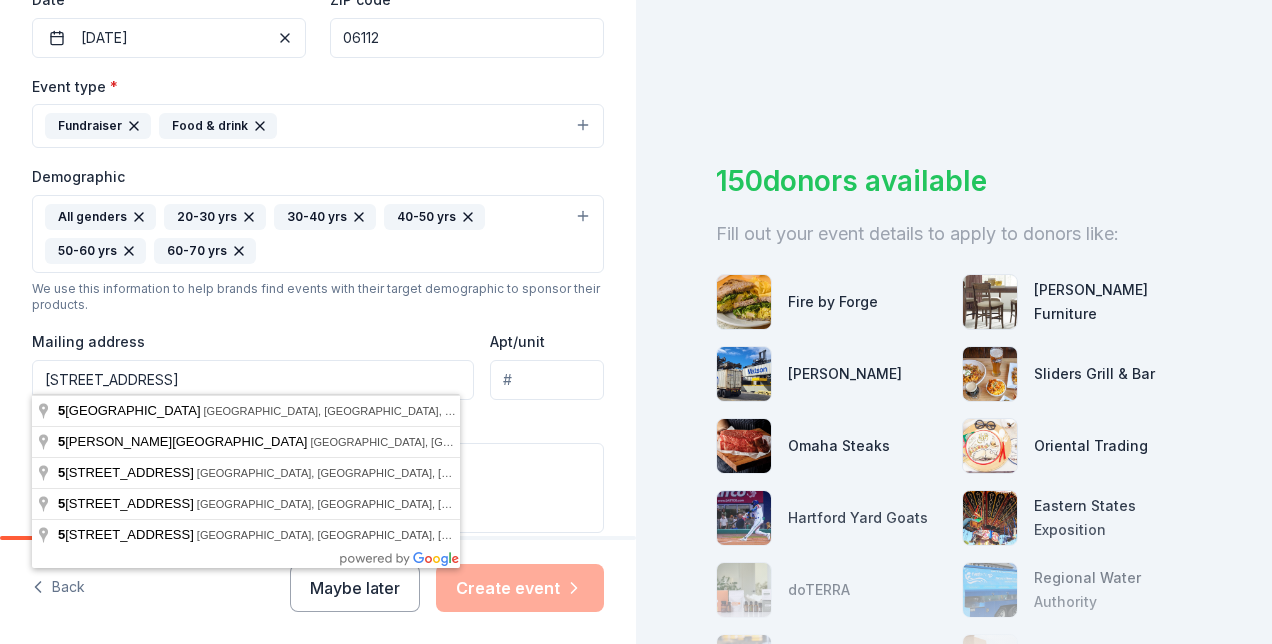 click on "[STREET_ADDRESS]" at bounding box center [253, 380] 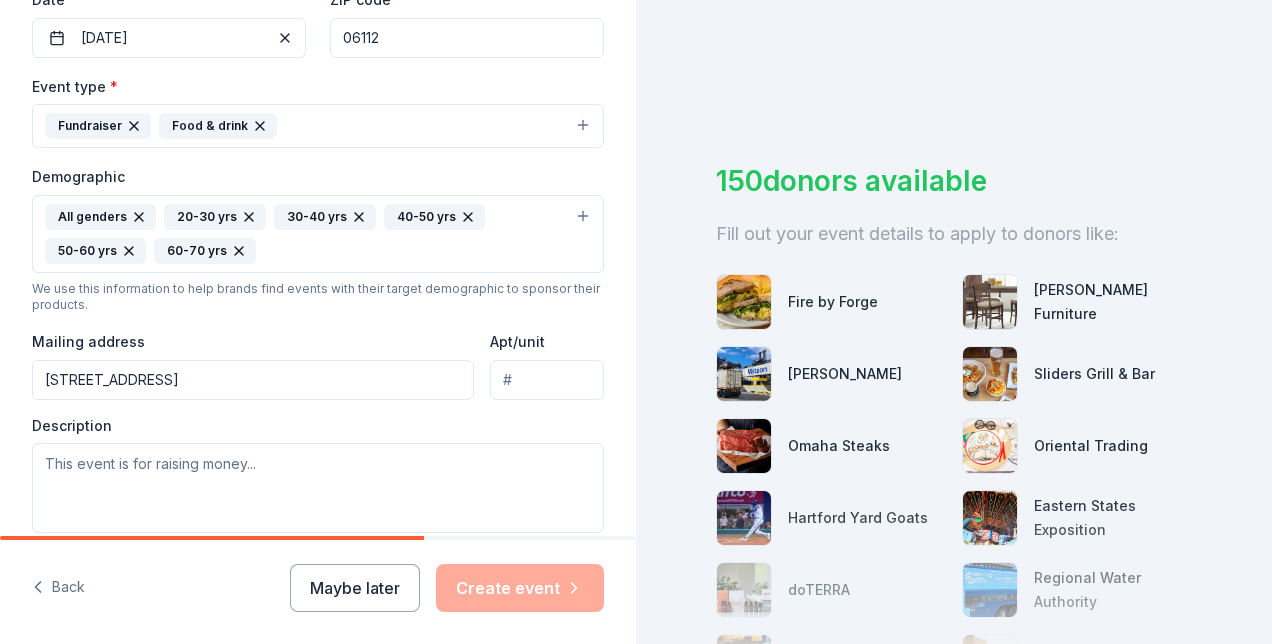 type on "[STREET_ADDRESS]" 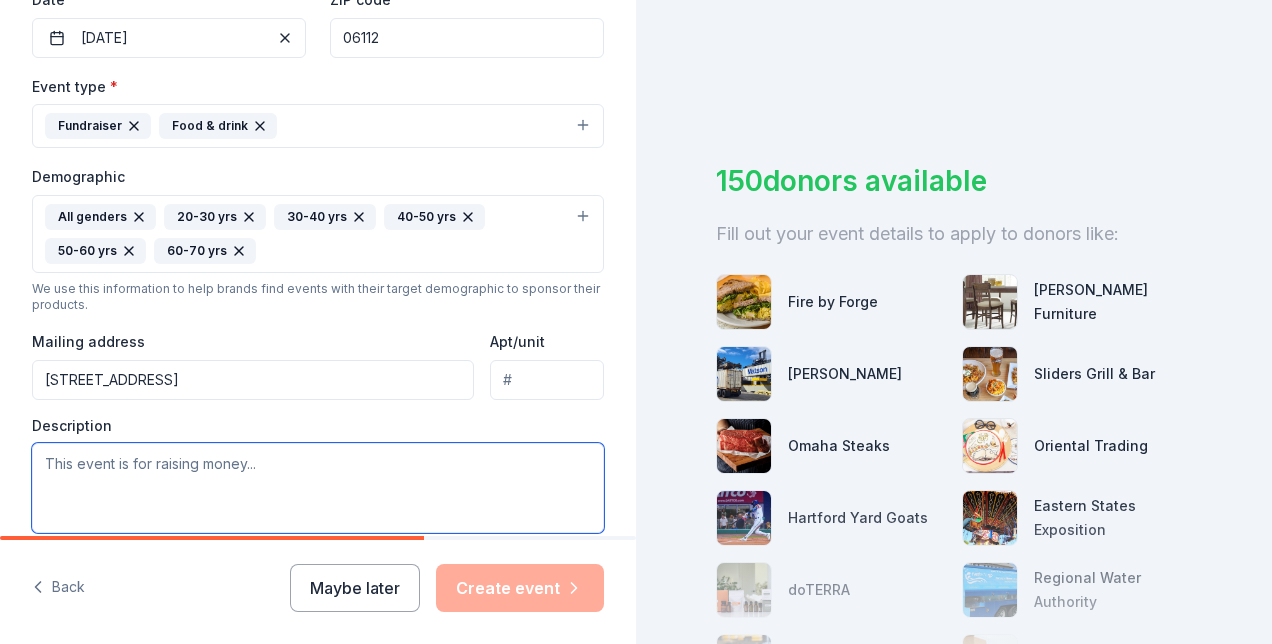 click at bounding box center (318, 488) 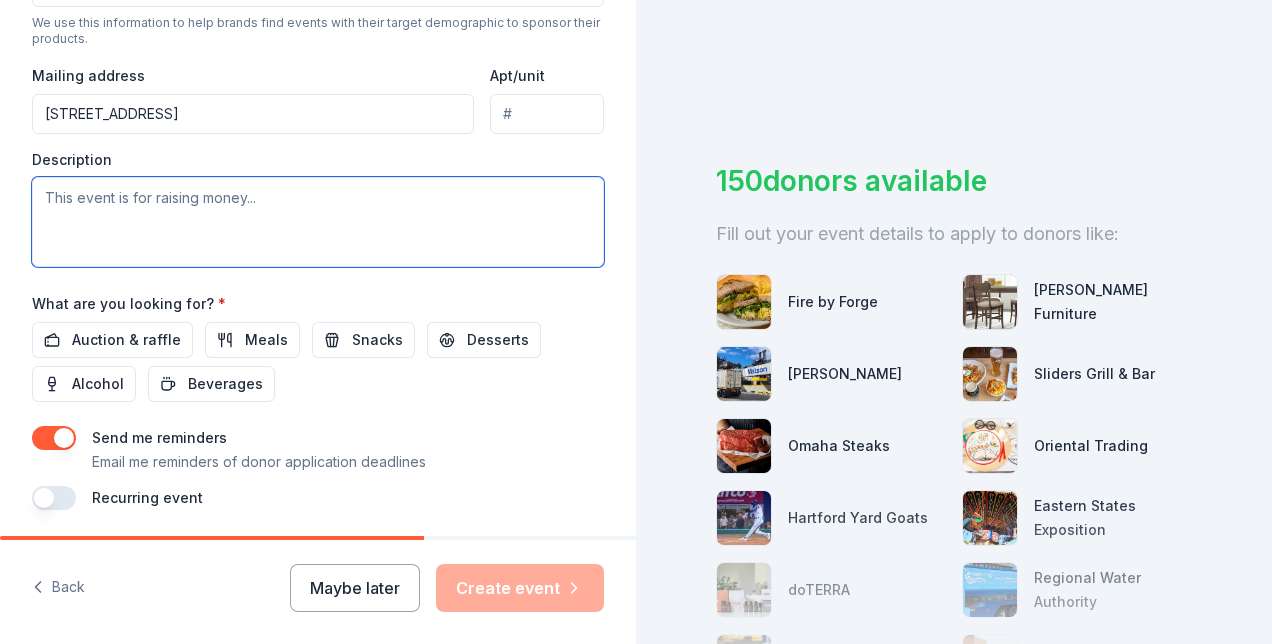 scroll, scrollTop: 770, scrollLeft: 0, axis: vertical 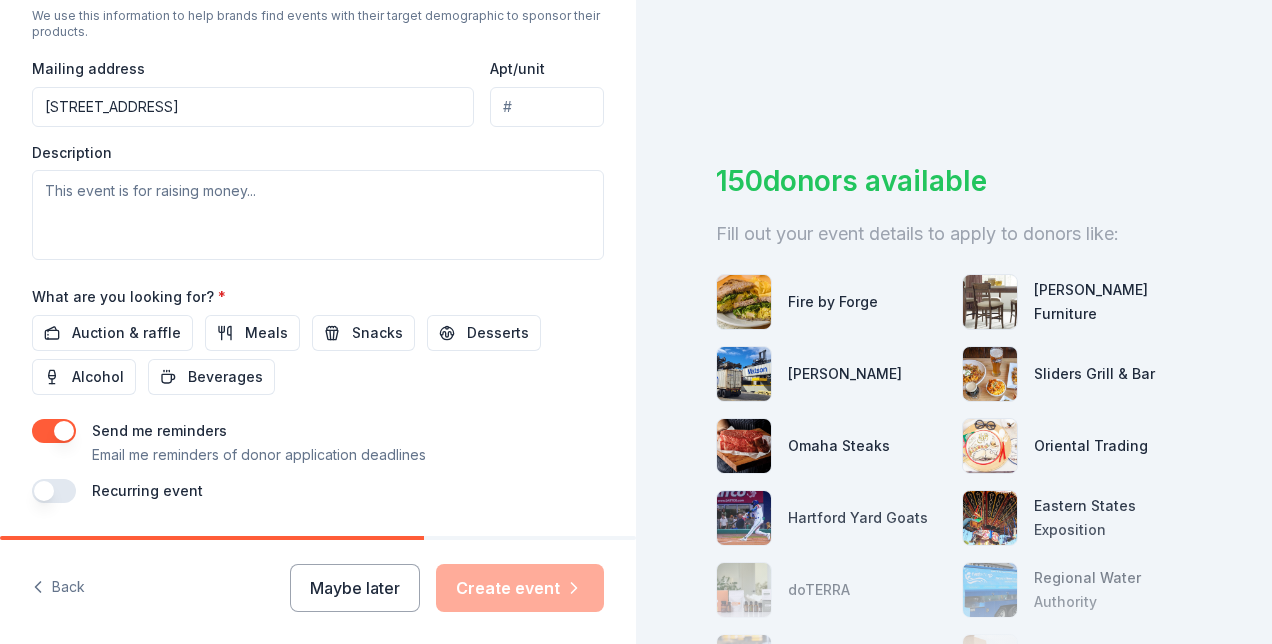 click on "Auction & raffle" at bounding box center (126, 333) 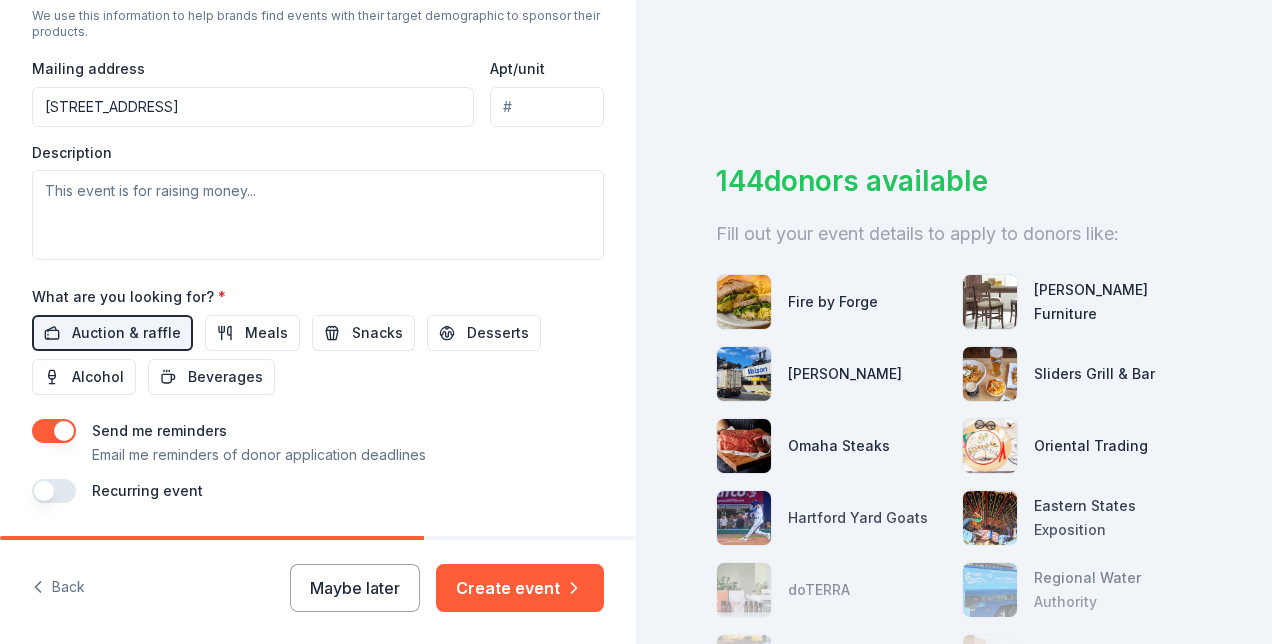 click on "Alcohol" at bounding box center [98, 377] 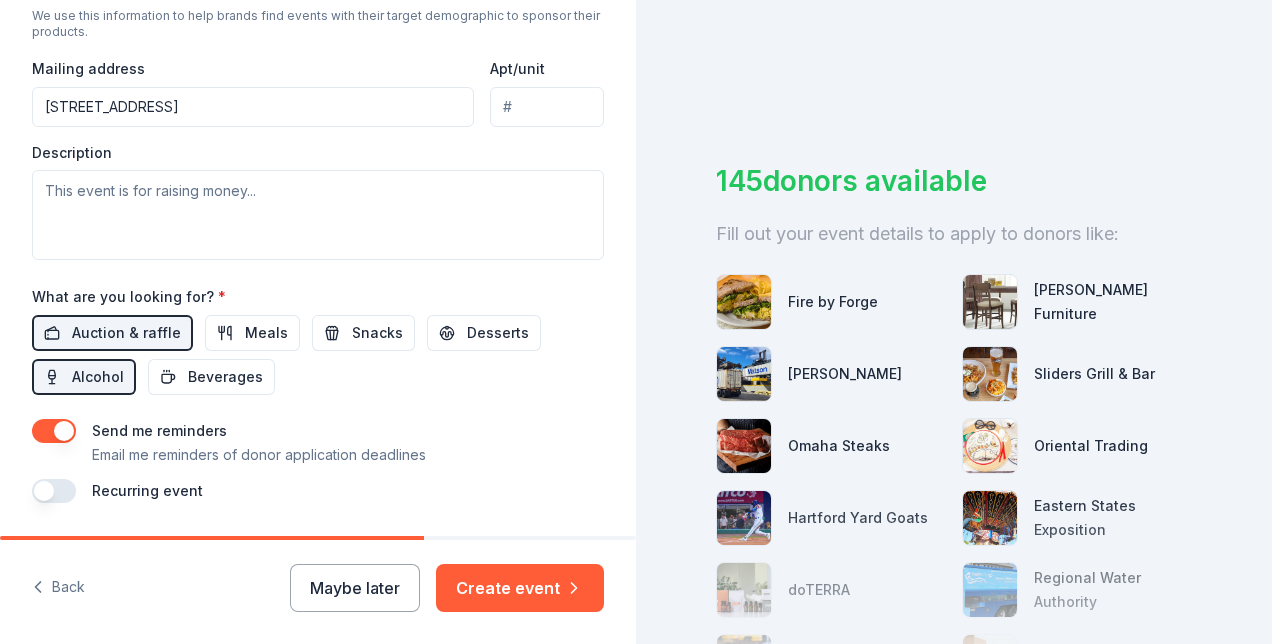 click on "Desserts" at bounding box center [498, 333] 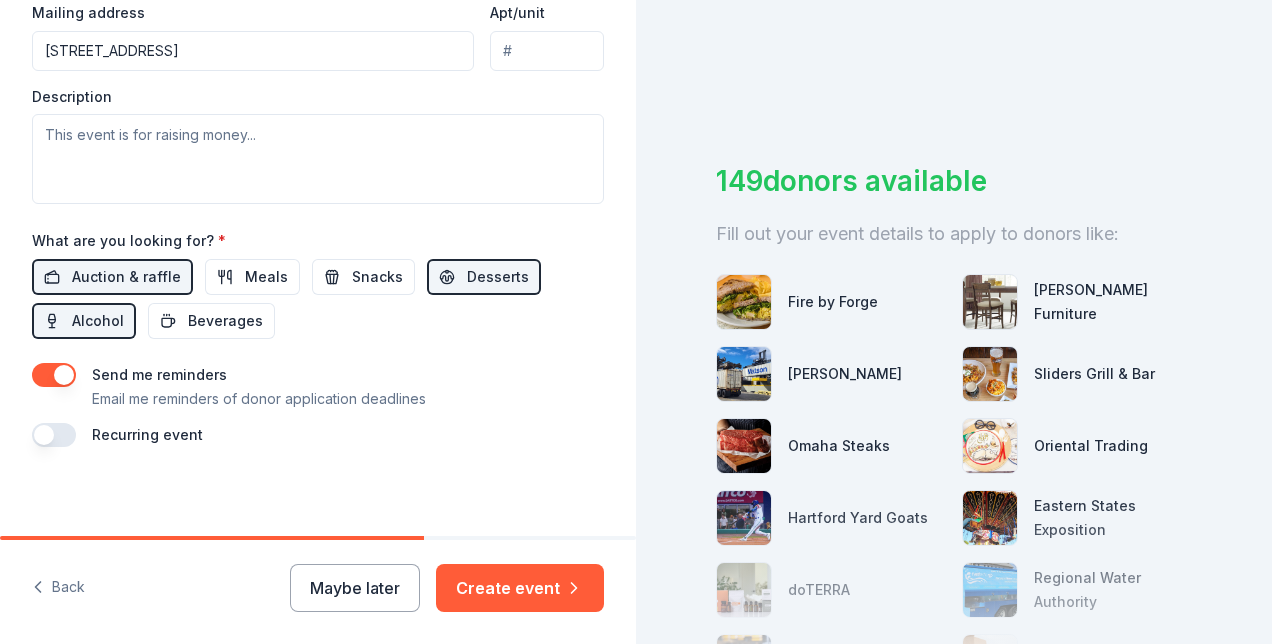 scroll, scrollTop: 824, scrollLeft: 0, axis: vertical 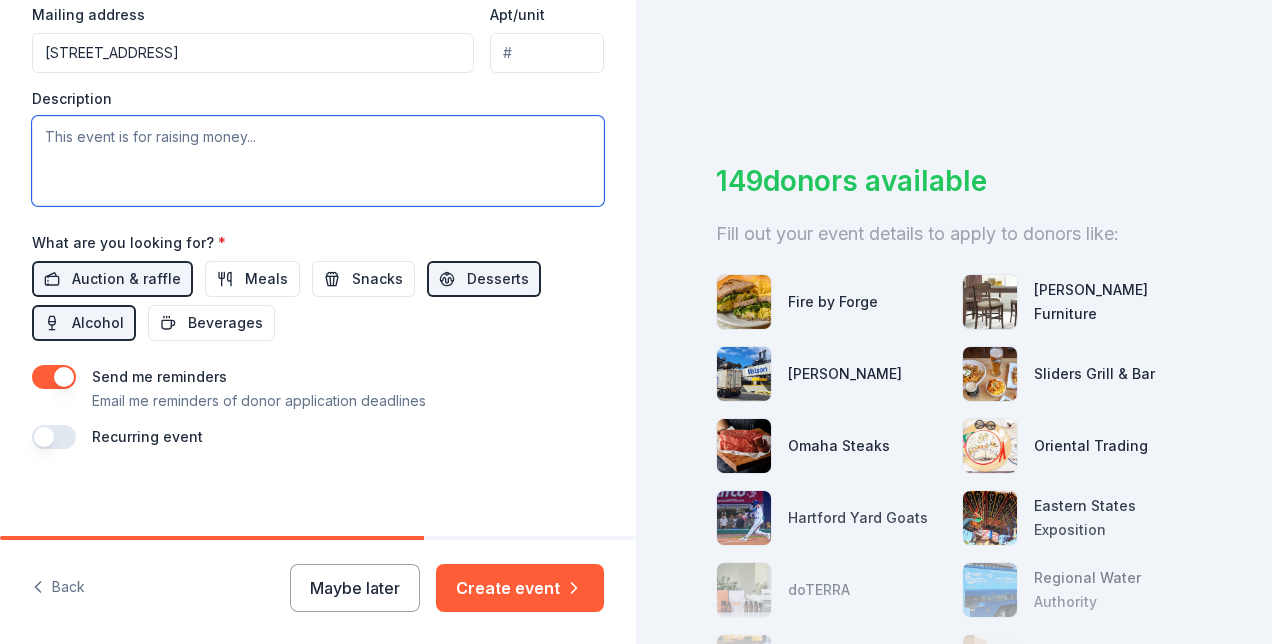 click at bounding box center [318, 161] 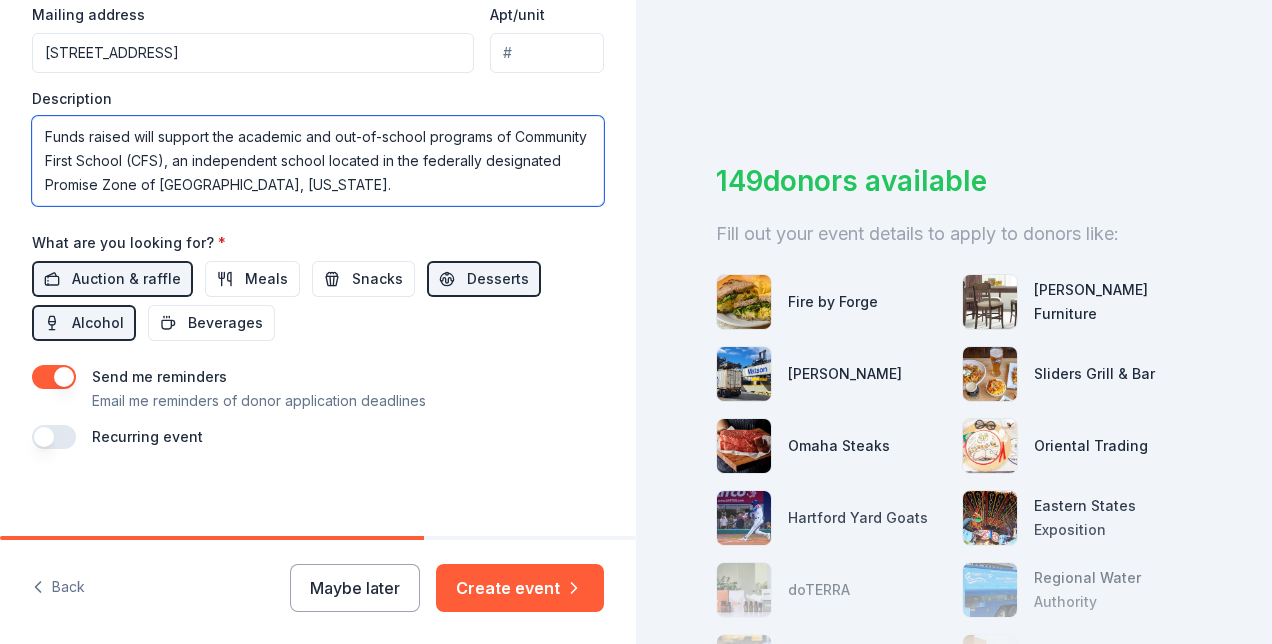 paste on "In mission and purpose, CFS works with our community and non-profit partners to implement a whole-family, relationship and place-based academic and out-of-school program that empowers children in grades K-5 to own their greatness. Our students grow into passionate, independent learners able to compete, collaborate and innovate in a diverse world. CFS combines this educational philosophy with essential social and emotional support and strong community partnerships to deliver an experiential academic program as well as after-school and summer enrichment opportunities with the highest expectations — honoring the value of each child and family." 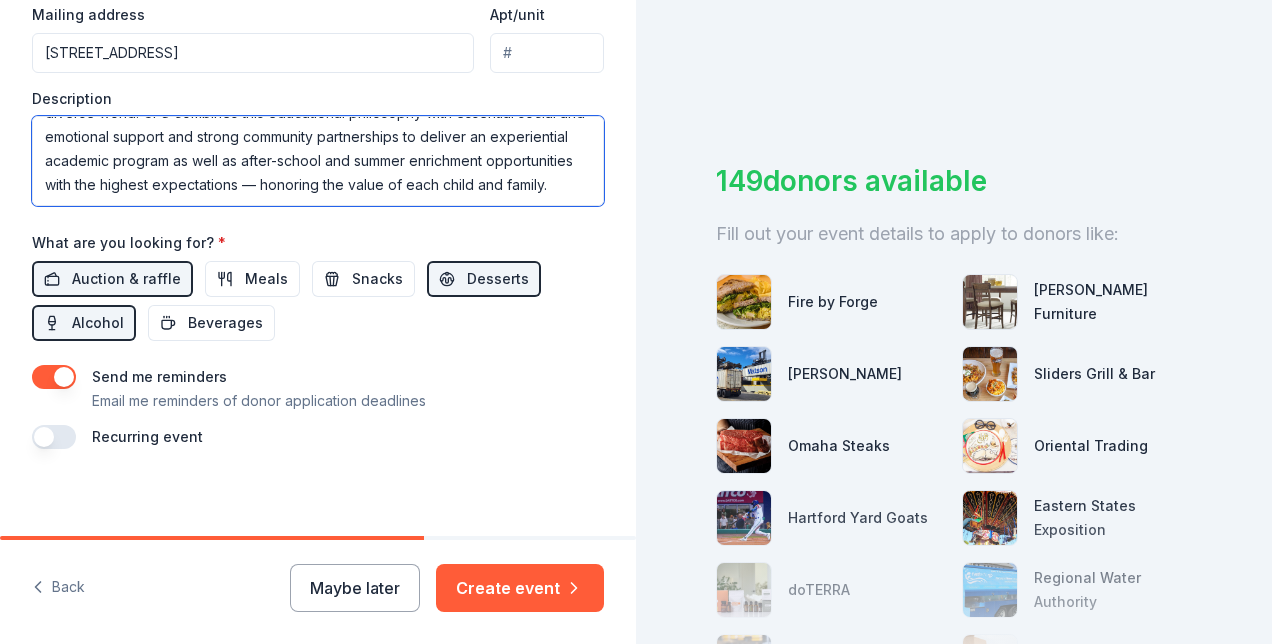 scroll, scrollTop: 252, scrollLeft: 0, axis: vertical 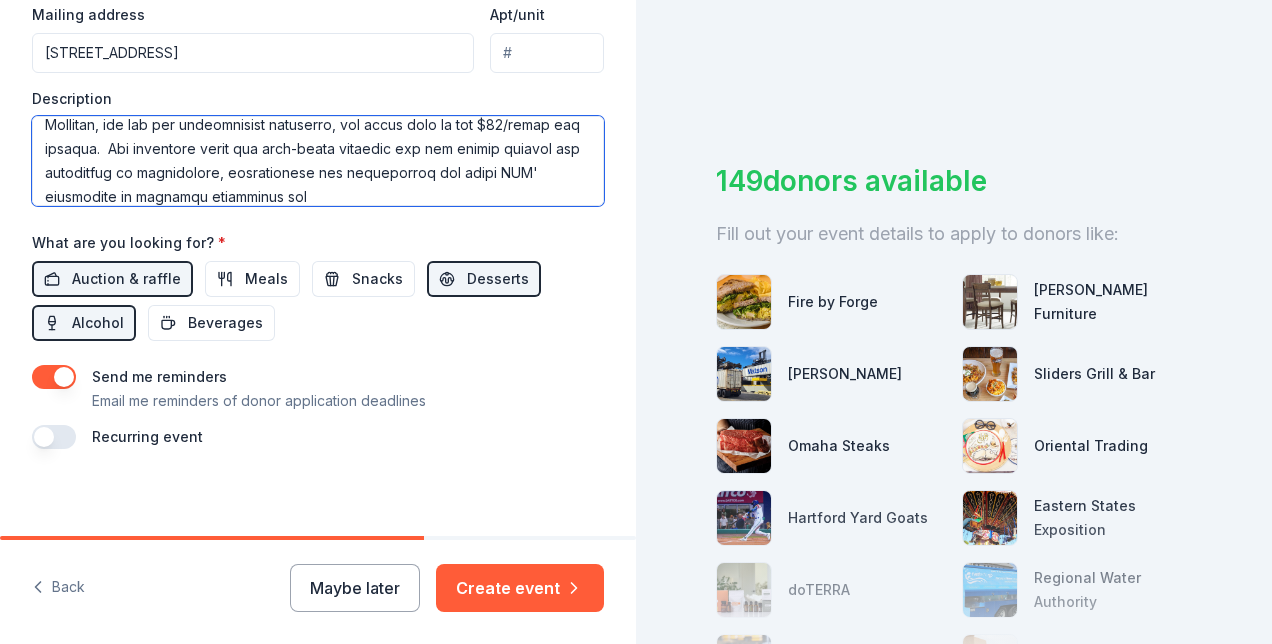 click at bounding box center (318, 161) 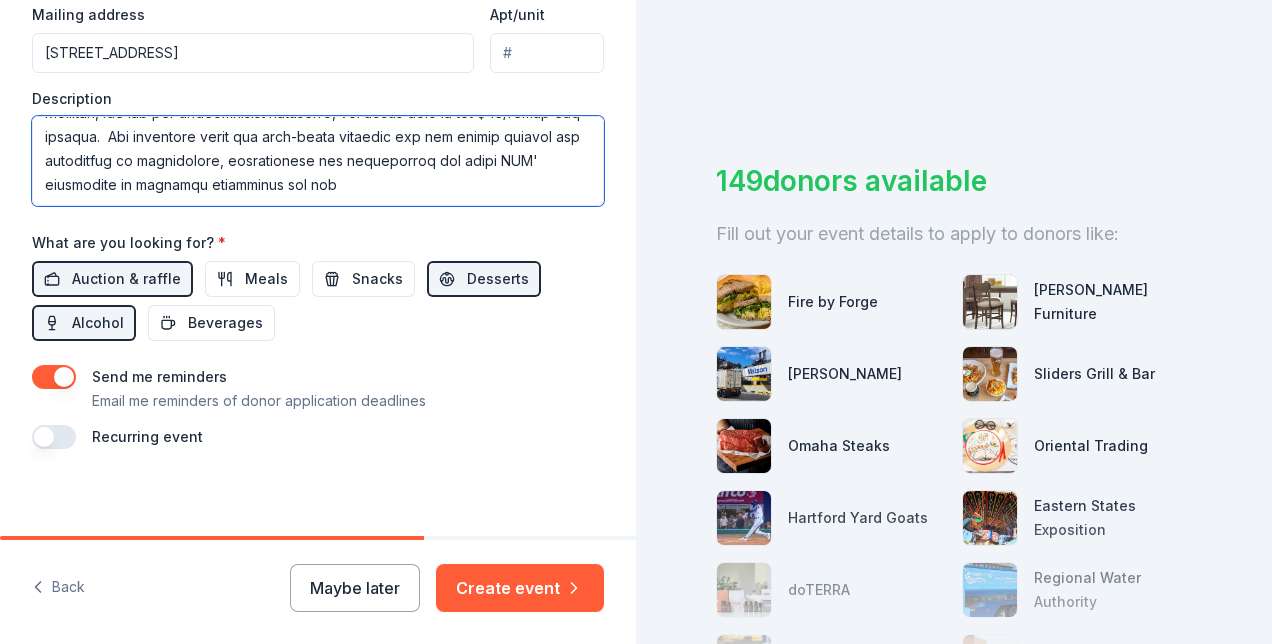 scroll, scrollTop: 444, scrollLeft: 0, axis: vertical 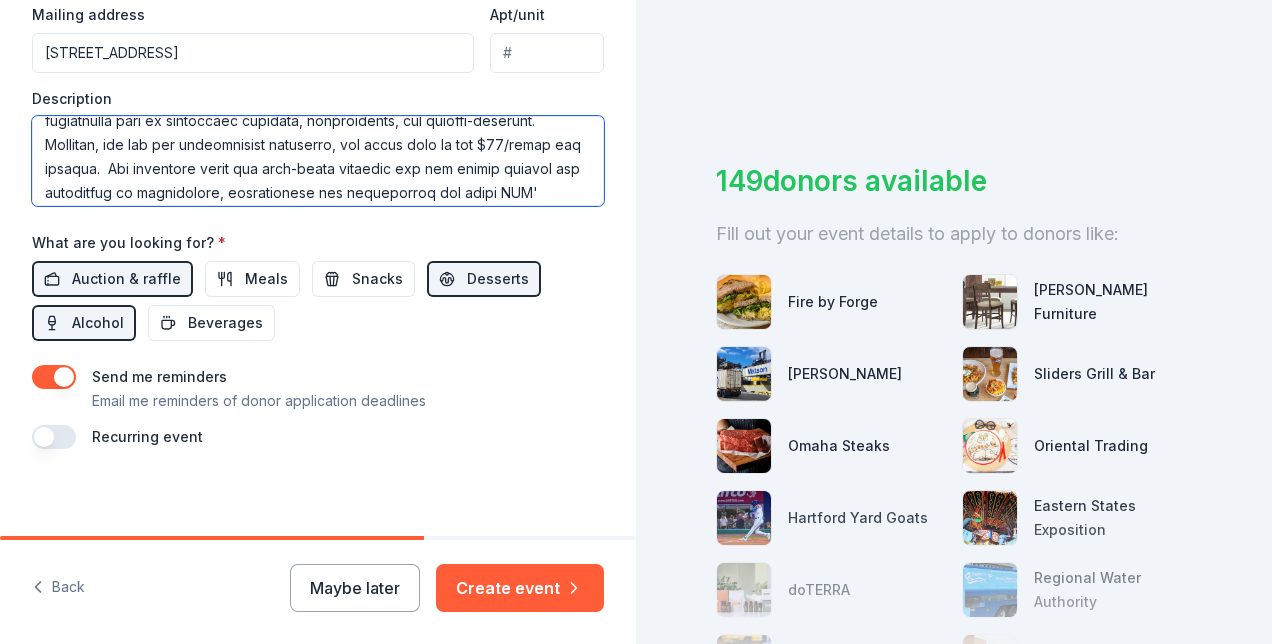 click at bounding box center [318, 161] 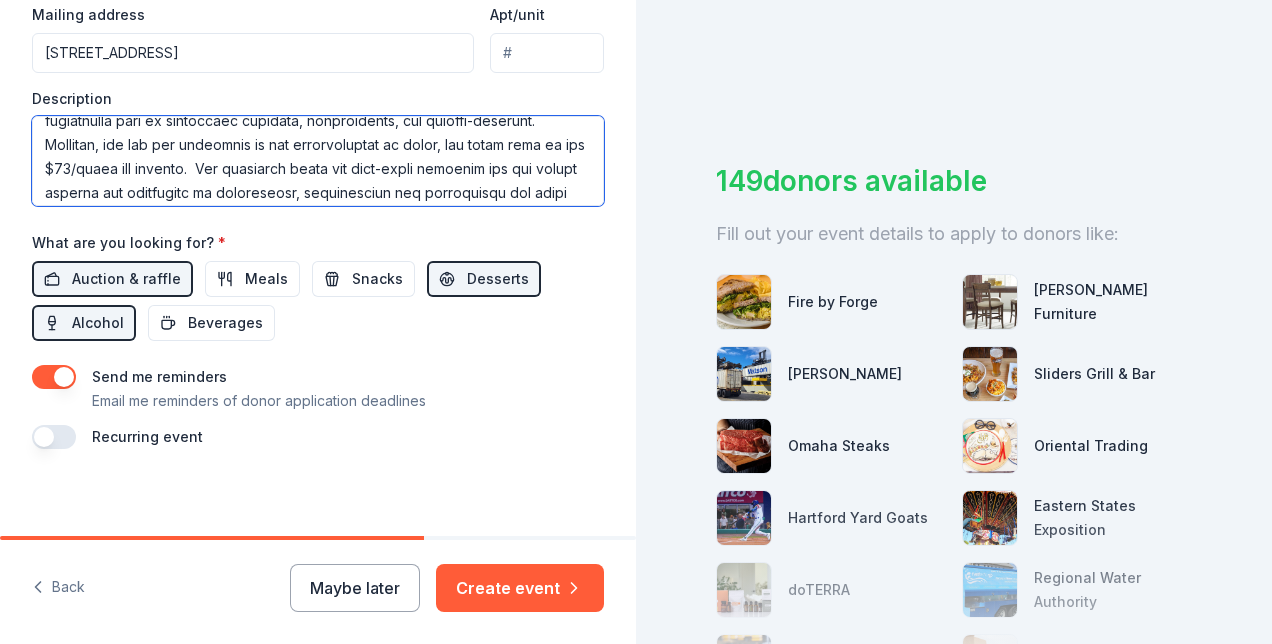 scroll, scrollTop: 826, scrollLeft: 0, axis: vertical 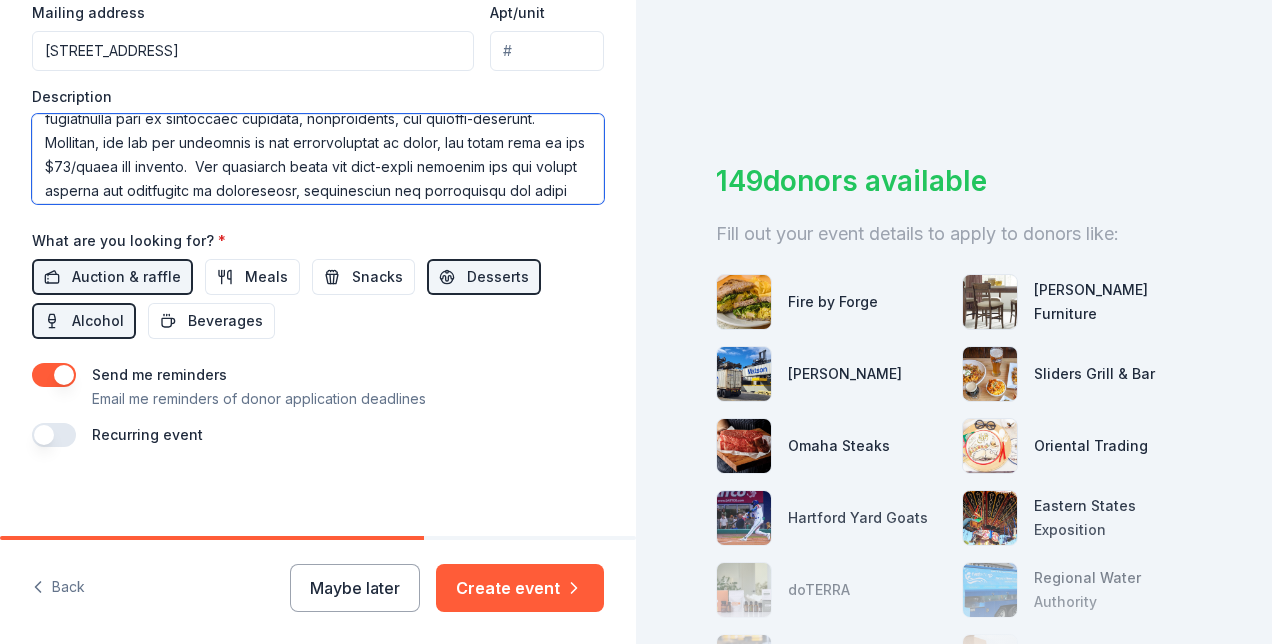 click at bounding box center (318, 159) 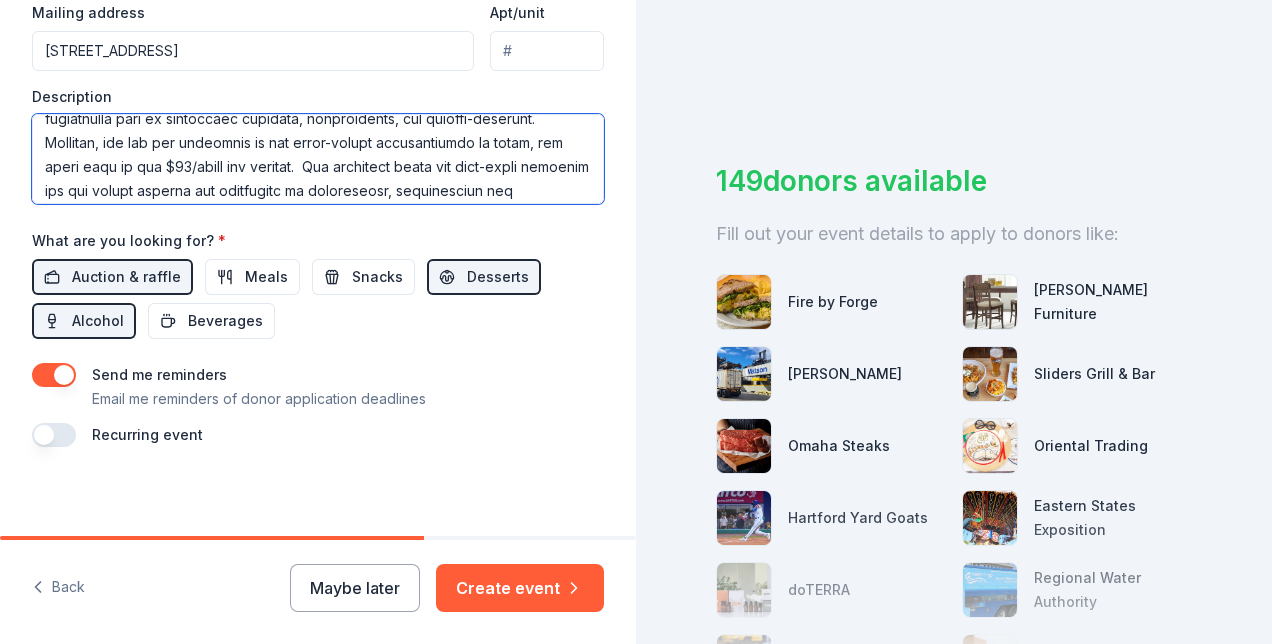 click at bounding box center [318, 159] 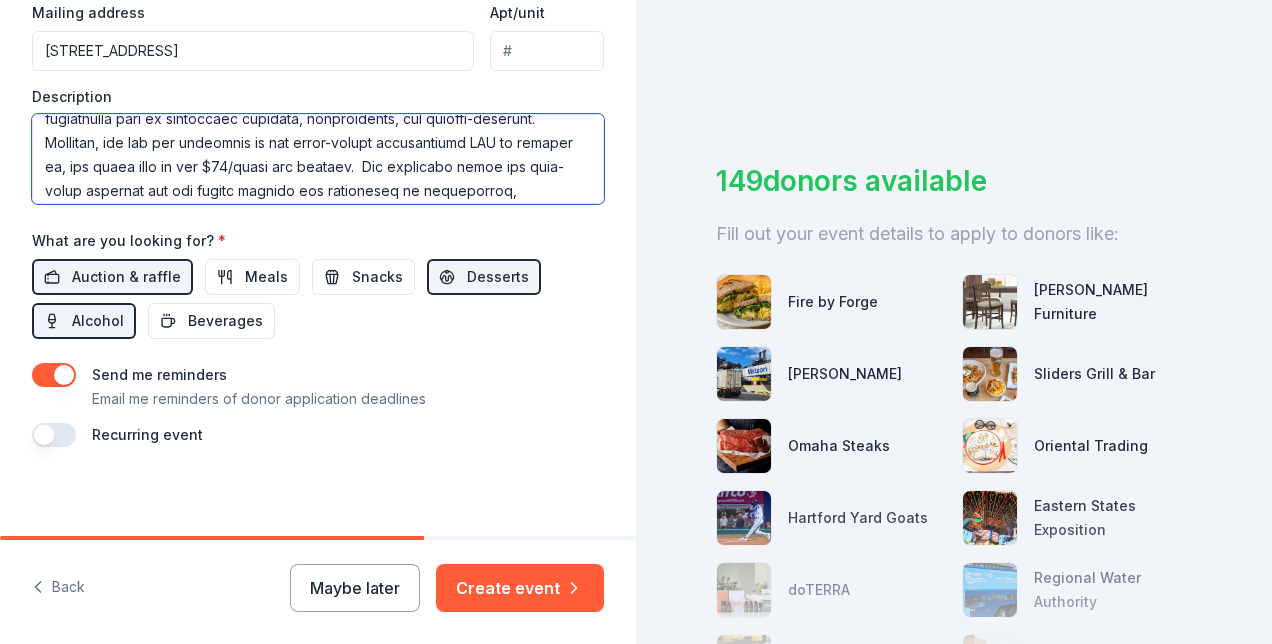 type on "Lorem ipsumd sita consect adi elitsedd eiu tem-in-utlabo etdolore ma Aliquaeni Admin Veniam (QUI), no exercitatio ullamc laboris ni ali exeacommo consequatd Auteiru Inre vo Velit Essecill, Fugiatnulla.  Pa excepte sin occaeca, CUP nonpr sunt cul quioffici des mol-animid estlabor pe undeomnis i natus-errorv, accusantiumd lau totam-remap eaqueips qua abi-in-verita quasiar beat vitaedic explicab ne enimip Q-3 vo asp autod fugitcons. Mag dolorese rati sequ nesciuntne, porroquisqu dolorema numq ei moditem, inciduntmag qua etiammin so n eligend optio. CUM nihilimp quop facerepossi assumendar temp autemquib offici deb rerumnece saepeev vol repudi recusanda itaqueearumh te sapient de reiciendisvo maioresa perfere do aspe re minim-nostru exe ullamc suscipitla aliquidcommod cons qui maximem molestiaehar — quidemre fac exped di naml tempo cum soluta.
Nob el opt cumqu nihi, IMP minusq ma pl 97 Facerepossim omnislo 9ip dolor sitametc adip elit Seddoe tempori Utla, etd magn 30 aliquaen ad Mini ven Quisno, exercitatio ..." 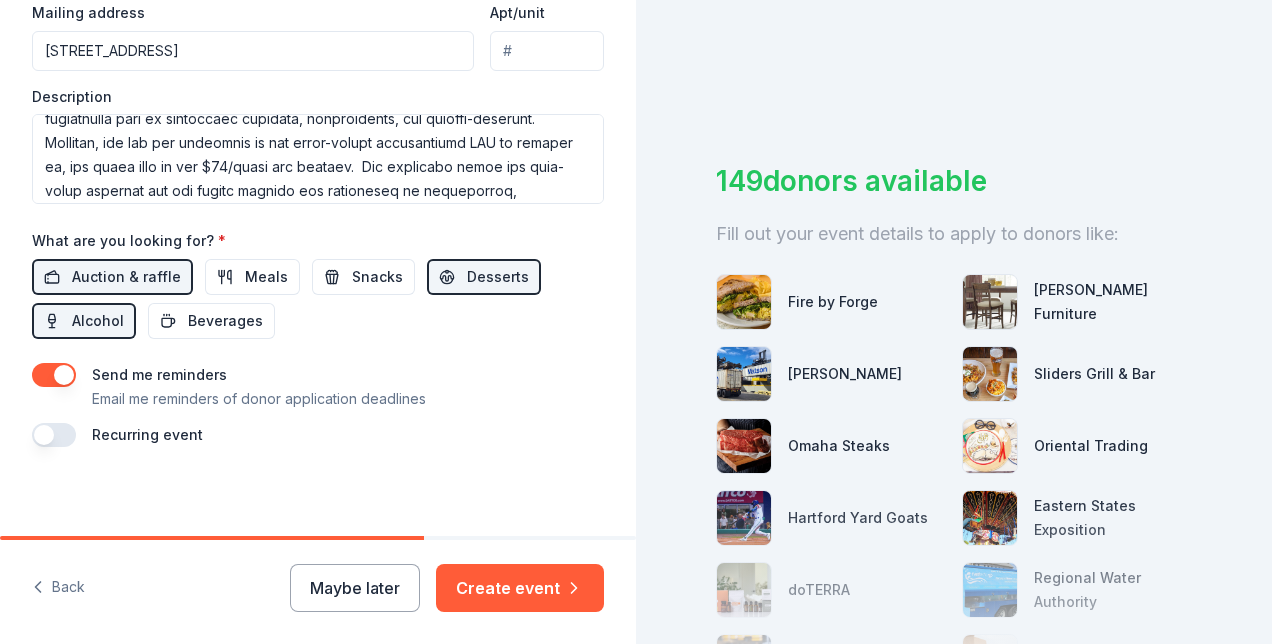 click on "Create event" at bounding box center (520, 588) 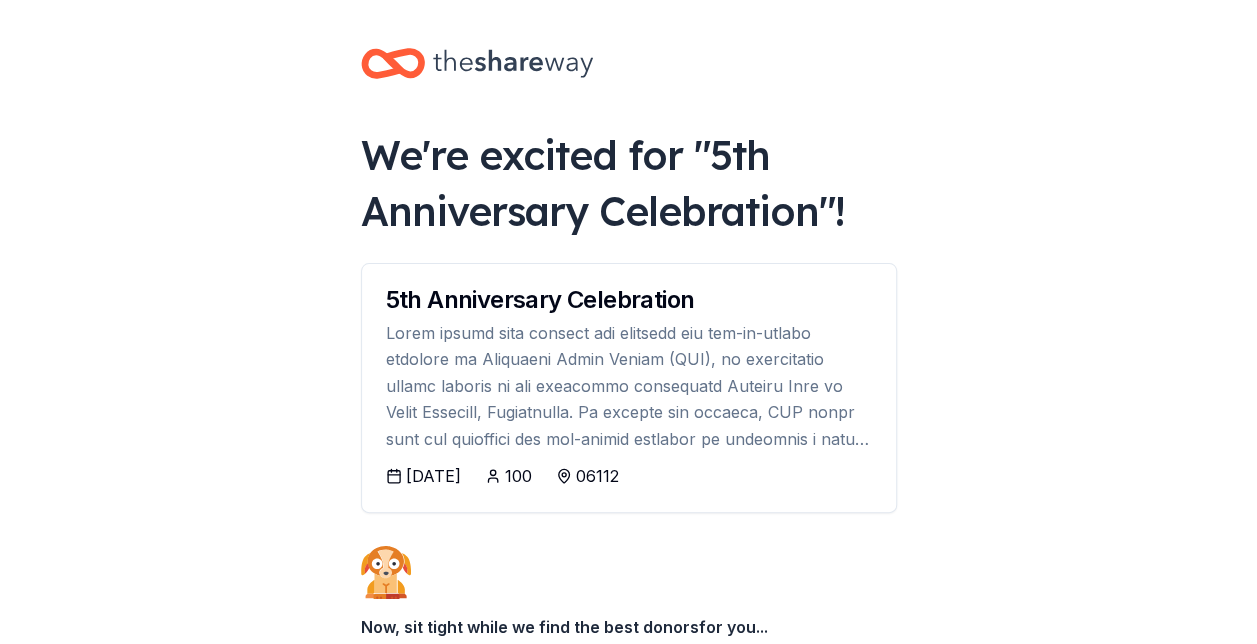 click at bounding box center (629, 386) 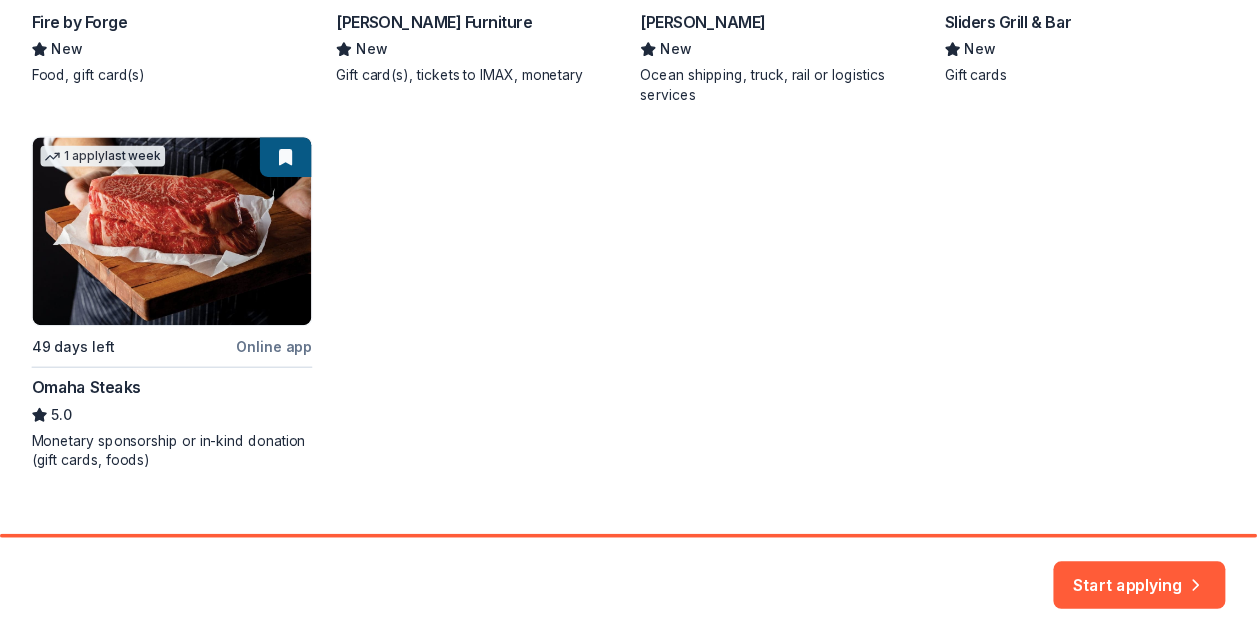 scroll, scrollTop: 674, scrollLeft: 0, axis: vertical 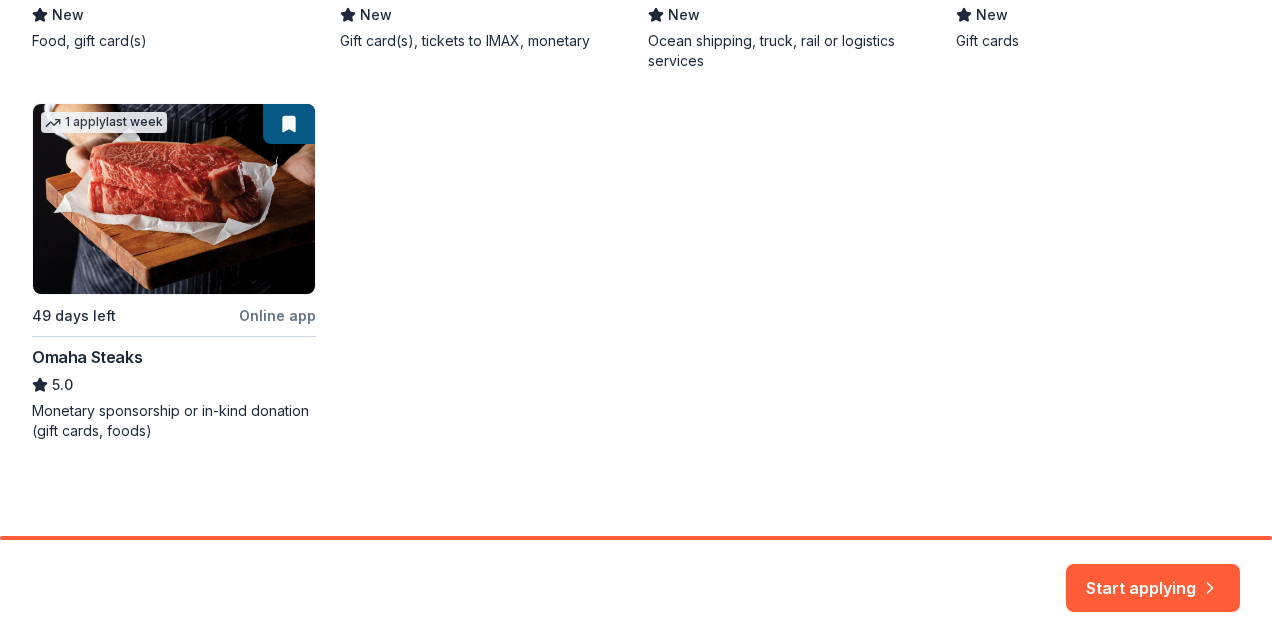click on "Start applying" at bounding box center [1153, 576] 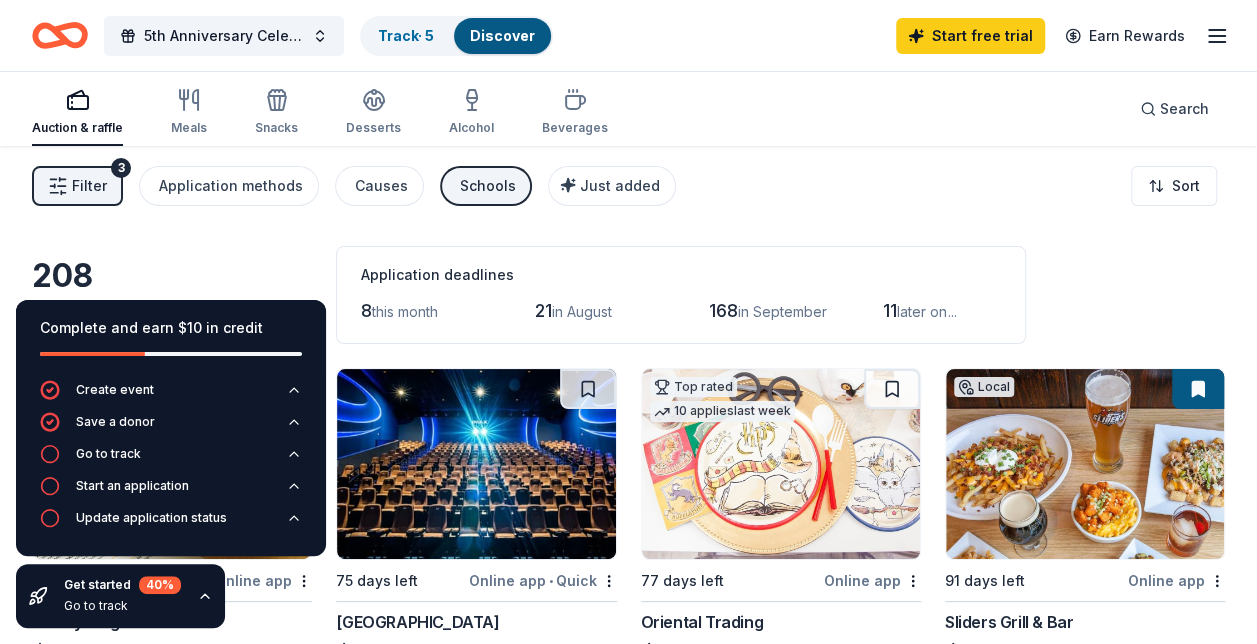 click on "208 results  in  [GEOGRAPHIC_DATA], [GEOGRAPHIC_DATA] Application deadlines 8  this month 21  in August 168  in [DATE]  later on... Local 75 days left Online app Fire by Forge New Food, gift card(s) 75 days left Online app • Quick Cinépolis New Movie ticket(s) Top rated 10   applies  last week 77 days left Online app Oriental Trading 4.8 Donation depends on request Local 91 days left Online app Sliders Grill & Bar New Gift cards 6   applies  last week 75 days left Online app • Quick Mission BBQ New Food, gift cards Top rated 21   applies  last week 75 days left Online app • Quick BarkBox 5.0 Dog toy(s), dog food Local 75 days left Online app [GEOGRAPHIC_DATA] Goats New Tickets, merchandise 1   apply  last week 75 days left Online app Jordan's Furniture New Gift card(s), tickets to IMAX, monetary 5   applies  last week 75 days left Online app Let's Roam 4.4 3 Family Scavenger [PERSON_NAME] Six Pack ($270 Value), 2 Date Night Scavenger [PERSON_NAME] Two Pack ($130 Value) Local 75 days left Online app Regional Water Authority New Top rated 9" at bounding box center (628, 1603) 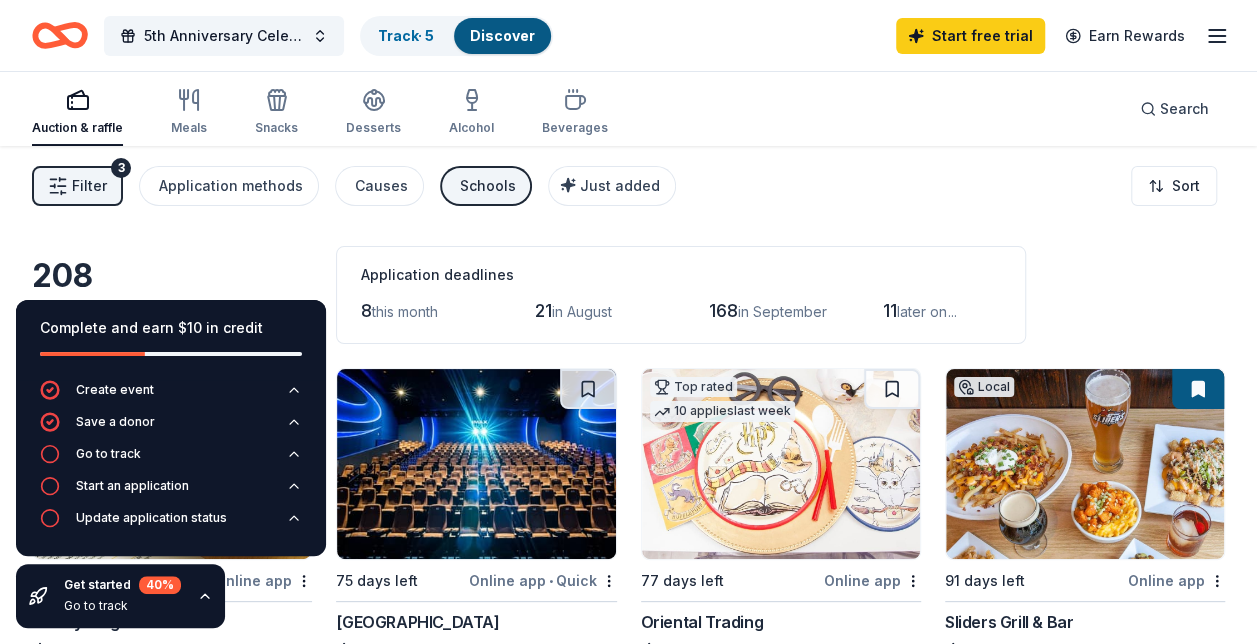 click on "Filter 3 Application methods Causes Schools Just added Sort" at bounding box center [628, 186] 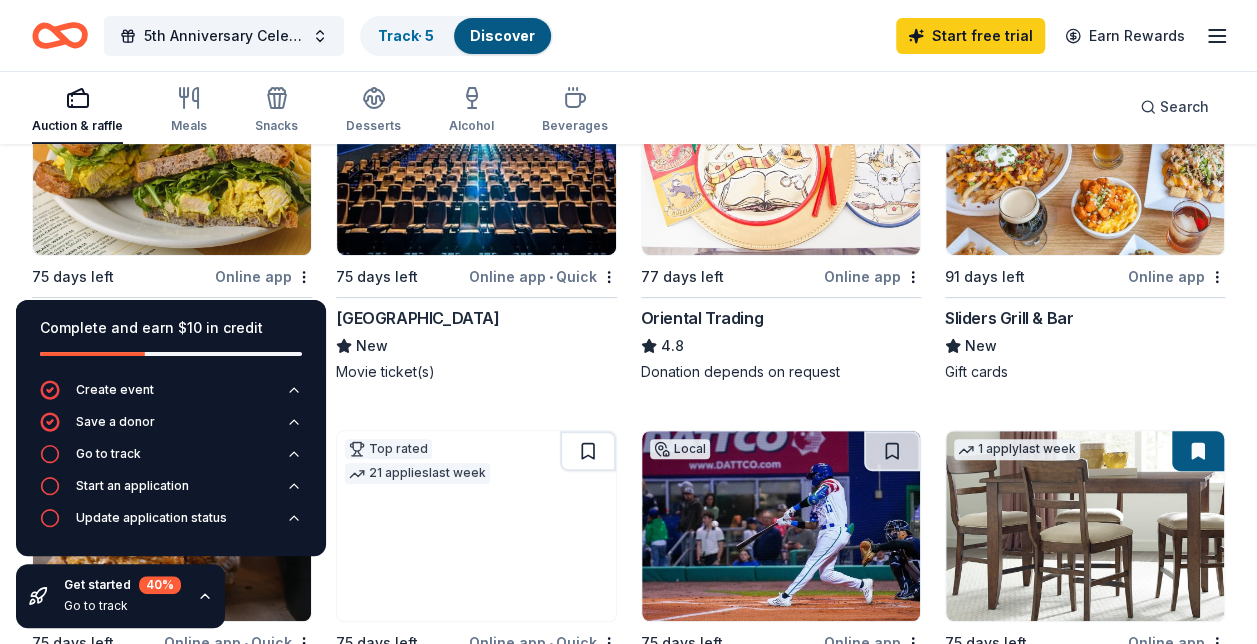 scroll, scrollTop: 0, scrollLeft: 0, axis: both 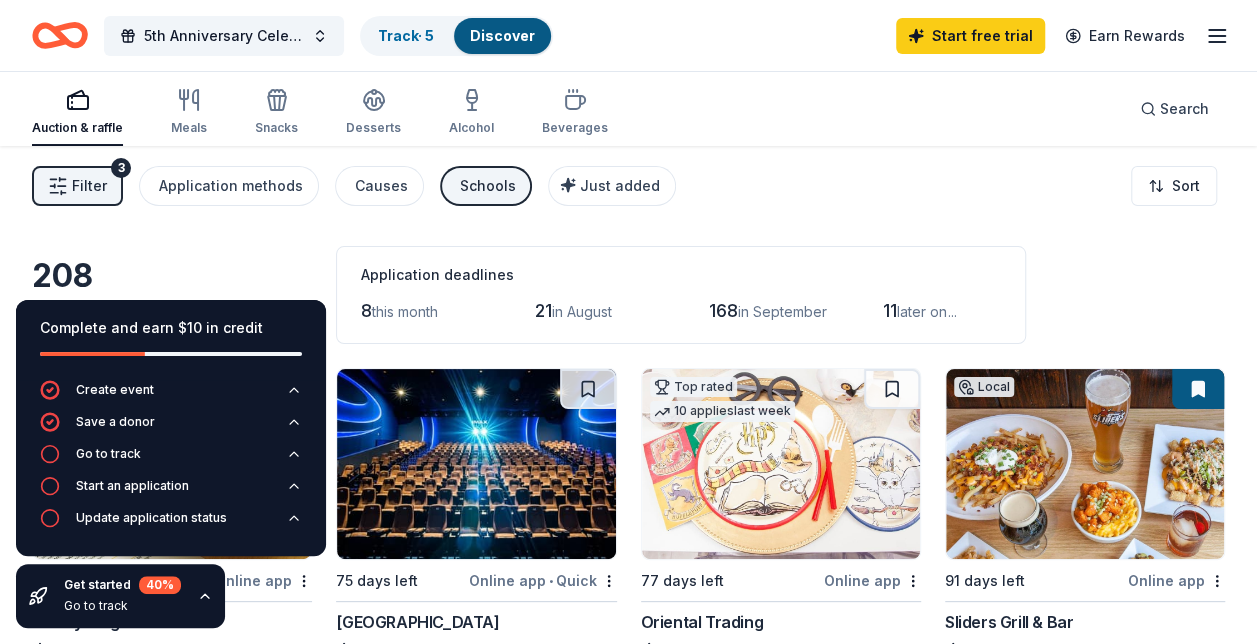 click 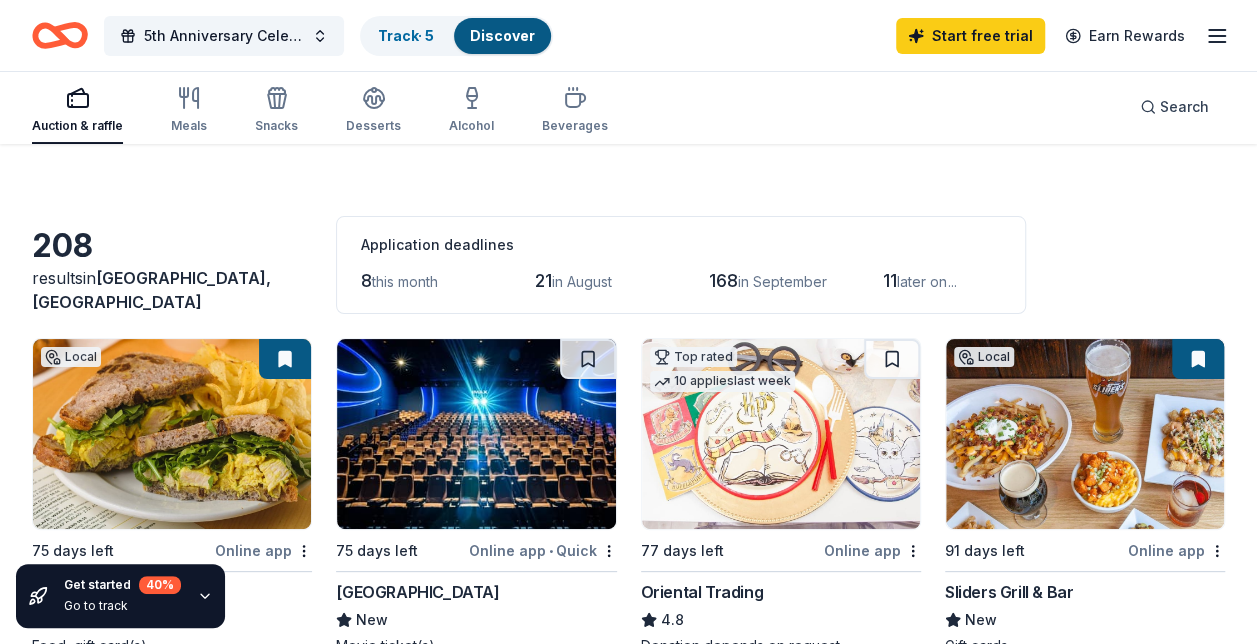 scroll, scrollTop: 0, scrollLeft: 0, axis: both 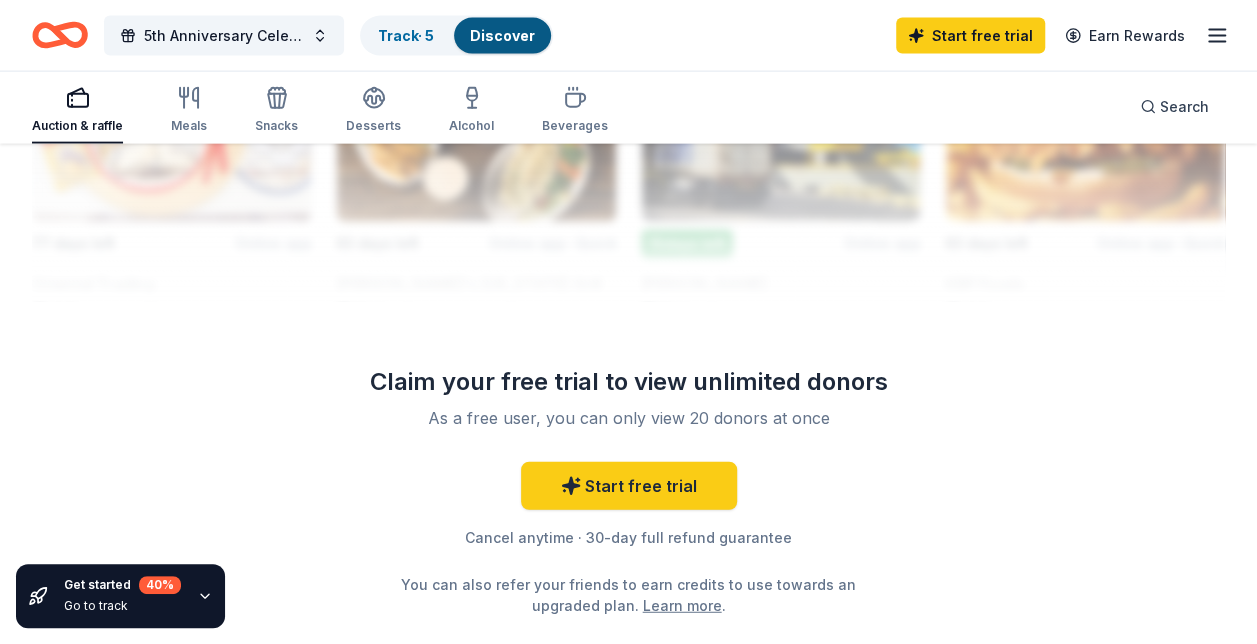 drag, startPoint x: 1263, startPoint y: 539, endPoint x: 841, endPoint y: 457, distance: 429.893 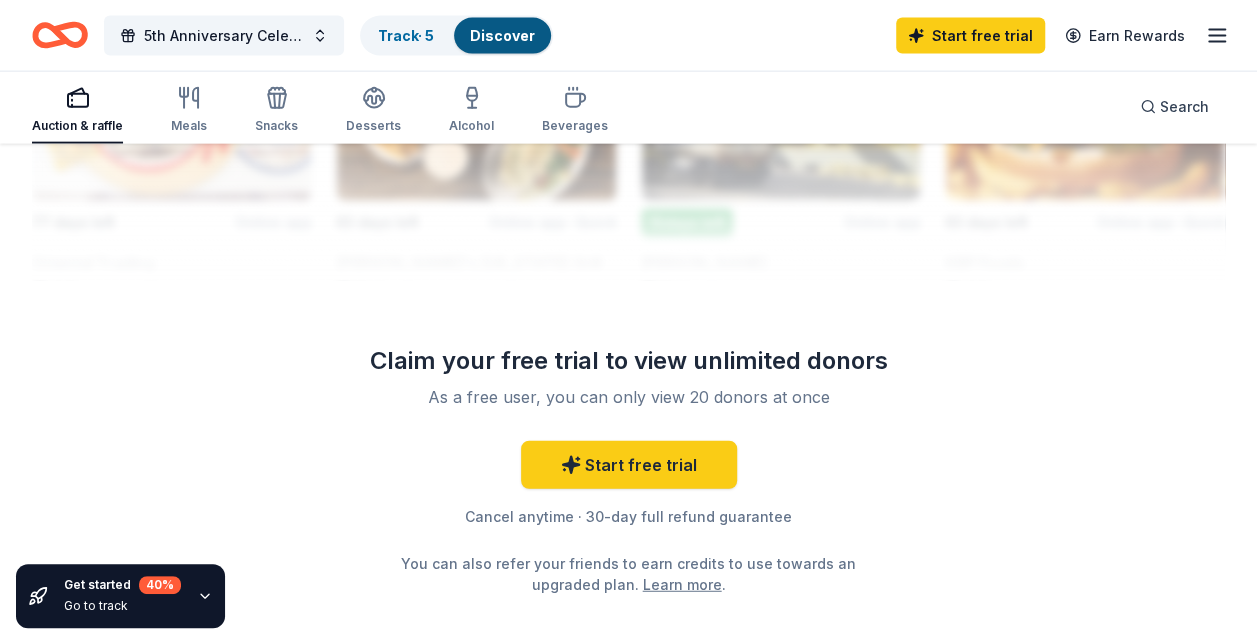 scroll, scrollTop: 2290, scrollLeft: 0, axis: vertical 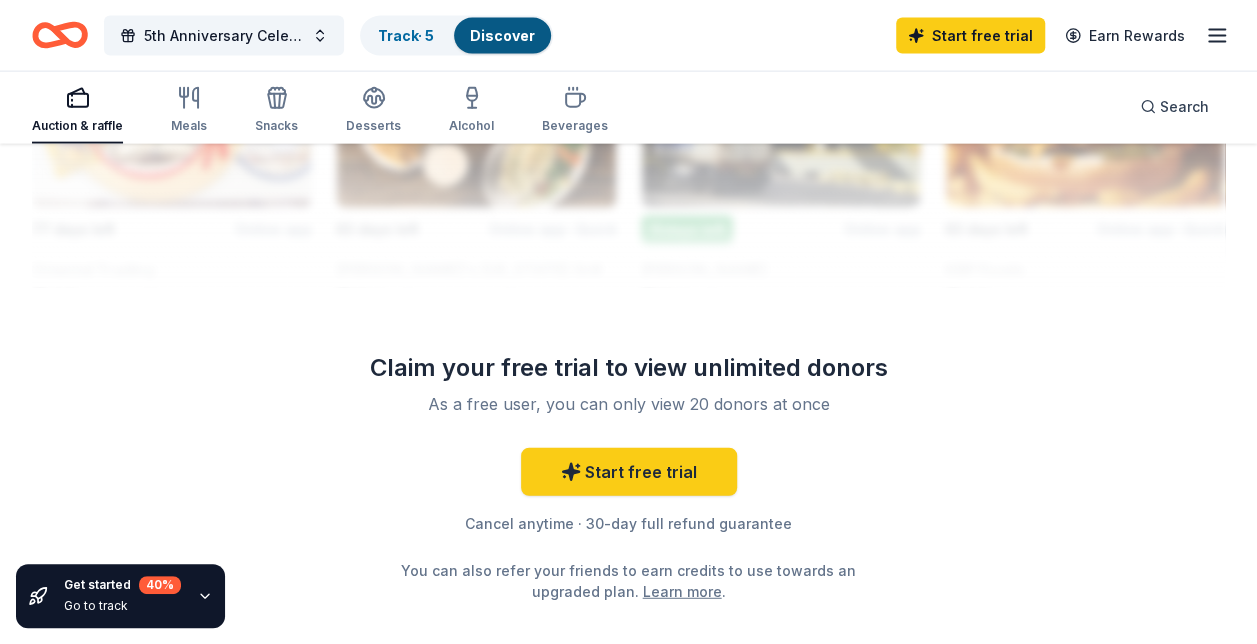 click on "Start free  trial" at bounding box center [629, 472] 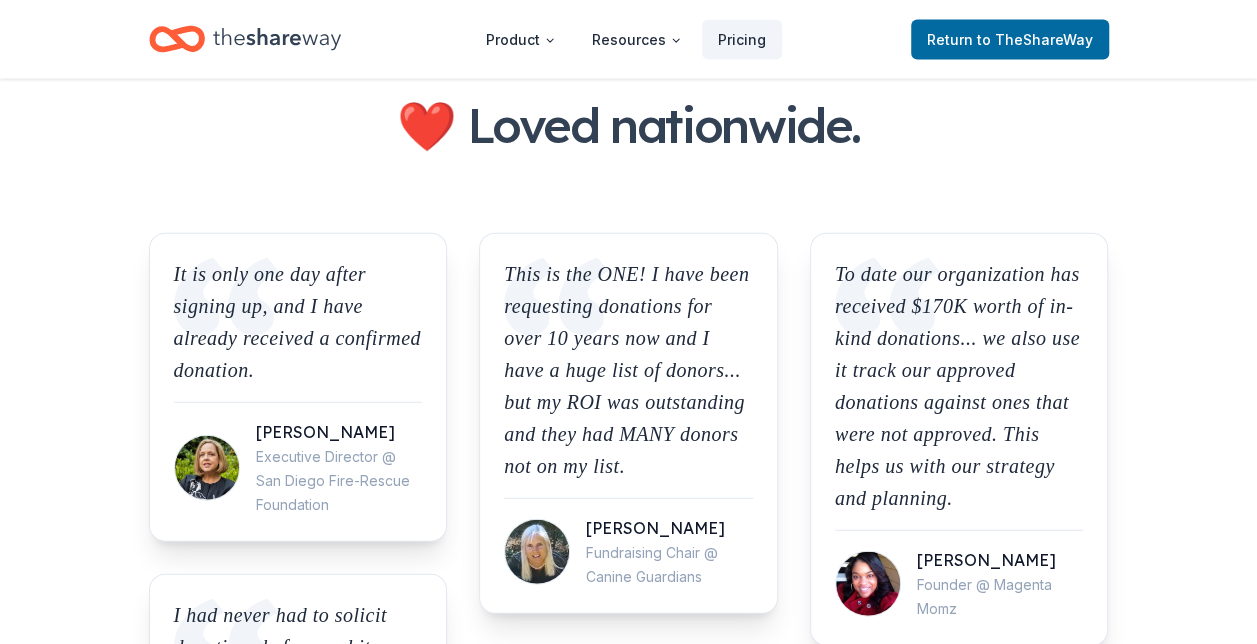 scroll, scrollTop: 0, scrollLeft: 0, axis: both 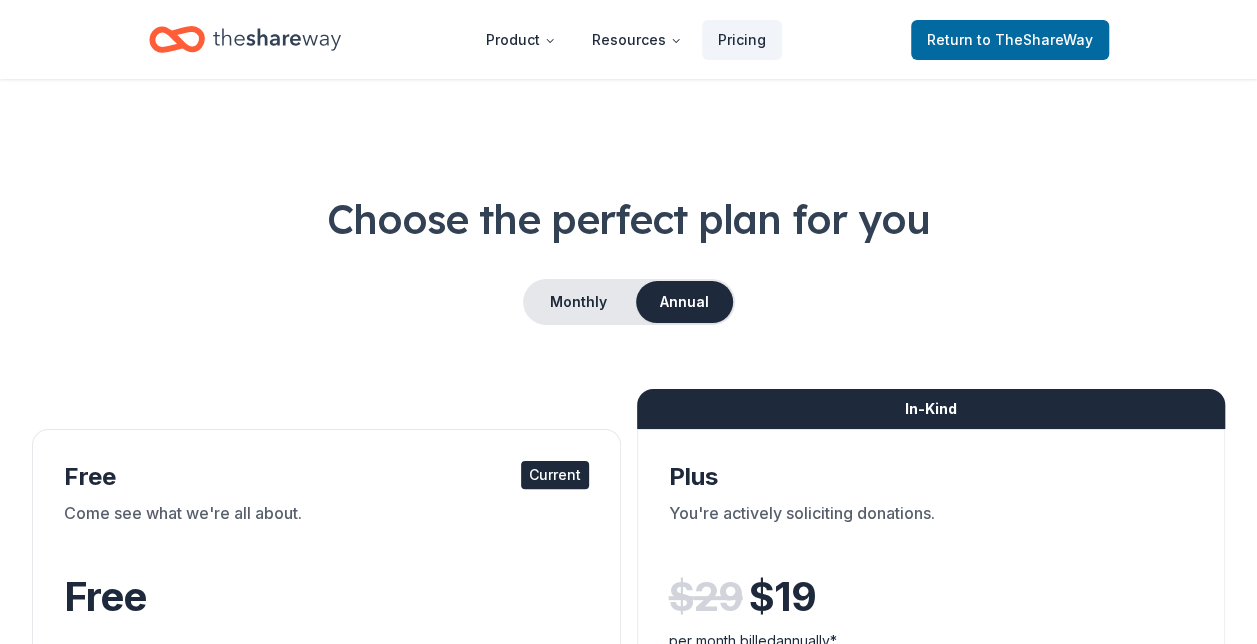 click on "Monthly" at bounding box center [578, 302] 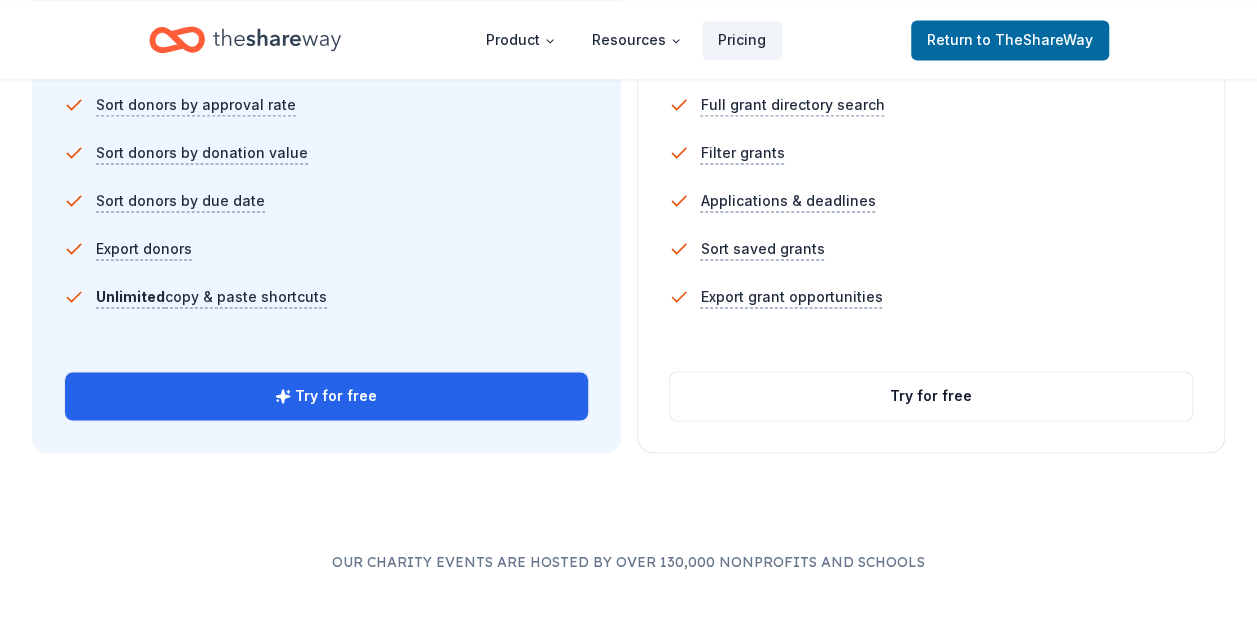 scroll, scrollTop: 1491, scrollLeft: 0, axis: vertical 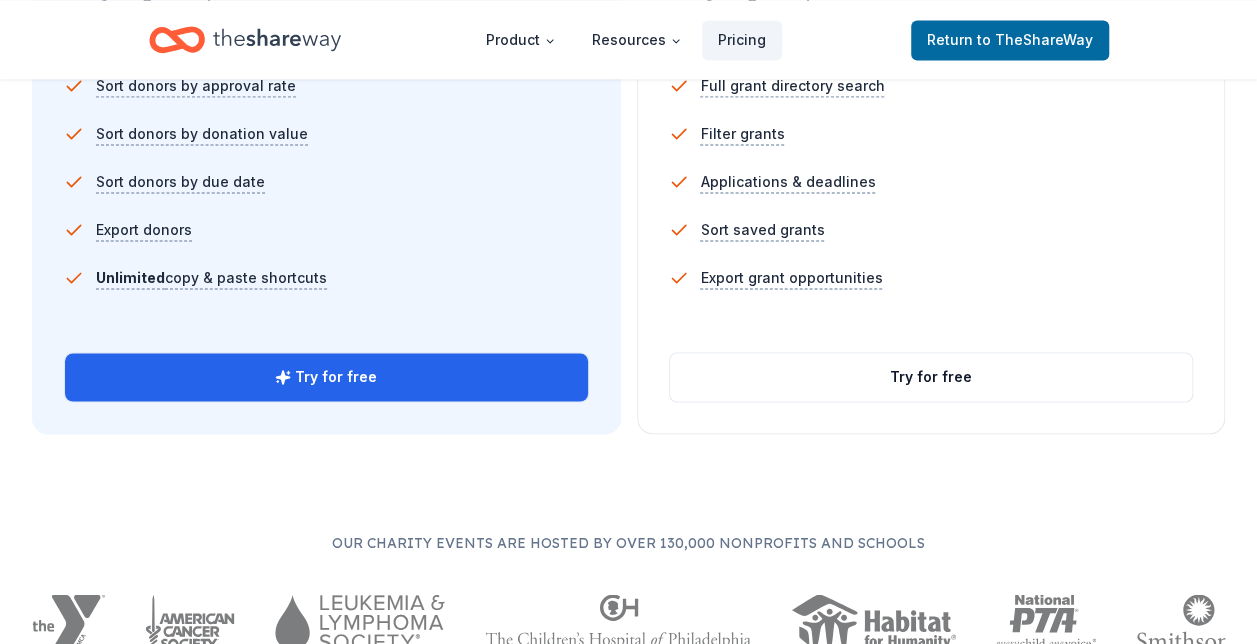 click on "Try for free" at bounding box center [326, 377] 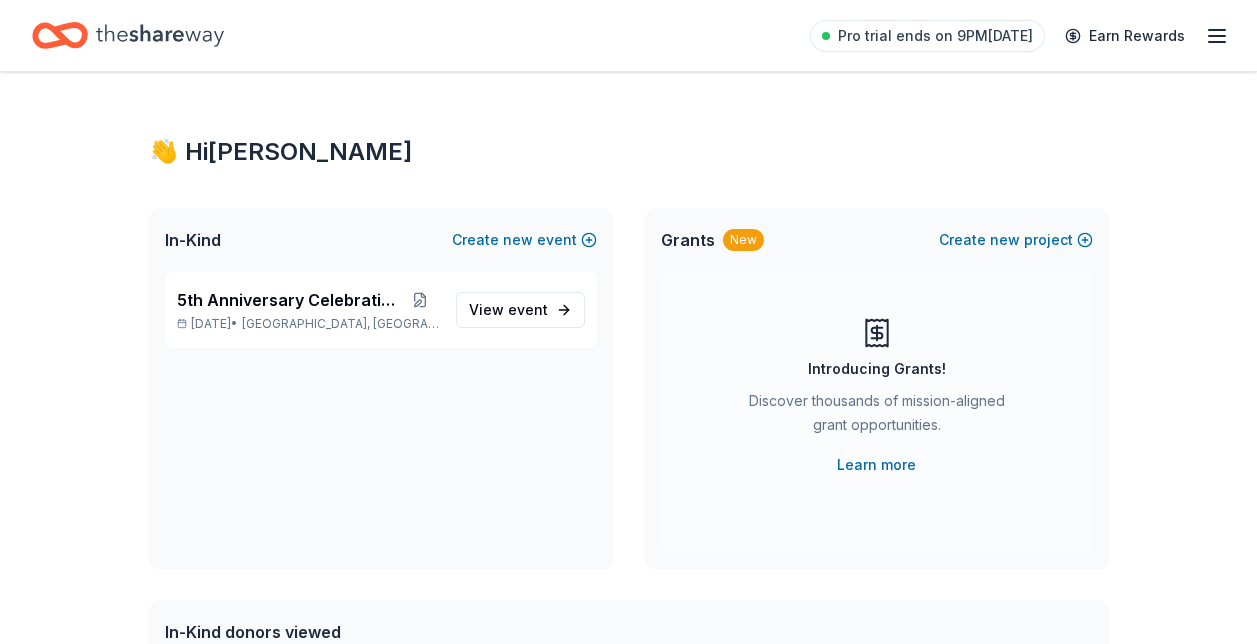 scroll, scrollTop: 0, scrollLeft: 0, axis: both 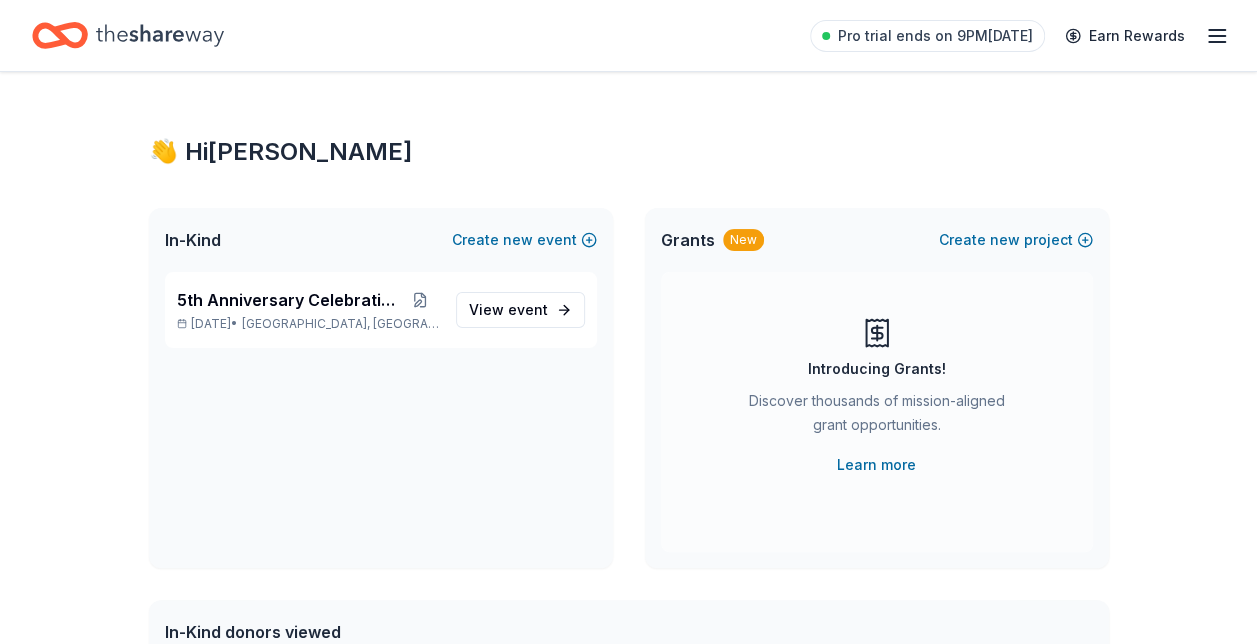 drag, startPoint x: 1262, startPoint y: 158, endPoint x: 1216, endPoint y: 94, distance: 78.81624 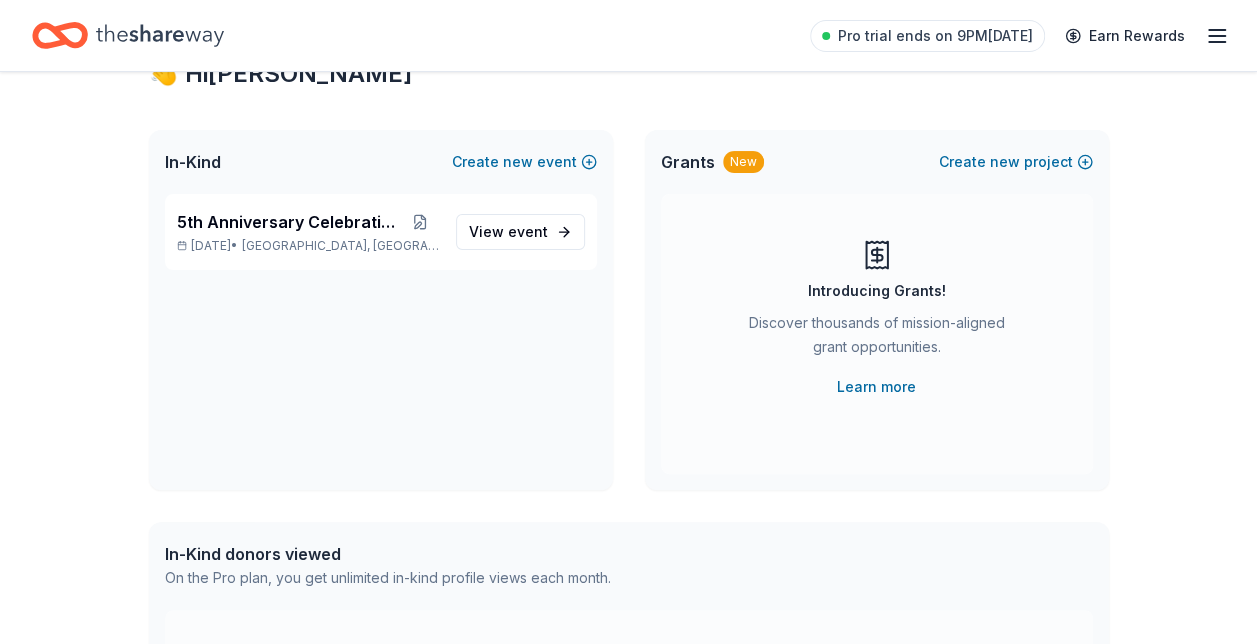scroll, scrollTop: 27, scrollLeft: 0, axis: vertical 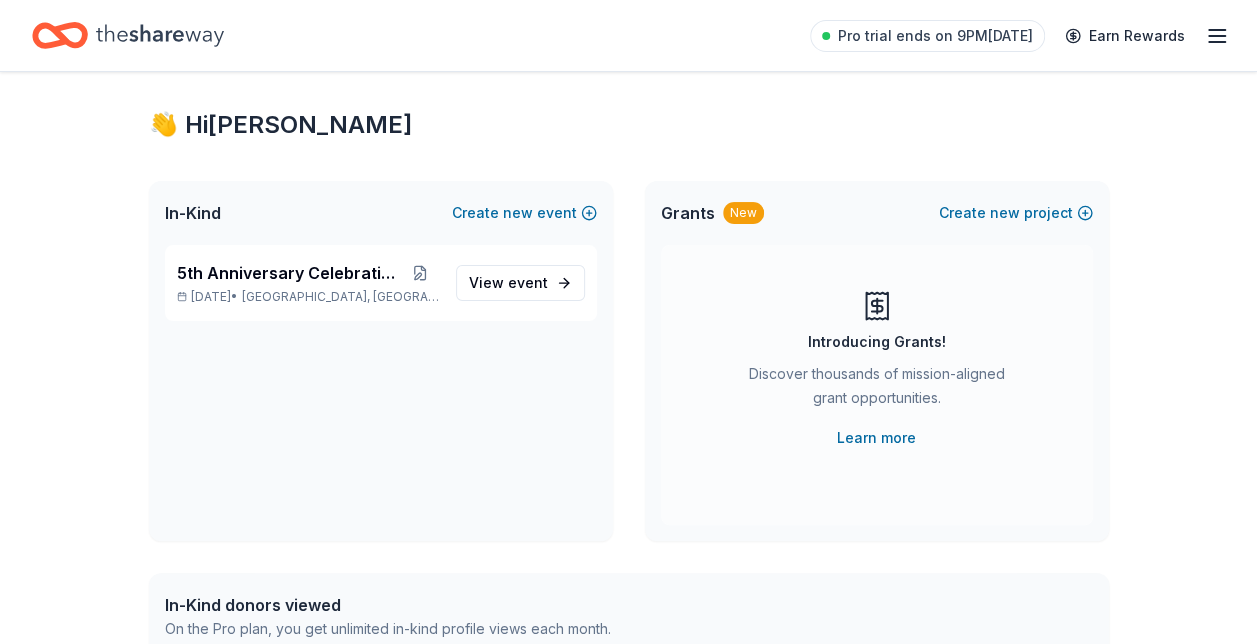 click on "event" at bounding box center [528, 282] 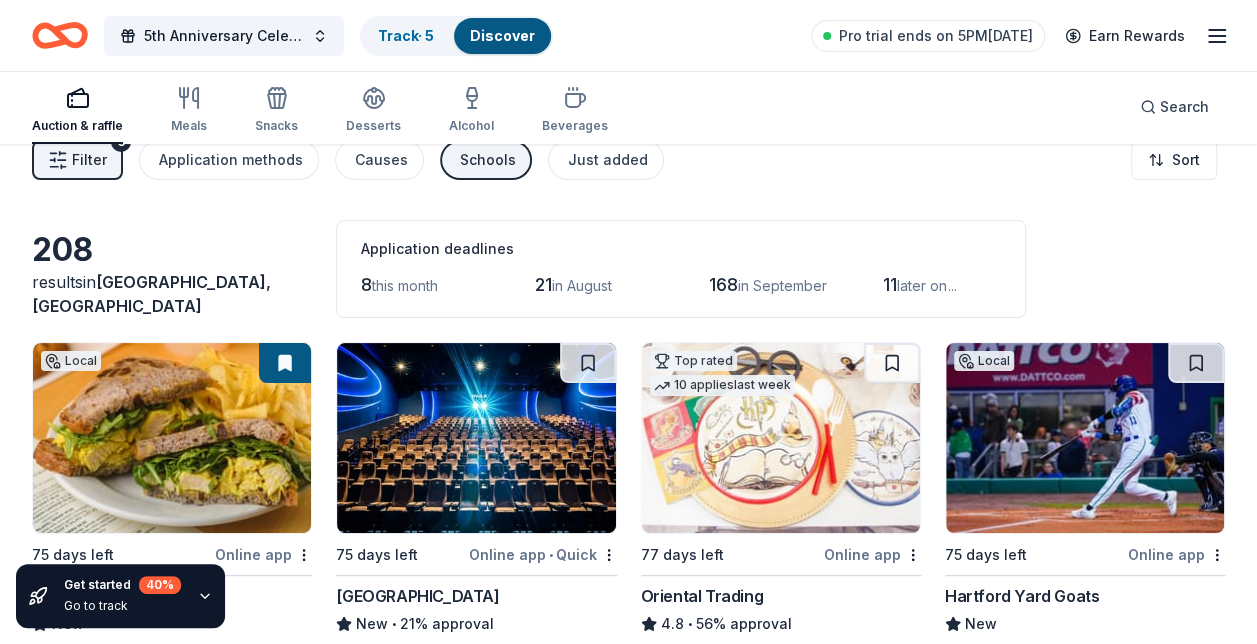 scroll, scrollTop: 0, scrollLeft: 0, axis: both 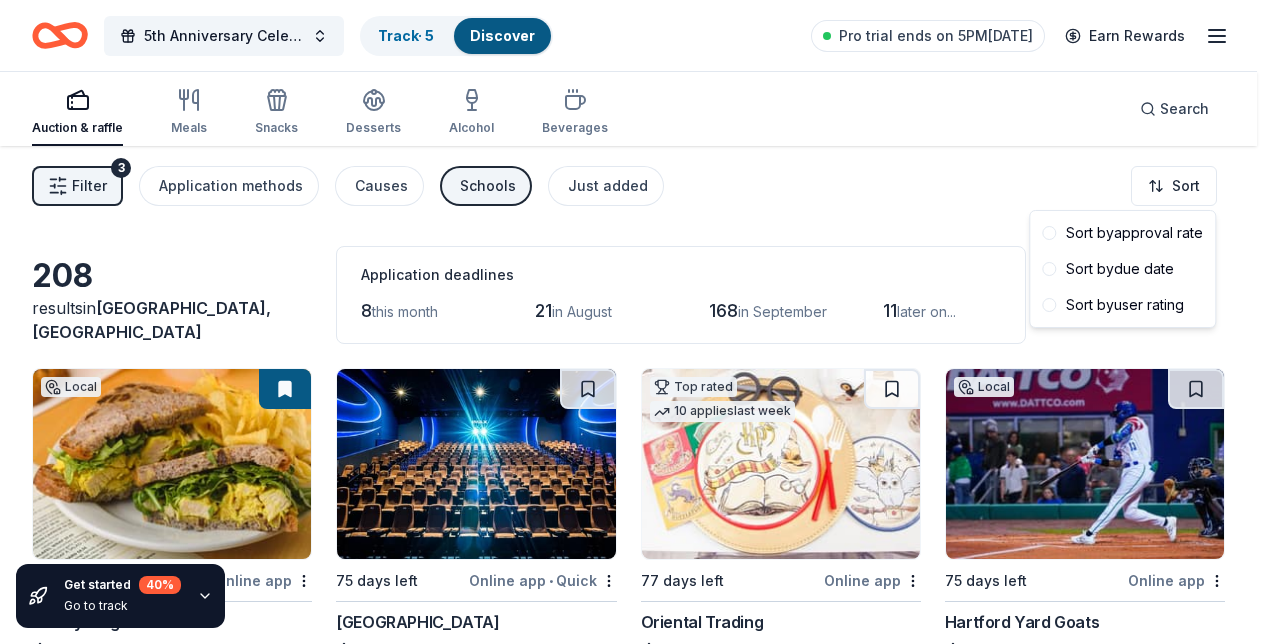 click on "5th Anniversary Celebration Track  · 5 Discover Pro trial ends on 5PM, 7/17 Earn Rewards Auction & raffle Meals Snacks Desserts Alcohol Beverages Search Filter 3 Application methods Causes Schools Just added Sort Get started 40 % Go to track 208 results  in  Hartford, CT Application deadlines 8  this month 21  in August 168  in September 11  later on... Local 75 days left Online app Fire by Forge New Food, gift card(s) 75 days left Online app • Quick Cinépolis New • 21% approval Movie ticket(s) Top rated 10   applies  last week 77 days left Online app Oriental Trading 4.8 • 56% approval Donation depends on request Local 75 days left Online app Hartford Yard Goats New Tickets, merchandise Local 91 days left Online app Sliders Grill & Bar New Gift cards 1   apply  last week 75 days left Online app Jordan's Furniture New Gift card(s), tickets to IMAX, monetary Top rated 21   applies  last week 75 days left Online app • Quick BarkBox 5.0 • 69% approval Dog toy(s), dog food Local 75 days left New Local" at bounding box center [636, 322] 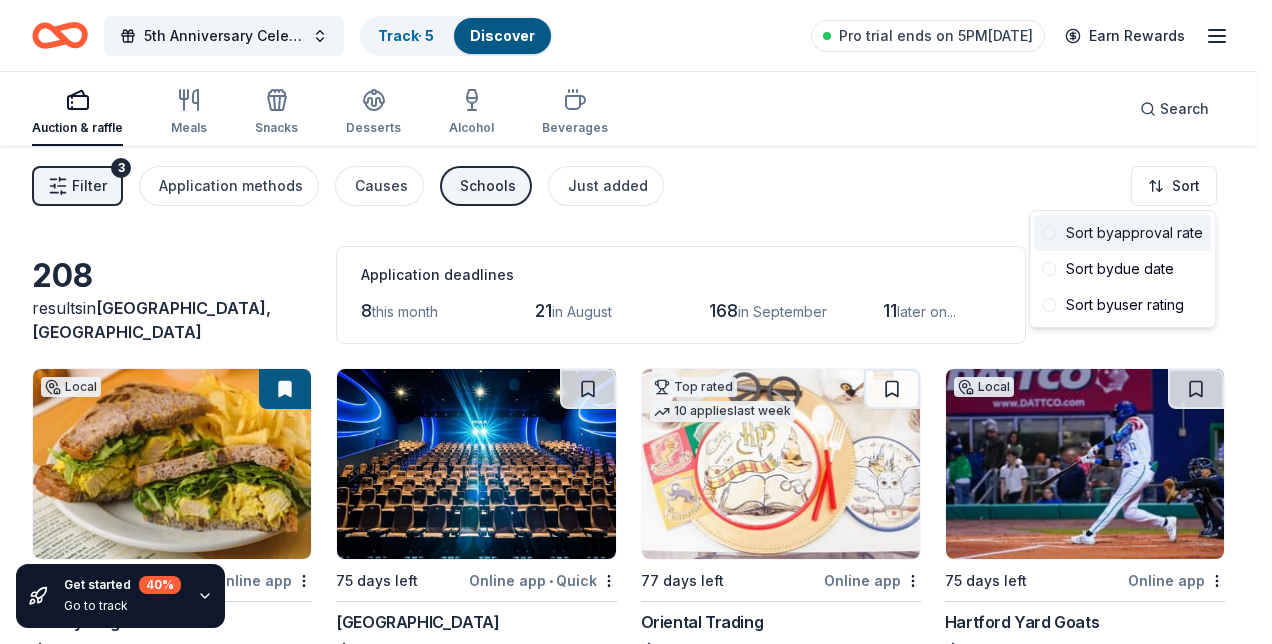 click on "Sort by  approval rate" at bounding box center (1122, 233) 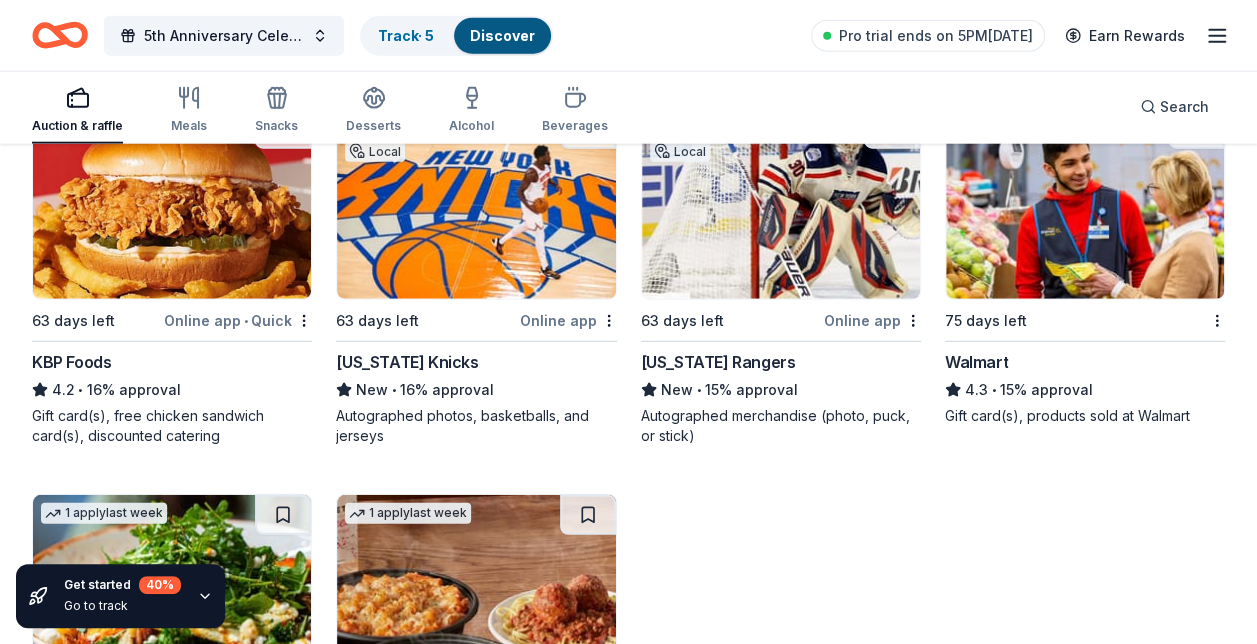 scroll, scrollTop: 2520, scrollLeft: 0, axis: vertical 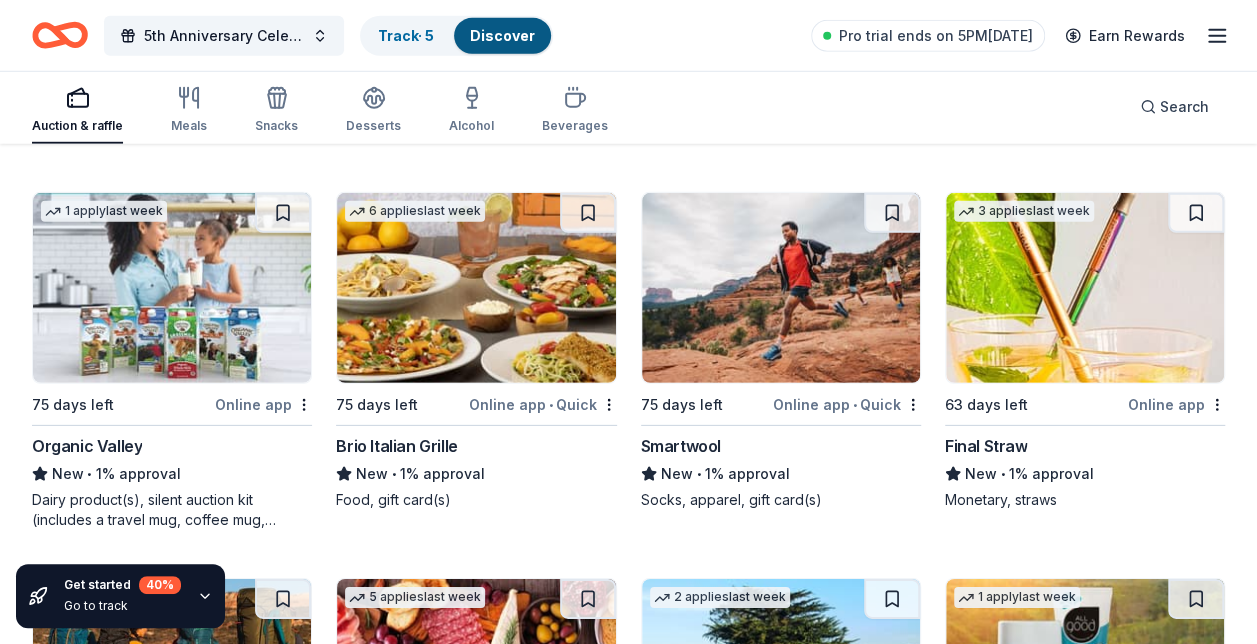 click on "Track  · 5" at bounding box center (406, 35) 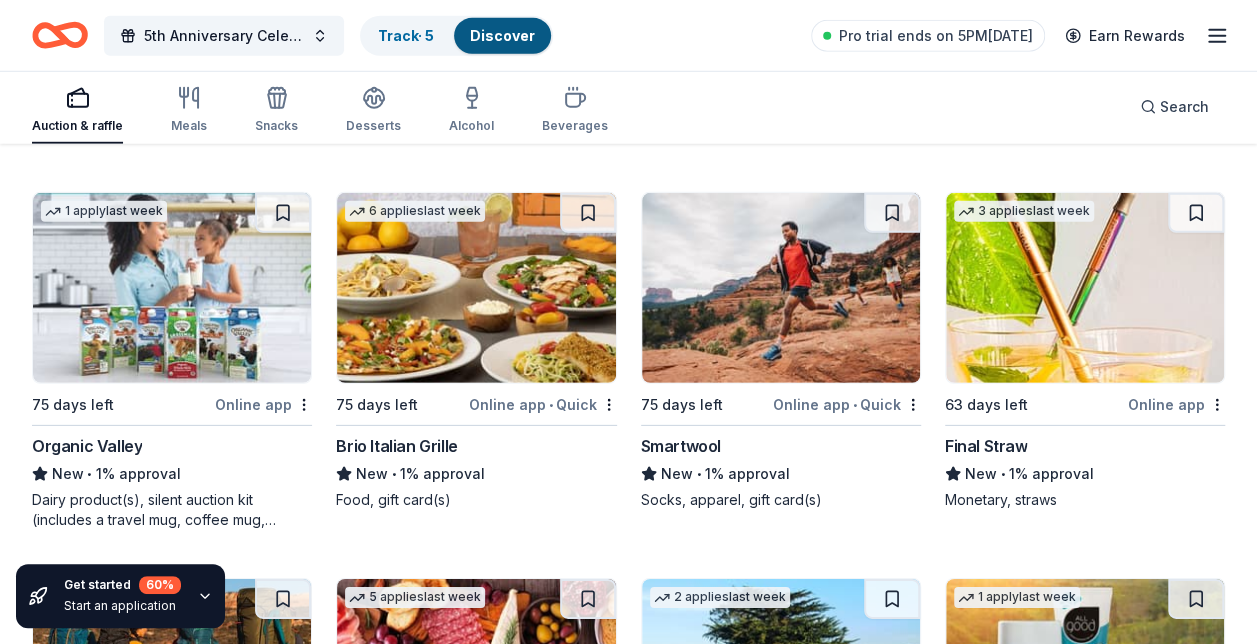 scroll, scrollTop: 0, scrollLeft: 0, axis: both 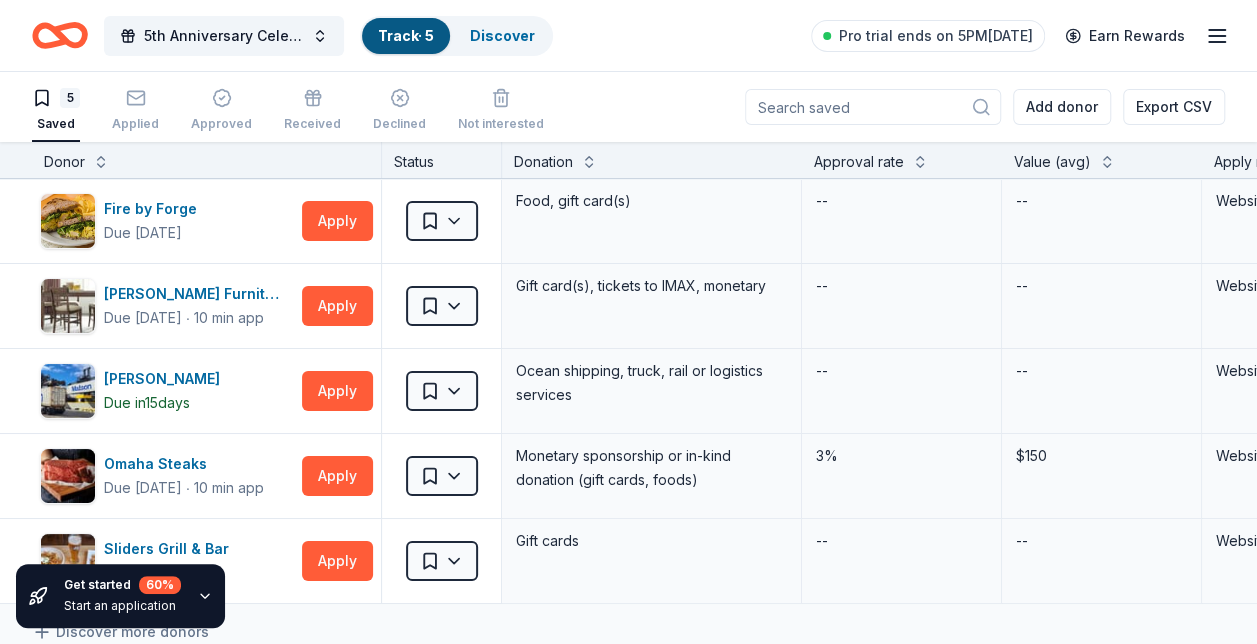 click on "Discover" at bounding box center (502, 35) 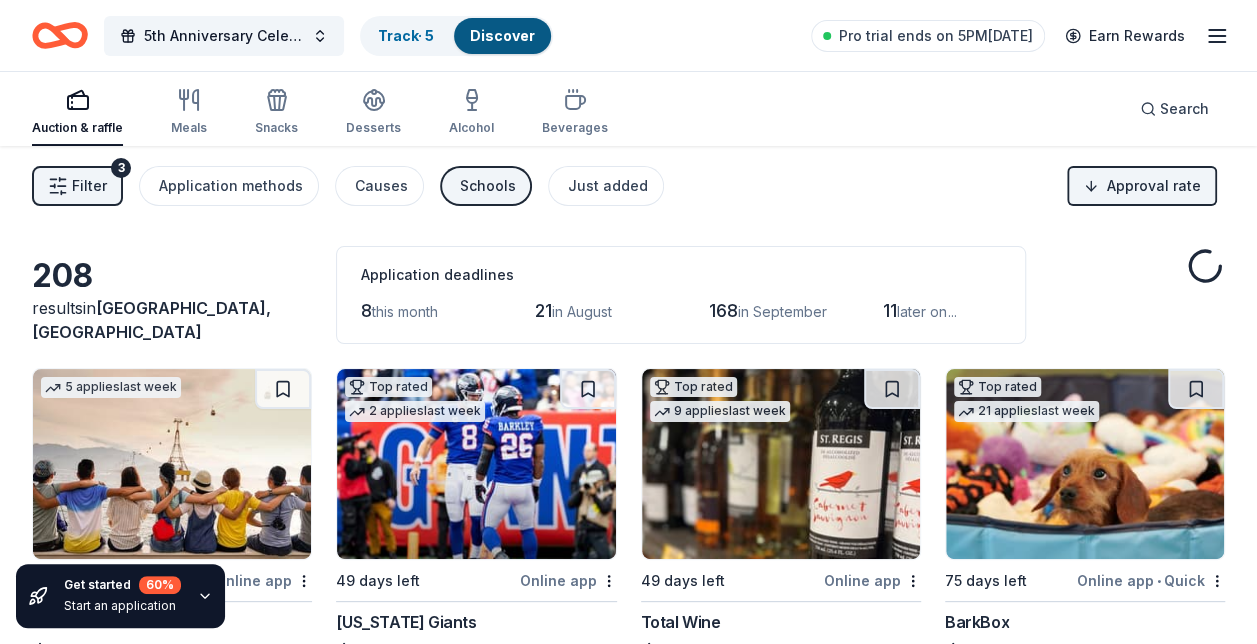 scroll, scrollTop: 0, scrollLeft: 0, axis: both 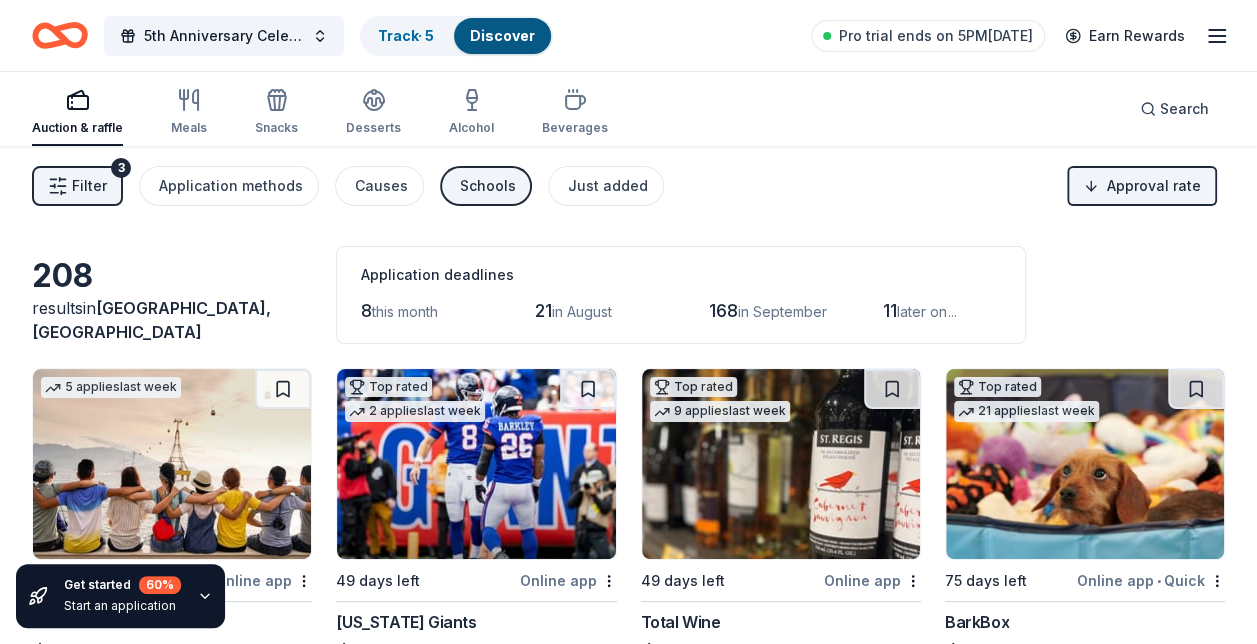 click on "Filter 3 Application methods Causes Schools Just added Approval rate" at bounding box center [628, 186] 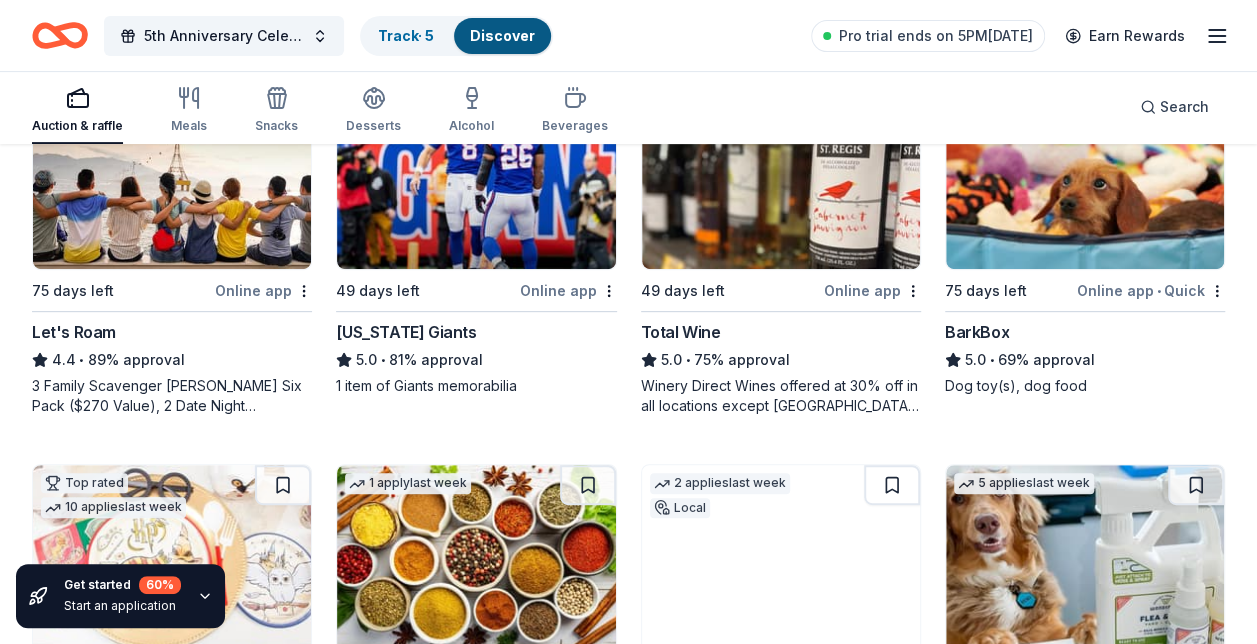 scroll, scrollTop: 0, scrollLeft: 0, axis: both 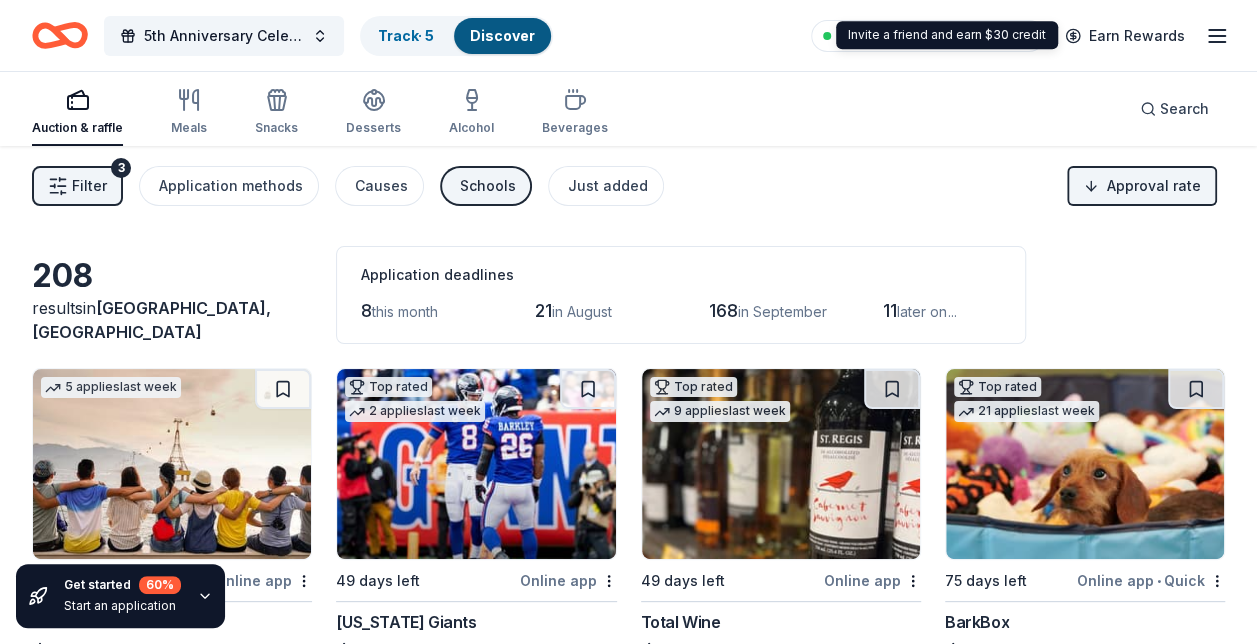 click at bounding box center (283, 389) 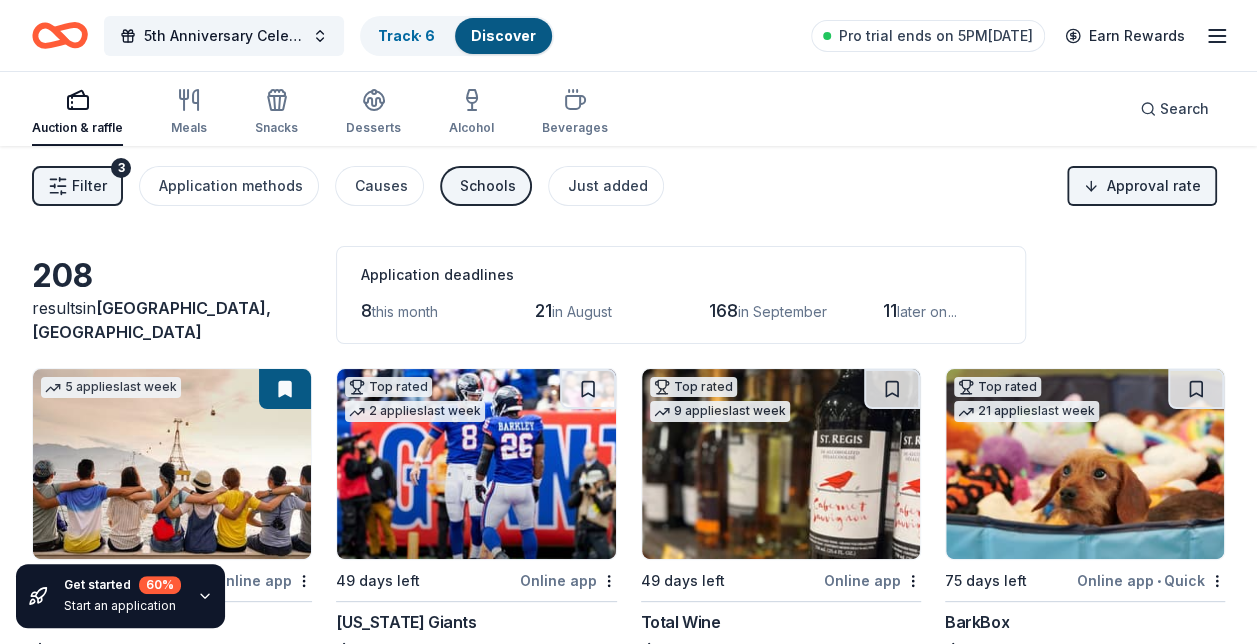 click at bounding box center [588, 389] 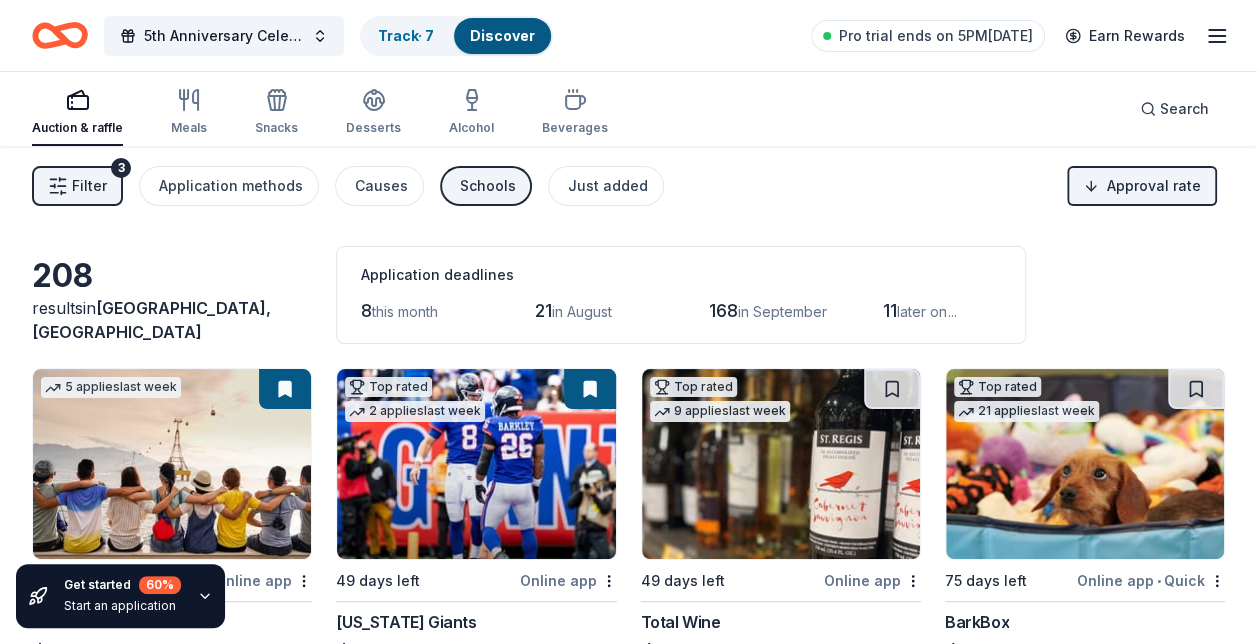 click at bounding box center (892, 389) 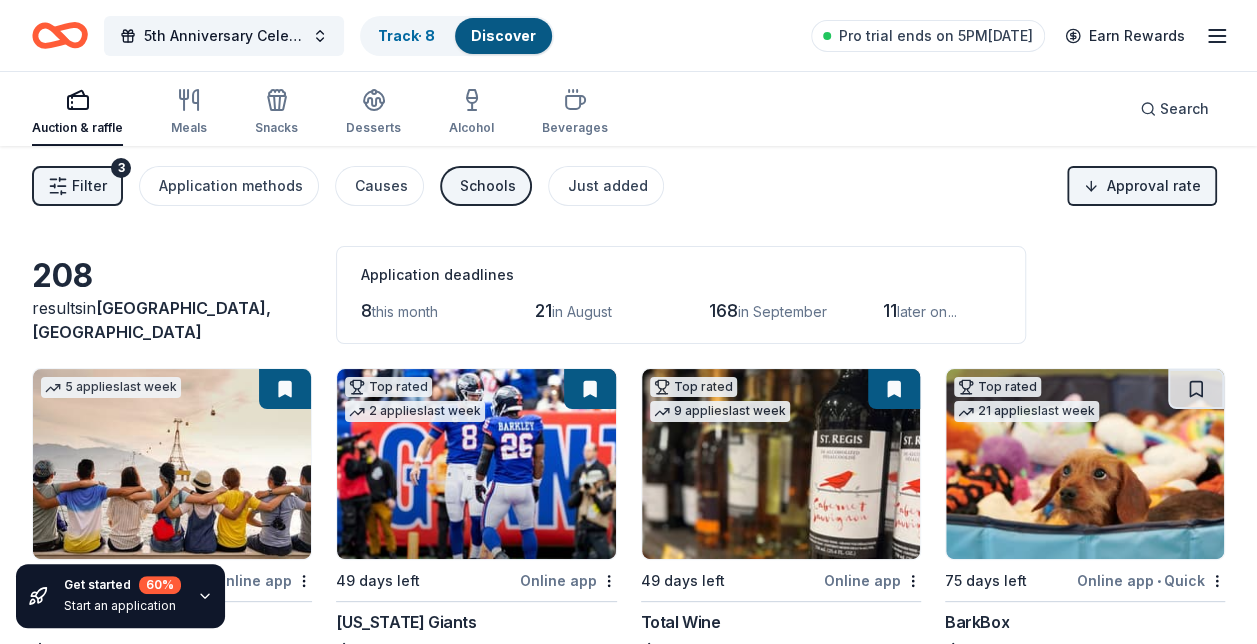click at bounding box center [1196, 389] 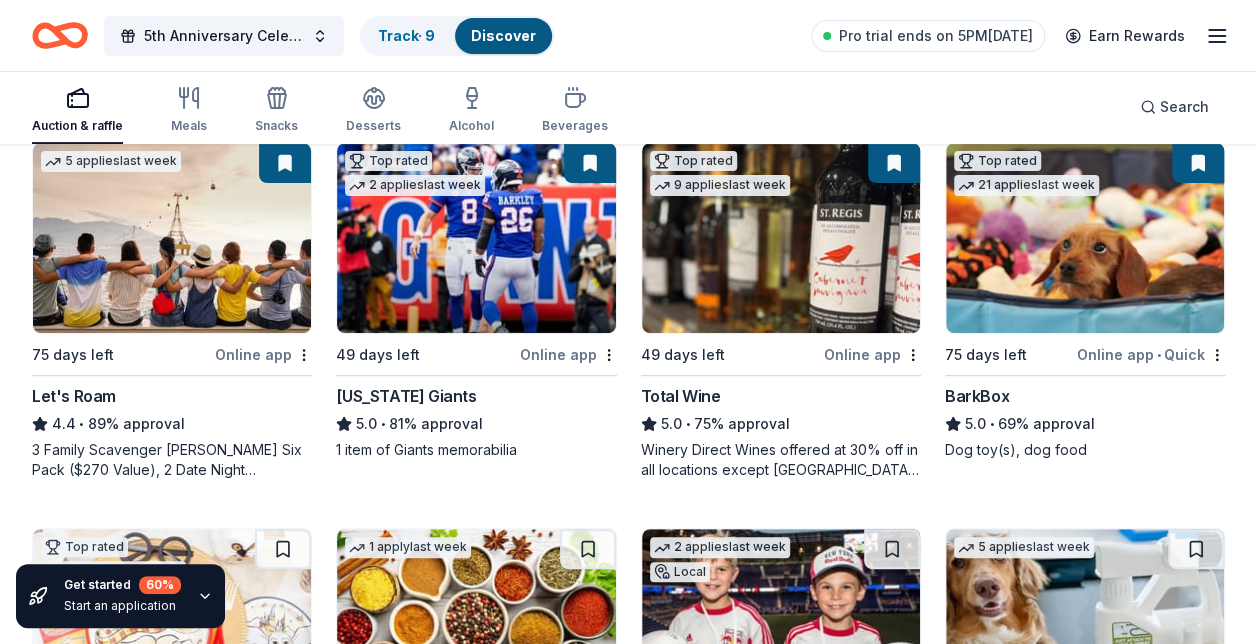 scroll, scrollTop: 373, scrollLeft: 0, axis: vertical 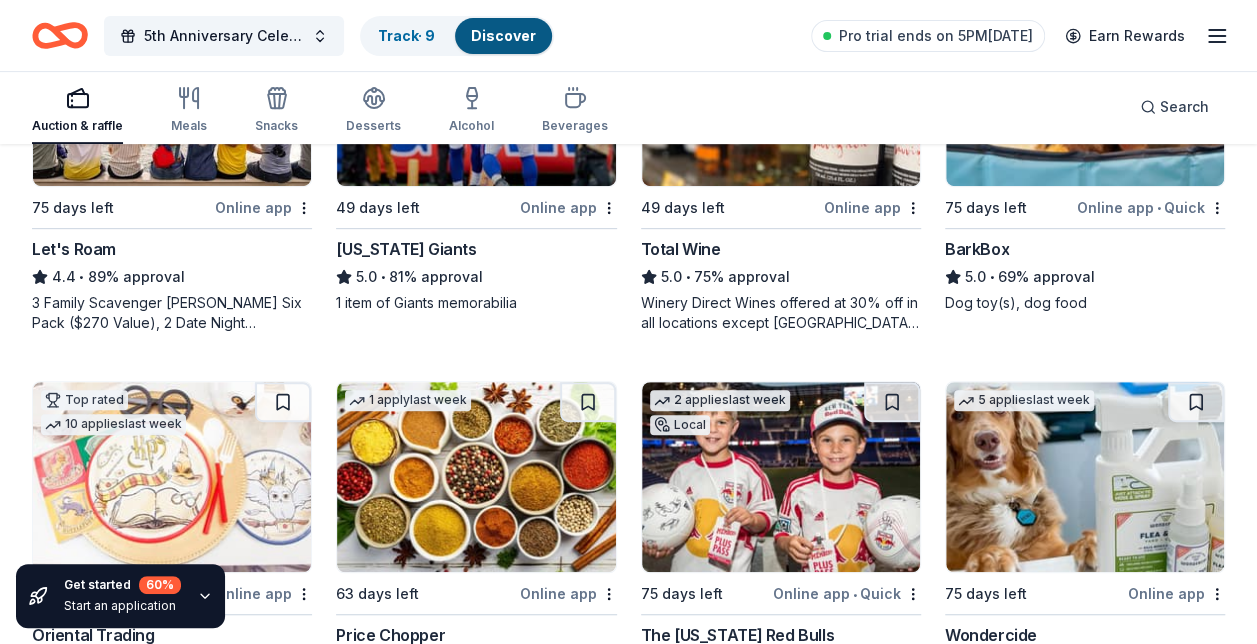 click at bounding box center (1196, 402) 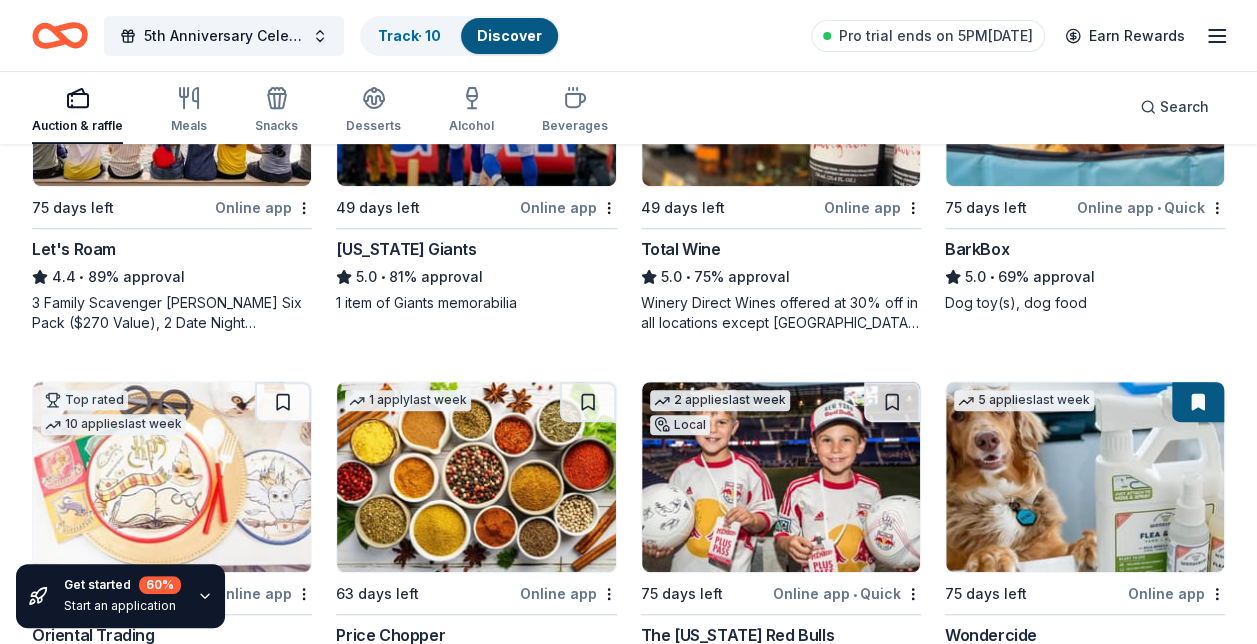 click at bounding box center (892, 402) 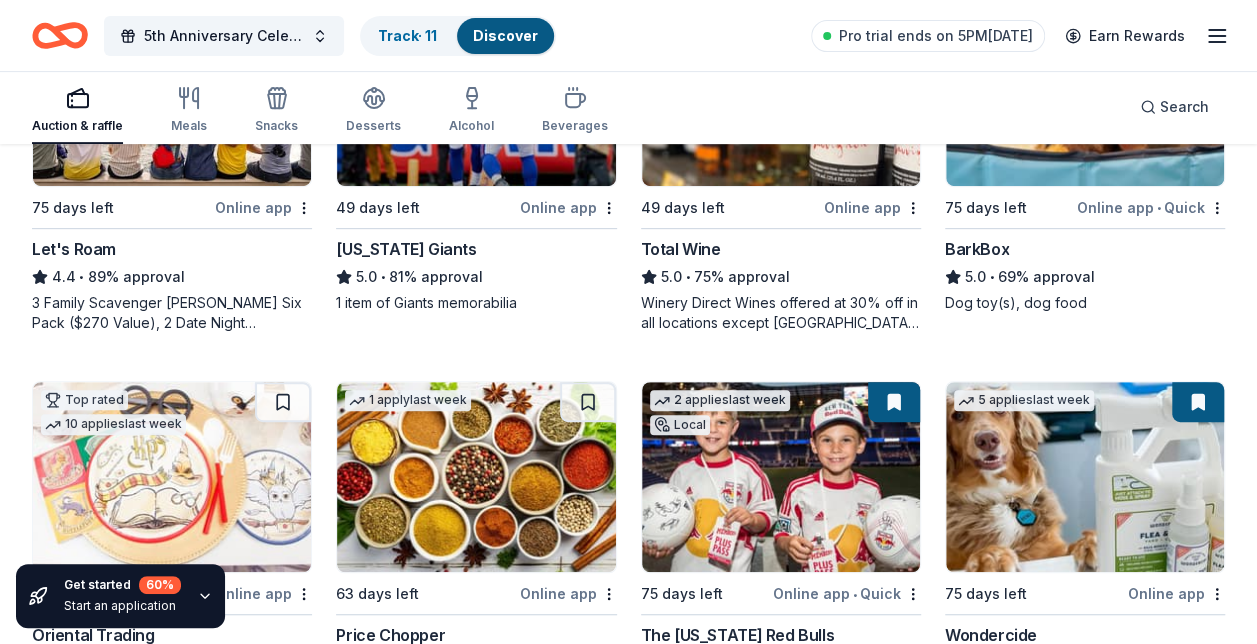 click at bounding box center (588, 402) 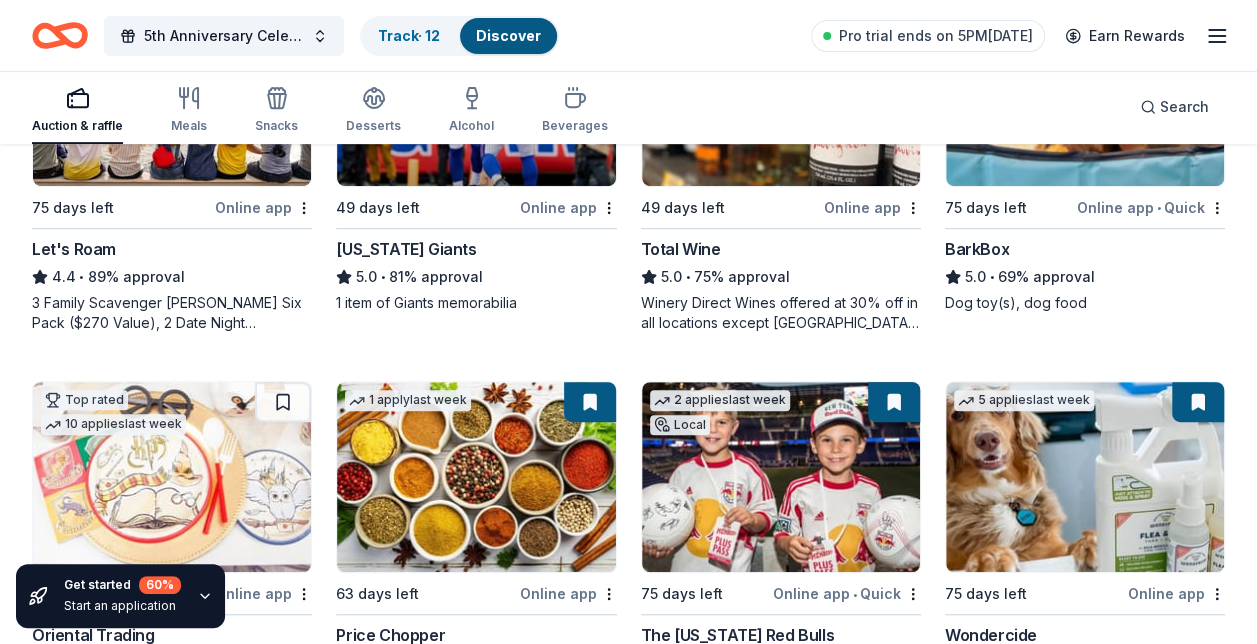 click at bounding box center (283, 402) 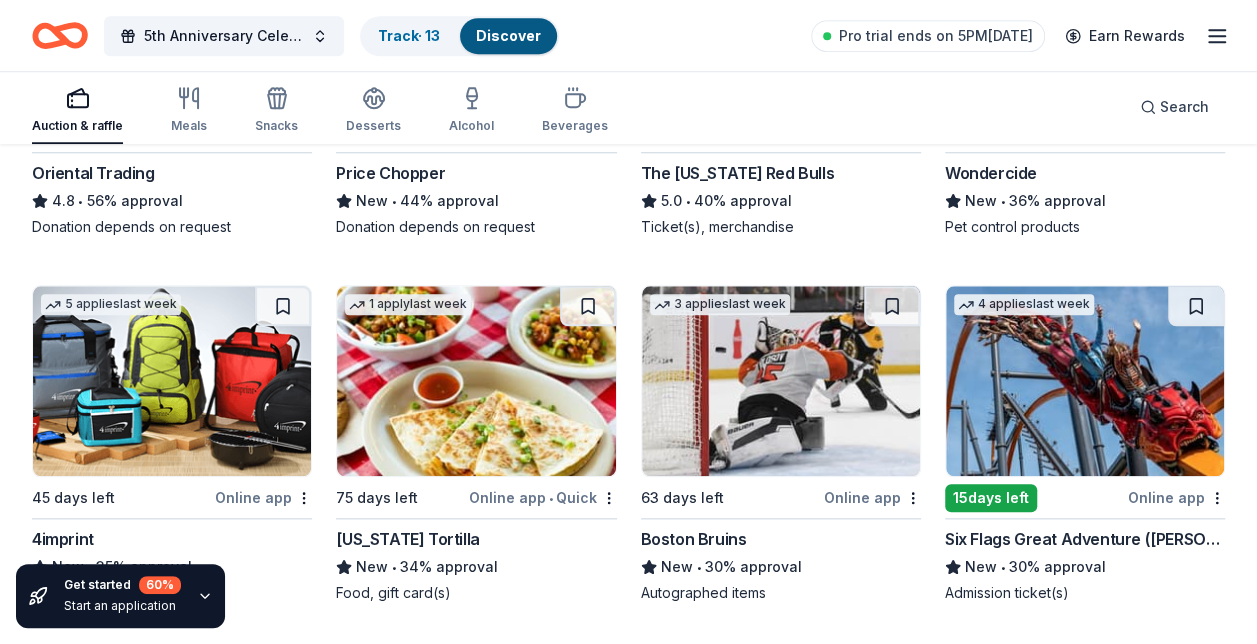 scroll, scrollTop: 853, scrollLeft: 0, axis: vertical 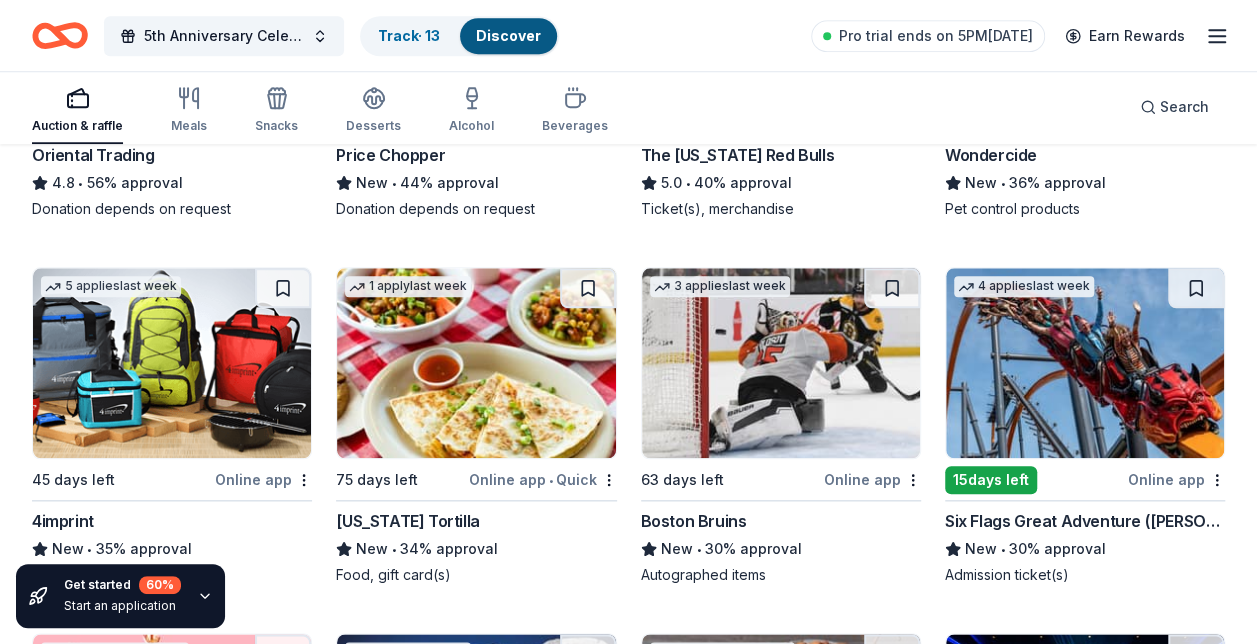 click at bounding box center [283, 288] 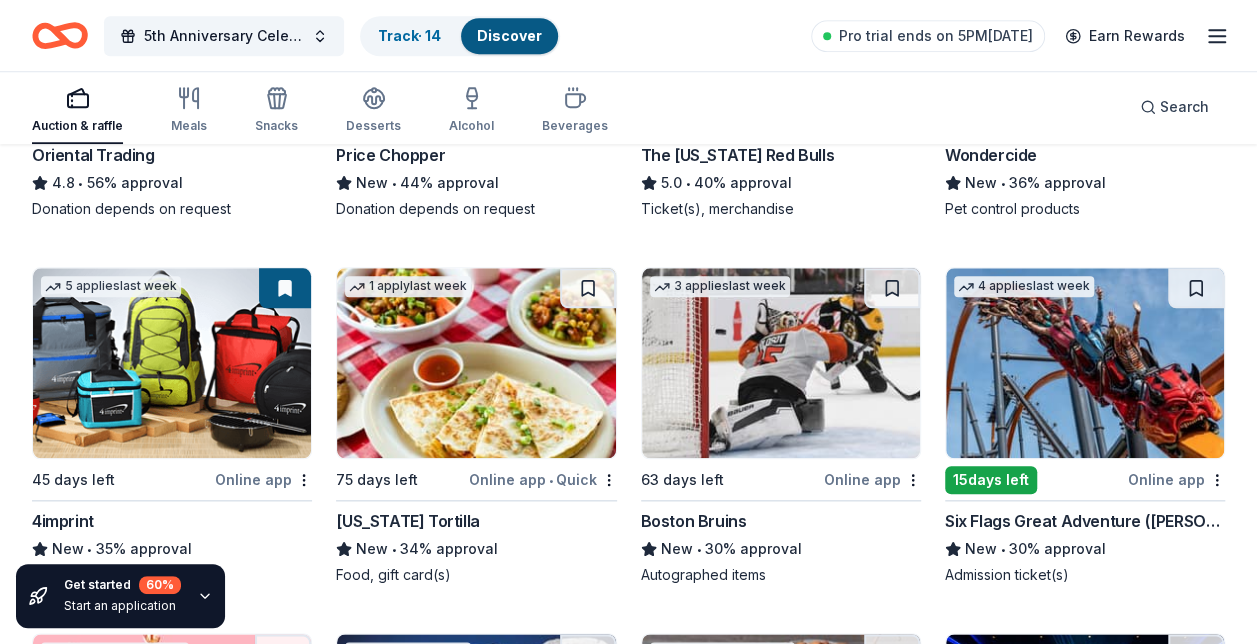 click at bounding box center (588, 288) 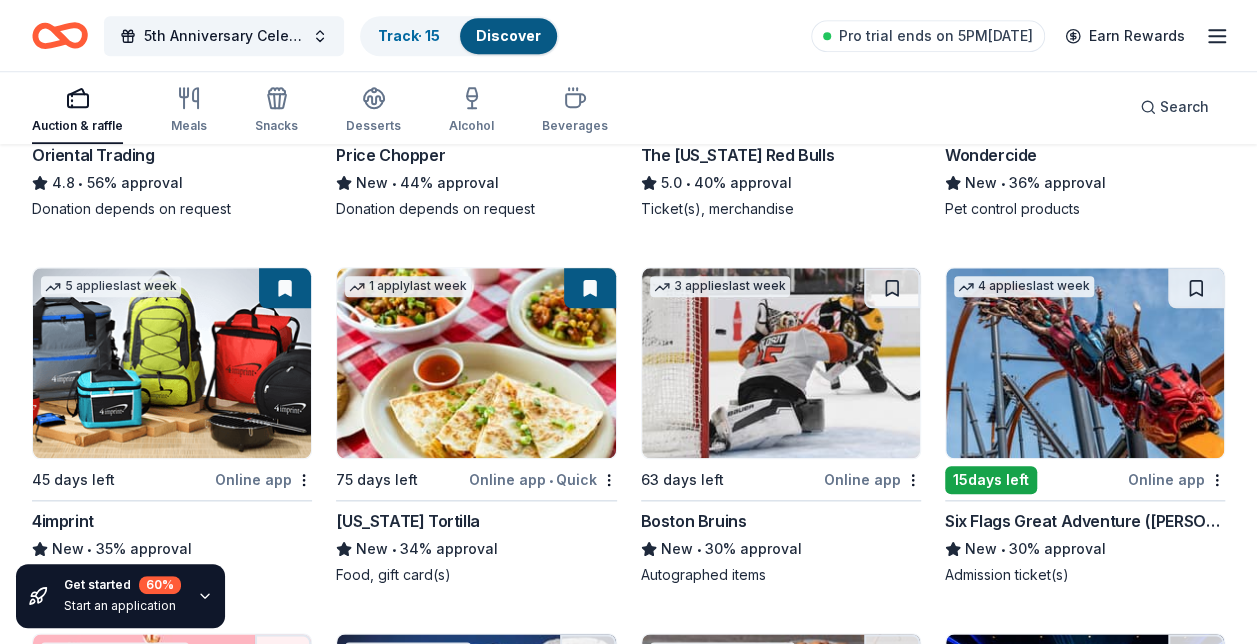 click at bounding box center (892, 288) 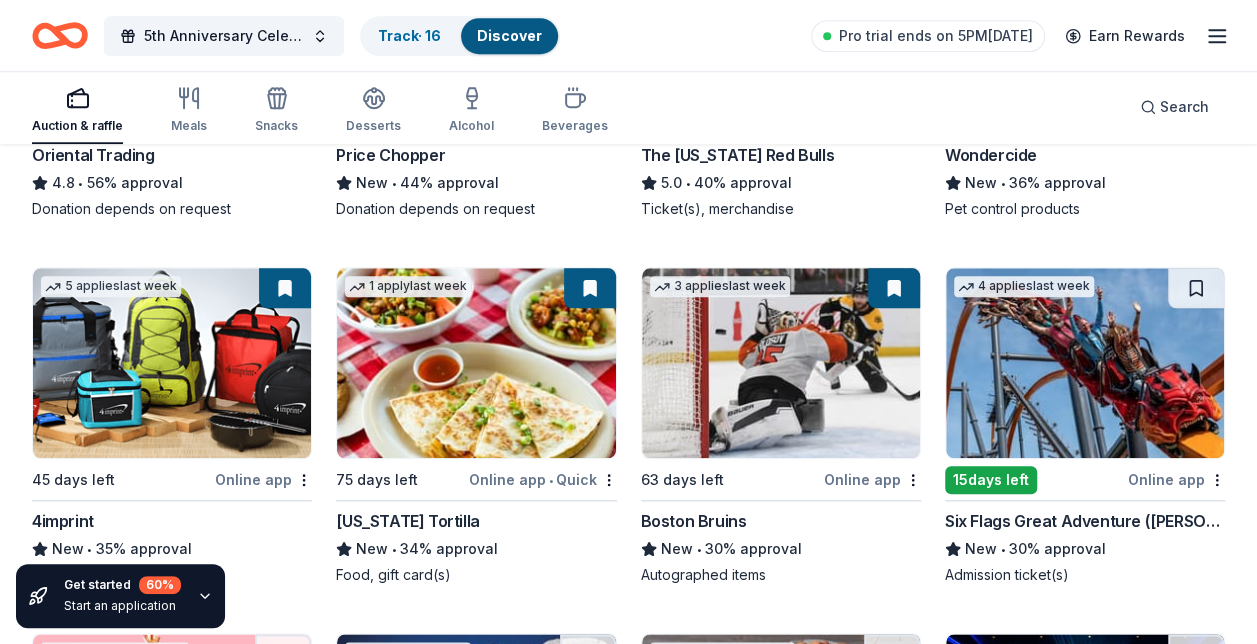 click at bounding box center (1196, 288) 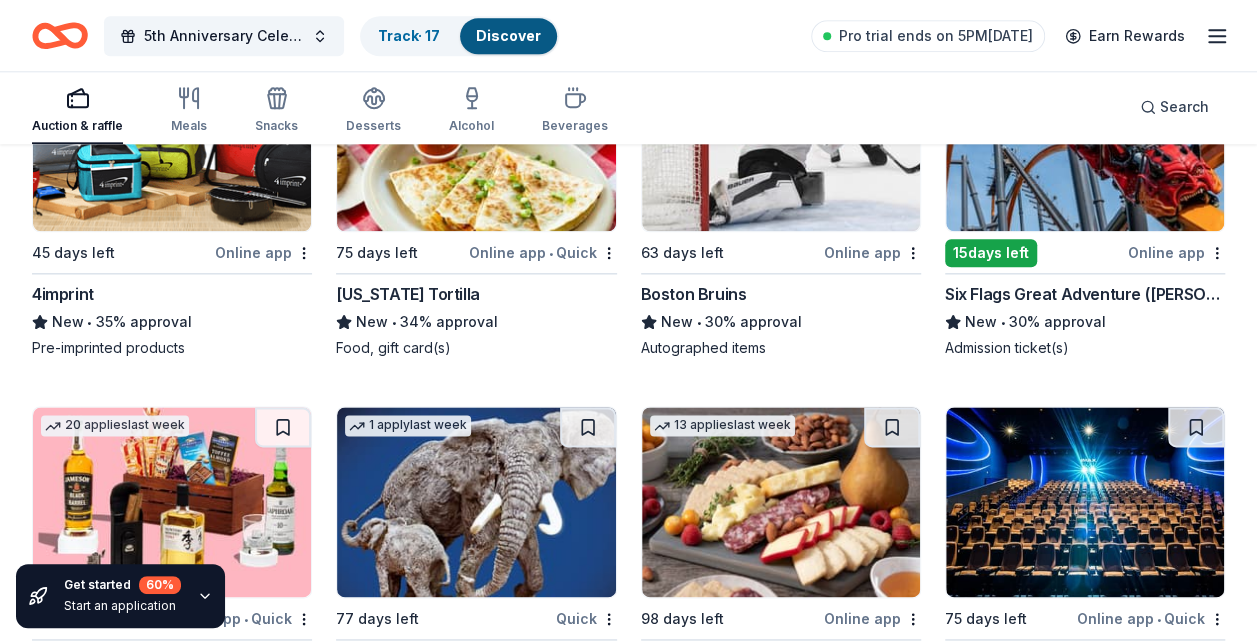 scroll, scrollTop: 1266, scrollLeft: 0, axis: vertical 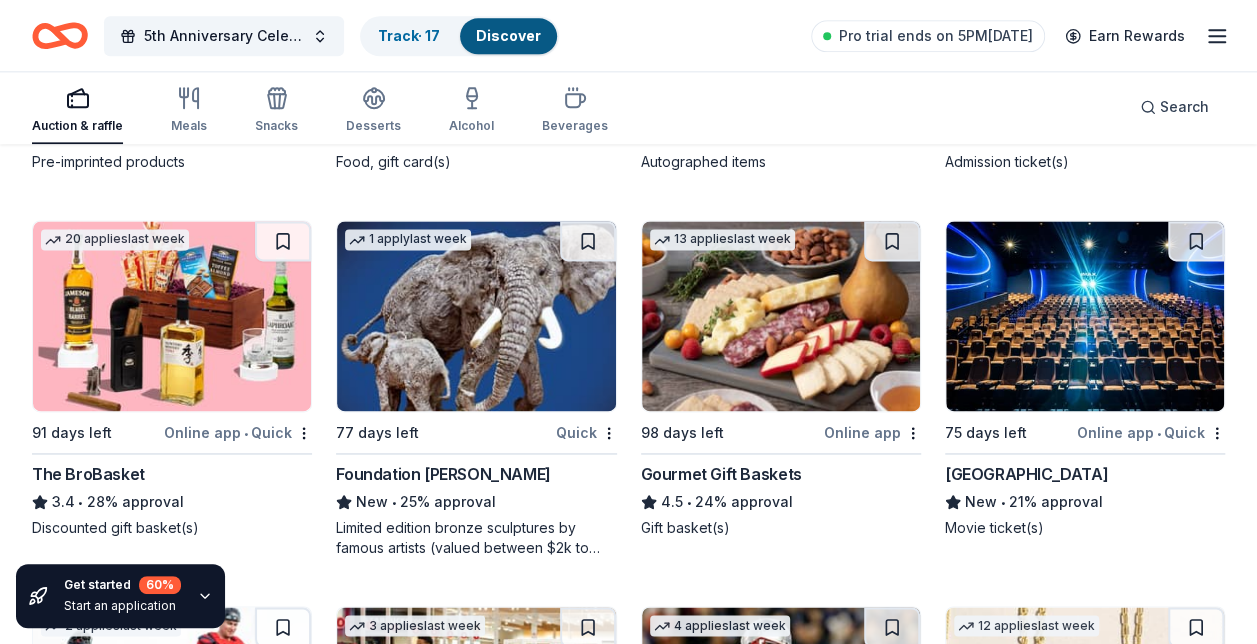 click at bounding box center (1196, 241) 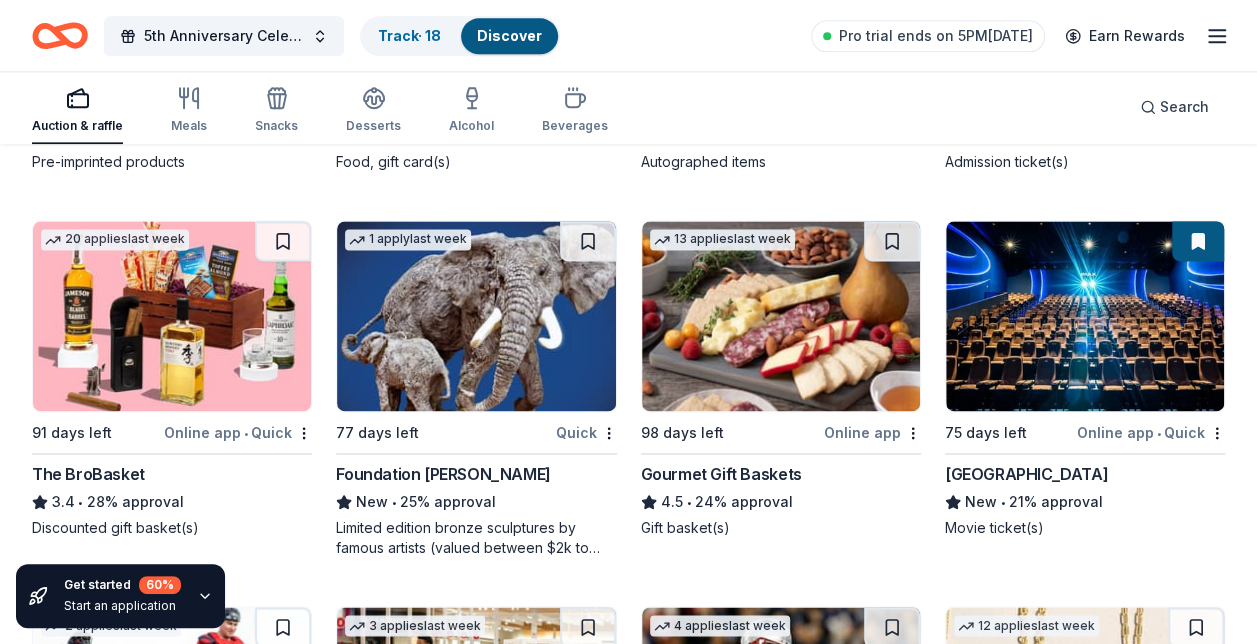 click at bounding box center [892, 241] 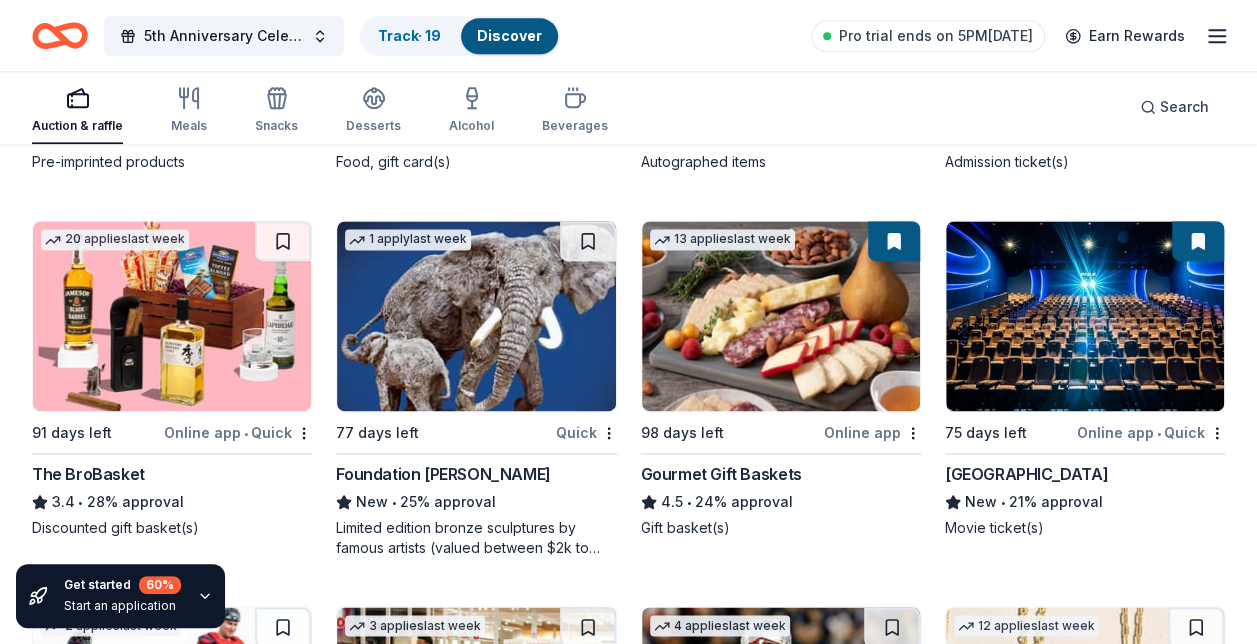 click at bounding box center (588, 241) 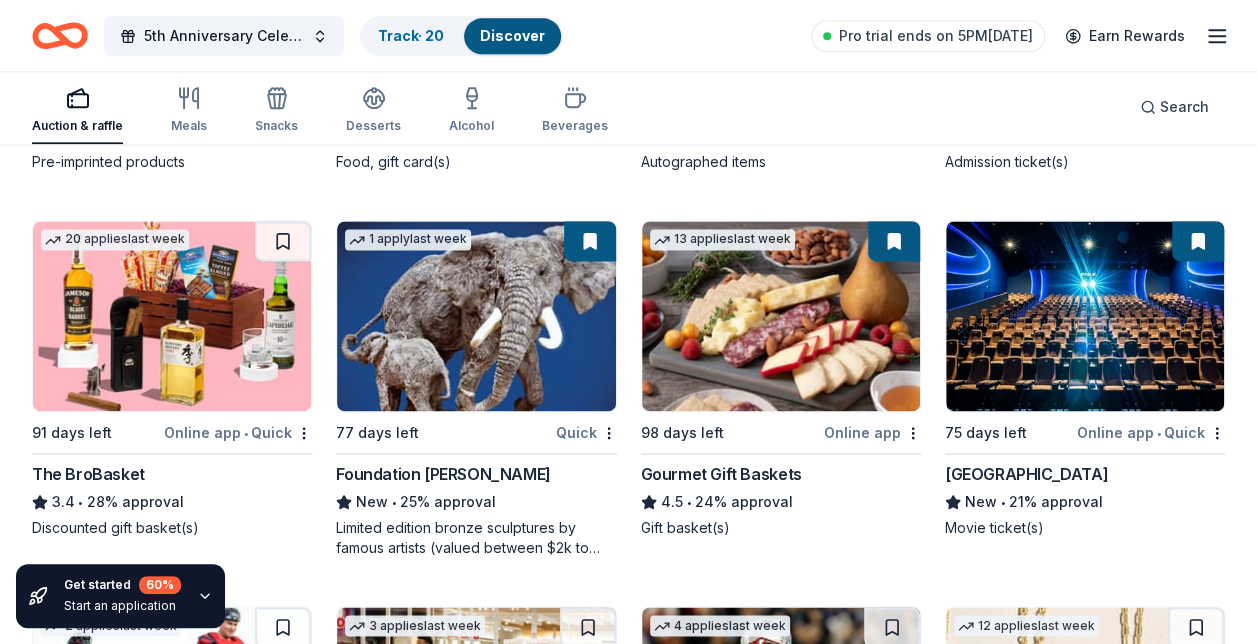 click at bounding box center [283, 241] 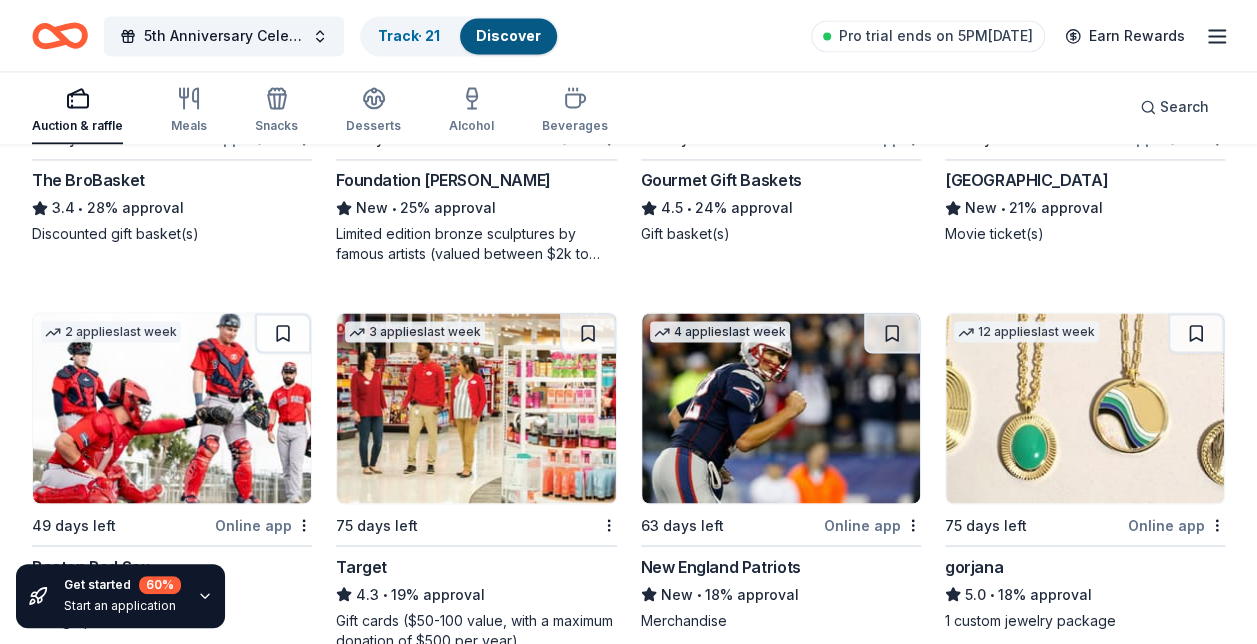scroll, scrollTop: 1586, scrollLeft: 0, axis: vertical 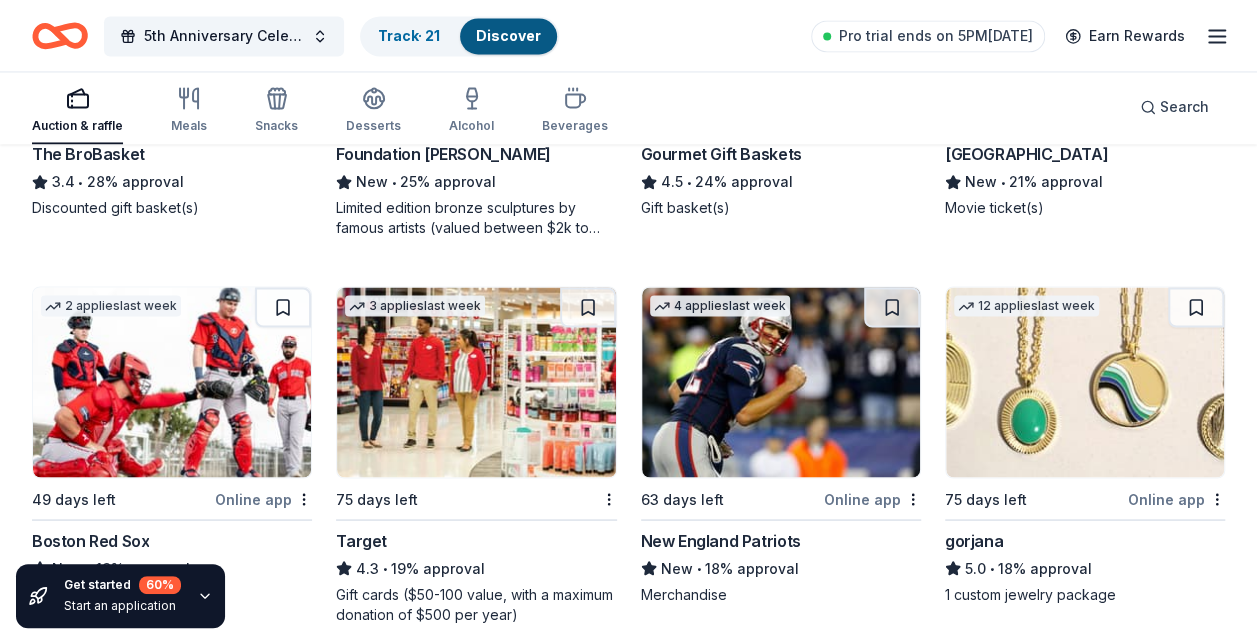 click at bounding box center [1196, 307] 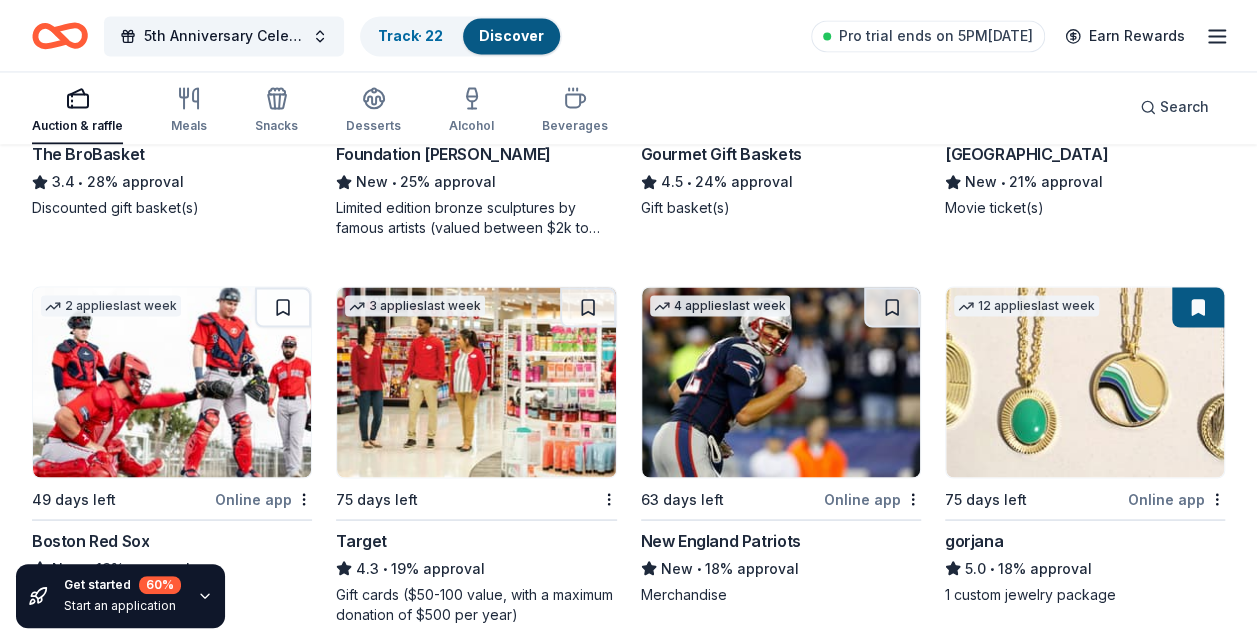 click at bounding box center [892, 307] 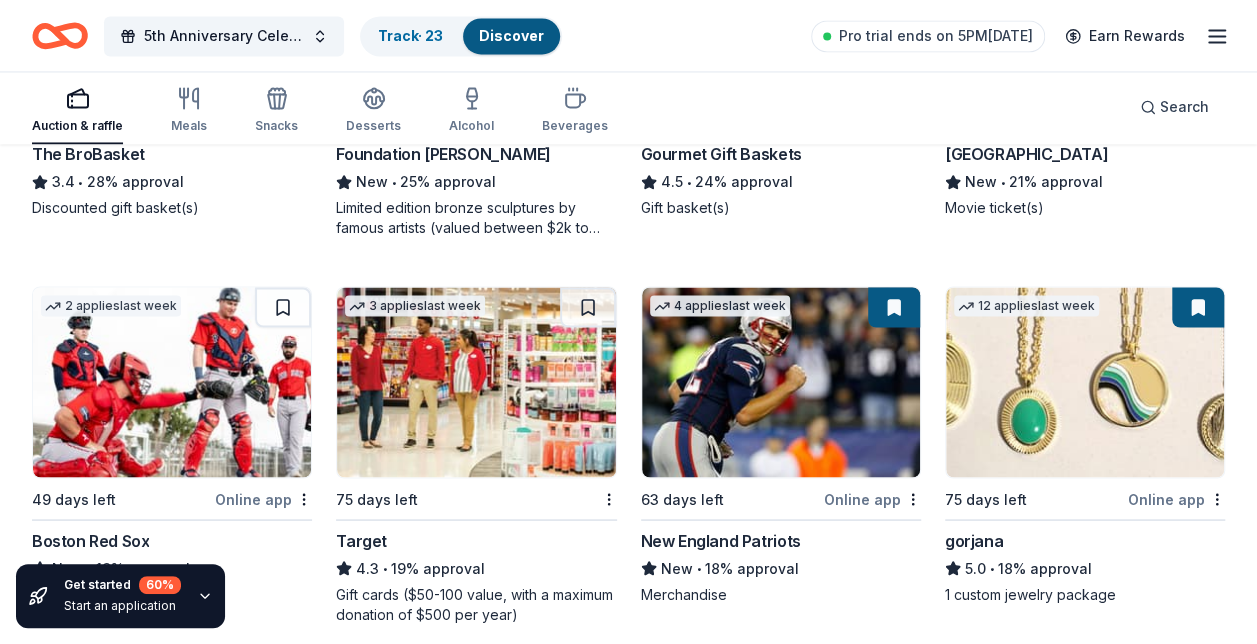 click at bounding box center [588, 307] 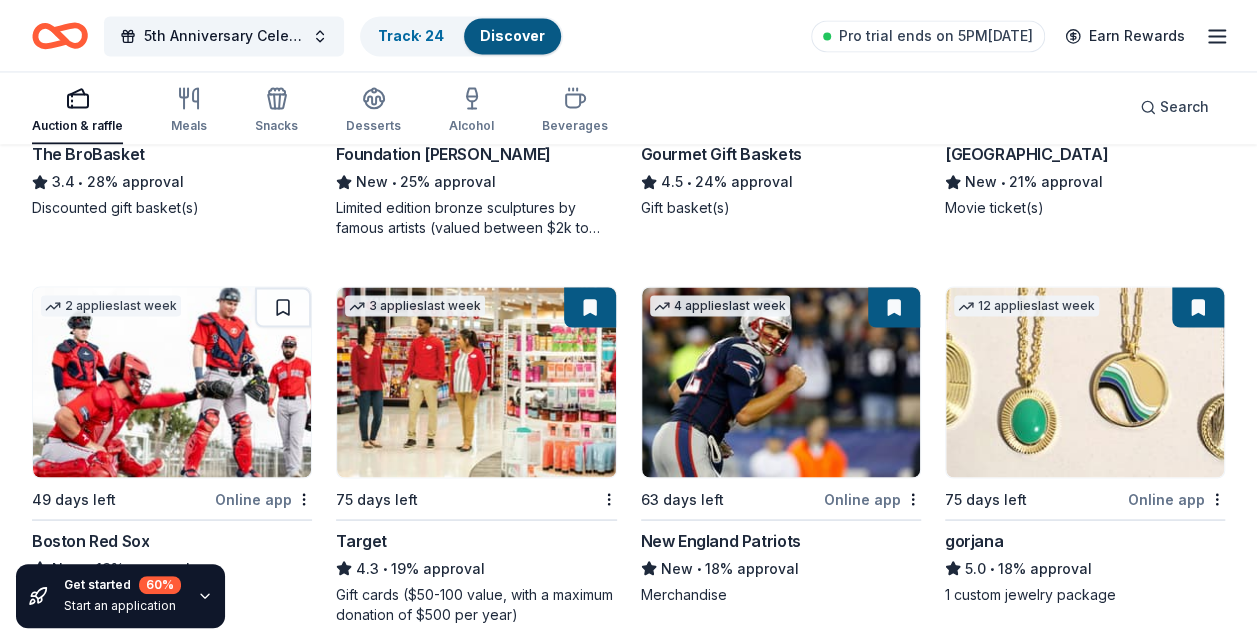 click at bounding box center (283, 307) 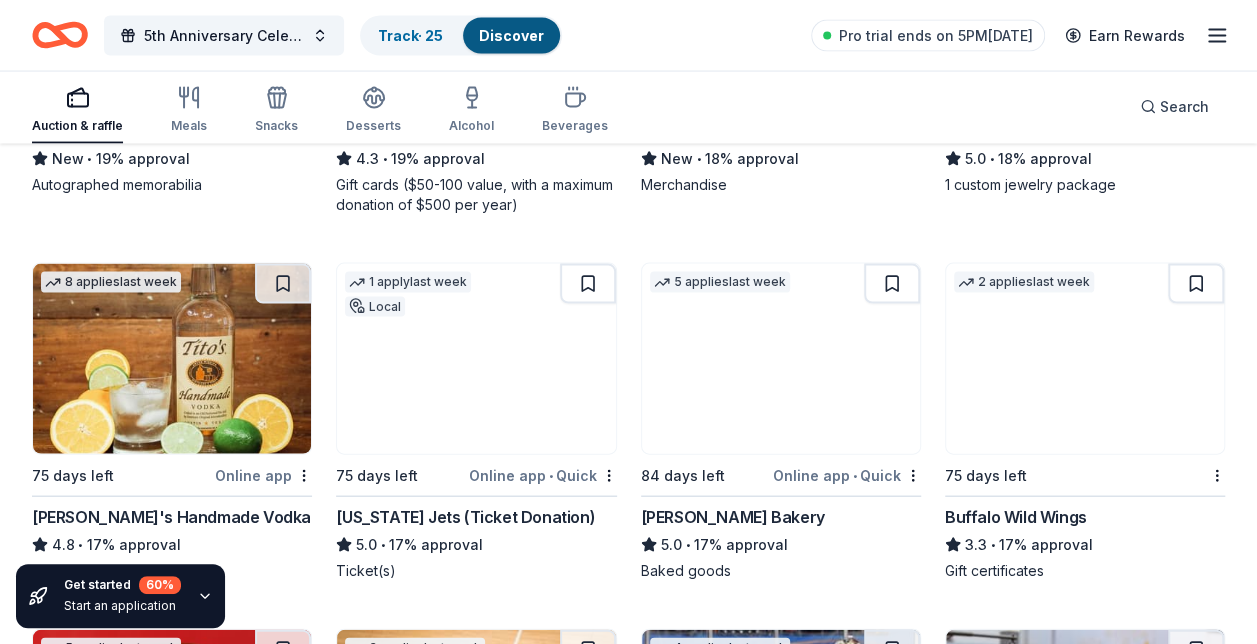 scroll, scrollTop: 2008, scrollLeft: 0, axis: vertical 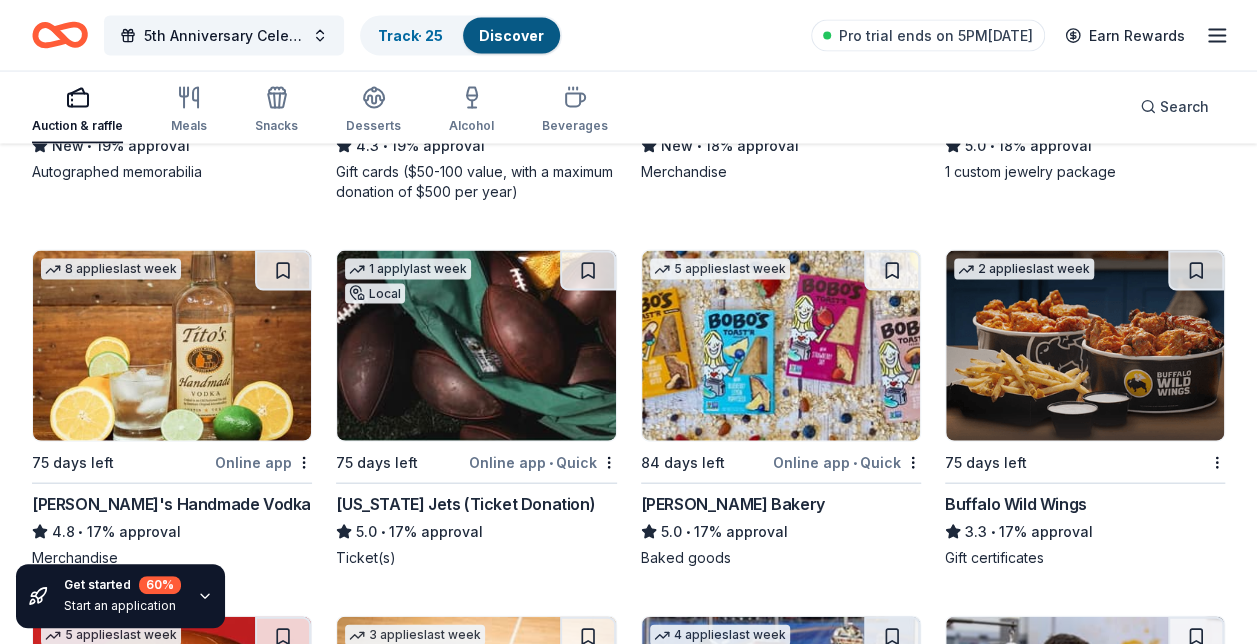 click at bounding box center (283, 271) 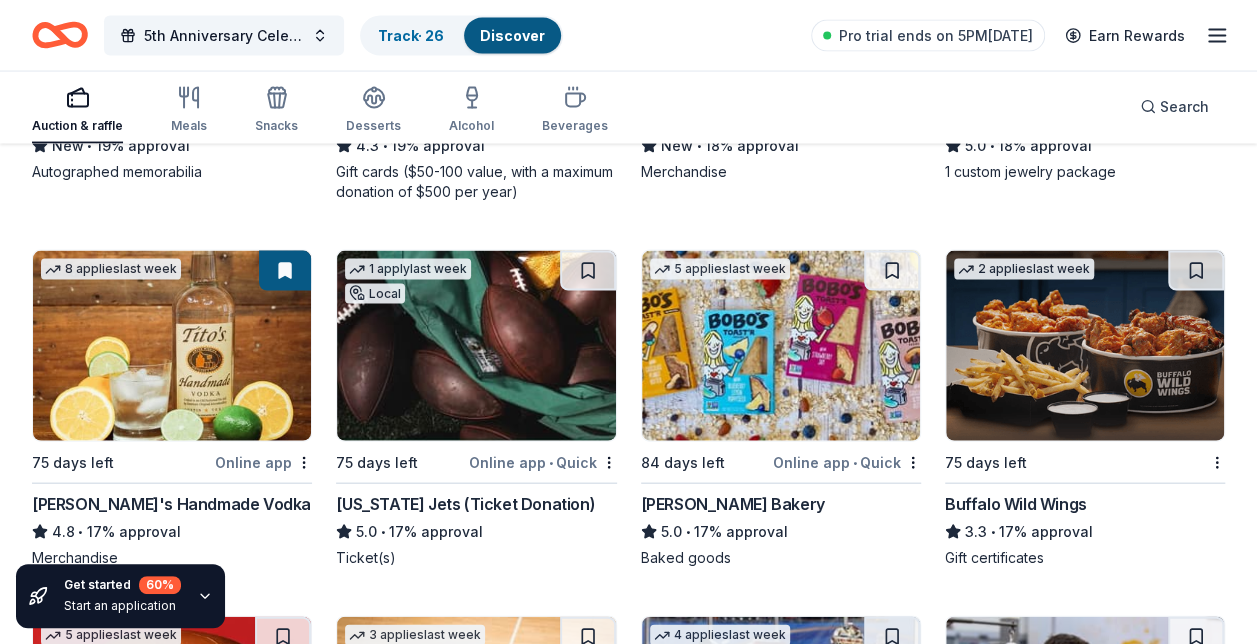 click at bounding box center [588, 271] 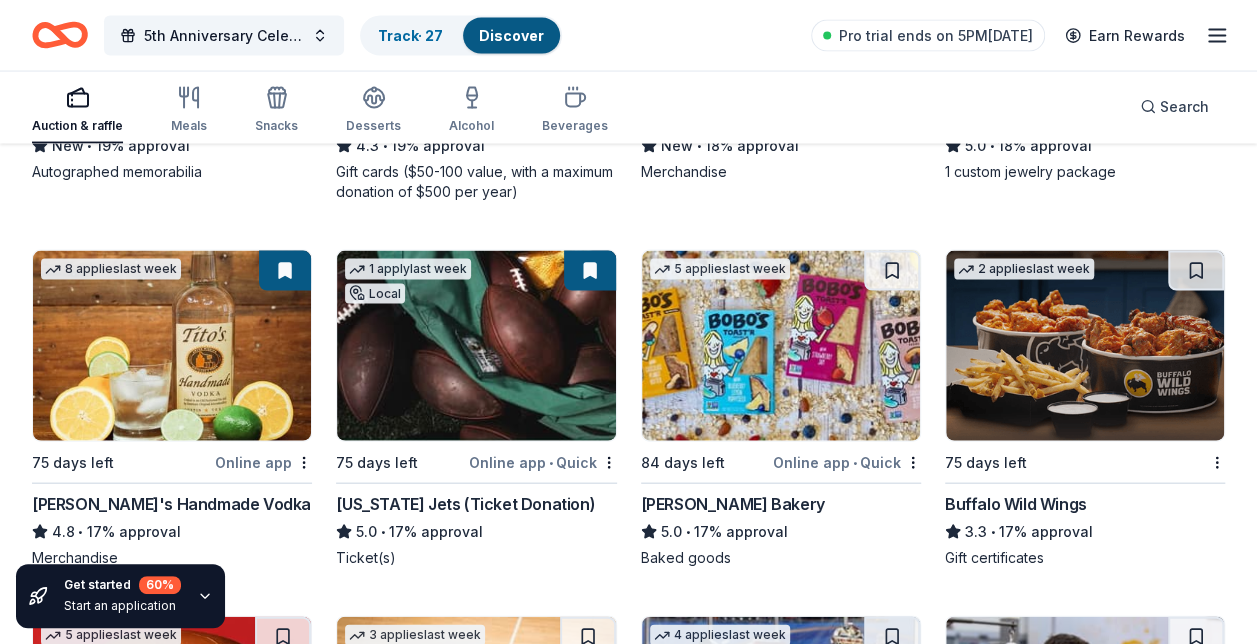 click at bounding box center [892, 271] 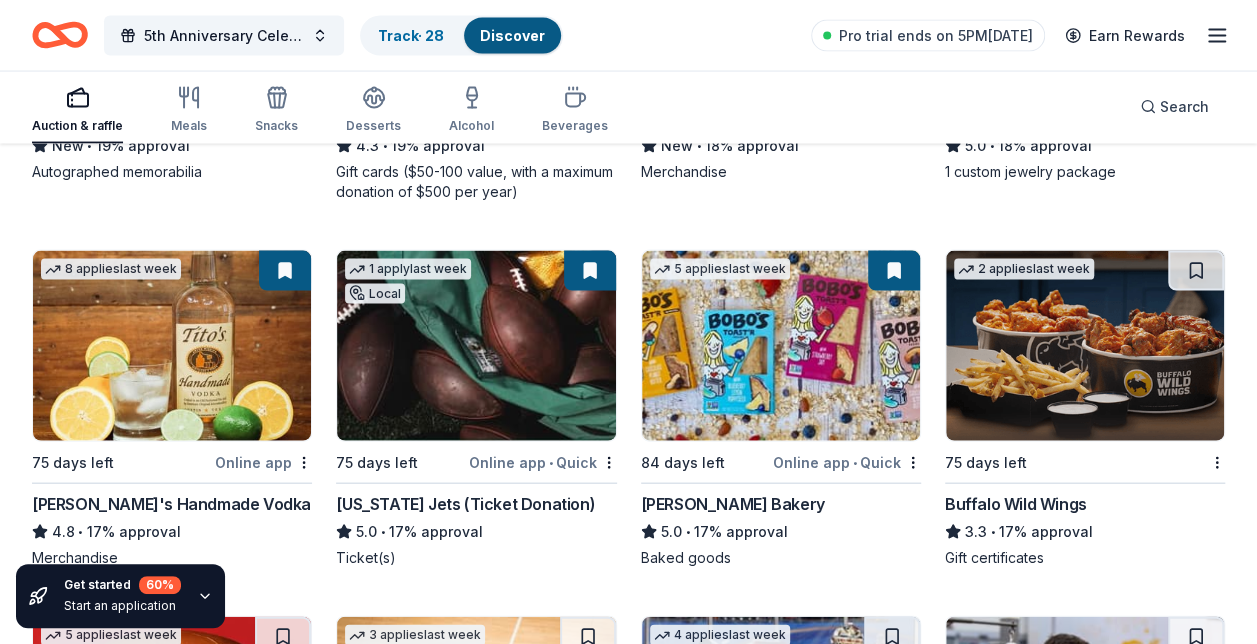 click at bounding box center [1196, 271] 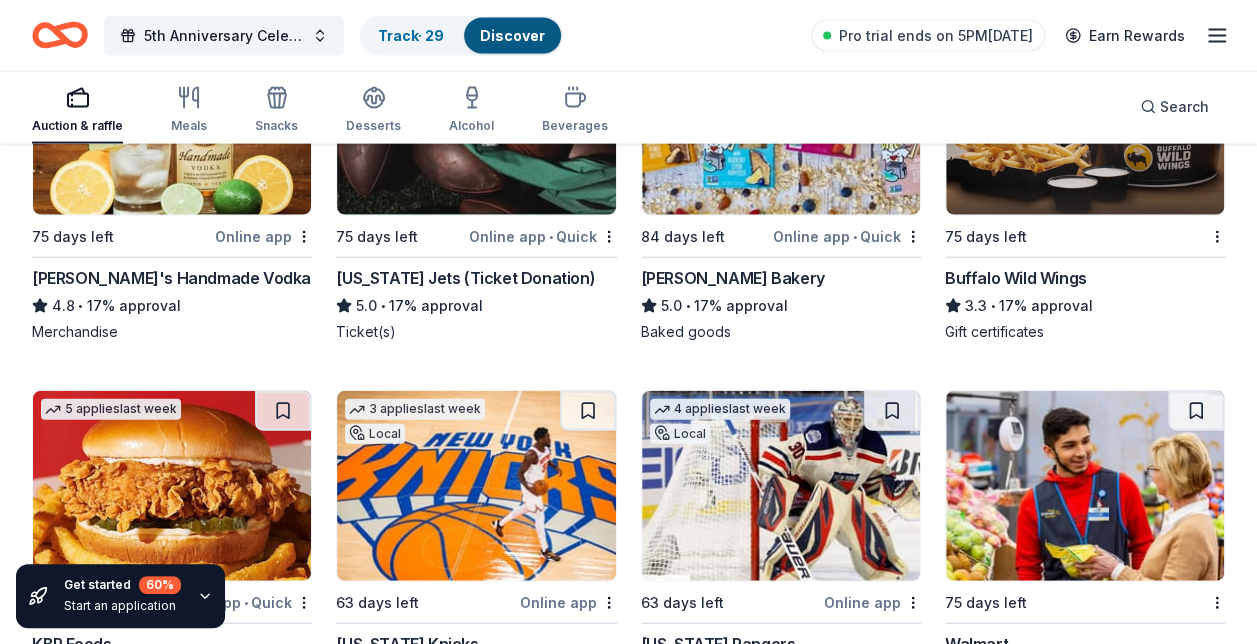 scroll, scrollTop: 2355, scrollLeft: 0, axis: vertical 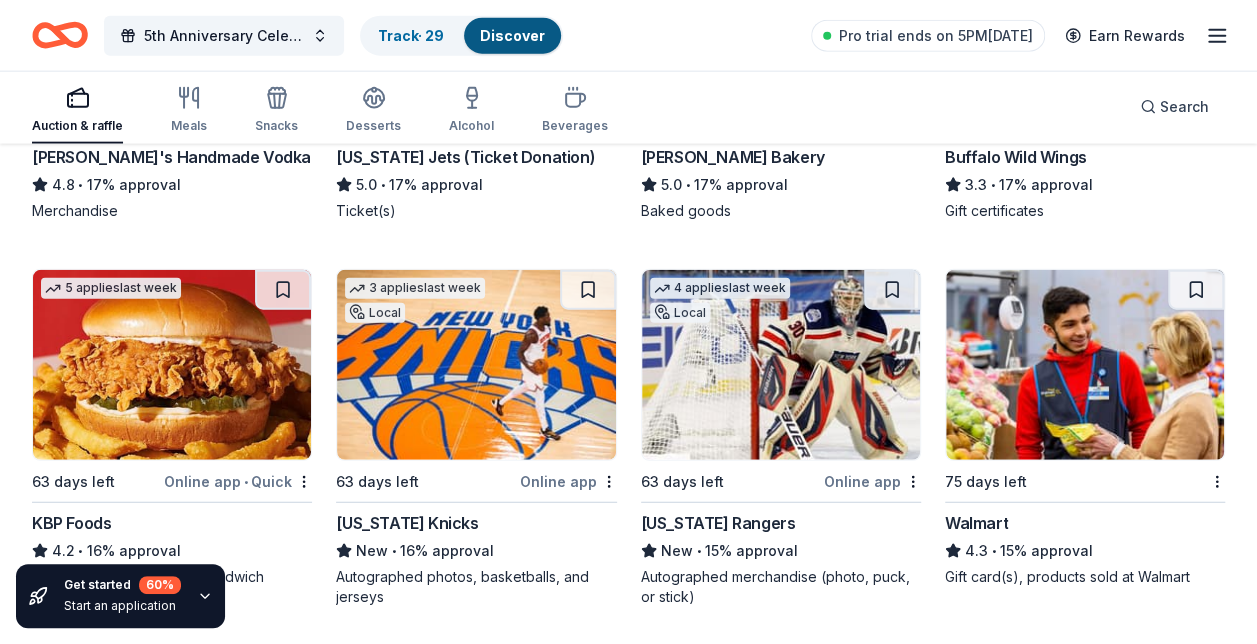 click at bounding box center (1196, 290) 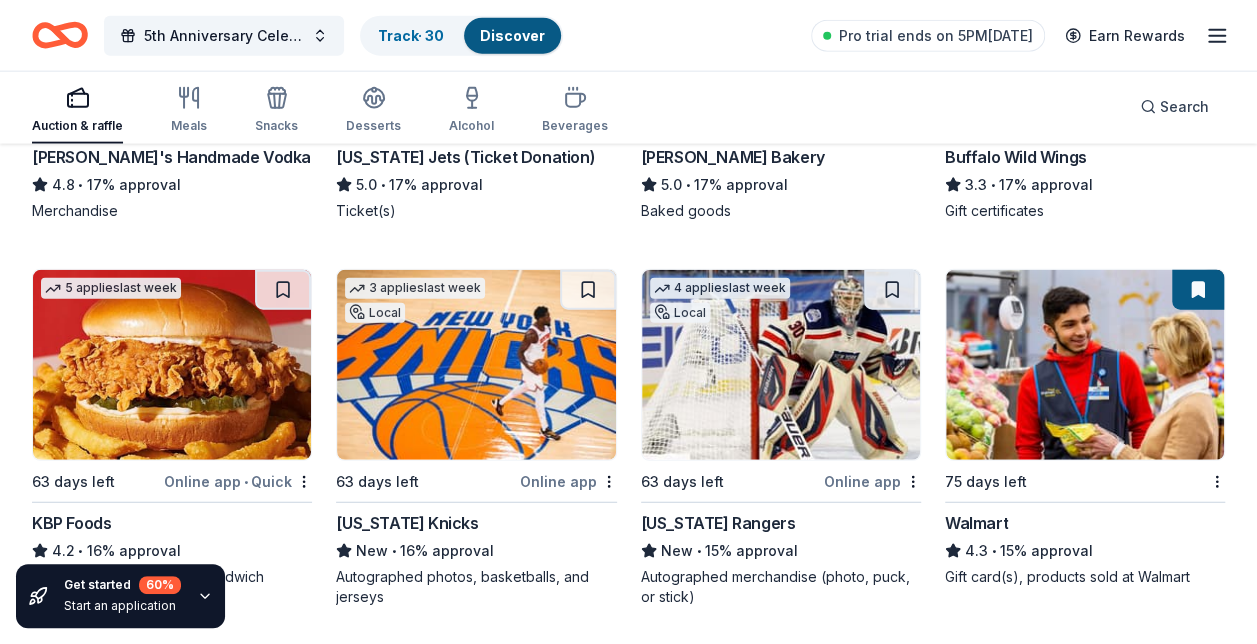 click at bounding box center (892, 290) 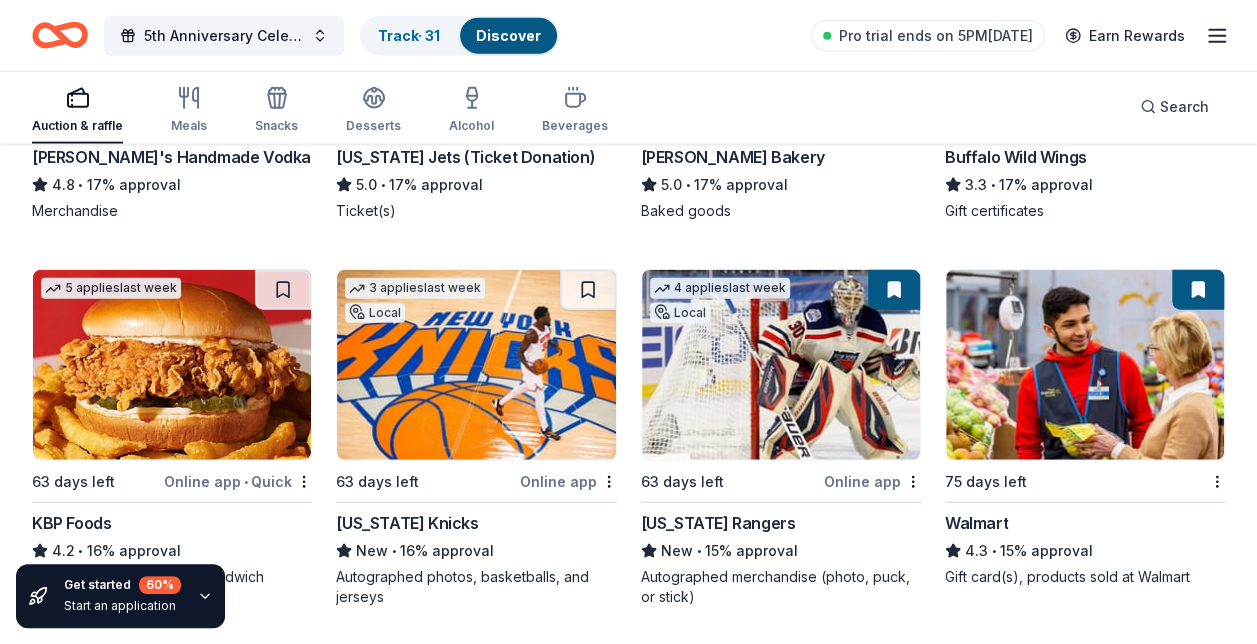 click at bounding box center (588, 290) 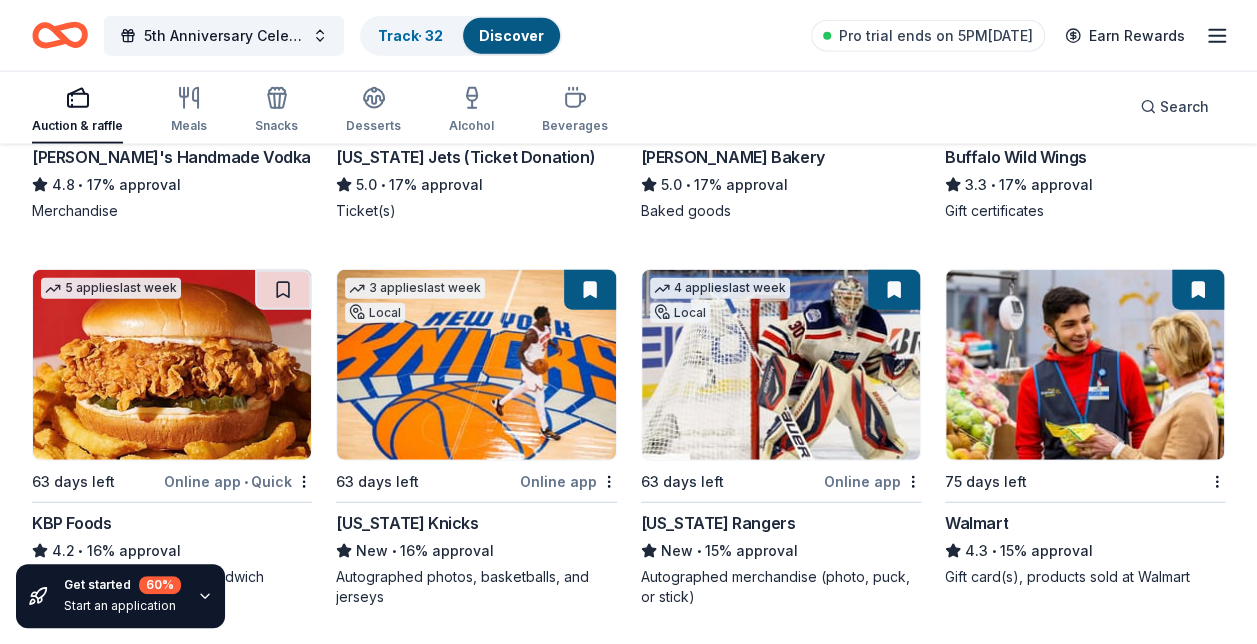 click at bounding box center [283, 290] 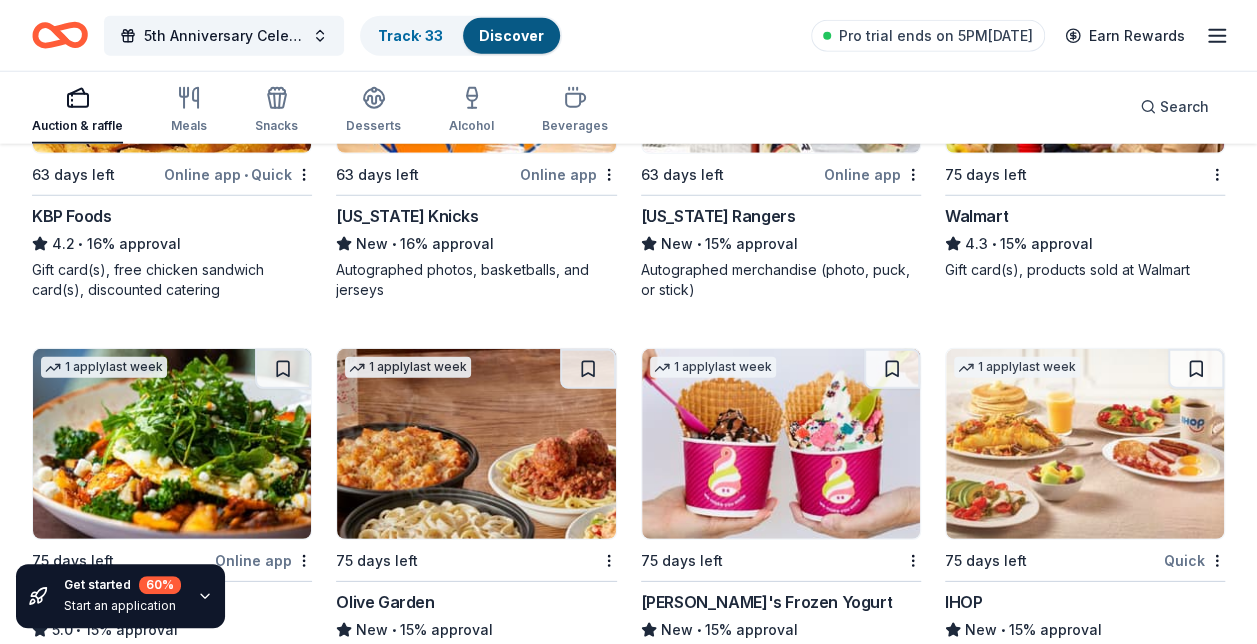scroll, scrollTop: 2742, scrollLeft: 0, axis: vertical 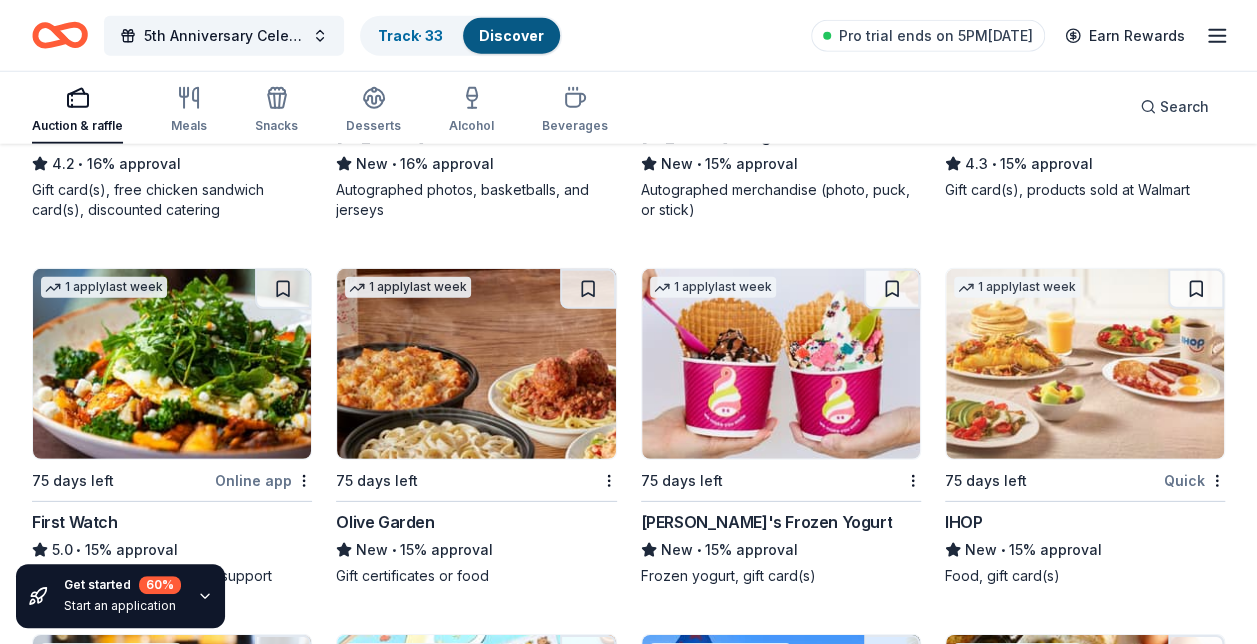 click at bounding box center [1196, 289] 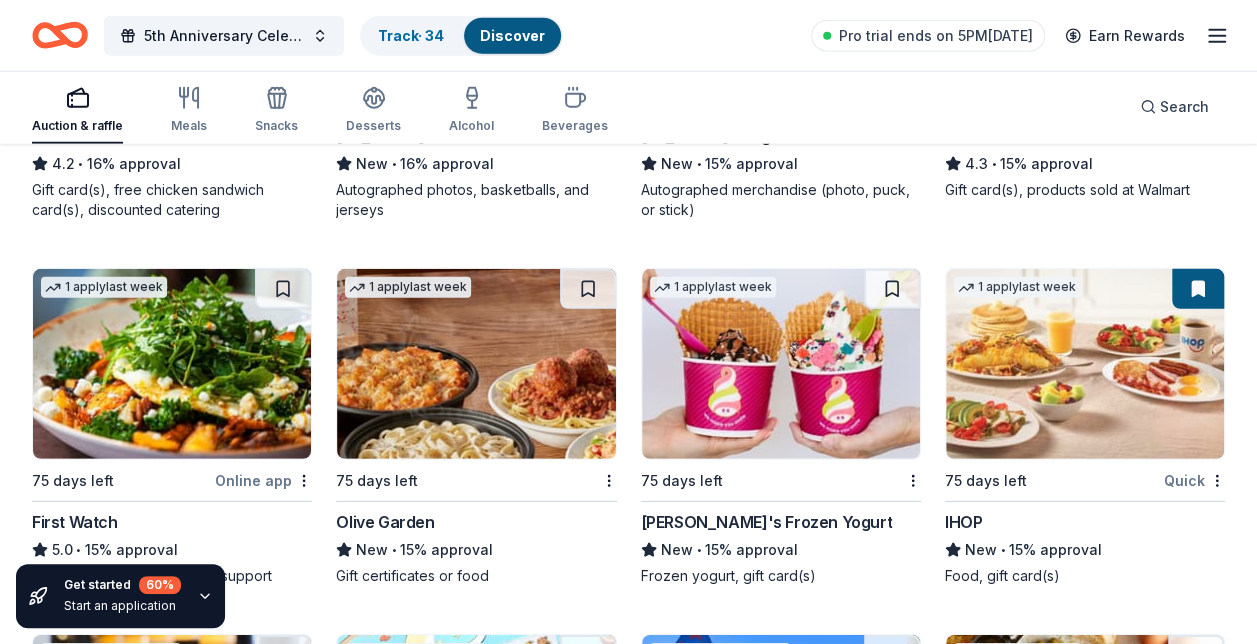 click at bounding box center (892, 289) 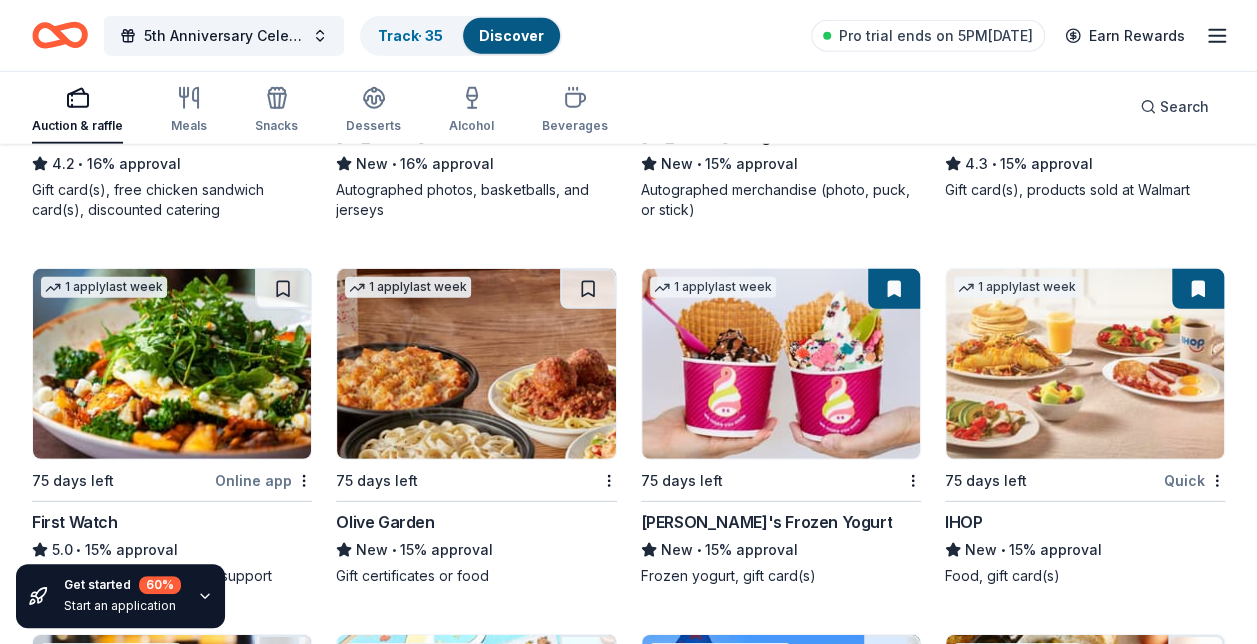 click at bounding box center [588, 289] 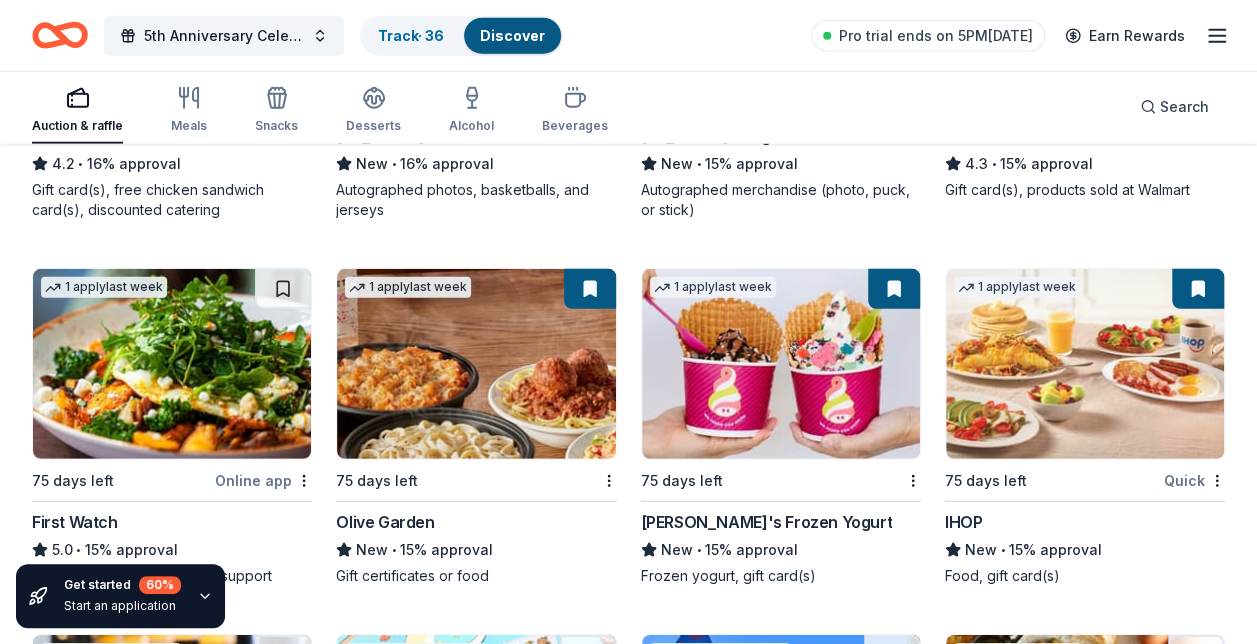 click at bounding box center (283, 289) 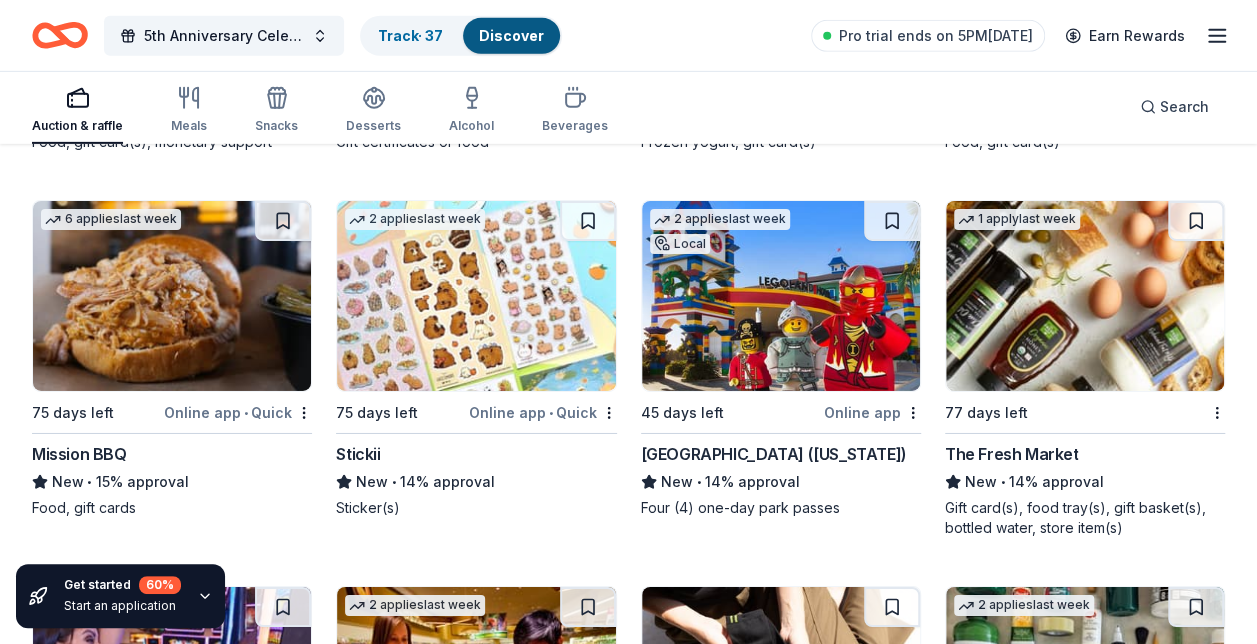 scroll, scrollTop: 3203, scrollLeft: 0, axis: vertical 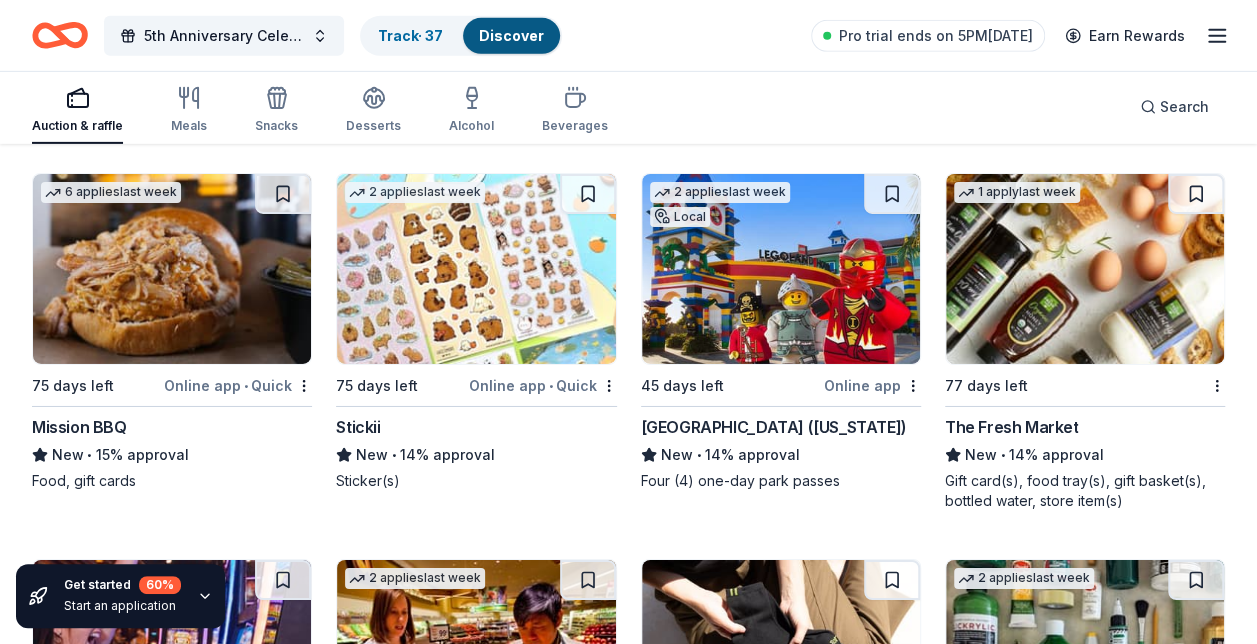 click at bounding box center [283, 194] 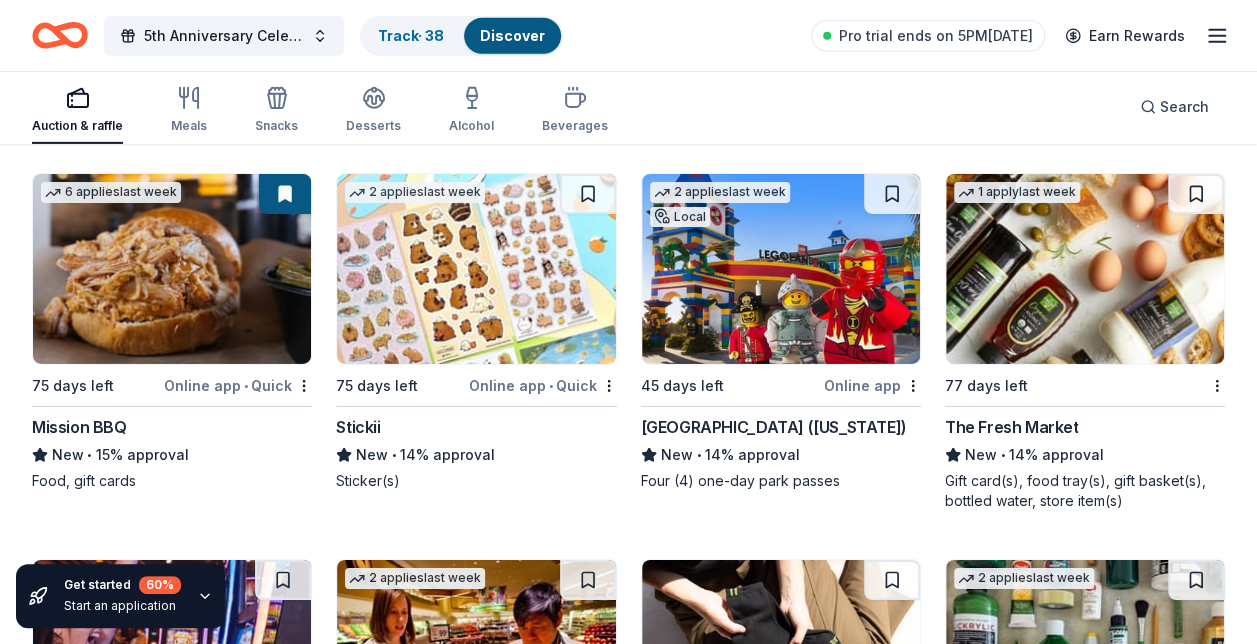 click at bounding box center [588, 194] 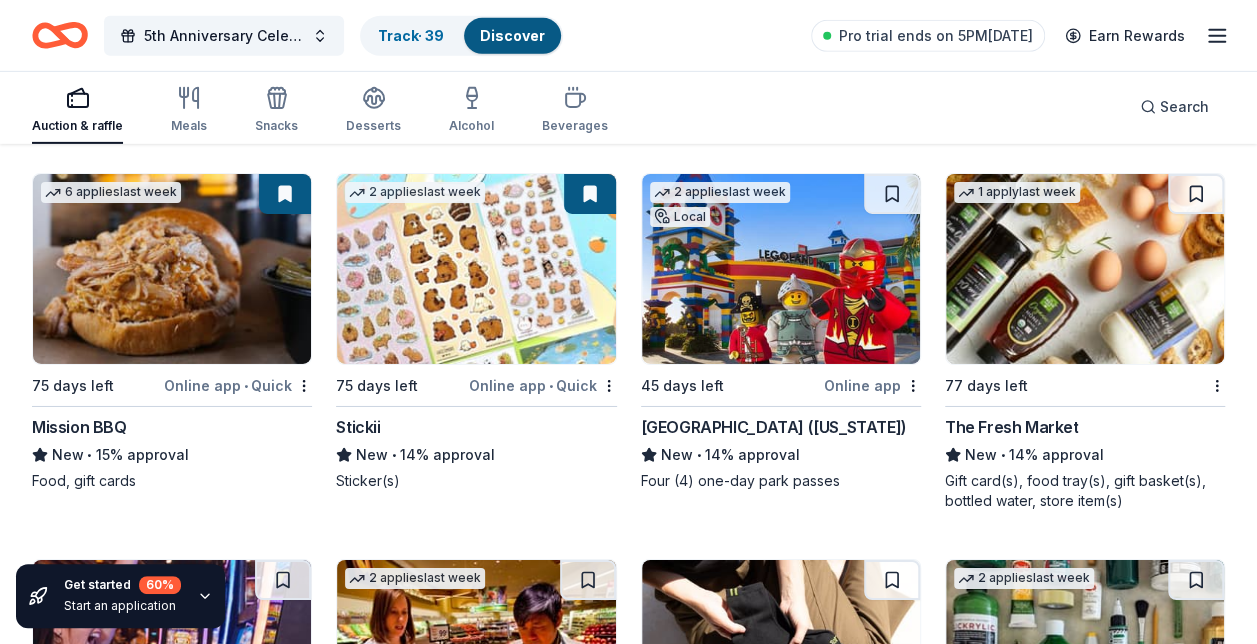 click at bounding box center [892, 194] 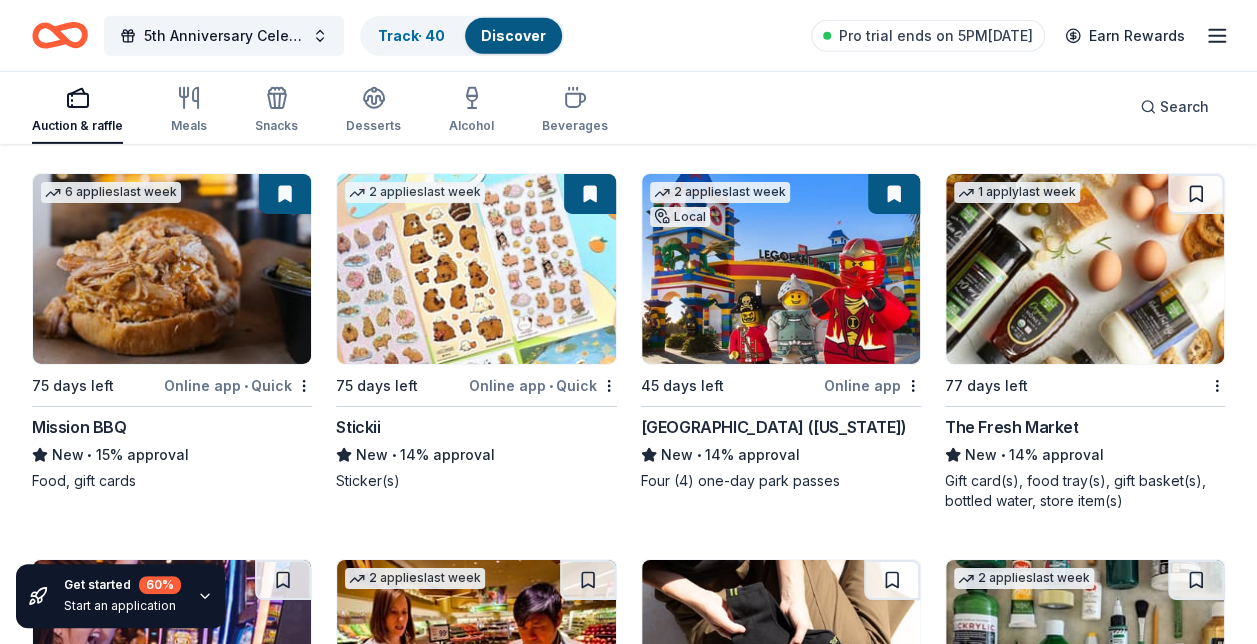 click at bounding box center (1196, 194) 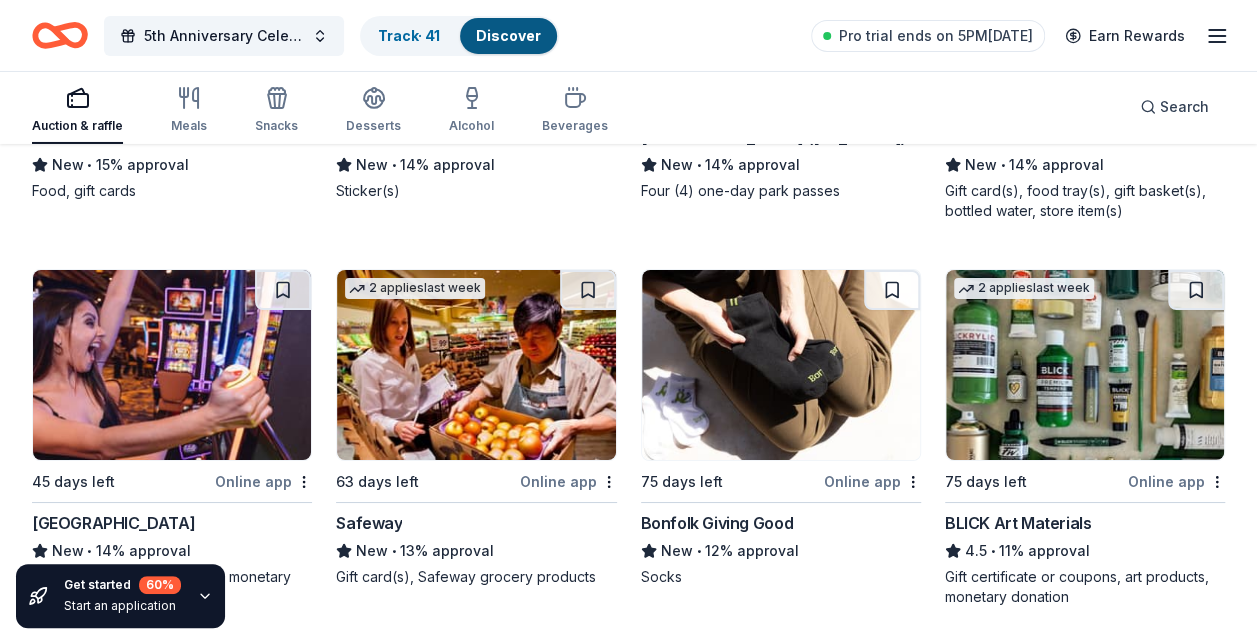 scroll, scrollTop: 3519, scrollLeft: 0, axis: vertical 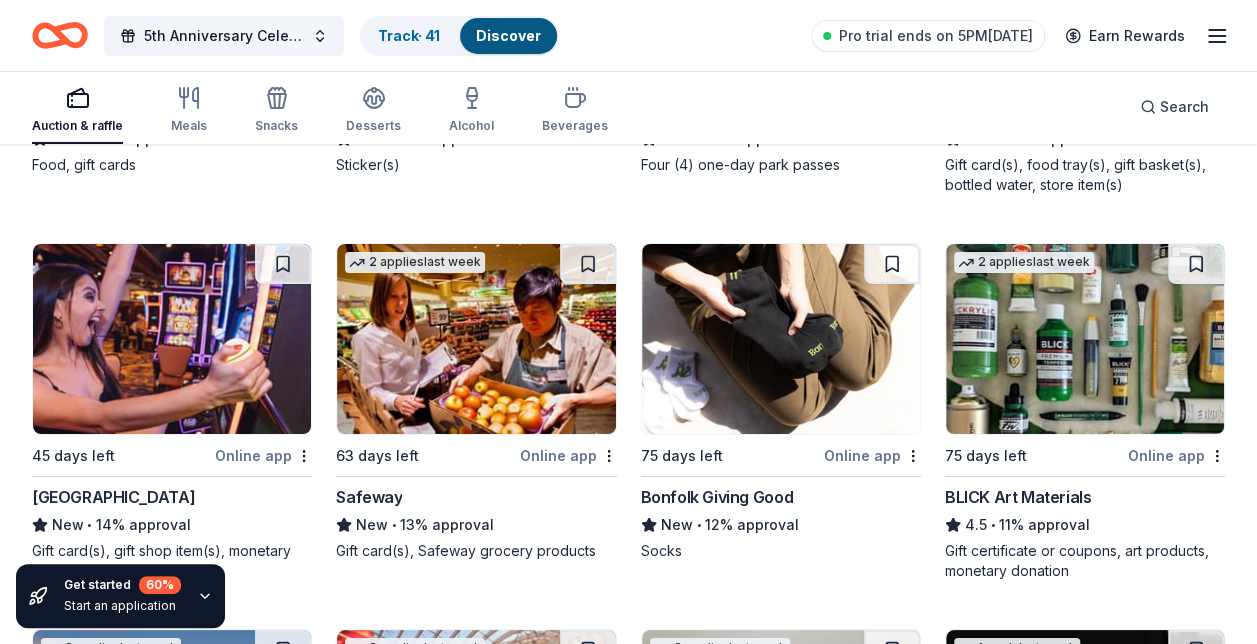 click at bounding box center (1196, 264) 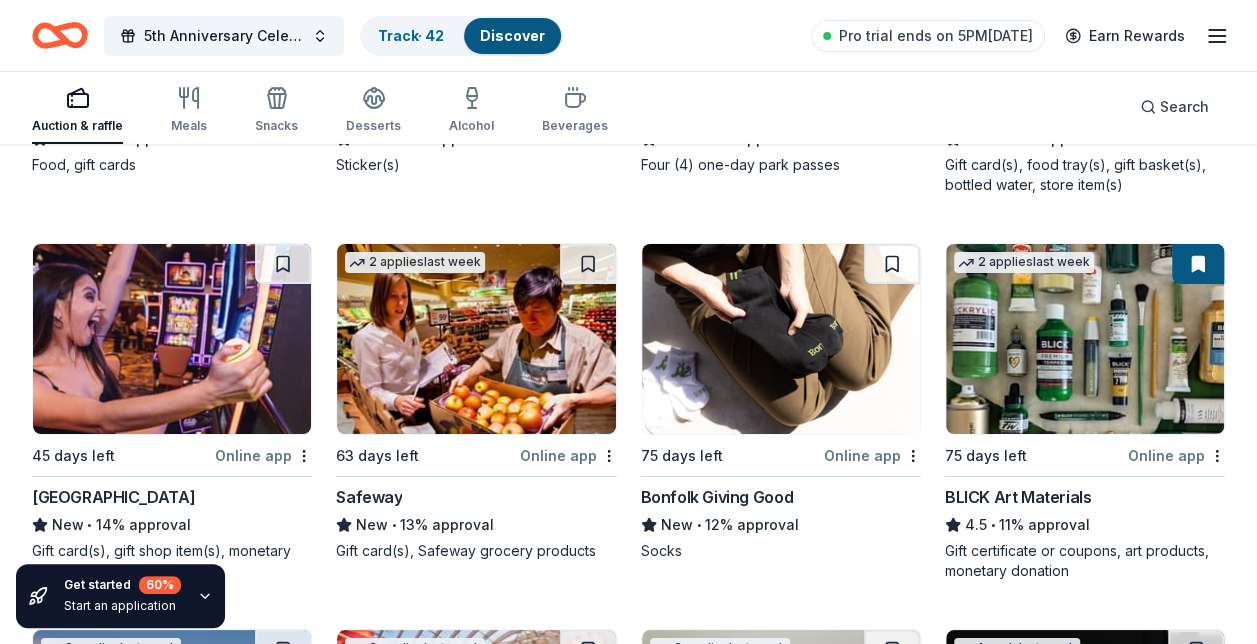 click at bounding box center [892, 264] 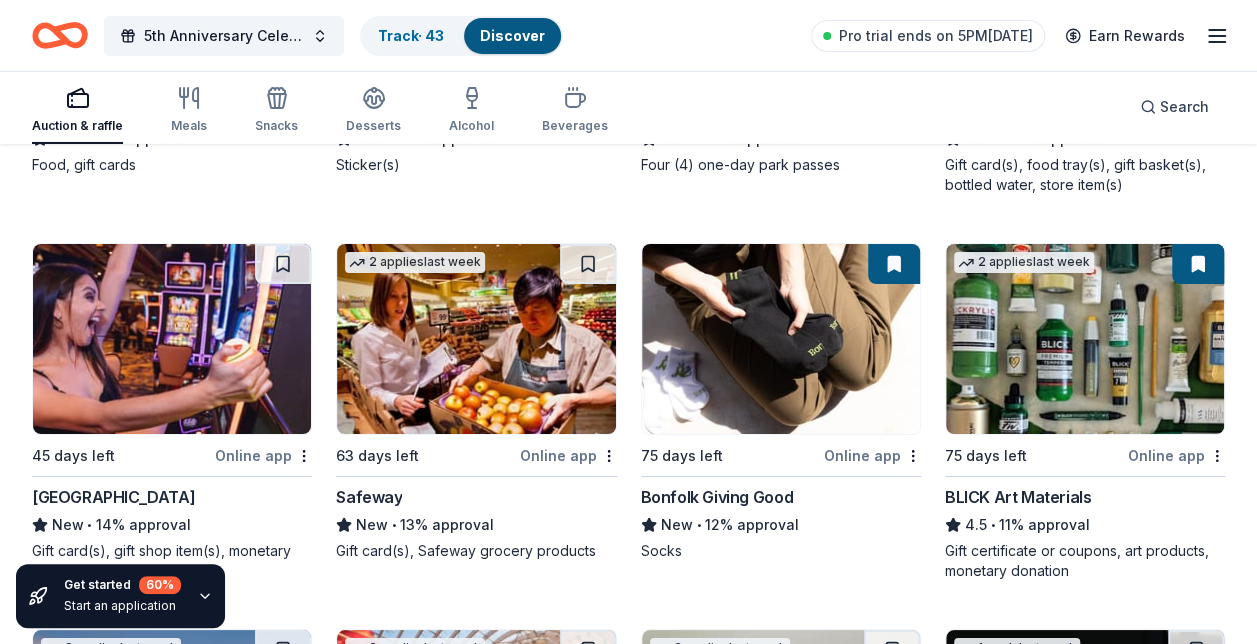 click at bounding box center [588, 264] 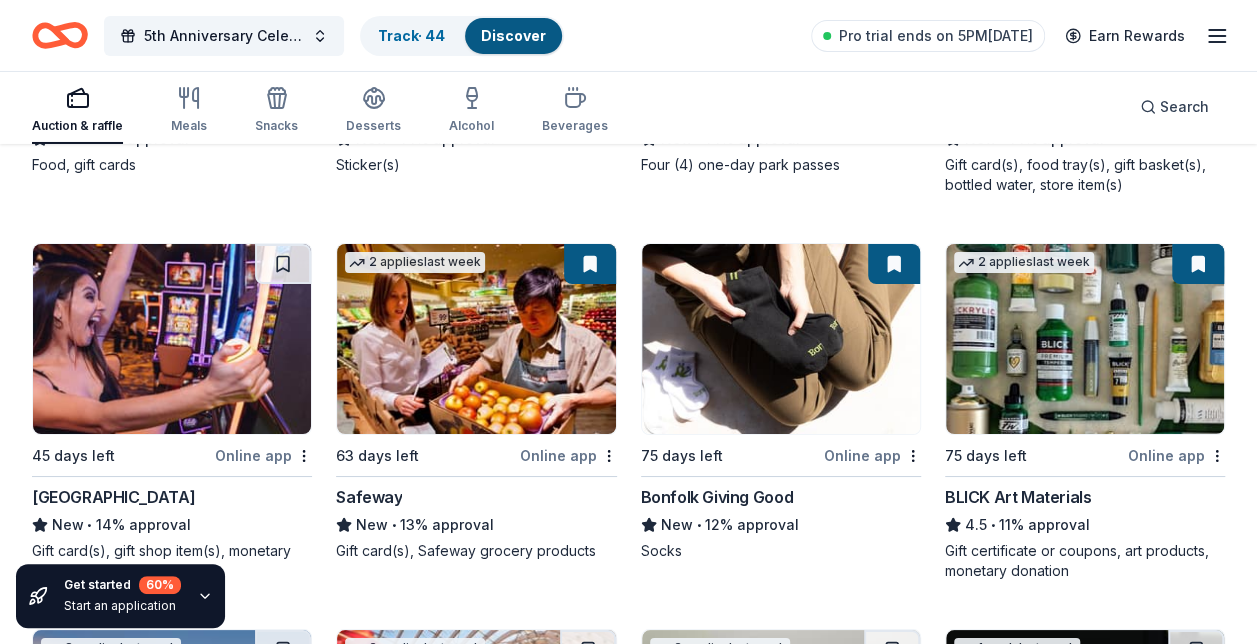 click at bounding box center [283, 264] 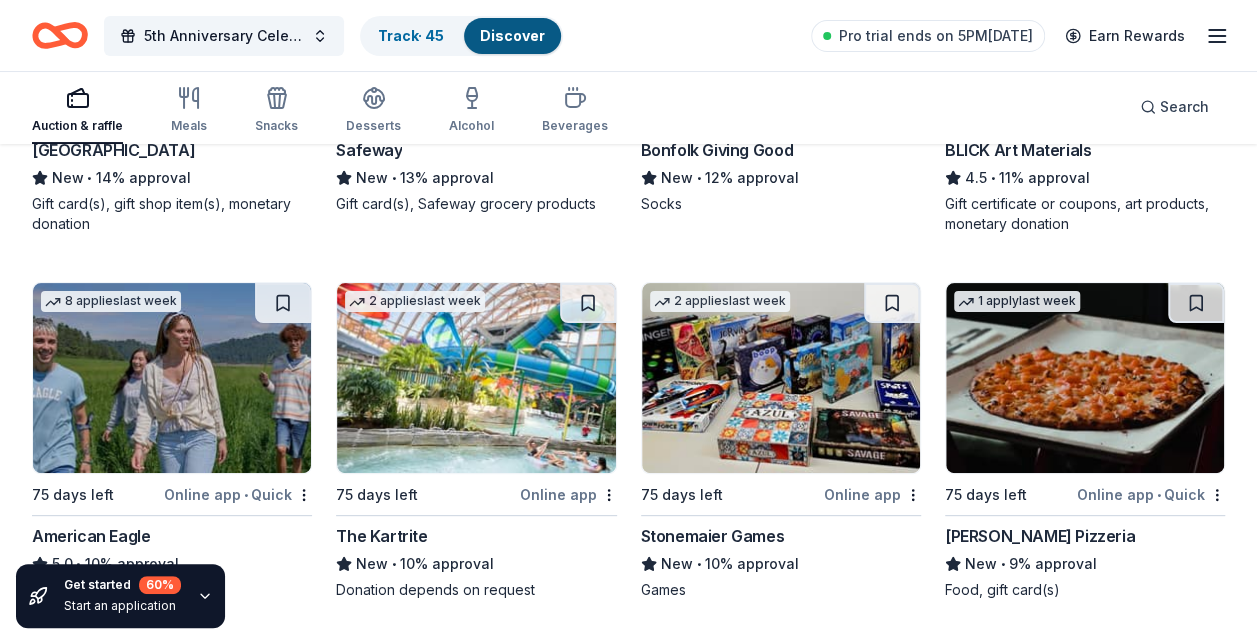 scroll, scrollTop: 3906, scrollLeft: 0, axis: vertical 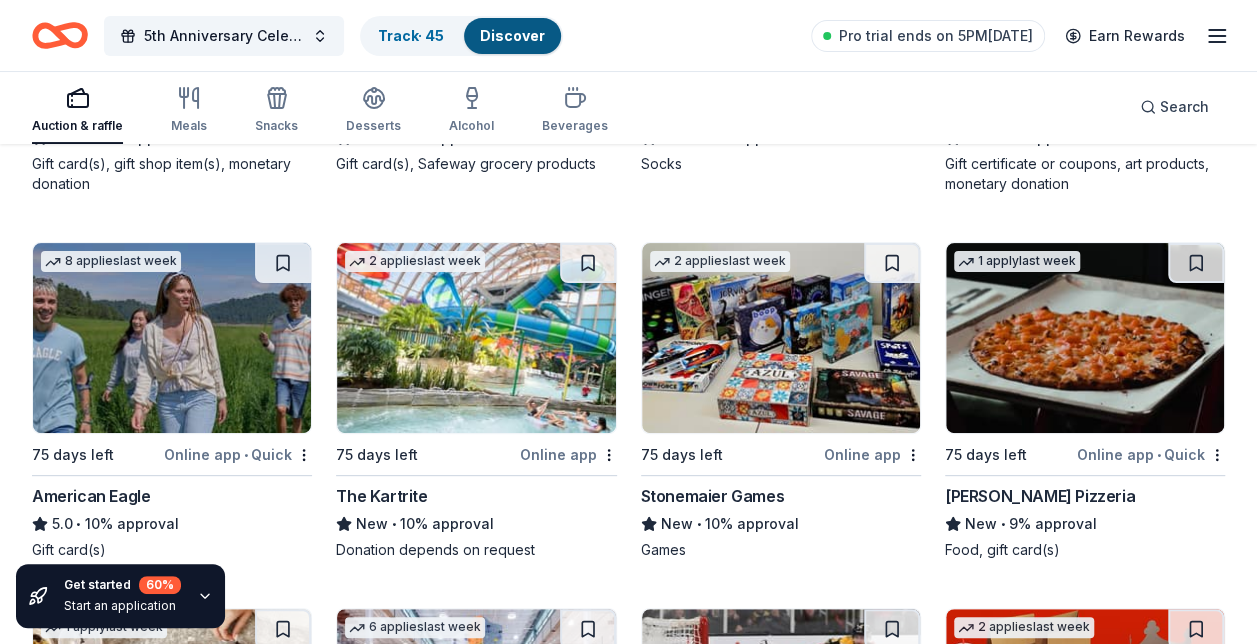 click at bounding box center (1196, 263) 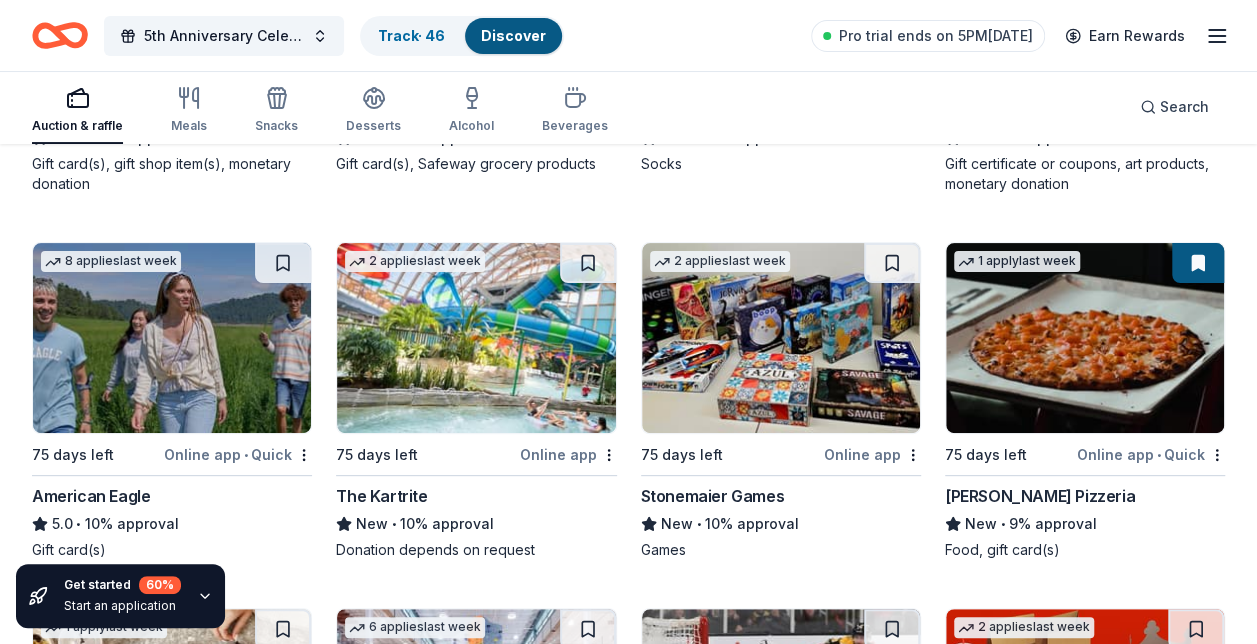 click at bounding box center [892, 263] 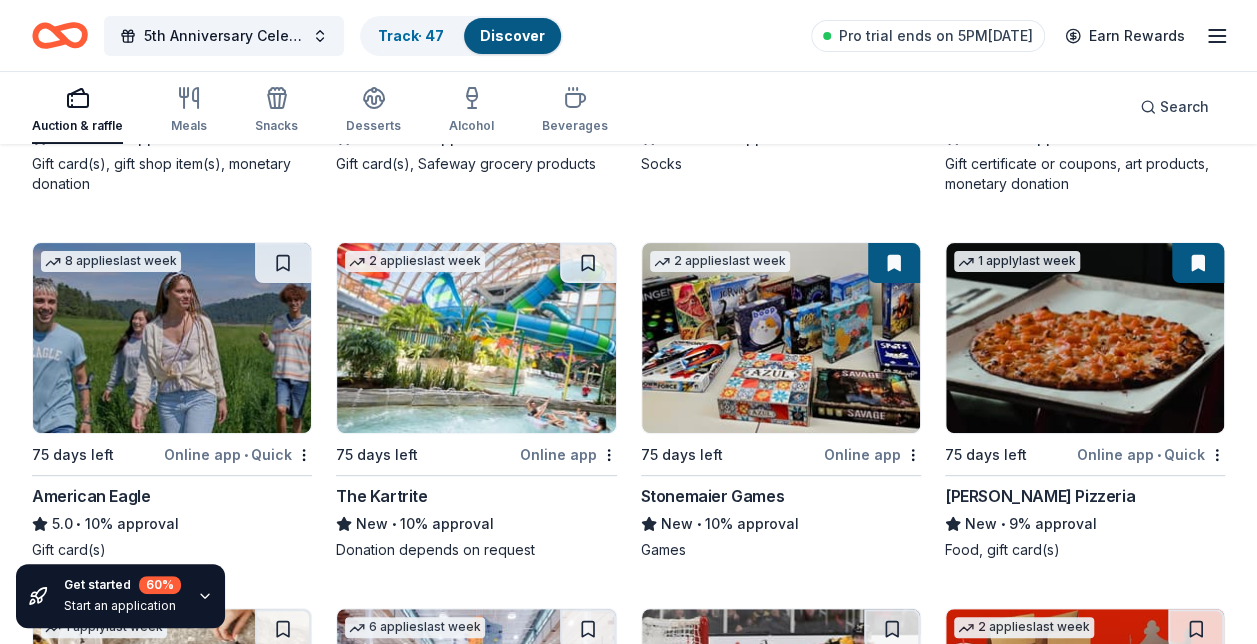 click at bounding box center [588, 263] 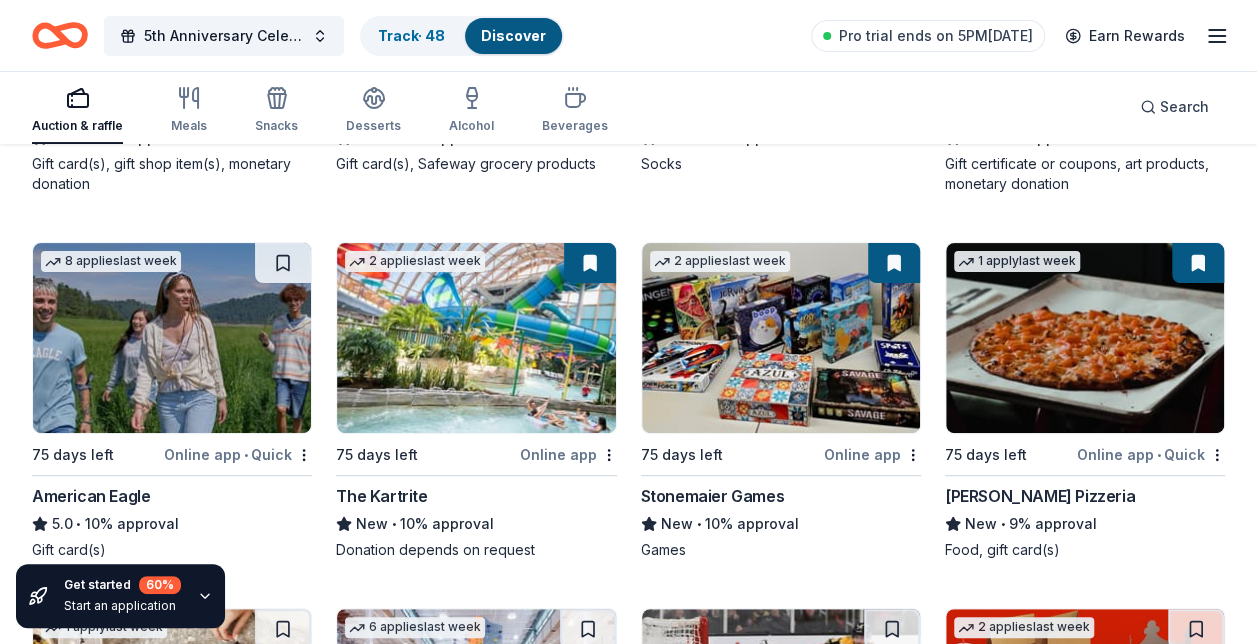 click at bounding box center [283, 263] 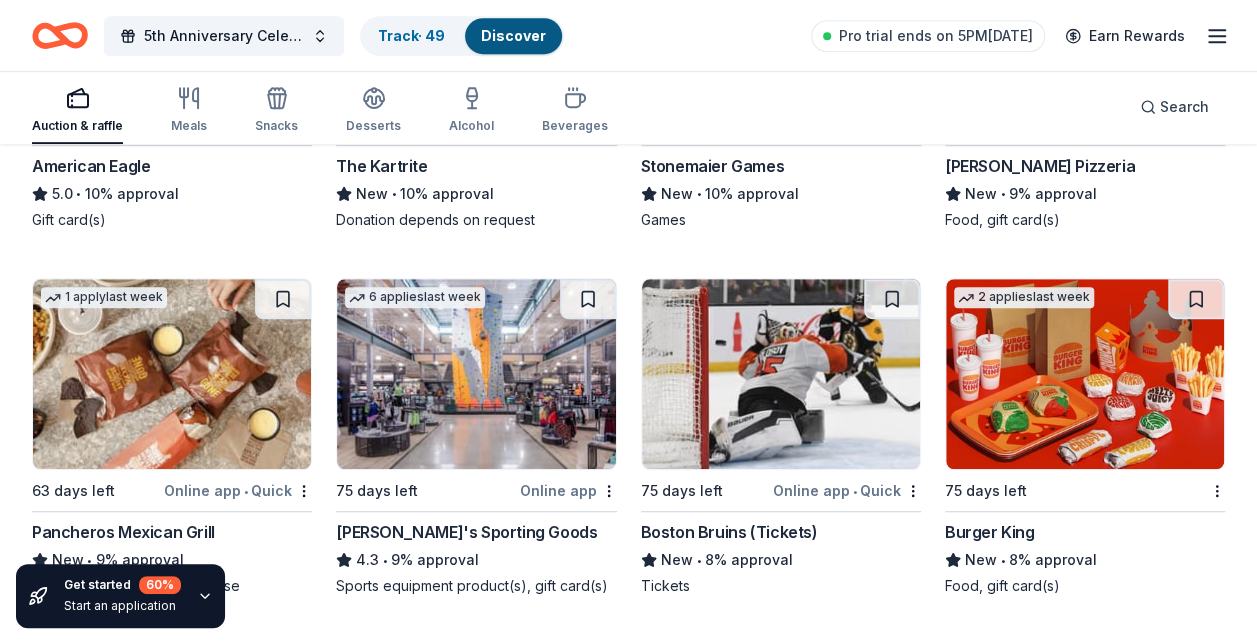scroll, scrollTop: 4249, scrollLeft: 0, axis: vertical 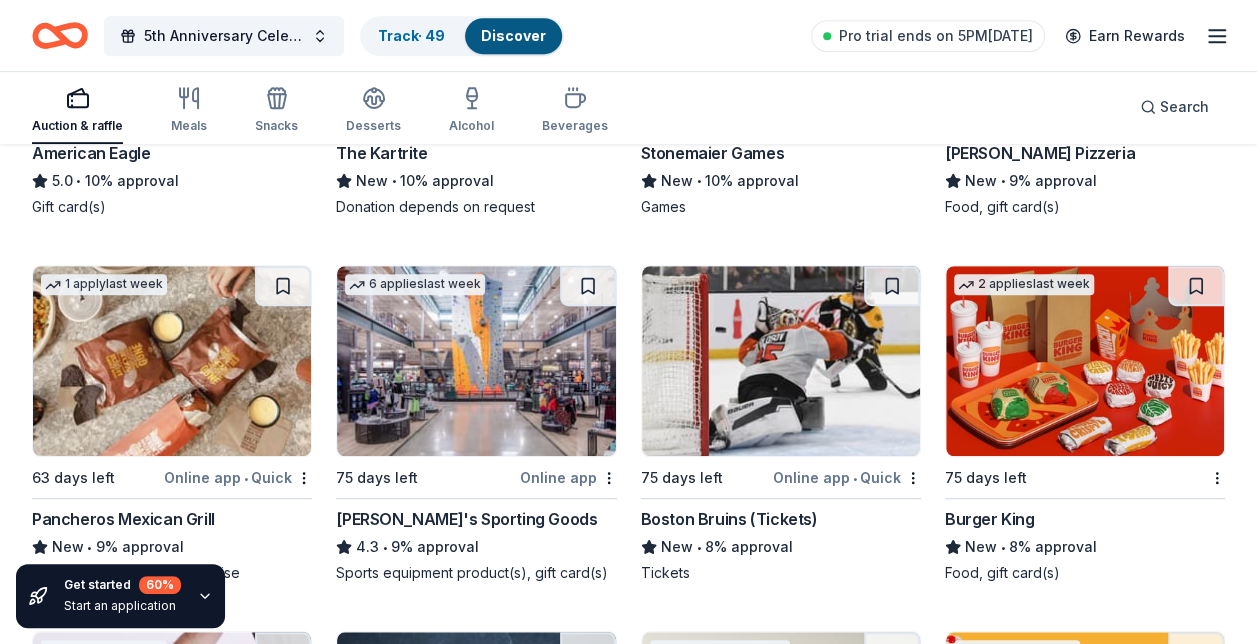 click at bounding box center [283, 286] 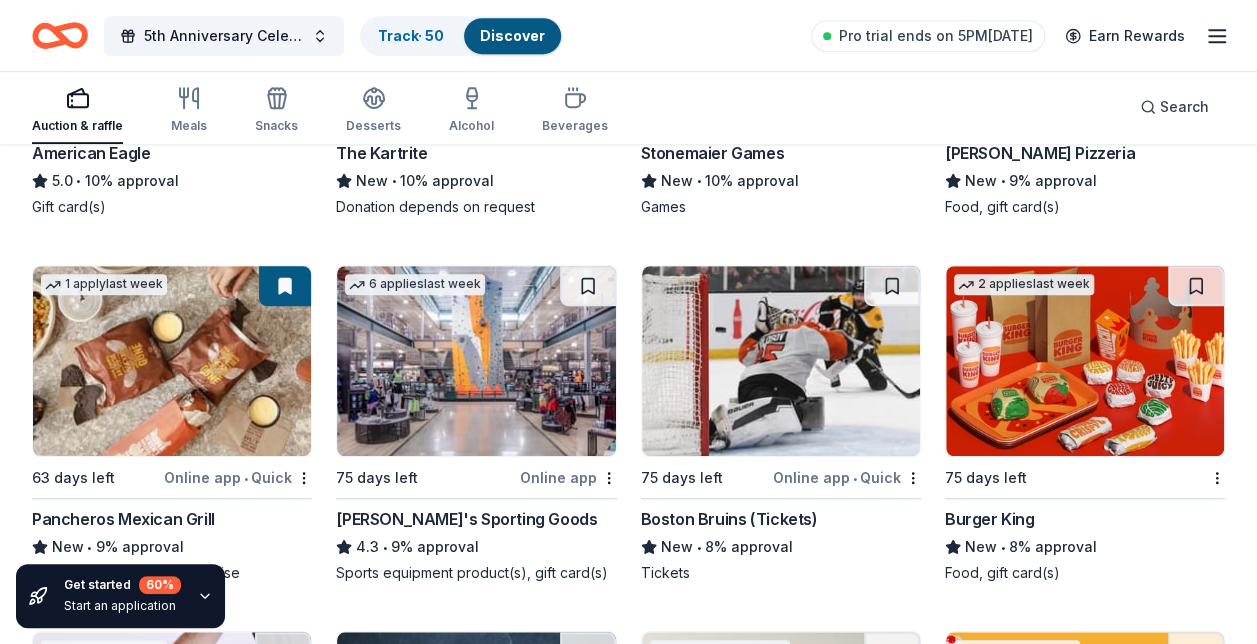 click at bounding box center (588, 286) 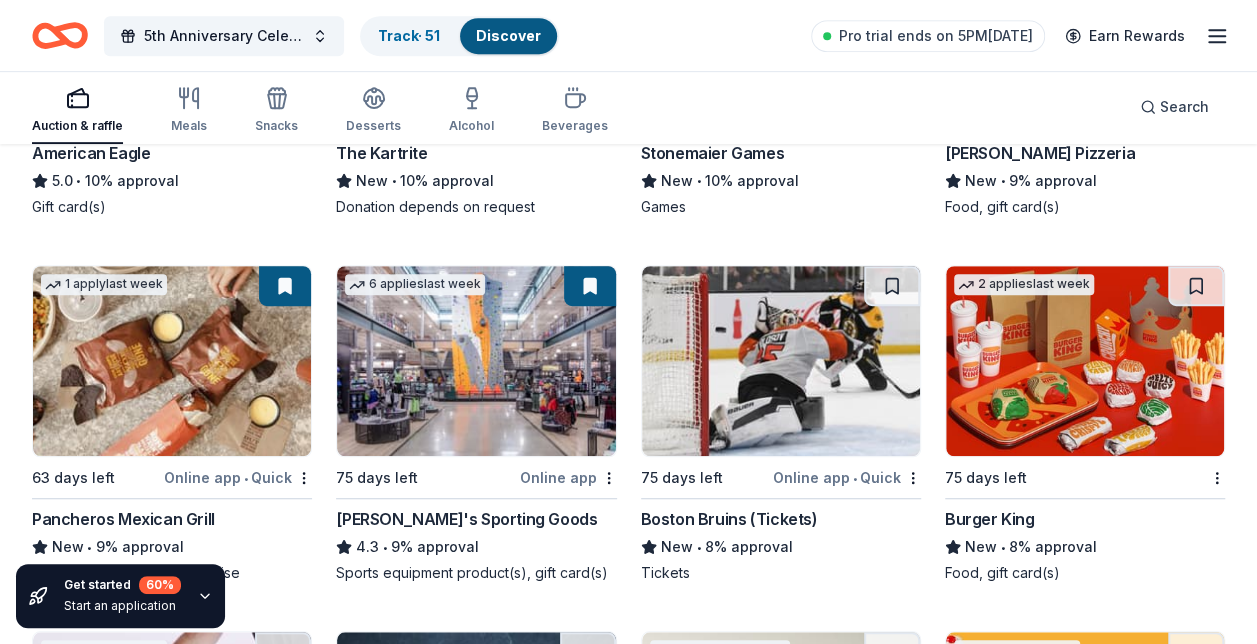 click at bounding box center [892, 286] 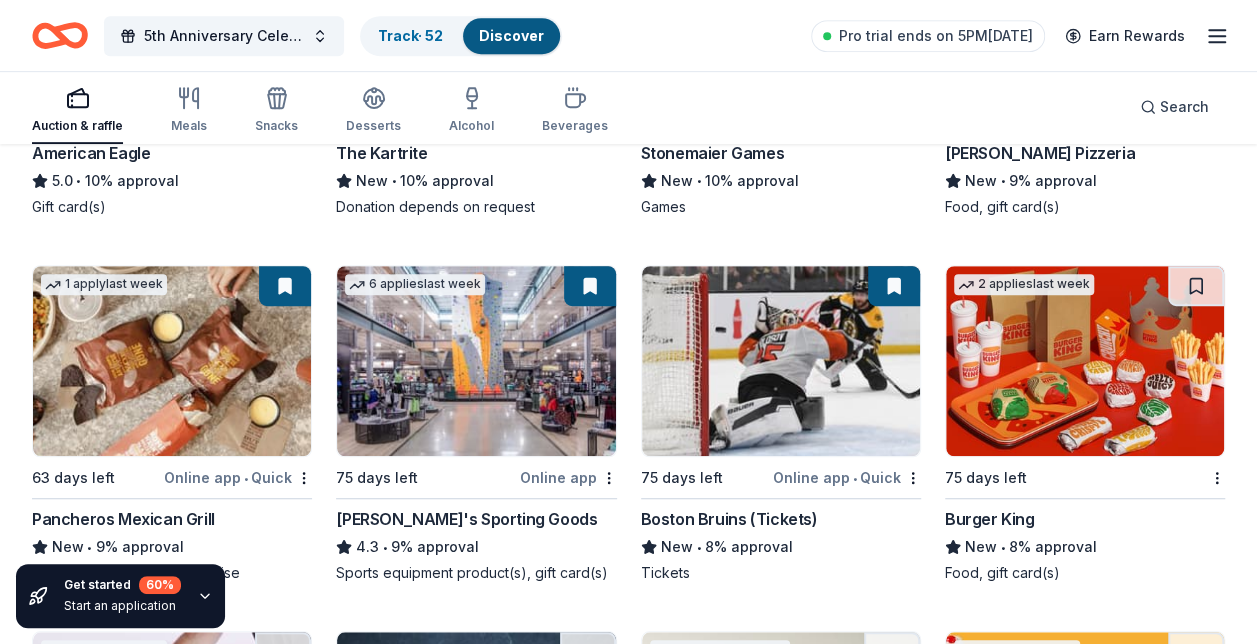 click at bounding box center [1196, 286] 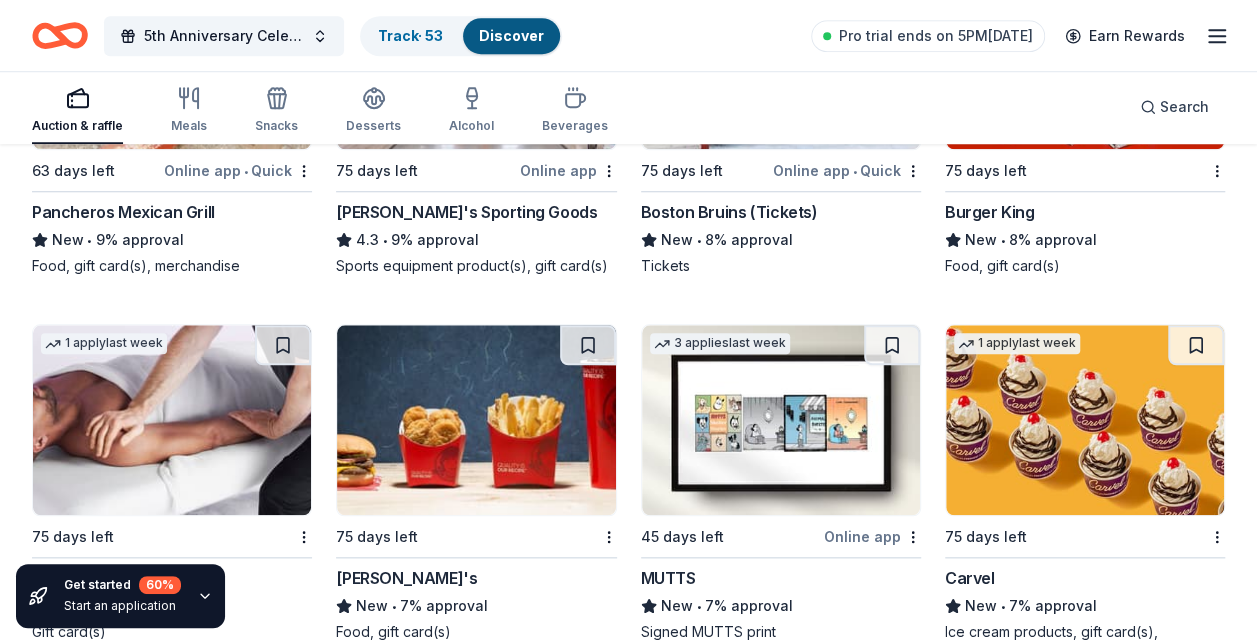 scroll, scrollTop: 4596, scrollLeft: 0, axis: vertical 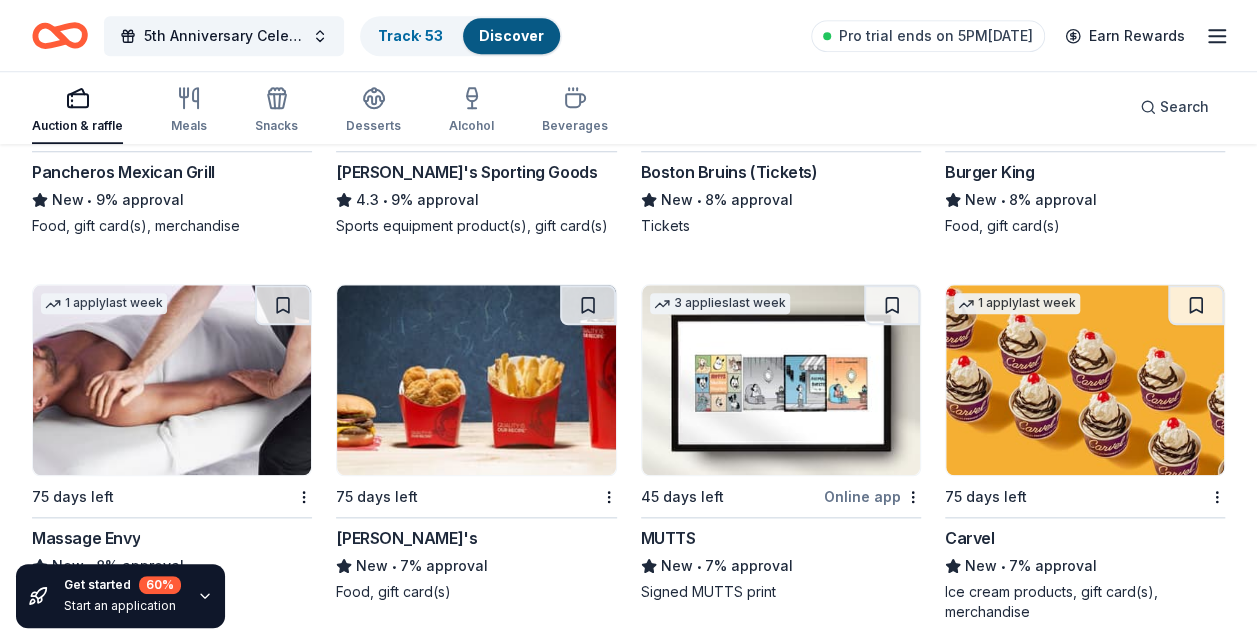 click at bounding box center (1196, 305) 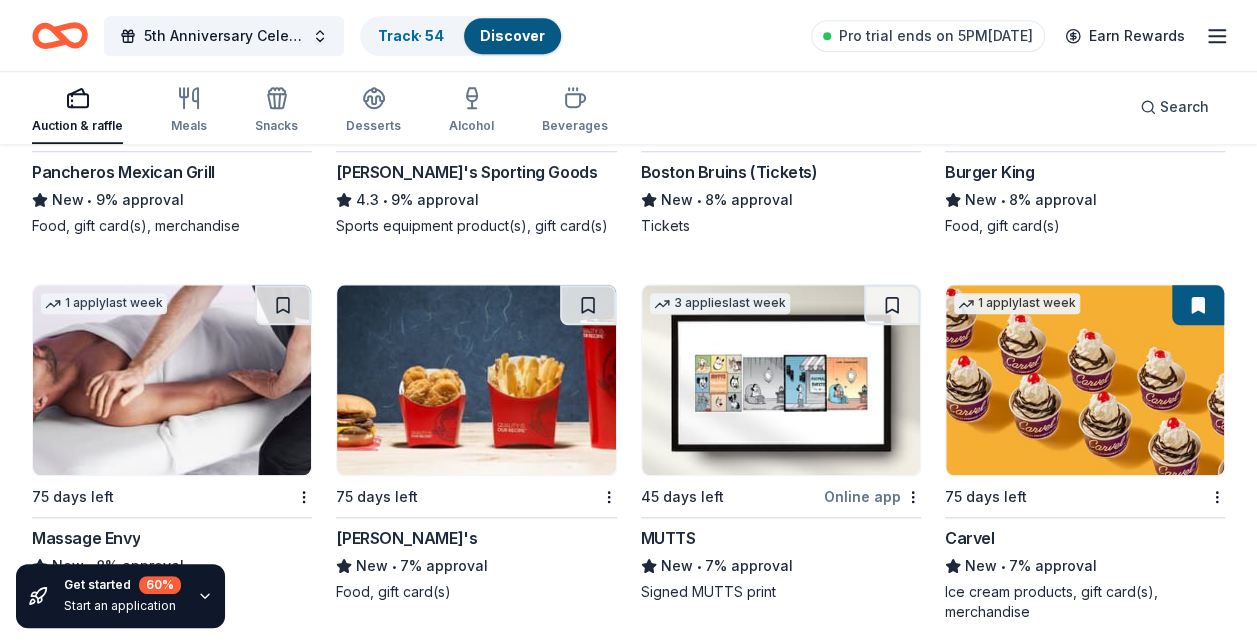 click at bounding box center [892, 305] 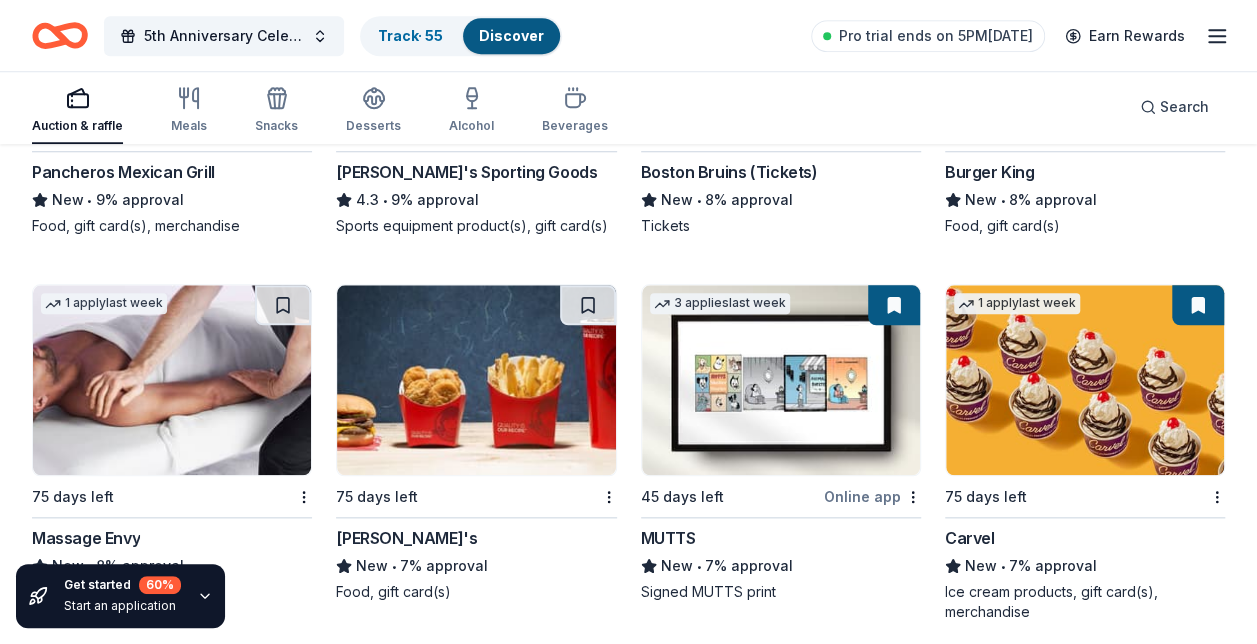 click at bounding box center (588, 305) 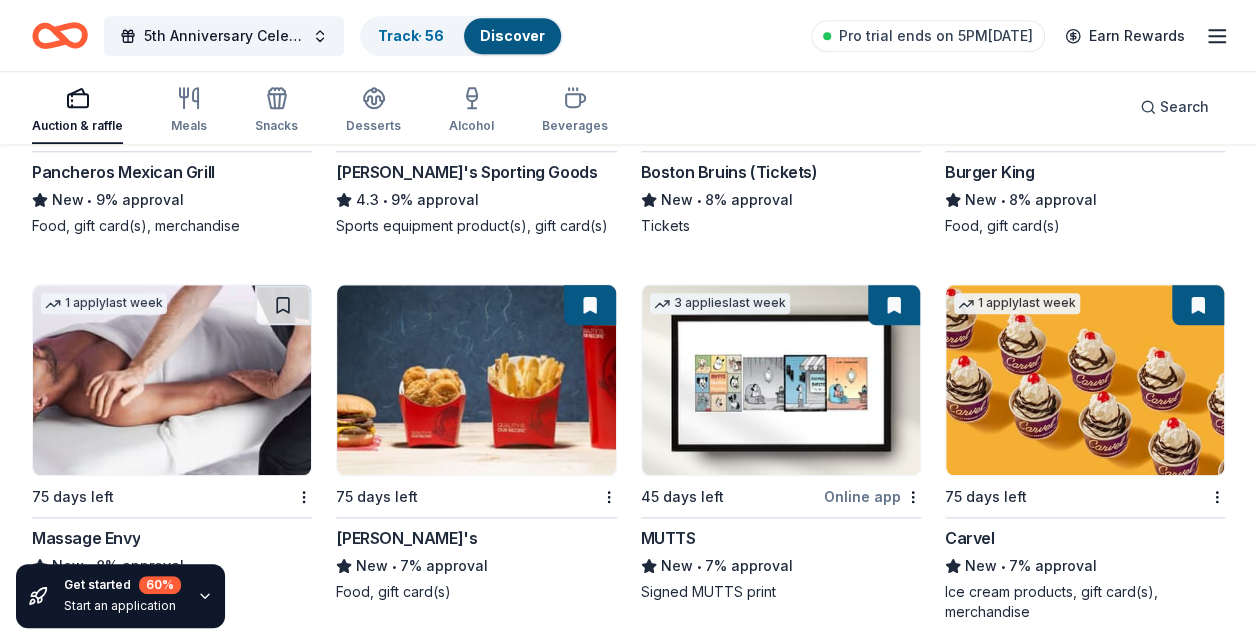 click at bounding box center [283, 305] 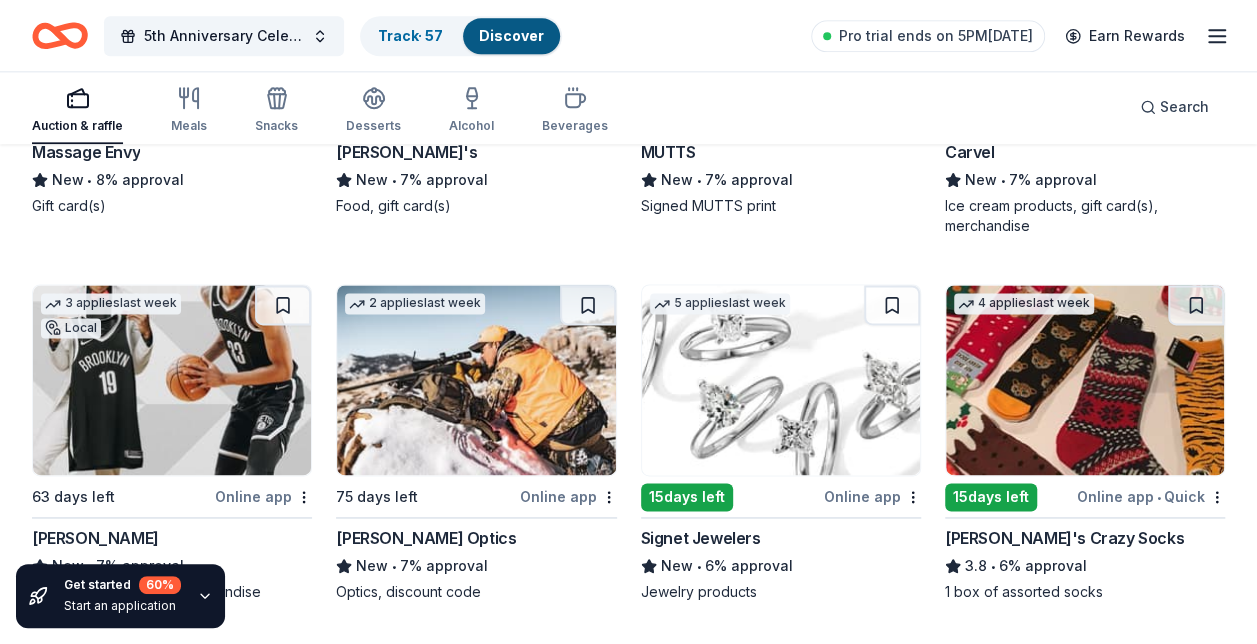 scroll, scrollTop: 5009, scrollLeft: 0, axis: vertical 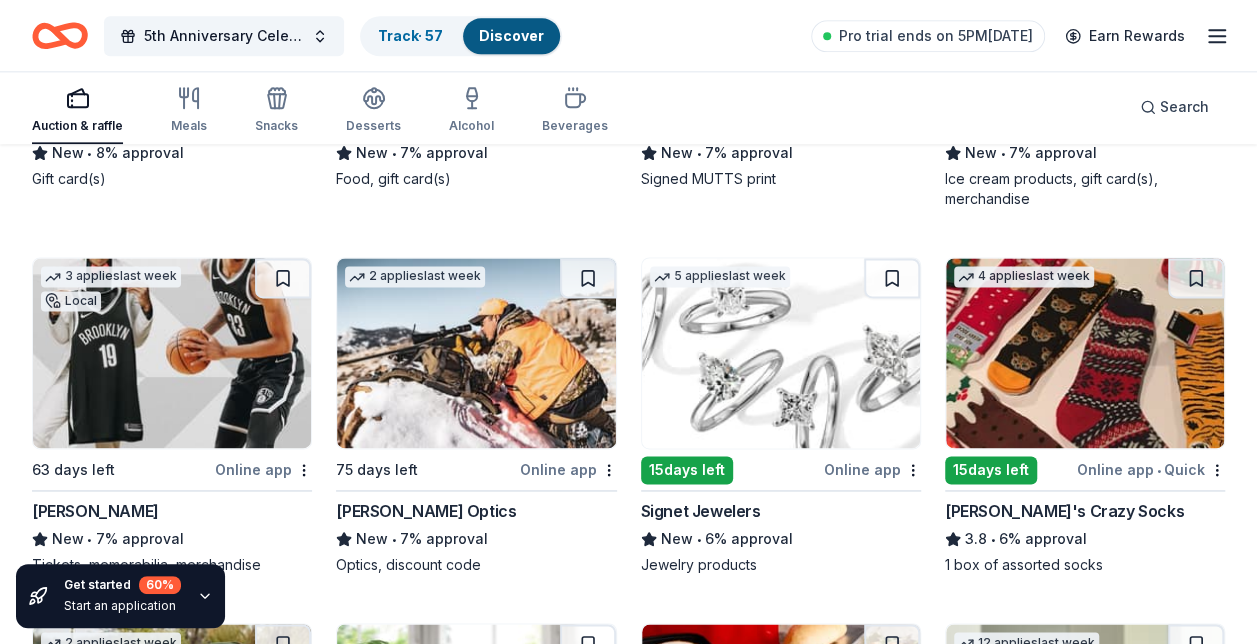 click at bounding box center (283, 278) 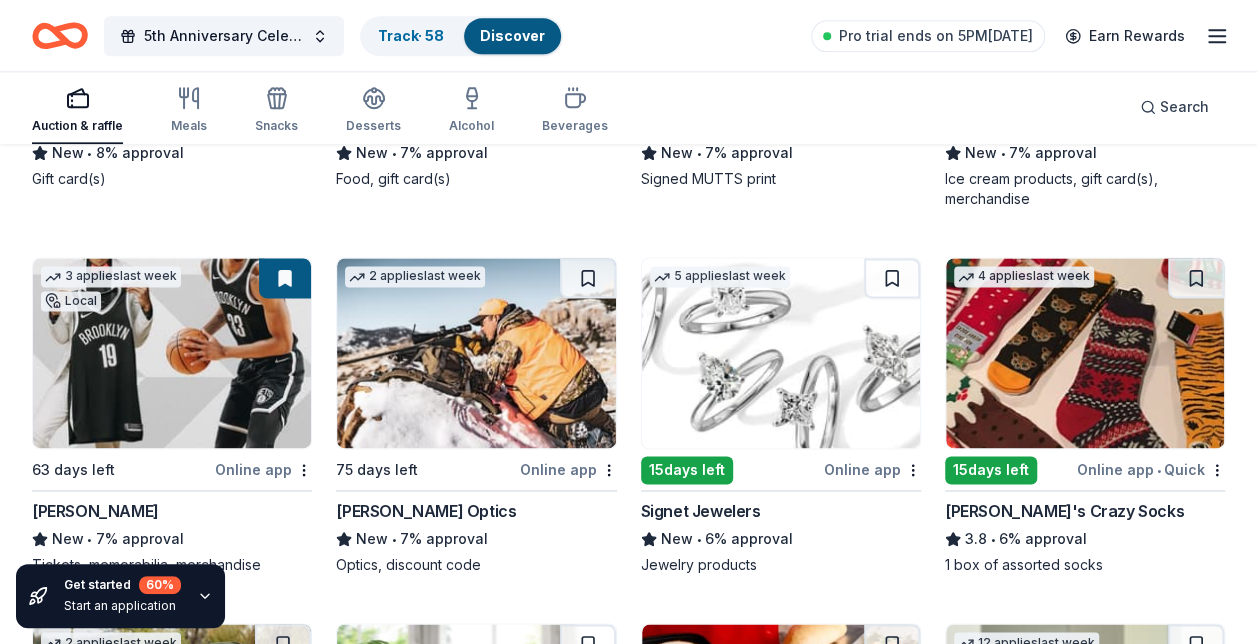 click at bounding box center [588, 278] 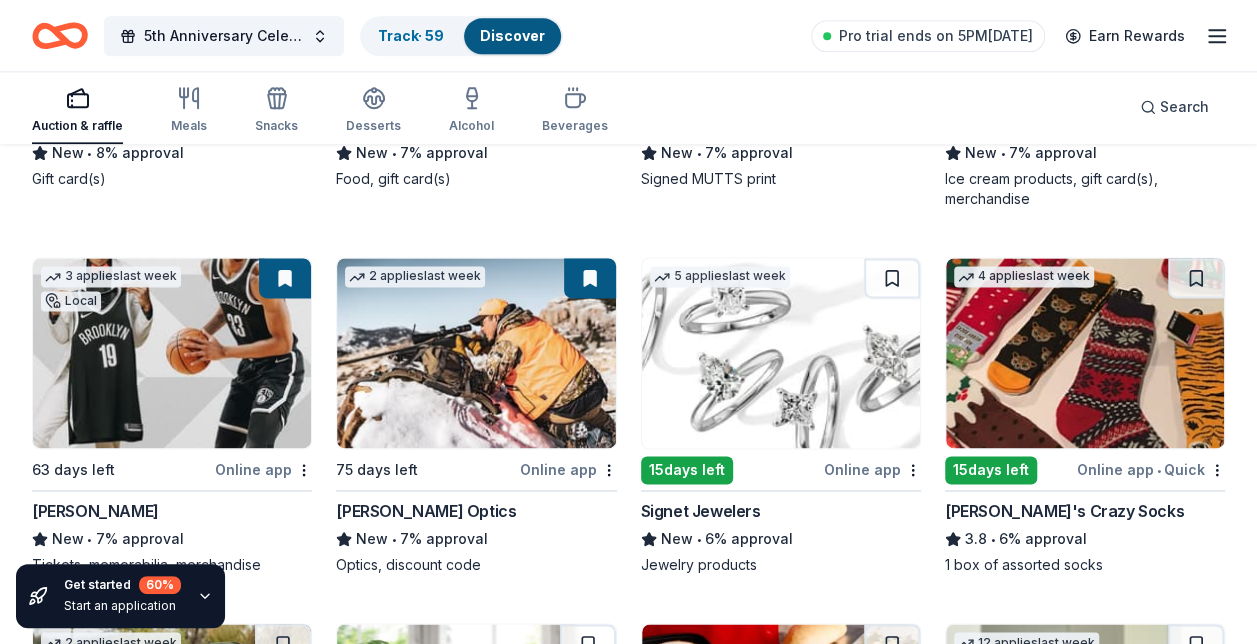 click at bounding box center (892, 278) 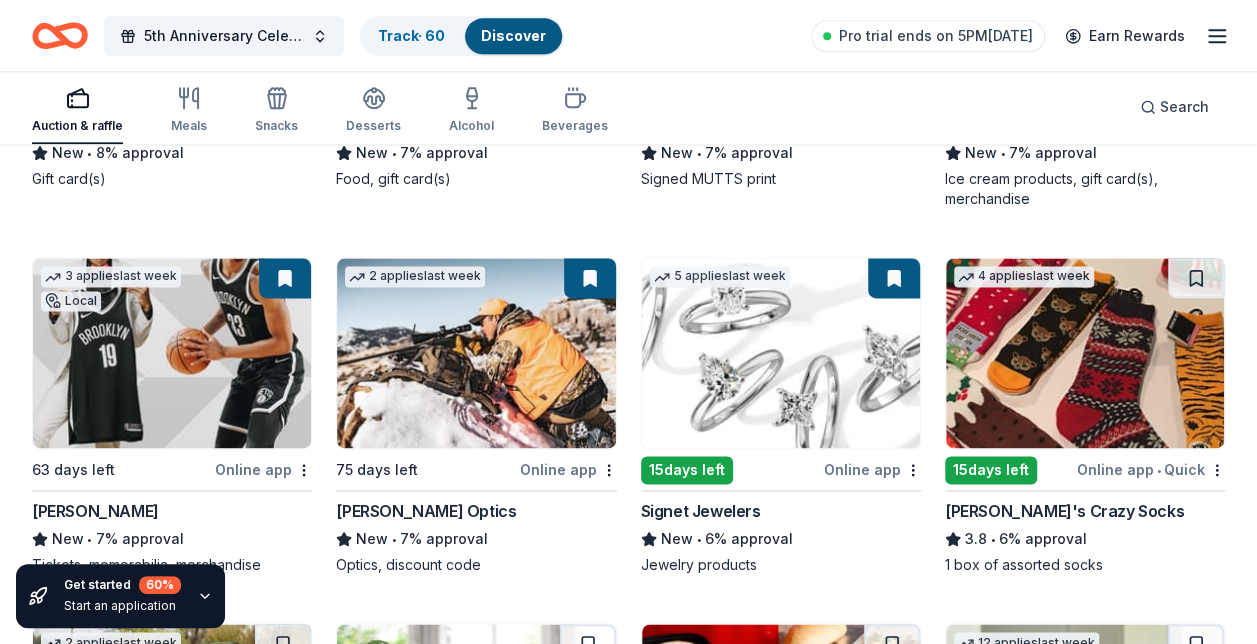 click at bounding box center (1196, 278) 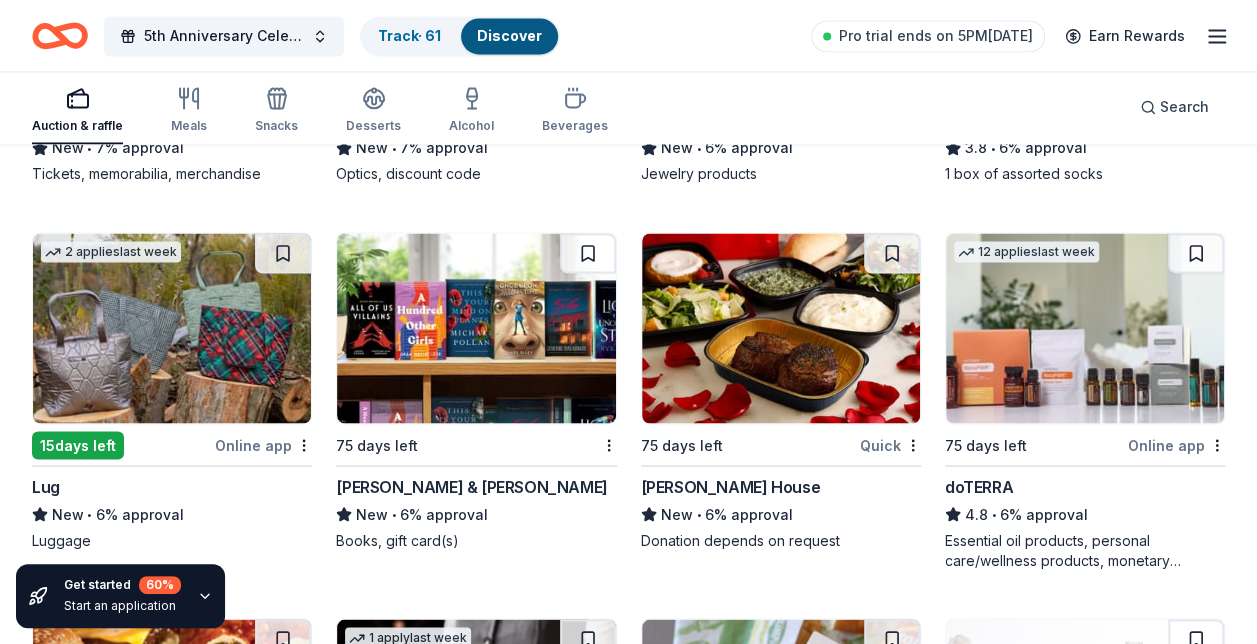 scroll, scrollTop: 5409, scrollLeft: 0, axis: vertical 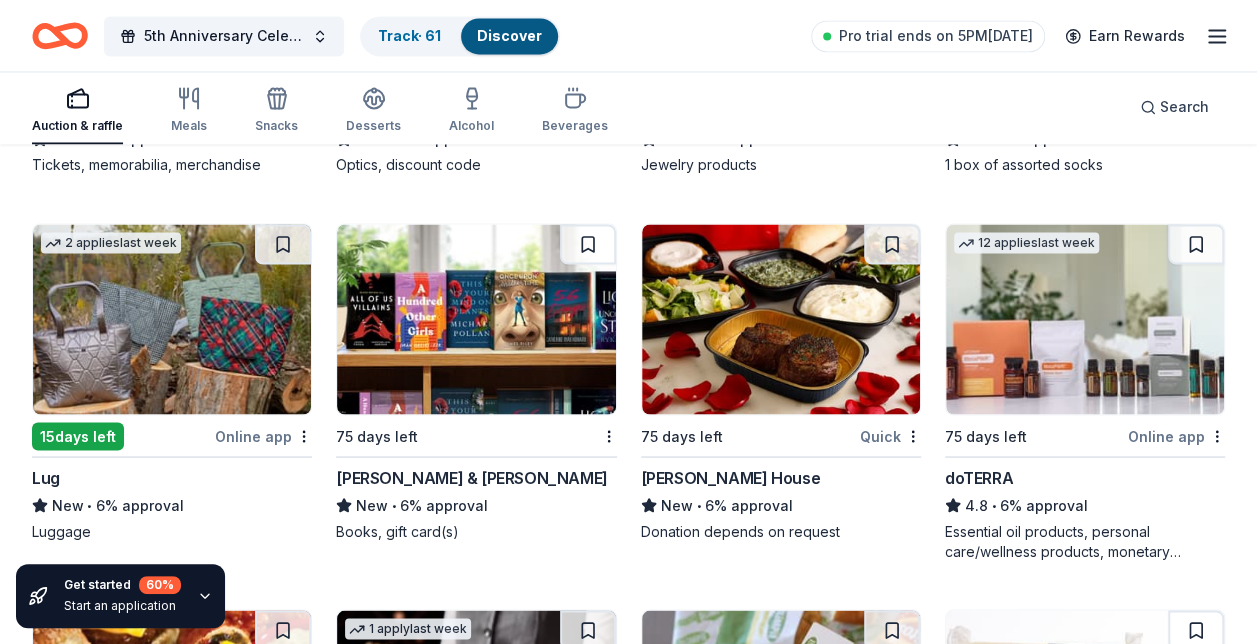 click at bounding box center [283, 244] 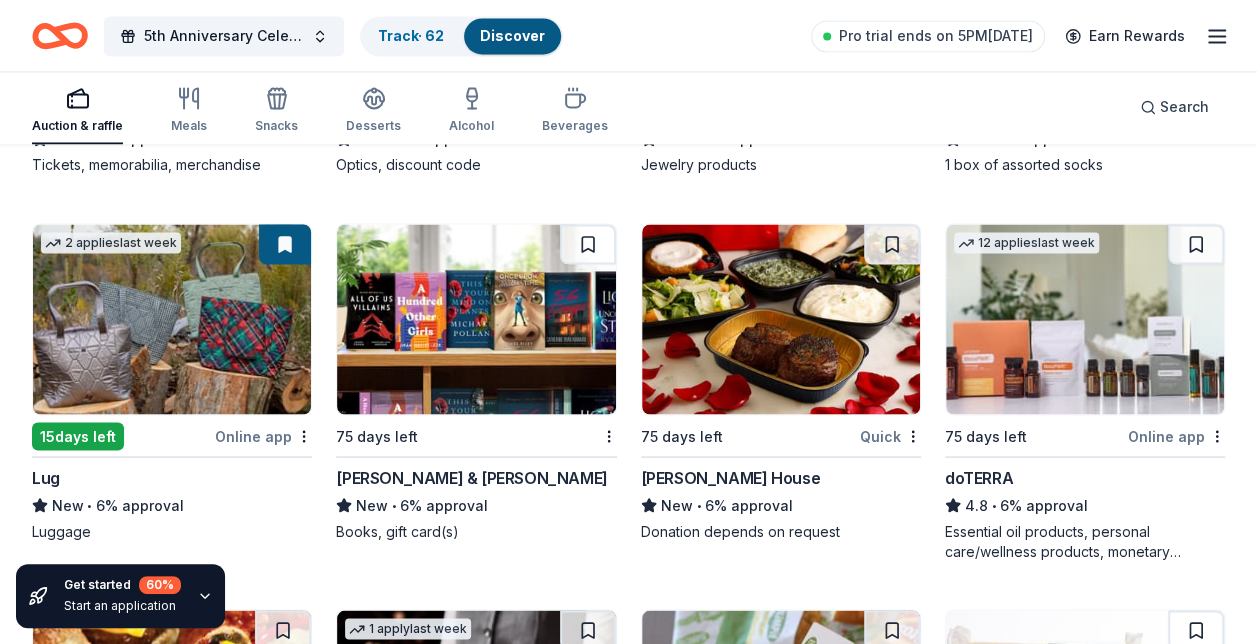 click at bounding box center (588, 244) 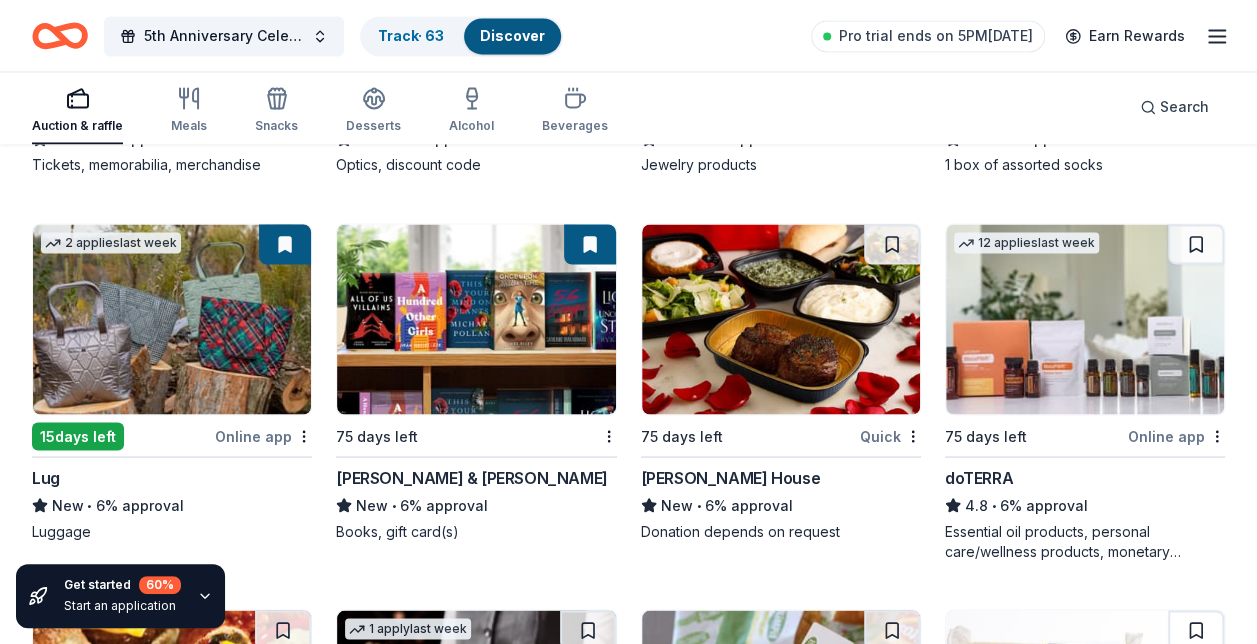 click at bounding box center [892, 244] 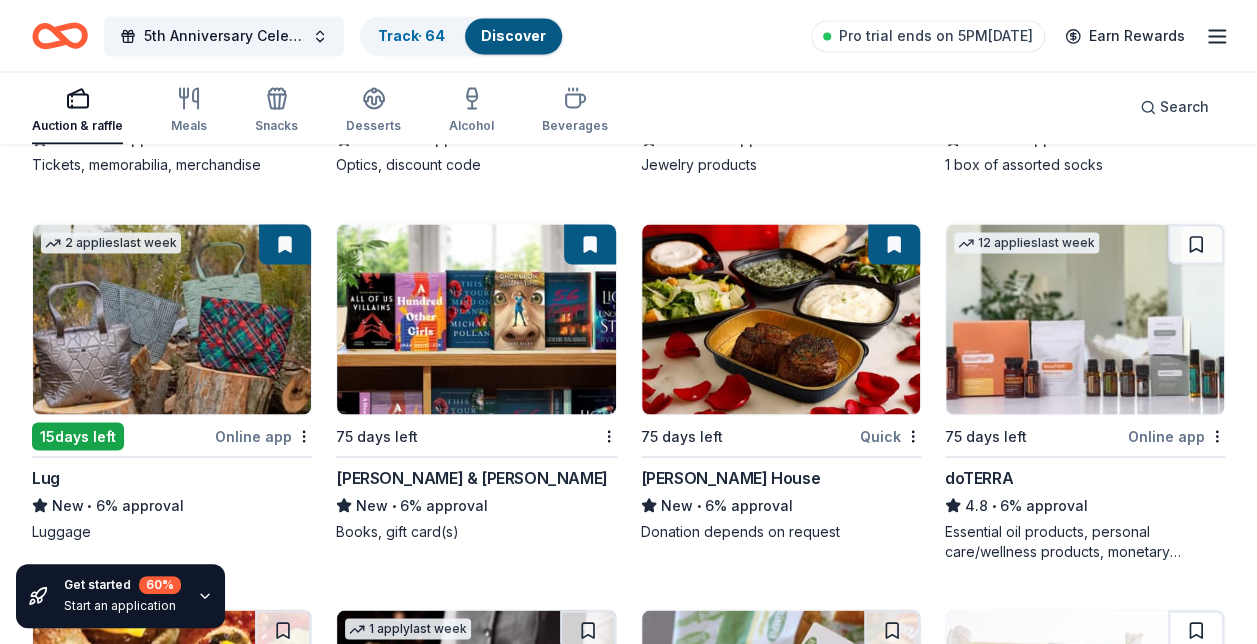 click at bounding box center (1196, 244) 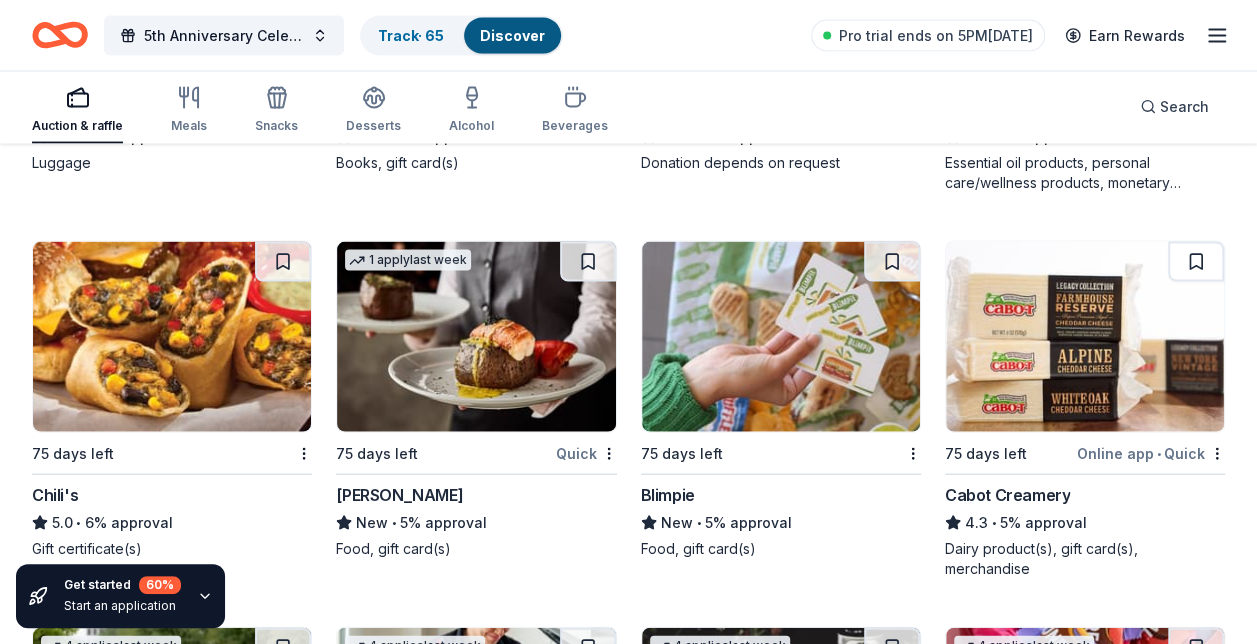 scroll, scrollTop: 5796, scrollLeft: 0, axis: vertical 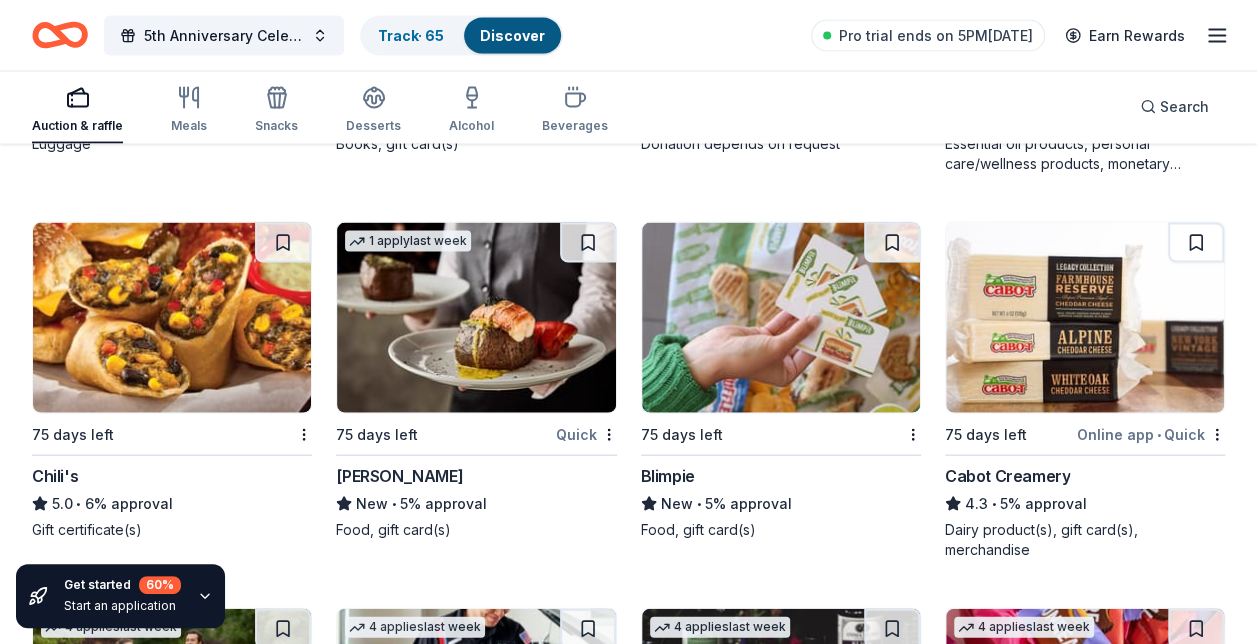click at bounding box center [1196, 243] 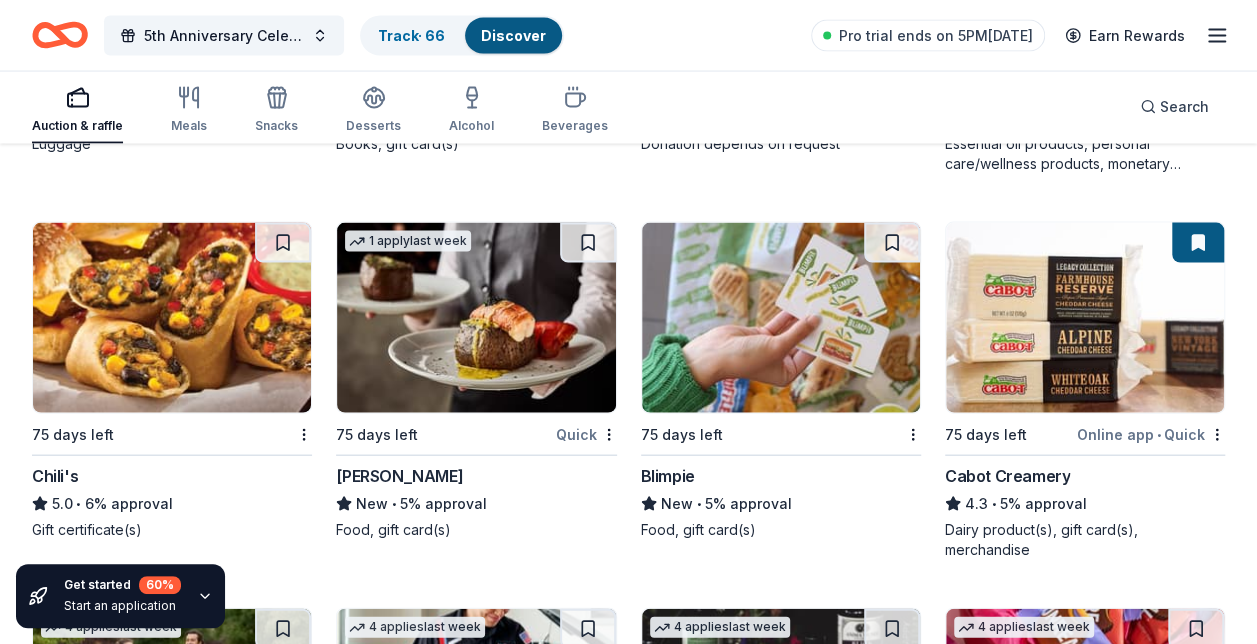 click at bounding box center (892, 243) 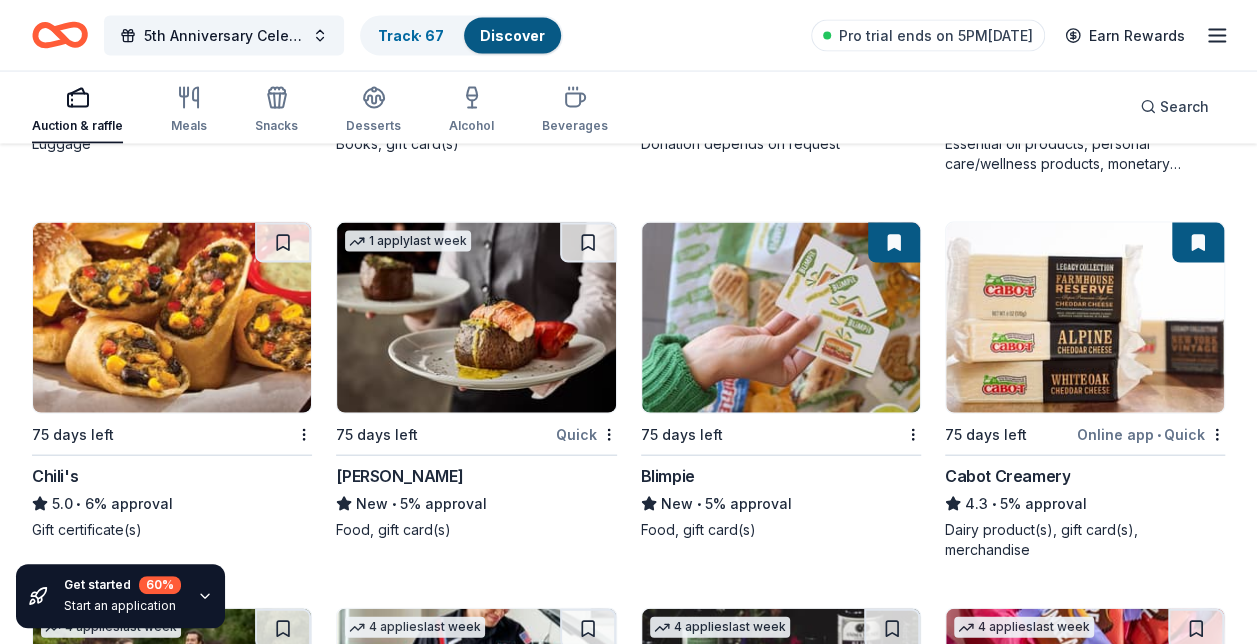 click at bounding box center [588, 243] 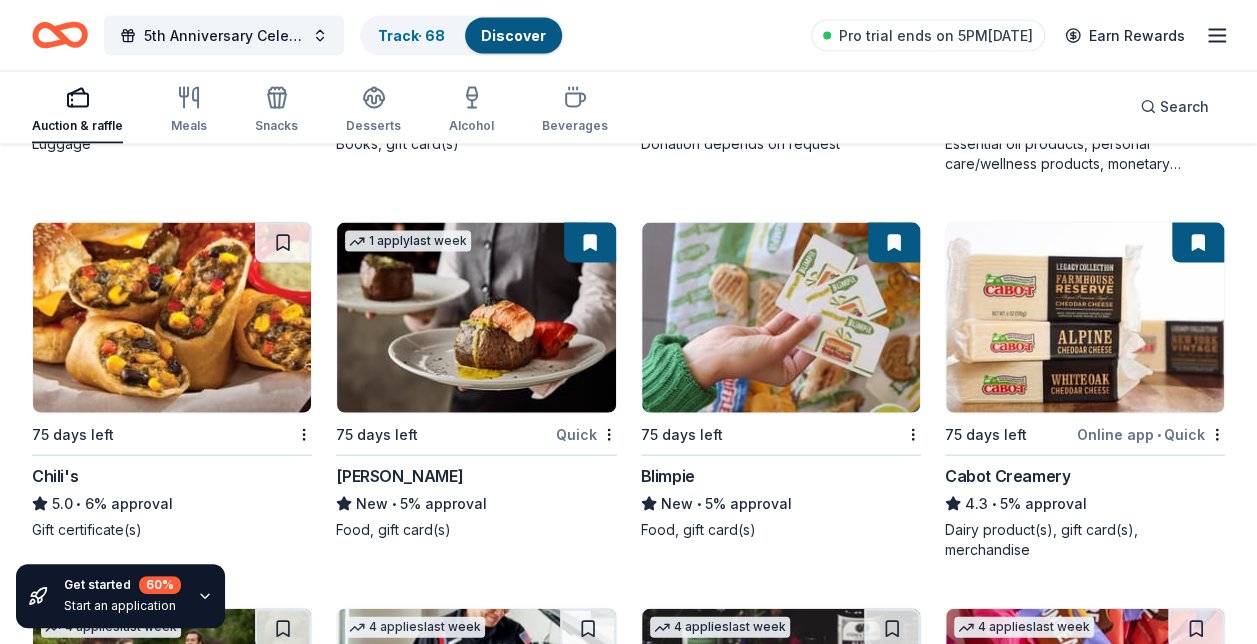 click at bounding box center (283, 243) 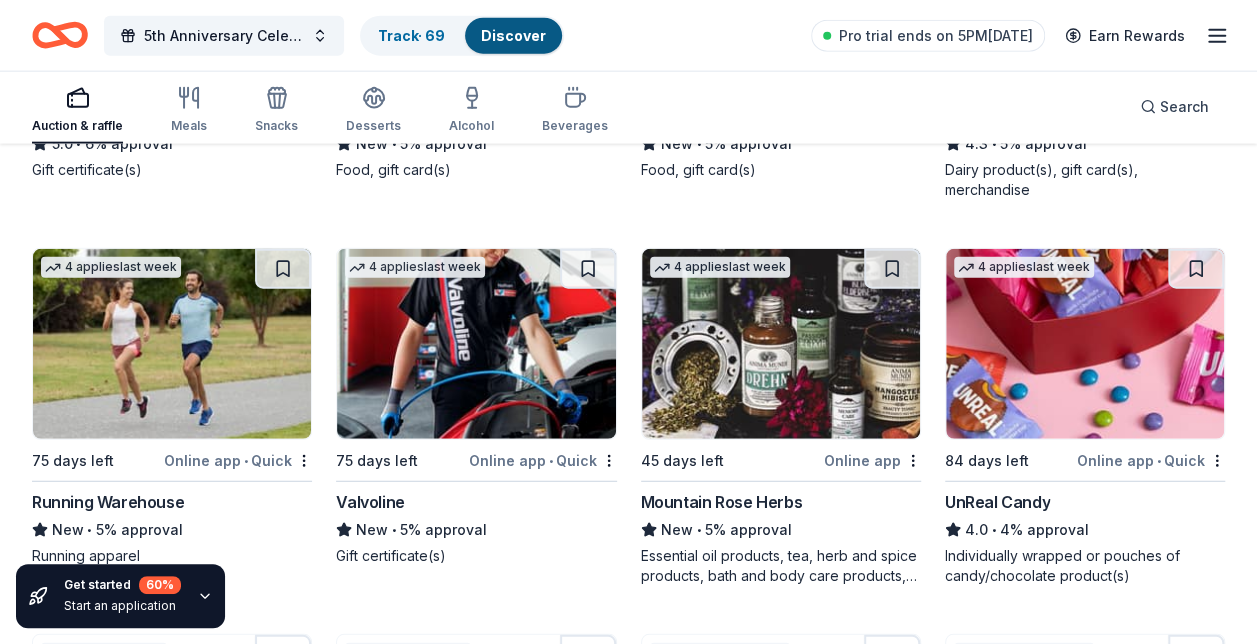 scroll, scrollTop: 6196, scrollLeft: 0, axis: vertical 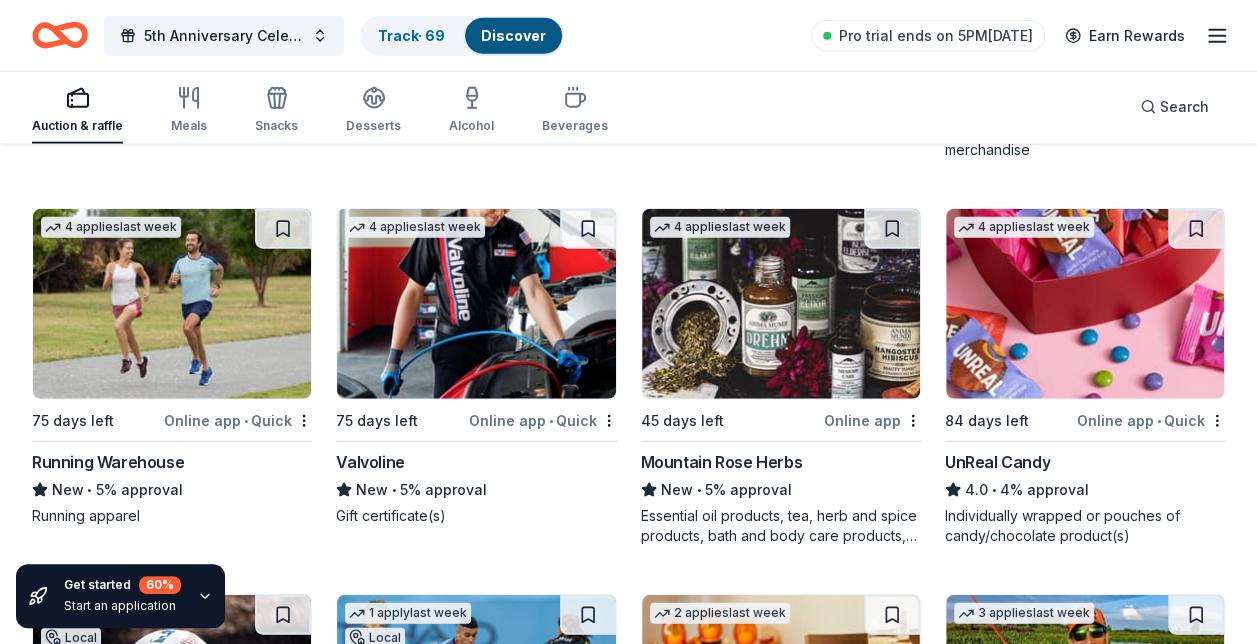 click at bounding box center (283, 229) 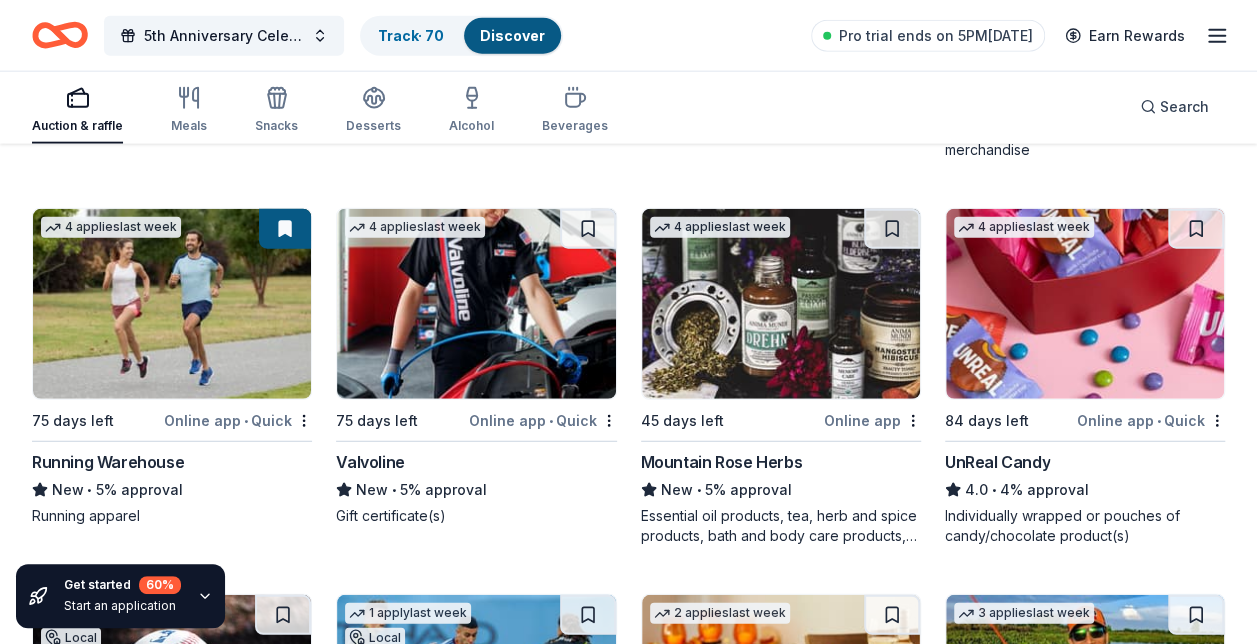 click at bounding box center [588, 229] 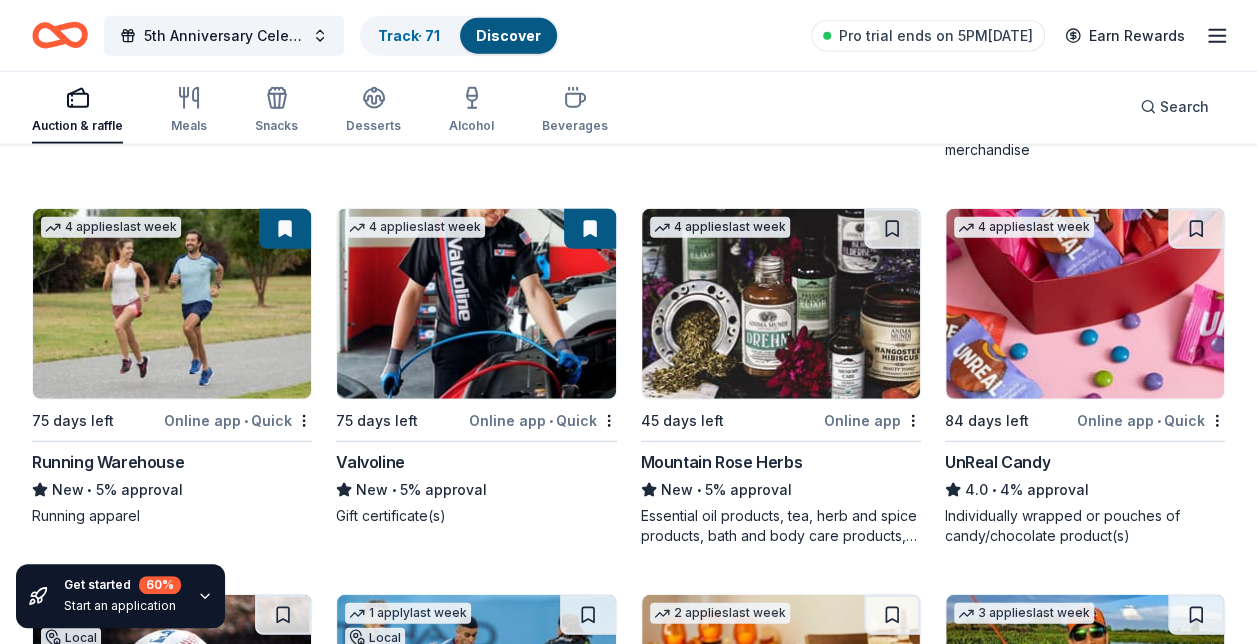 click at bounding box center (892, 229) 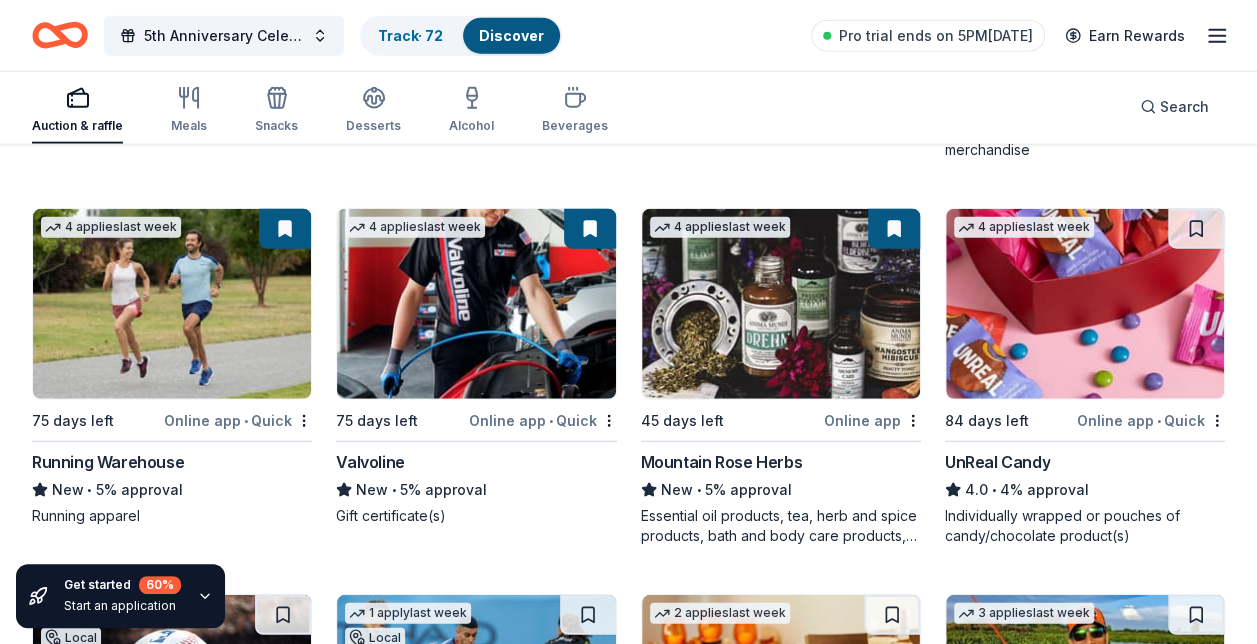 click at bounding box center (1196, 229) 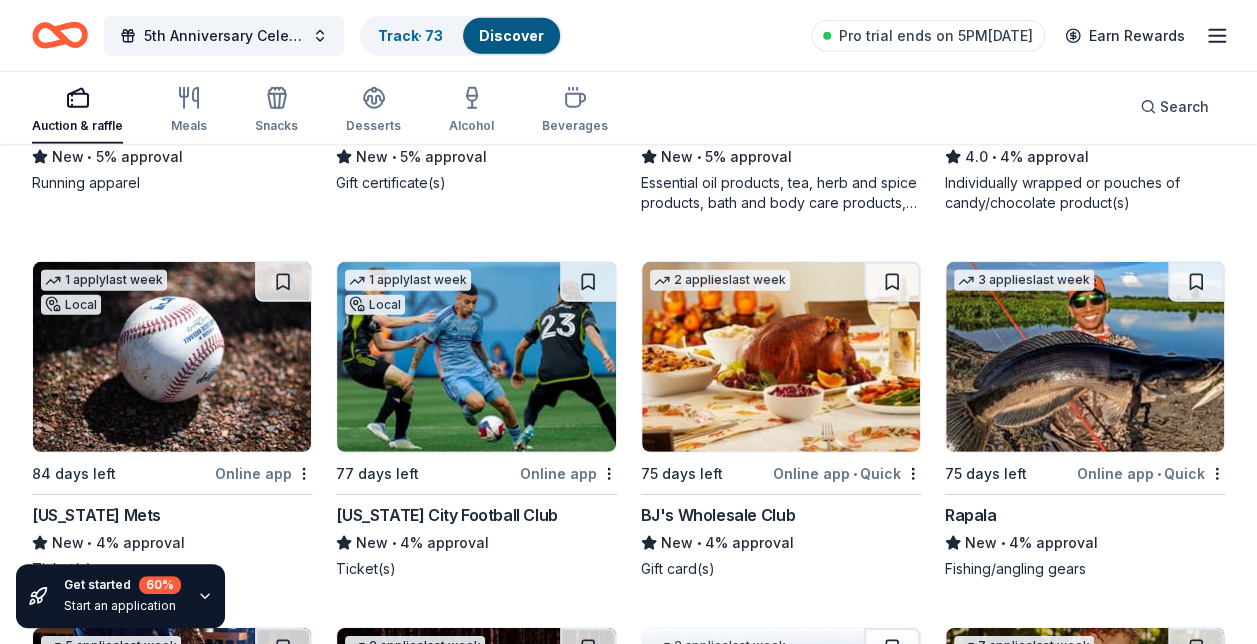 scroll, scrollTop: 6596, scrollLeft: 0, axis: vertical 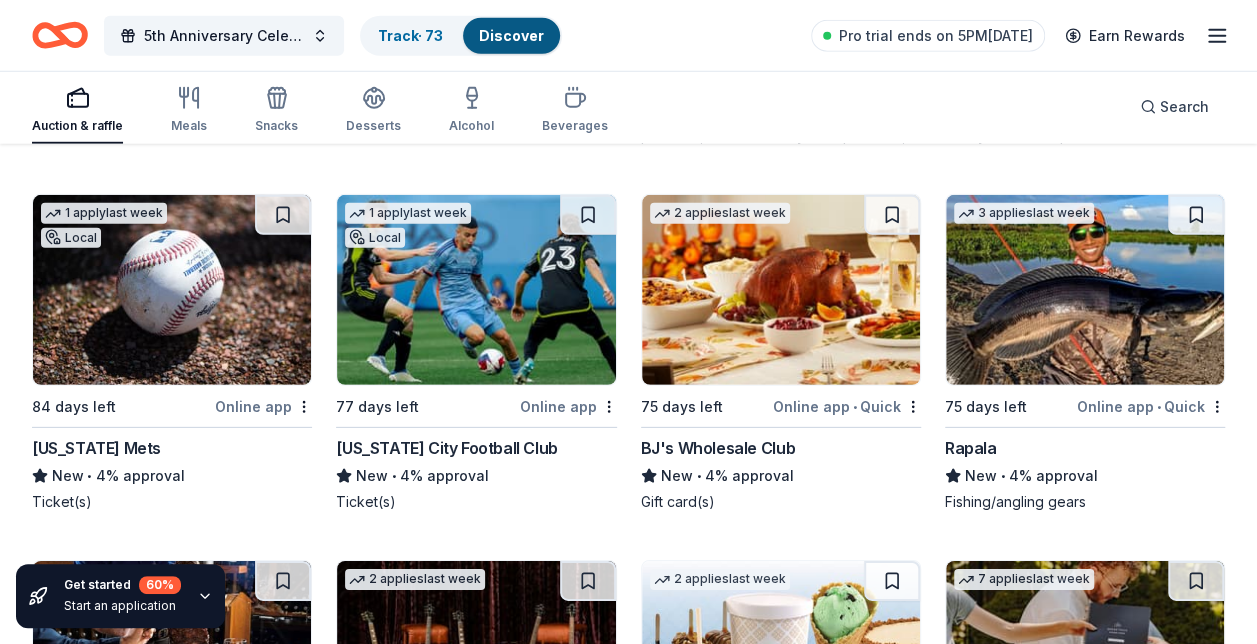click at bounding box center [283, 215] 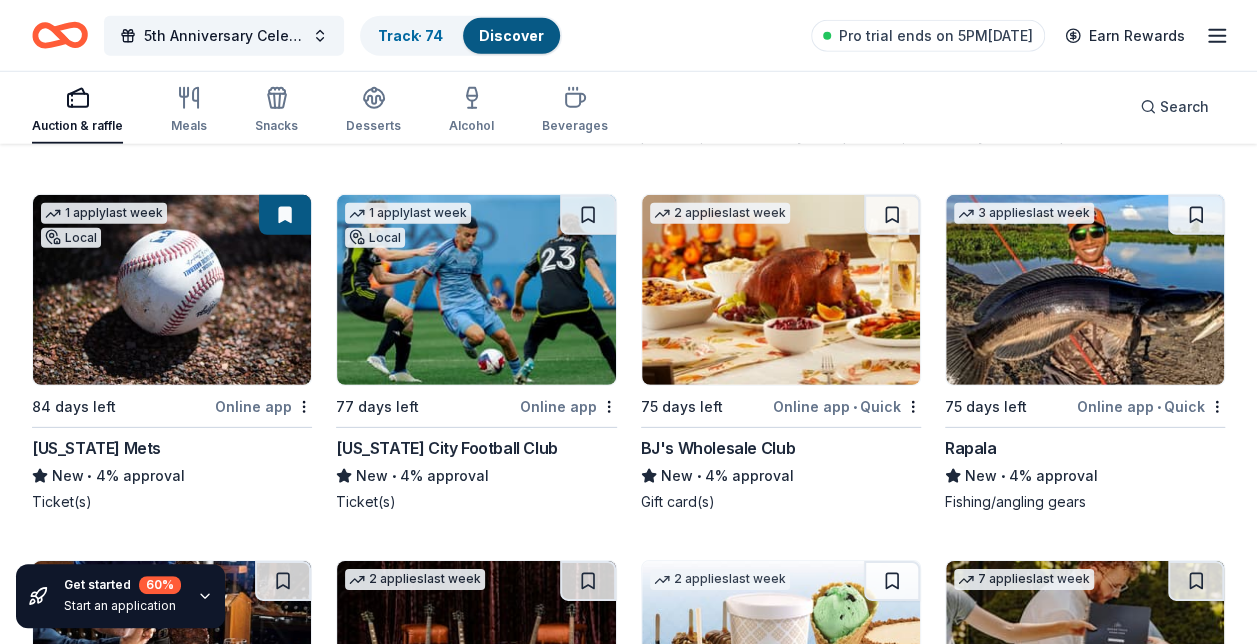 click at bounding box center (588, 215) 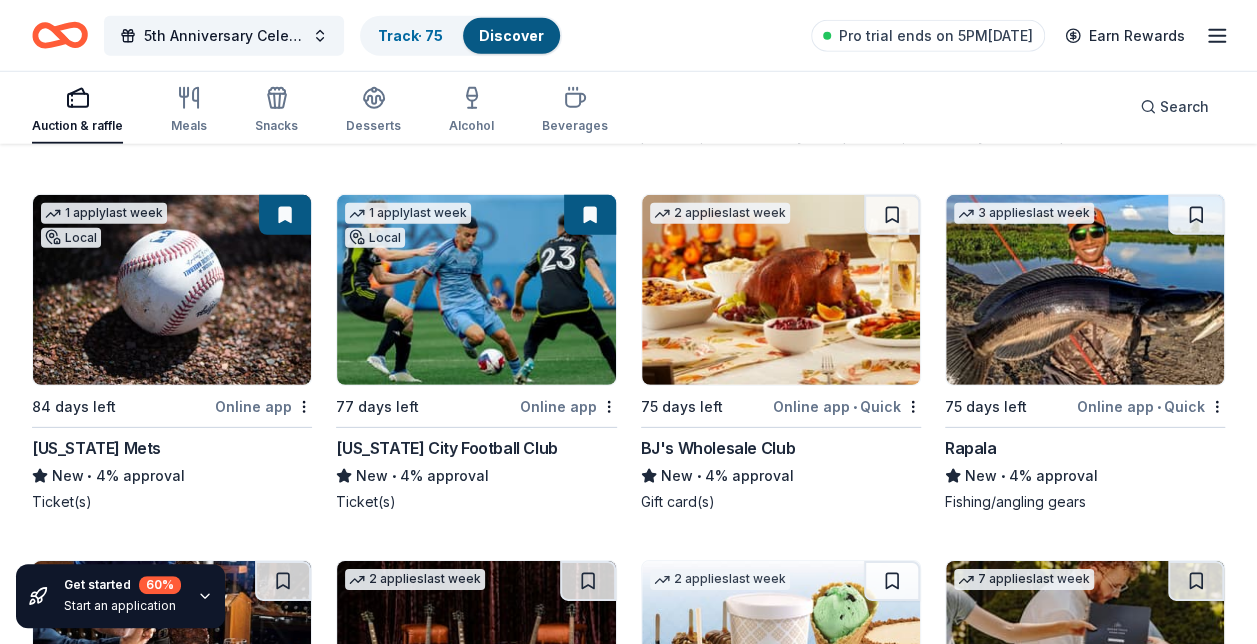 click at bounding box center (892, 215) 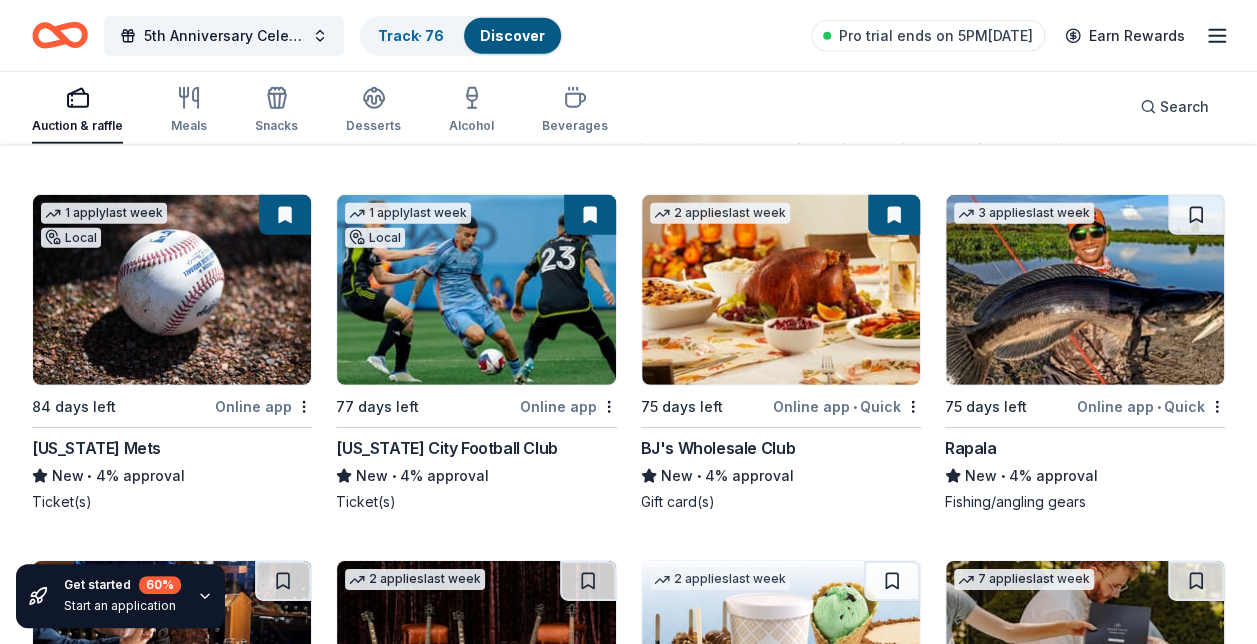 click at bounding box center (1196, 215) 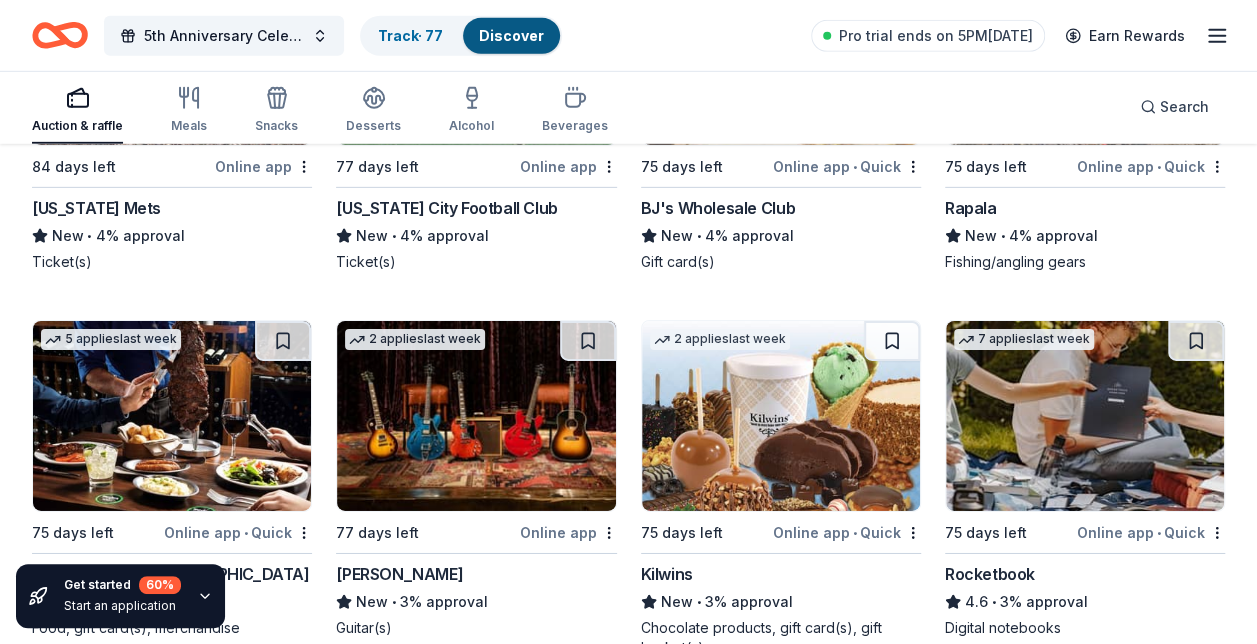 scroll, scrollTop: 6929, scrollLeft: 0, axis: vertical 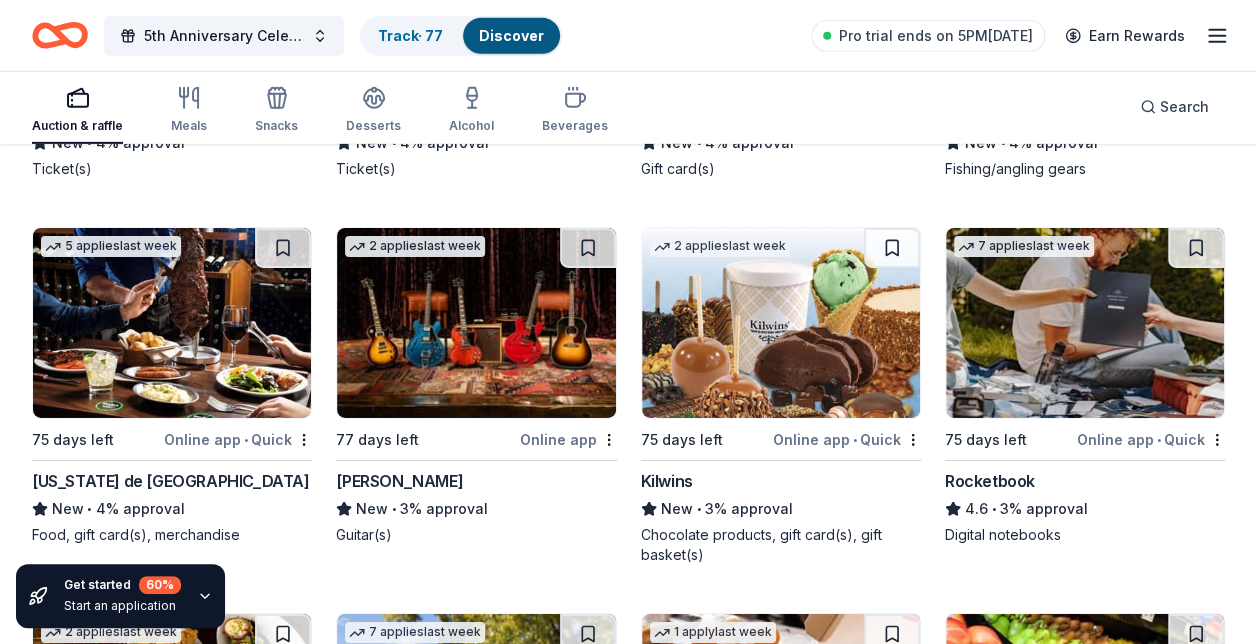 click at bounding box center [1196, 248] 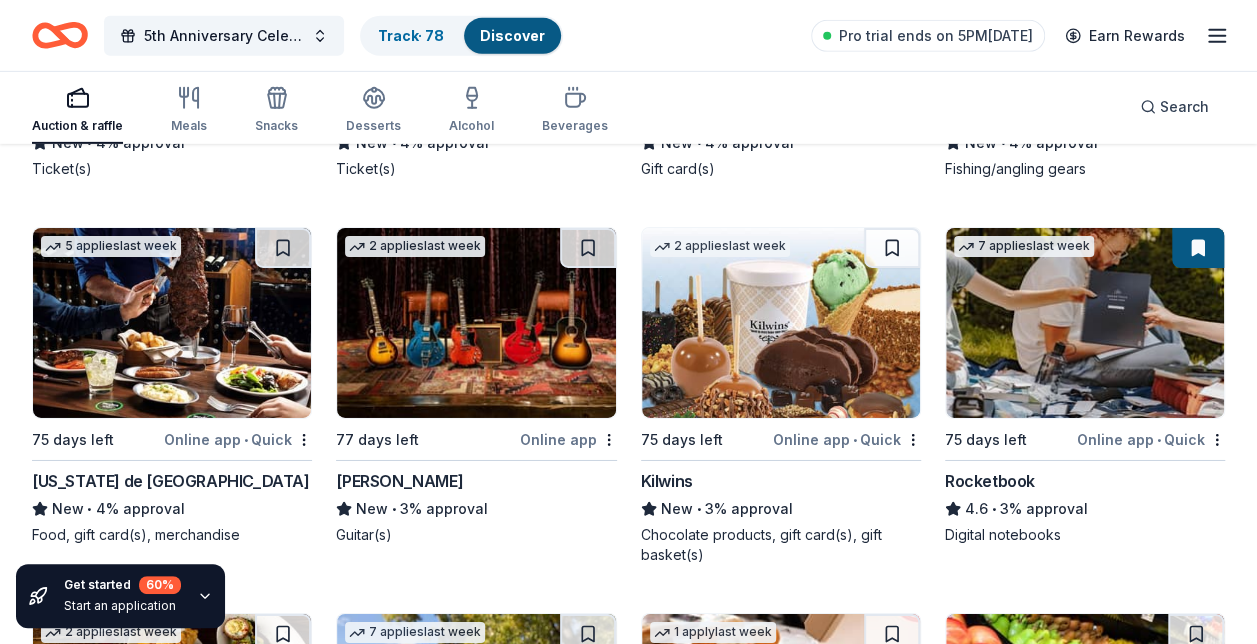 click at bounding box center (892, 248) 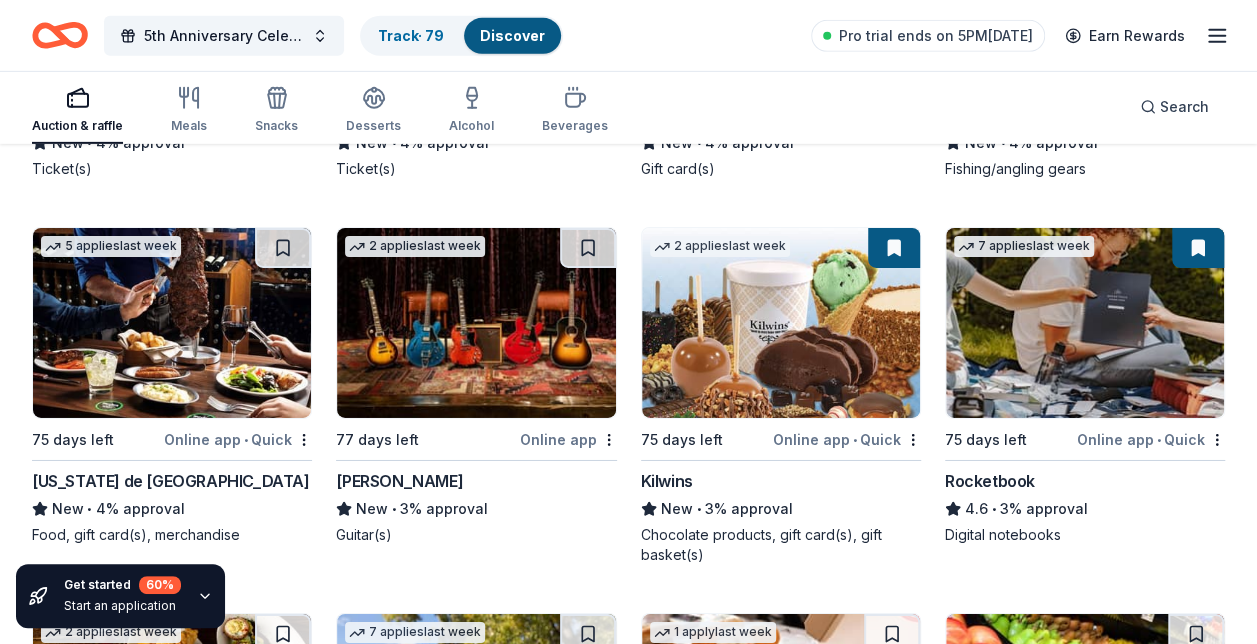 click at bounding box center [588, 248] 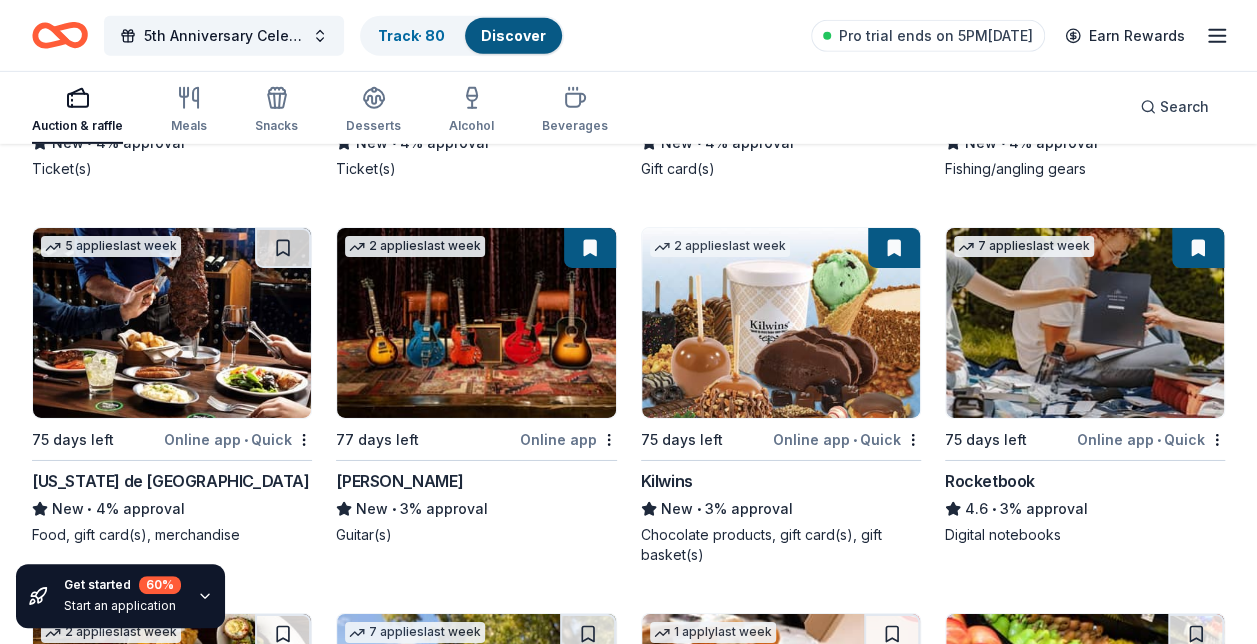 click at bounding box center (283, 248) 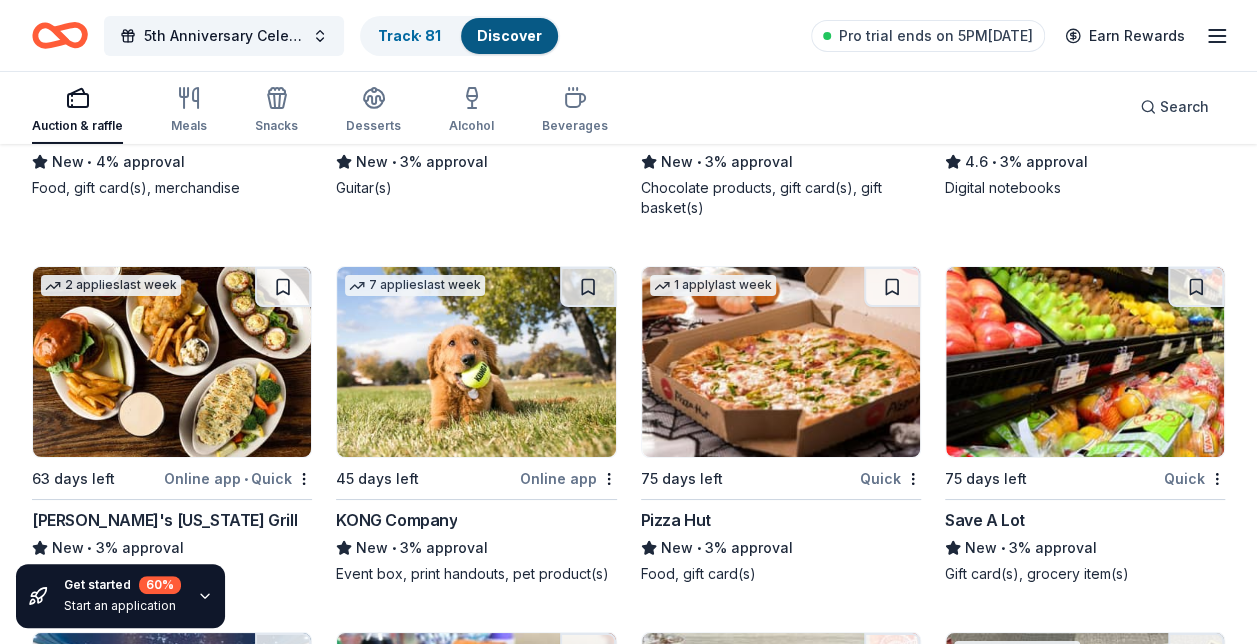 scroll, scrollTop: 7316, scrollLeft: 0, axis: vertical 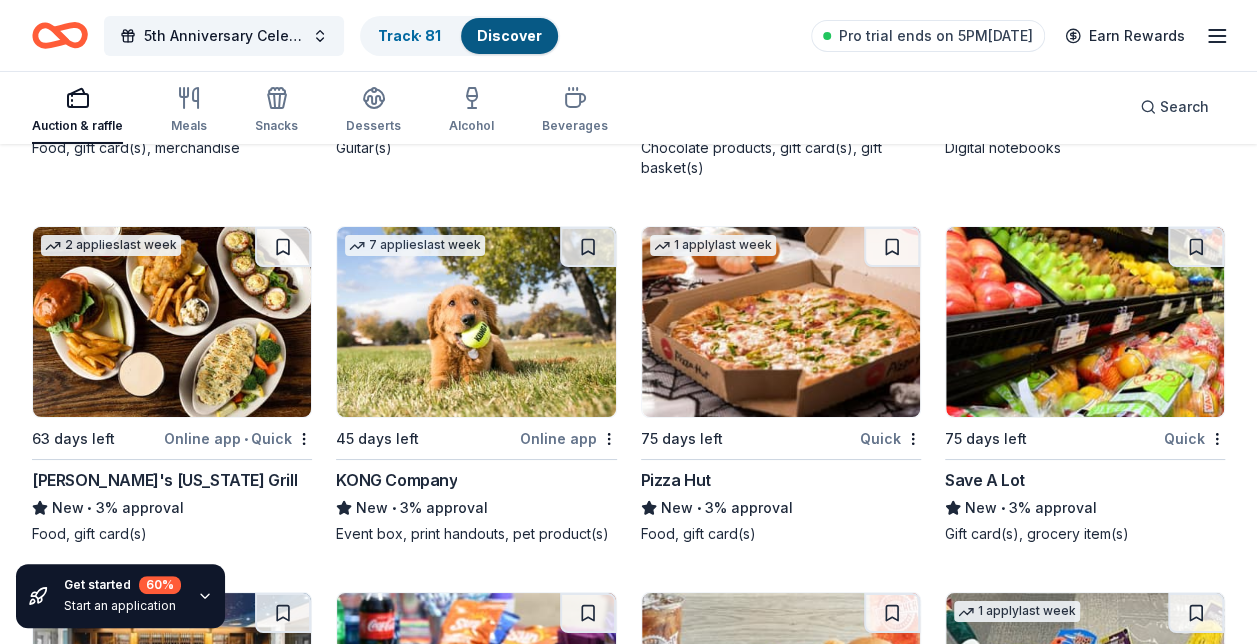 click at bounding box center (283, 247) 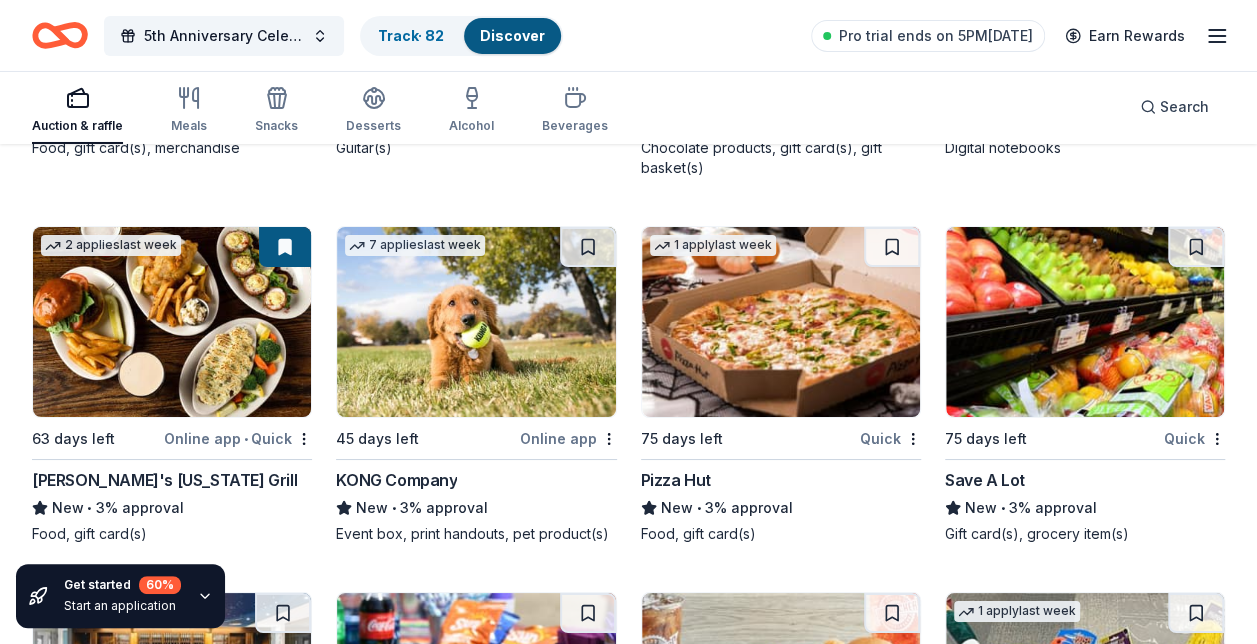 click at bounding box center [588, 247] 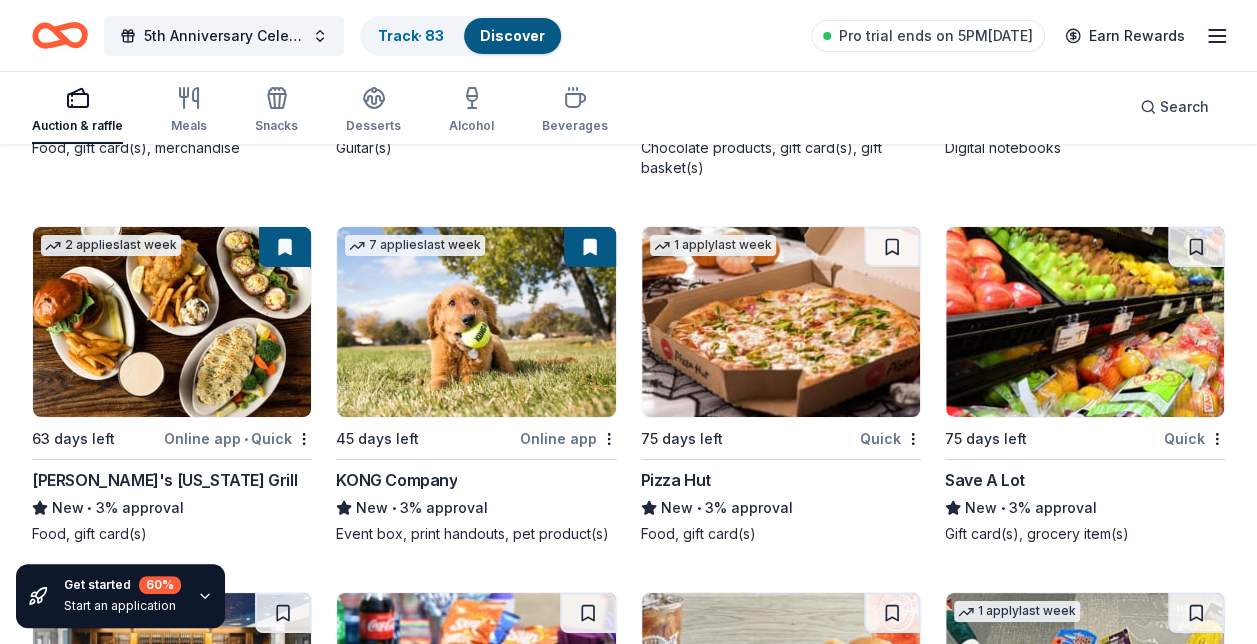 click at bounding box center (892, 247) 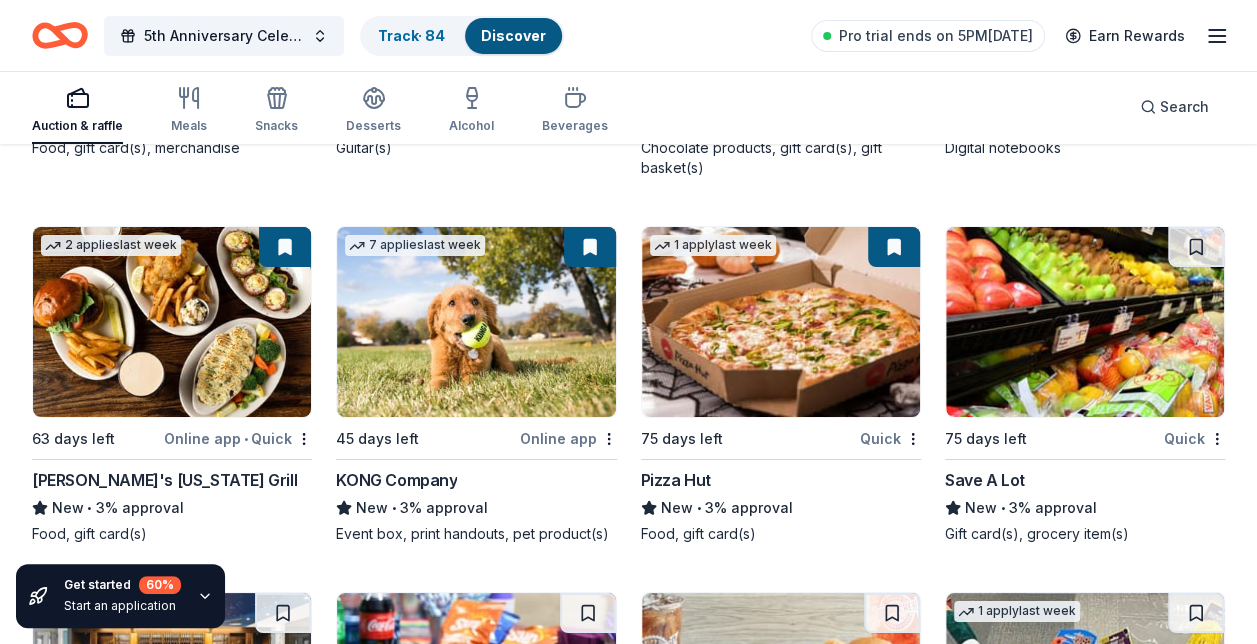 click at bounding box center [1196, 247] 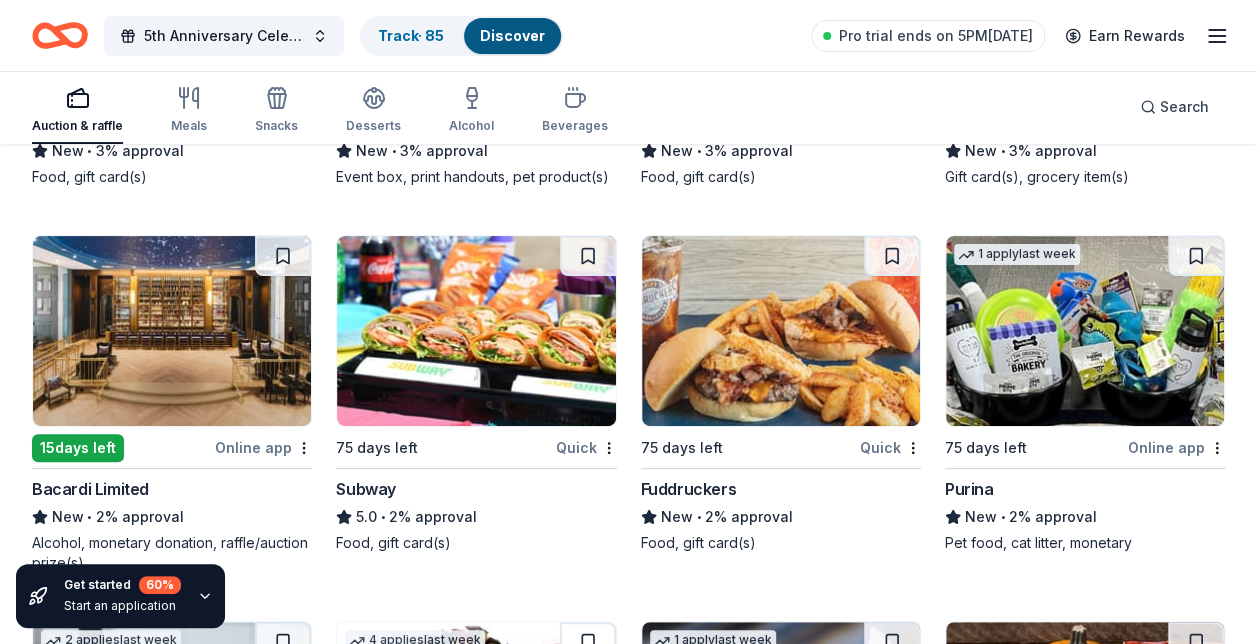 scroll, scrollTop: 7676, scrollLeft: 0, axis: vertical 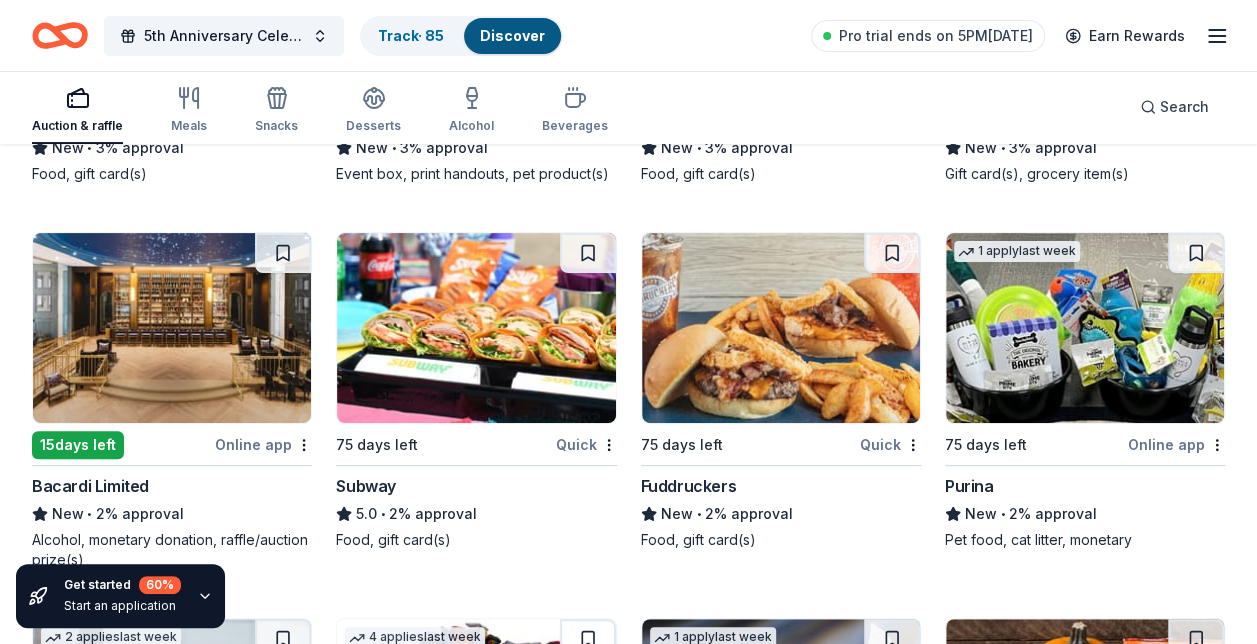 click at bounding box center (1196, 253) 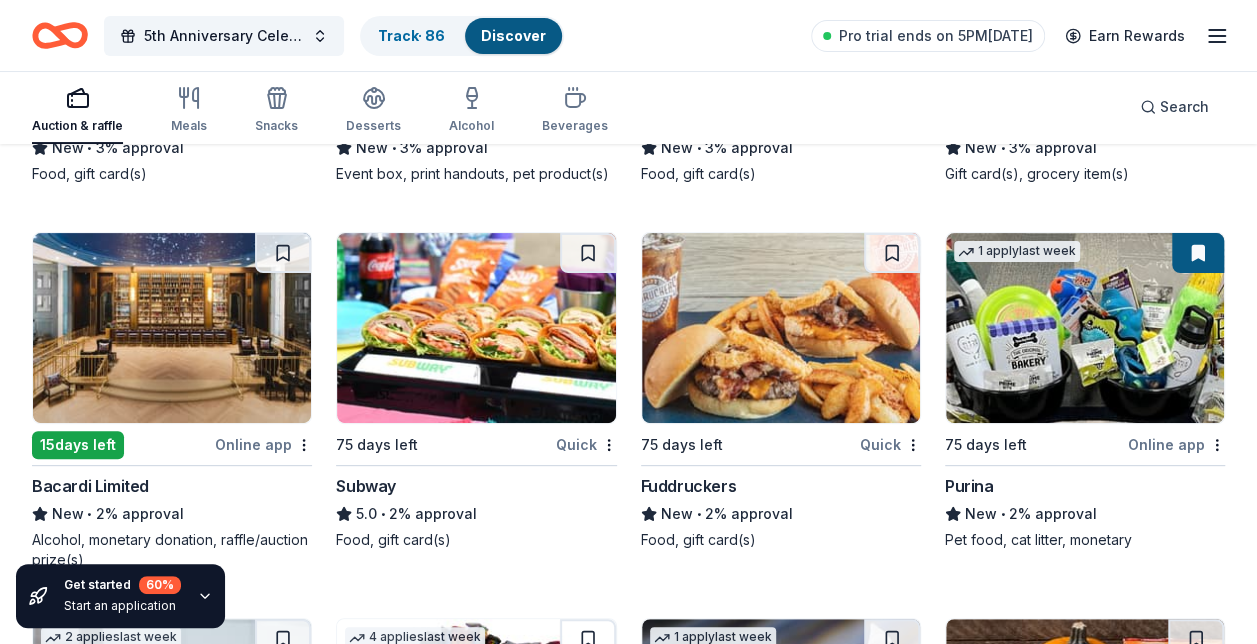 click at bounding box center [892, 253] 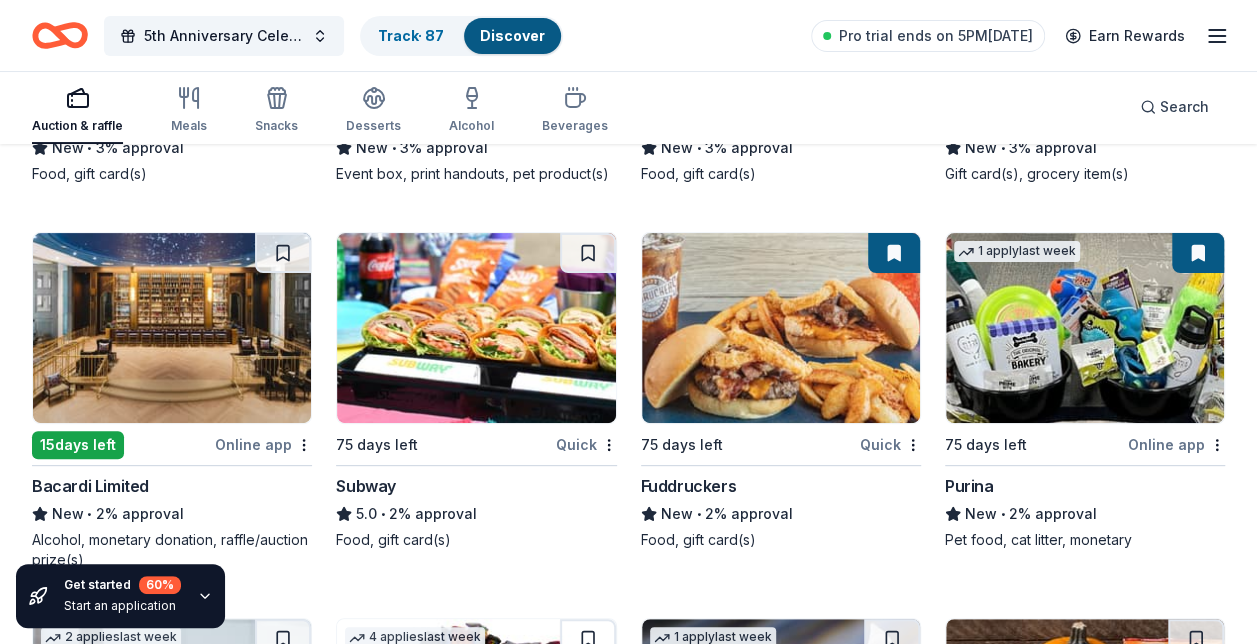 click at bounding box center [588, 253] 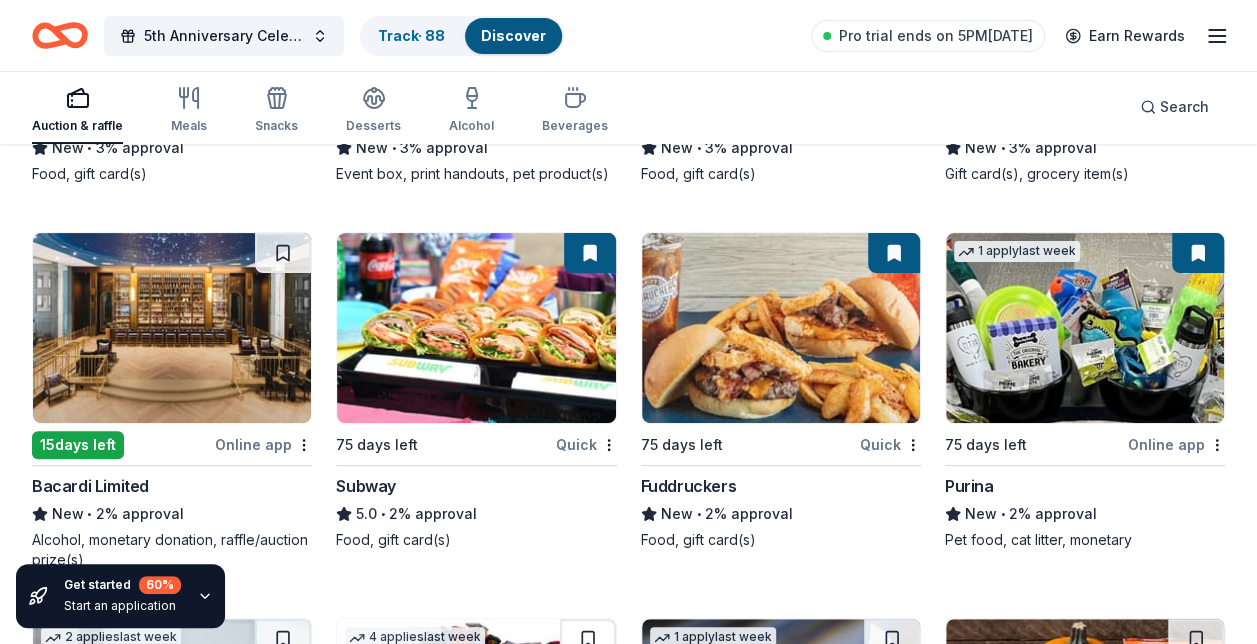 click at bounding box center (283, 253) 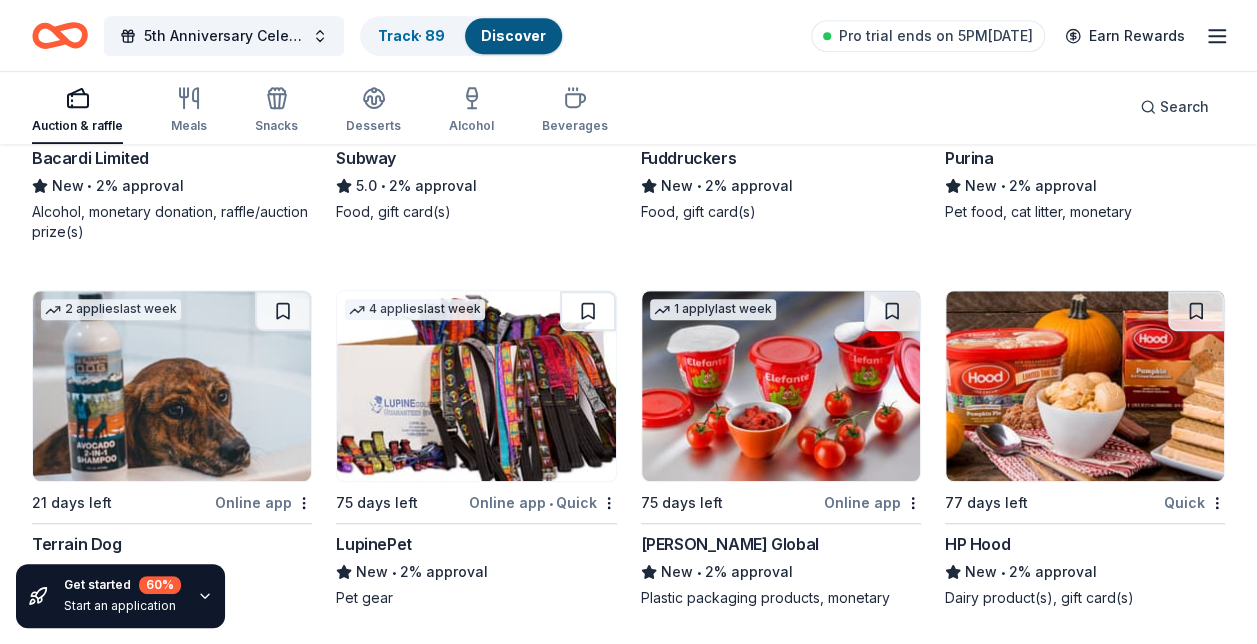 scroll, scrollTop: 8022, scrollLeft: 0, axis: vertical 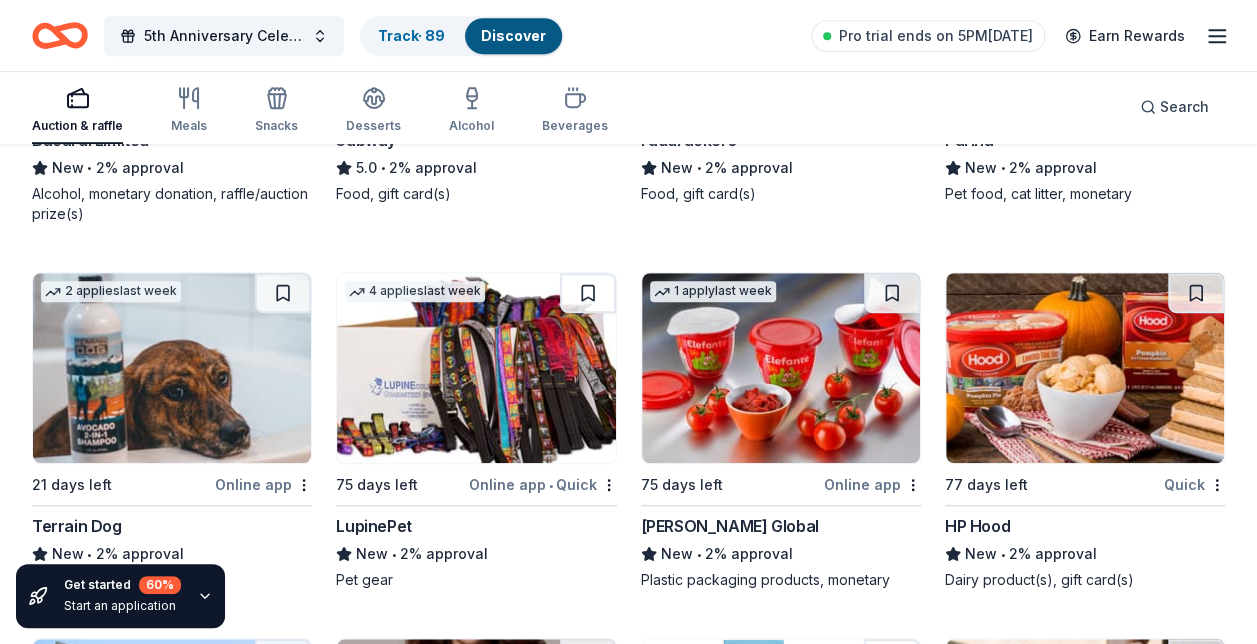 click at bounding box center [283, 293] 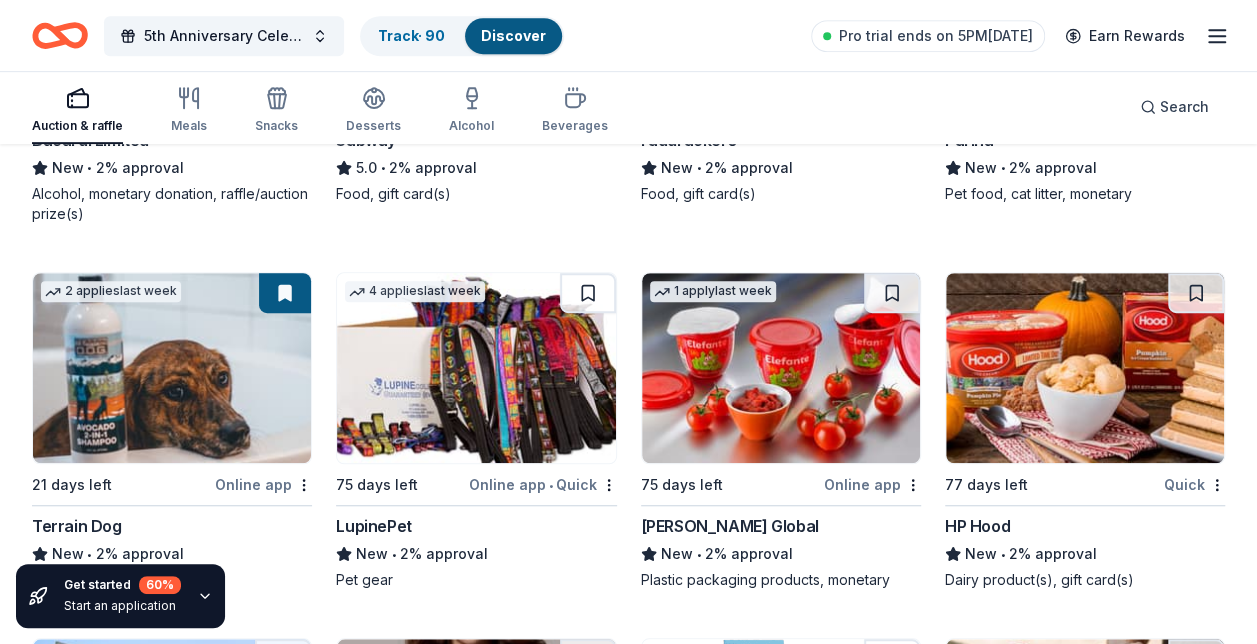 click at bounding box center [588, 293] 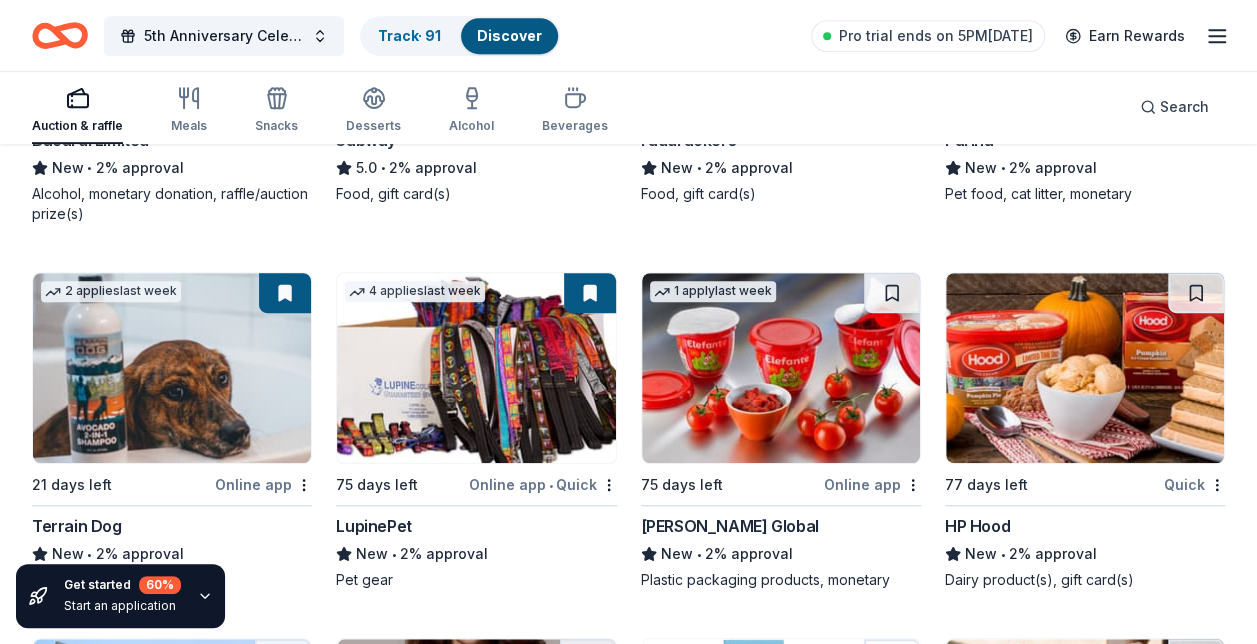 click at bounding box center (892, 293) 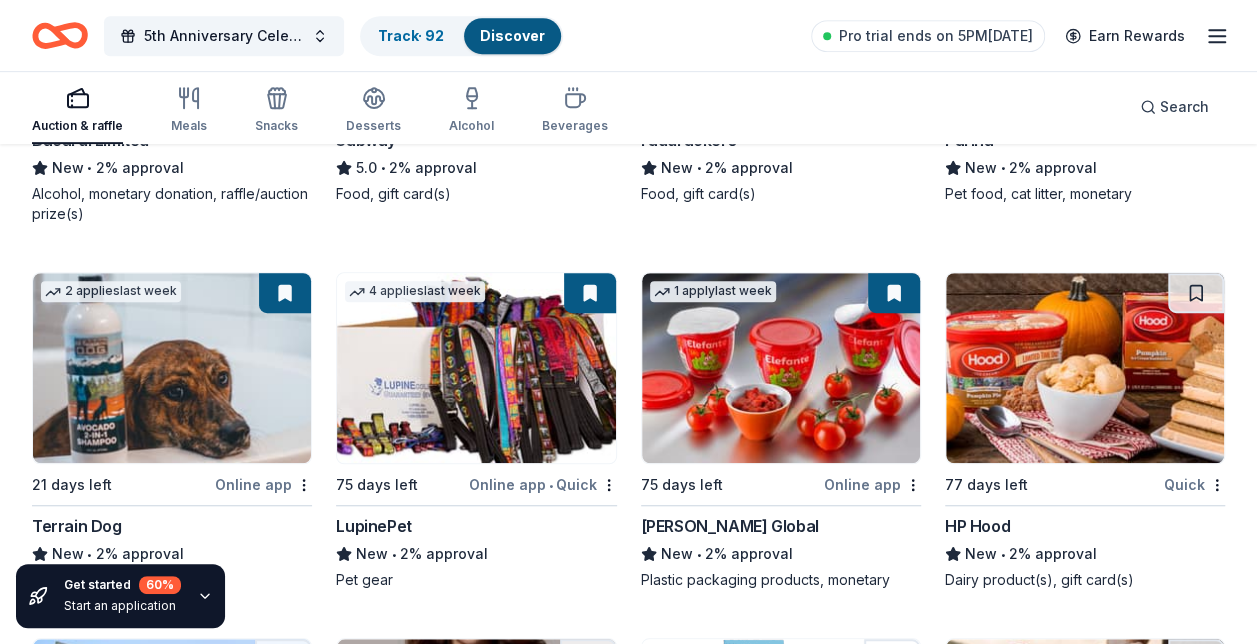 click at bounding box center (1196, 293) 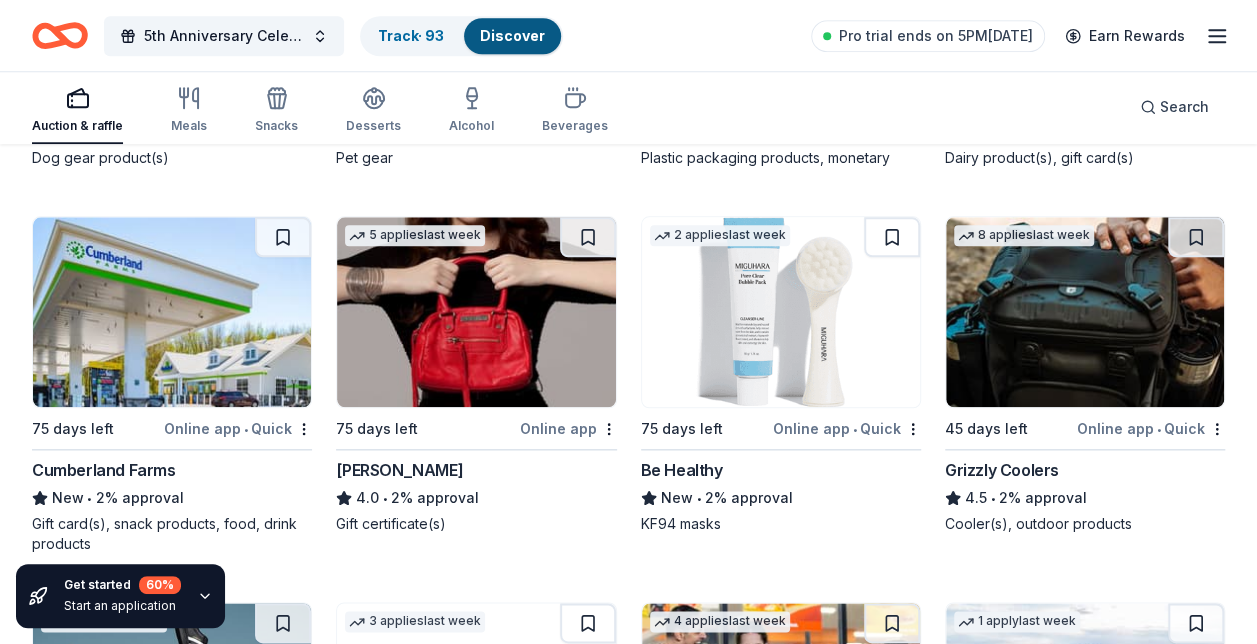 scroll, scrollTop: 8462, scrollLeft: 0, axis: vertical 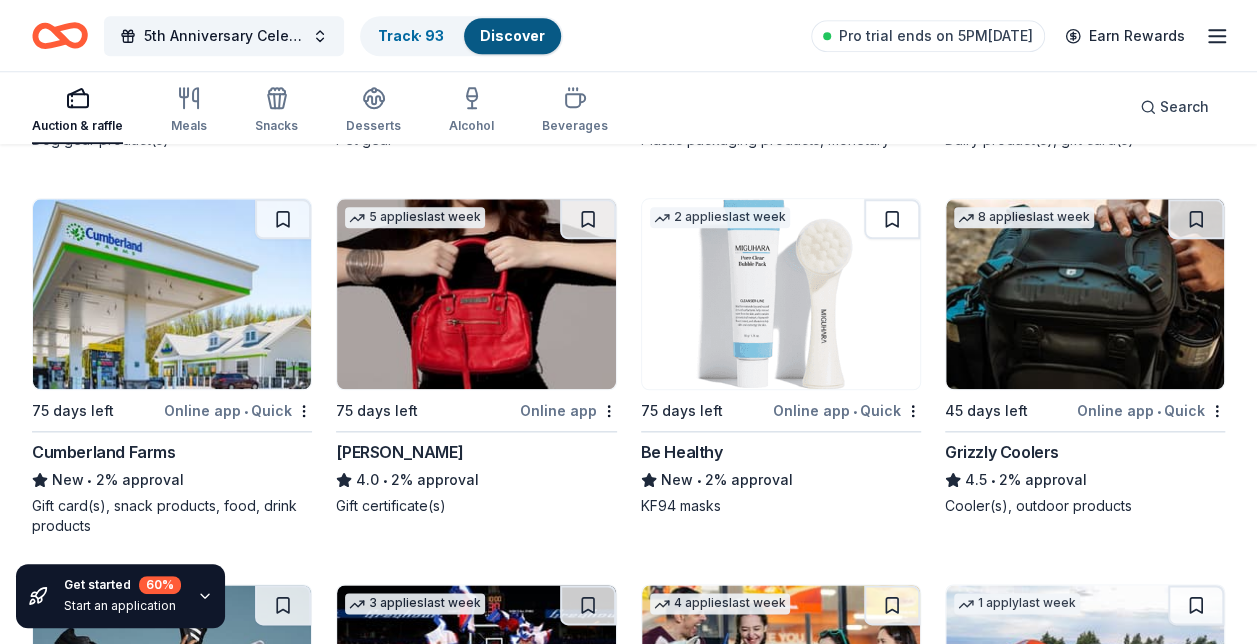 click at bounding box center [283, 219] 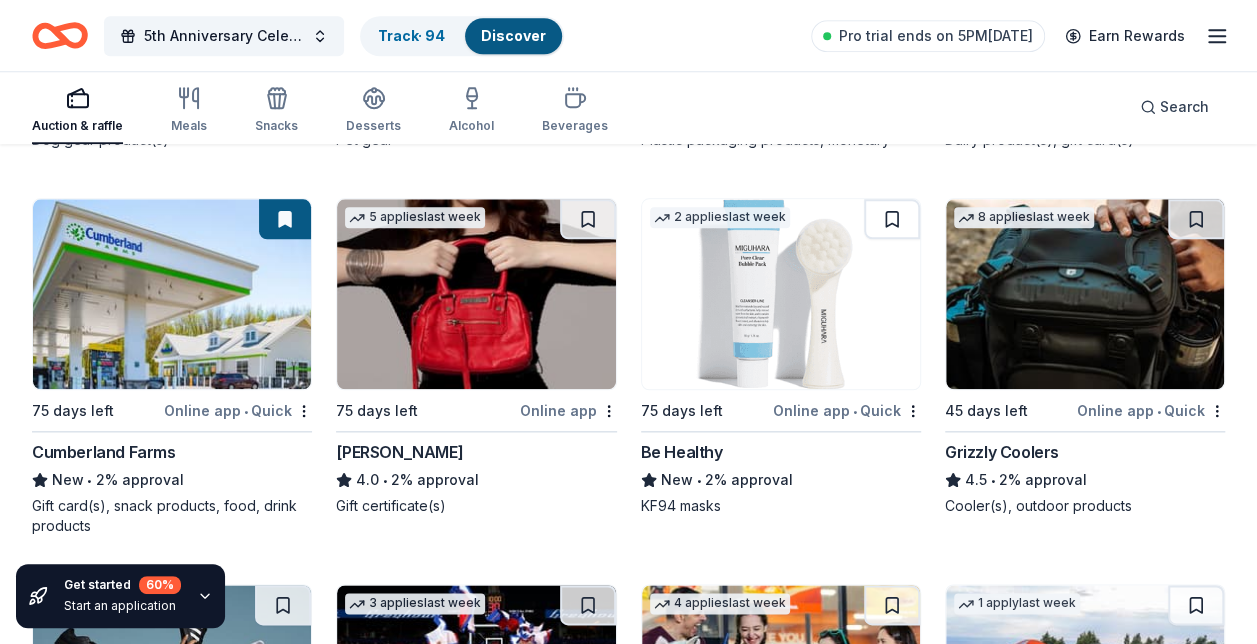 click at bounding box center [588, 219] 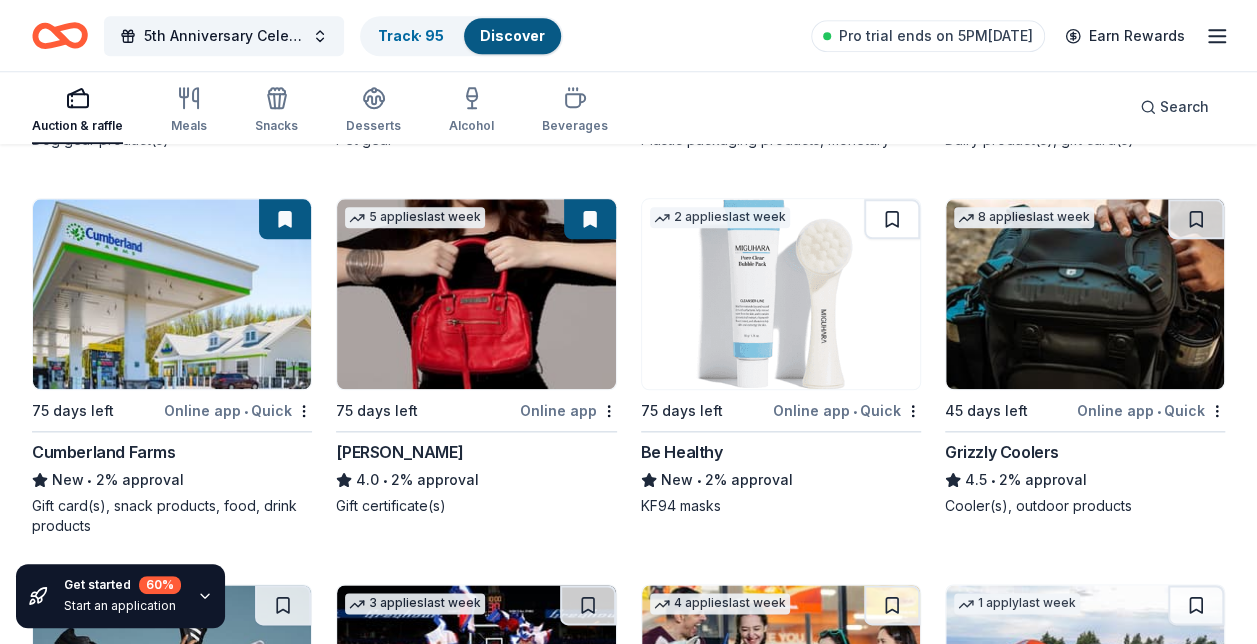 click at bounding box center [892, 219] 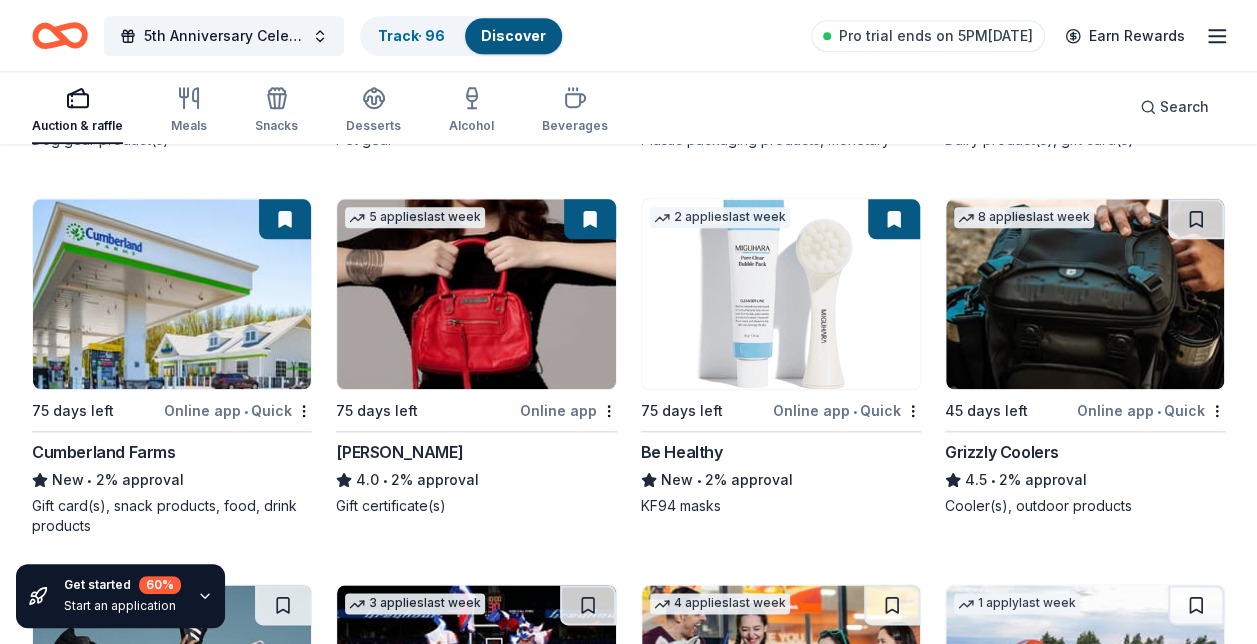 click at bounding box center [1196, 219] 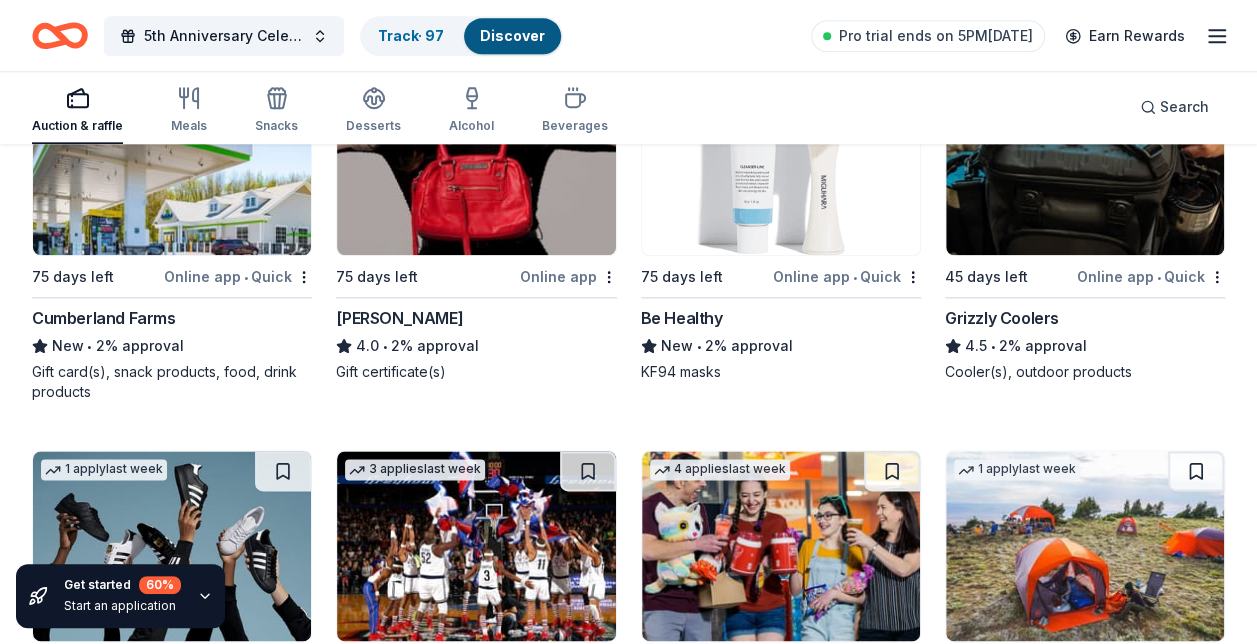 scroll, scrollTop: 8782, scrollLeft: 0, axis: vertical 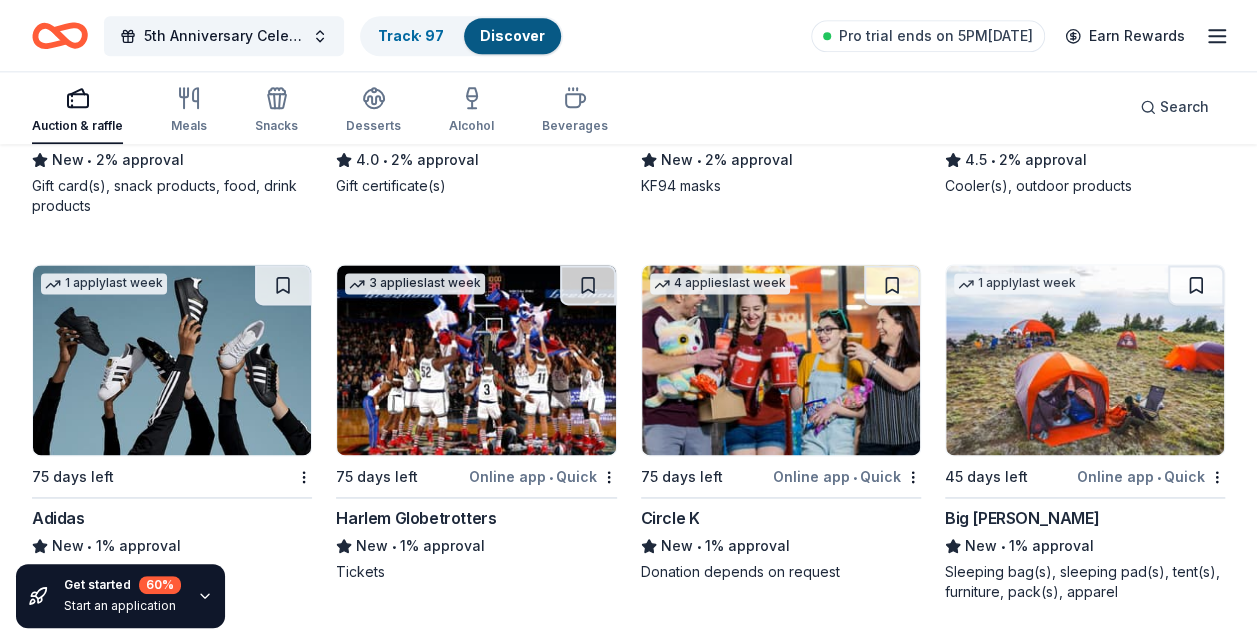click at bounding box center [1196, 285] 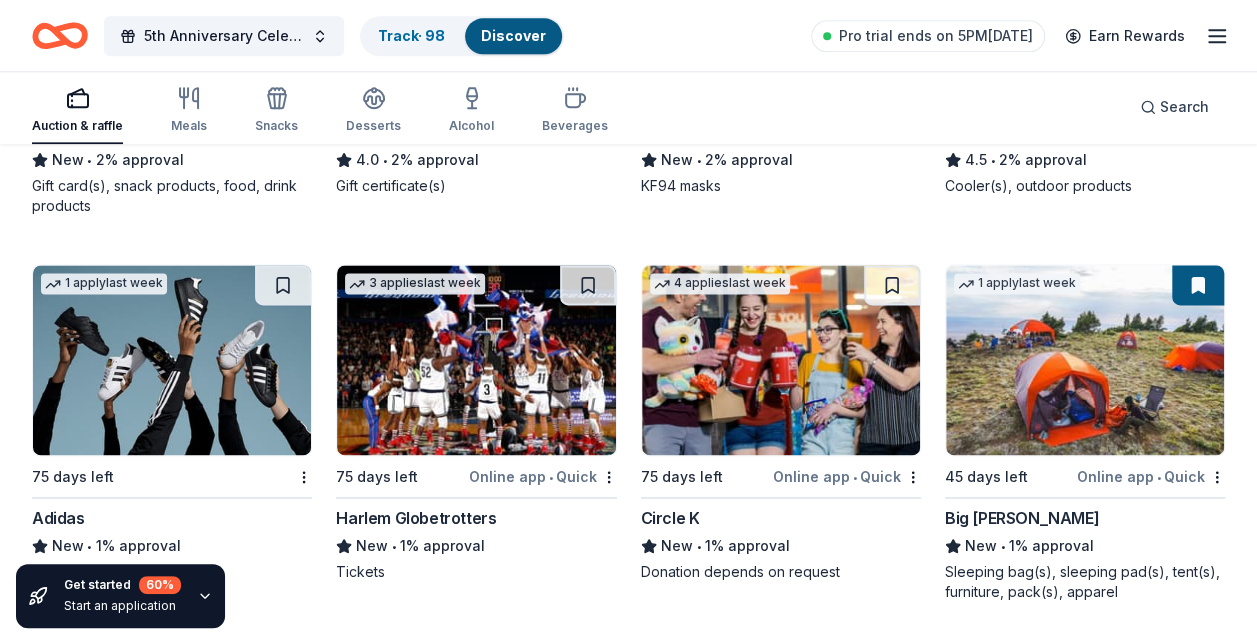 click at bounding box center (892, 285) 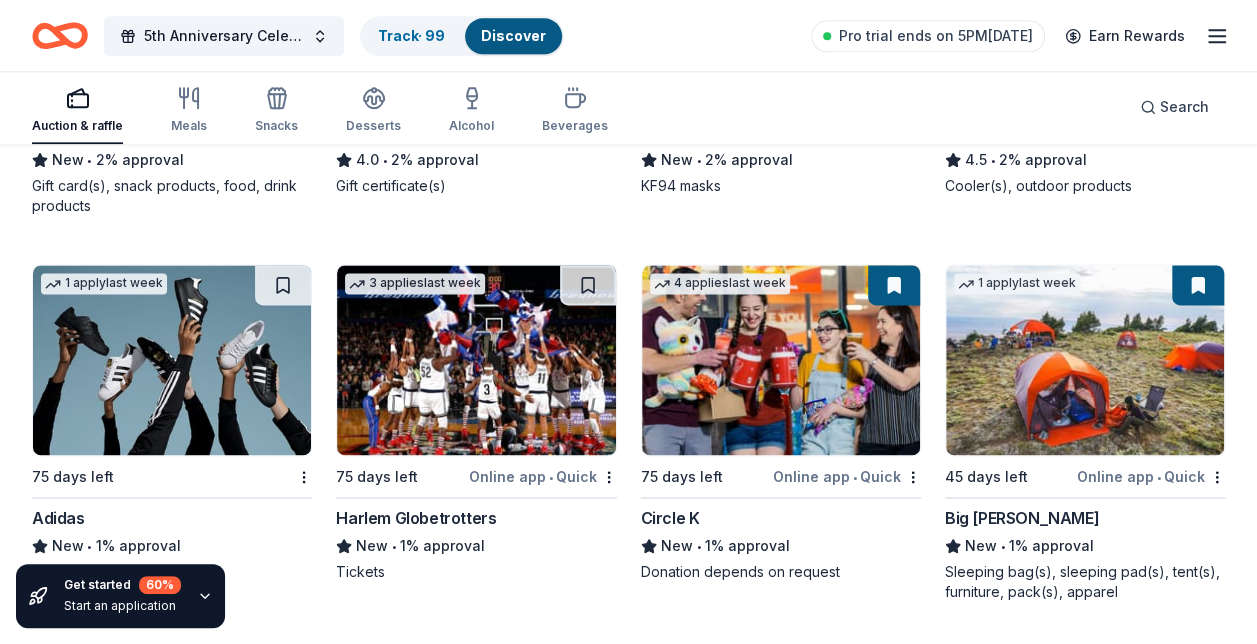click at bounding box center [588, 285] 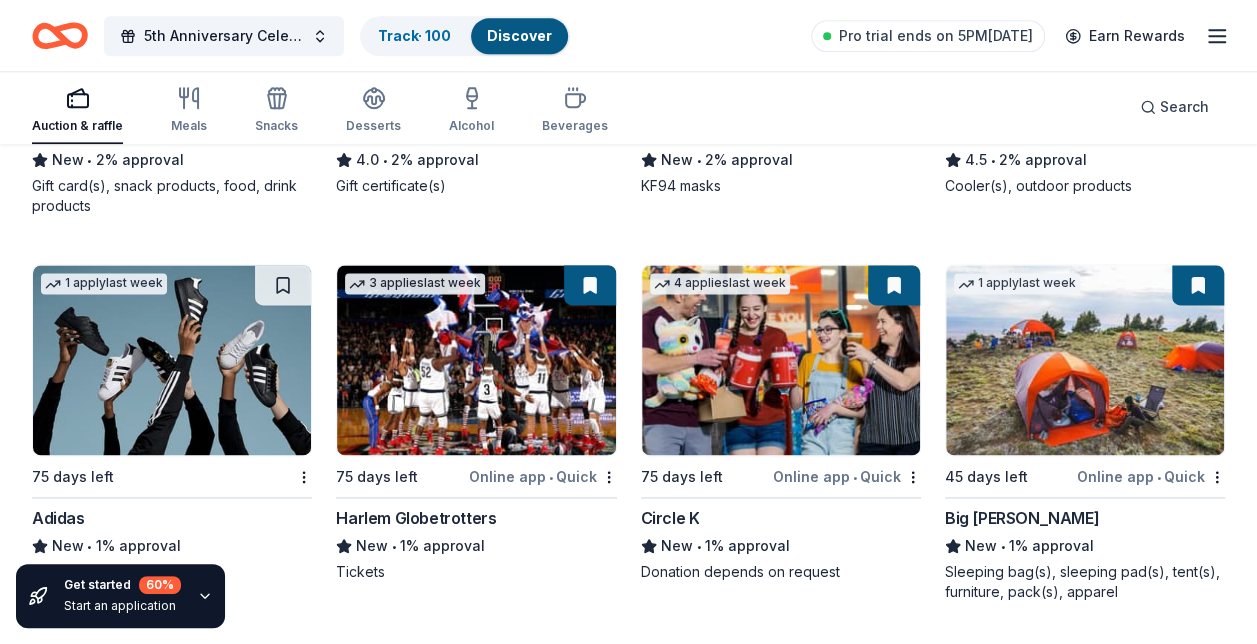 click at bounding box center (283, 285) 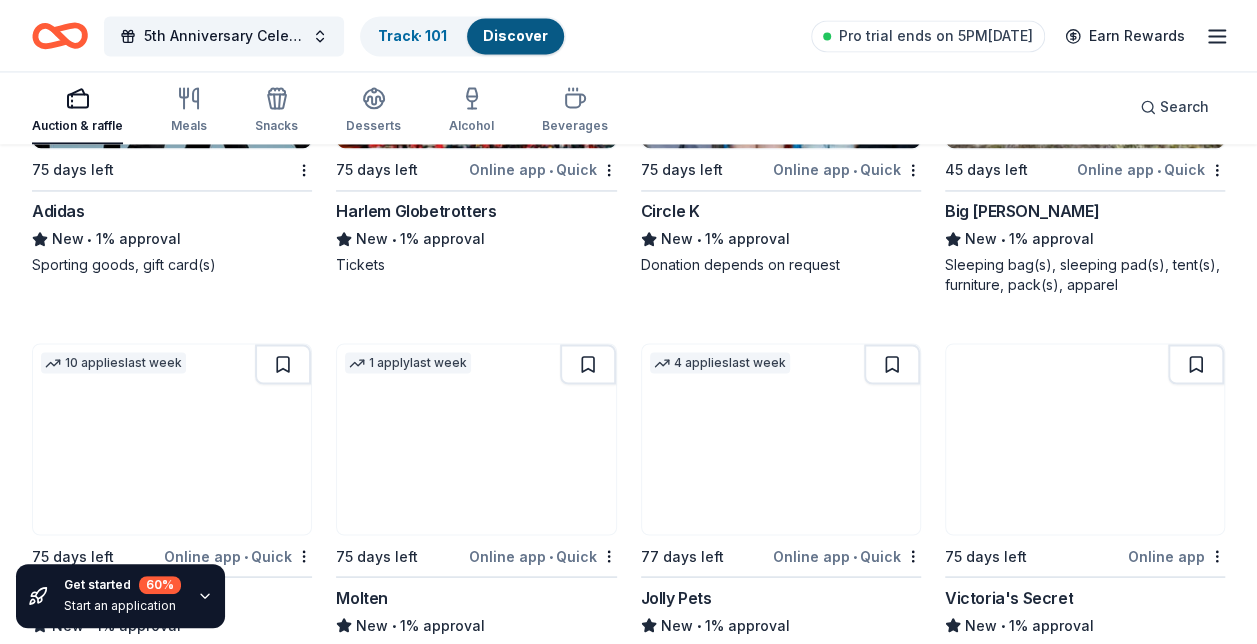 scroll, scrollTop: 9169, scrollLeft: 0, axis: vertical 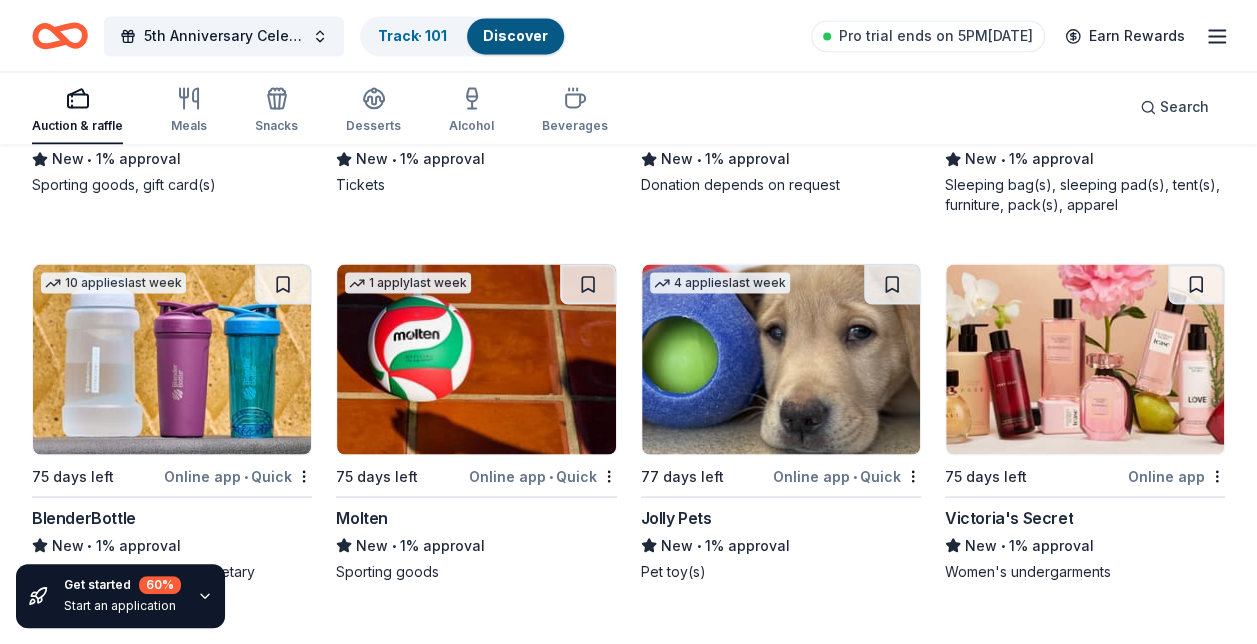 click at bounding box center (1196, 284) 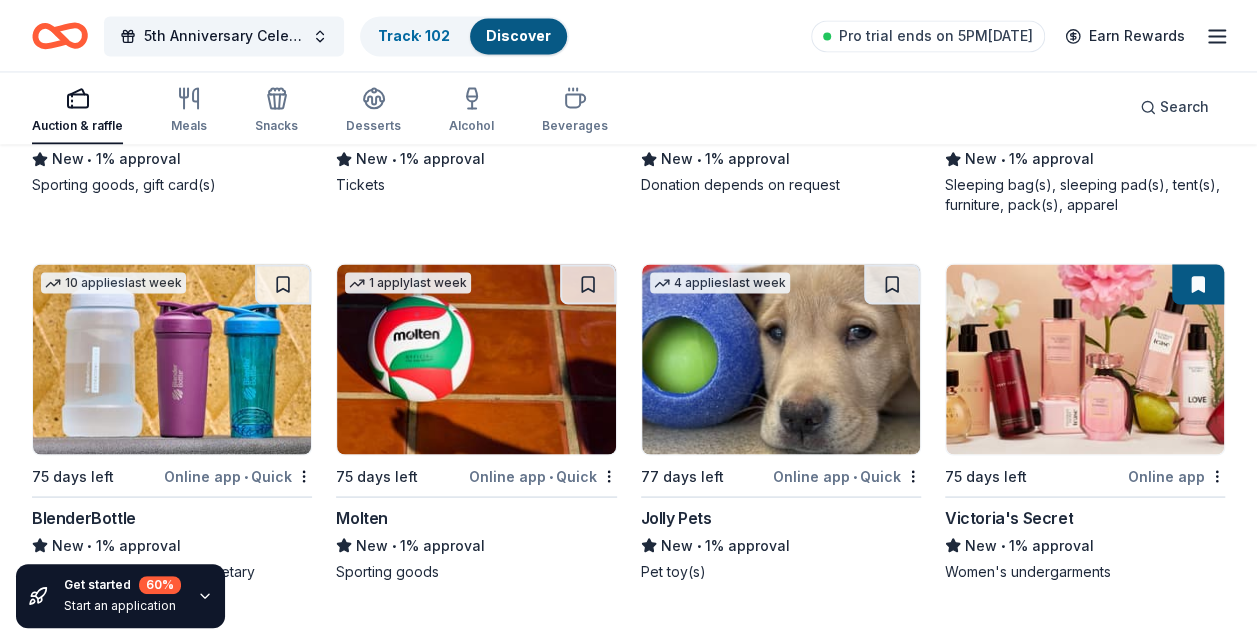 click at bounding box center [892, 284] 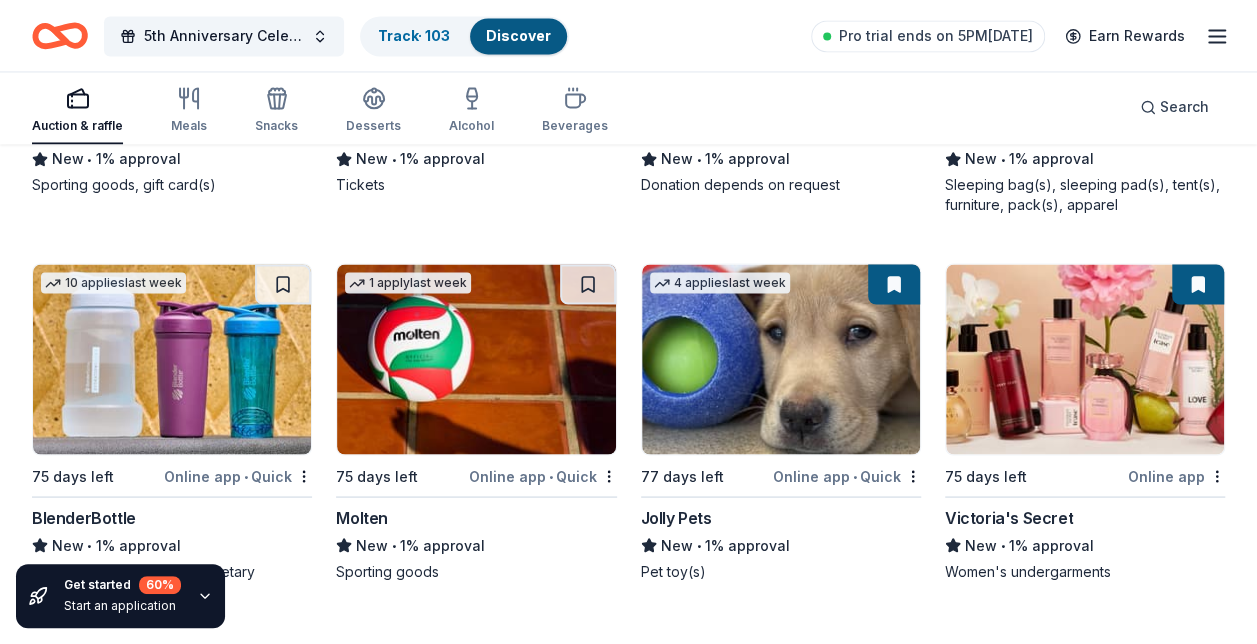 click at bounding box center (588, 284) 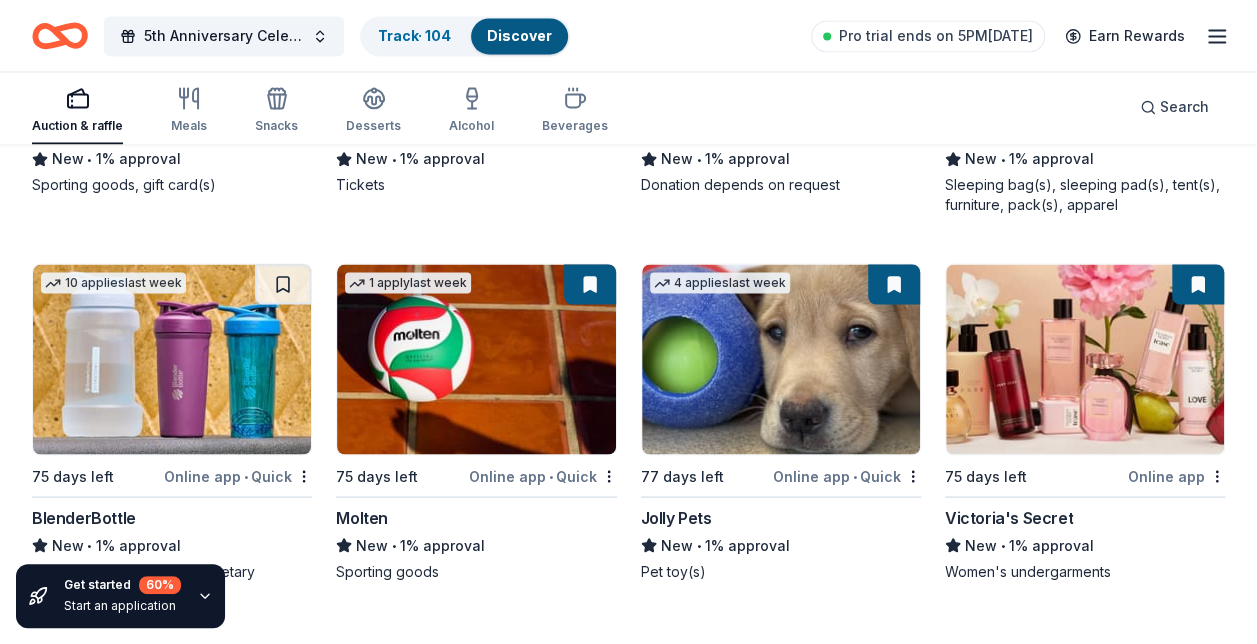 click at bounding box center (283, 284) 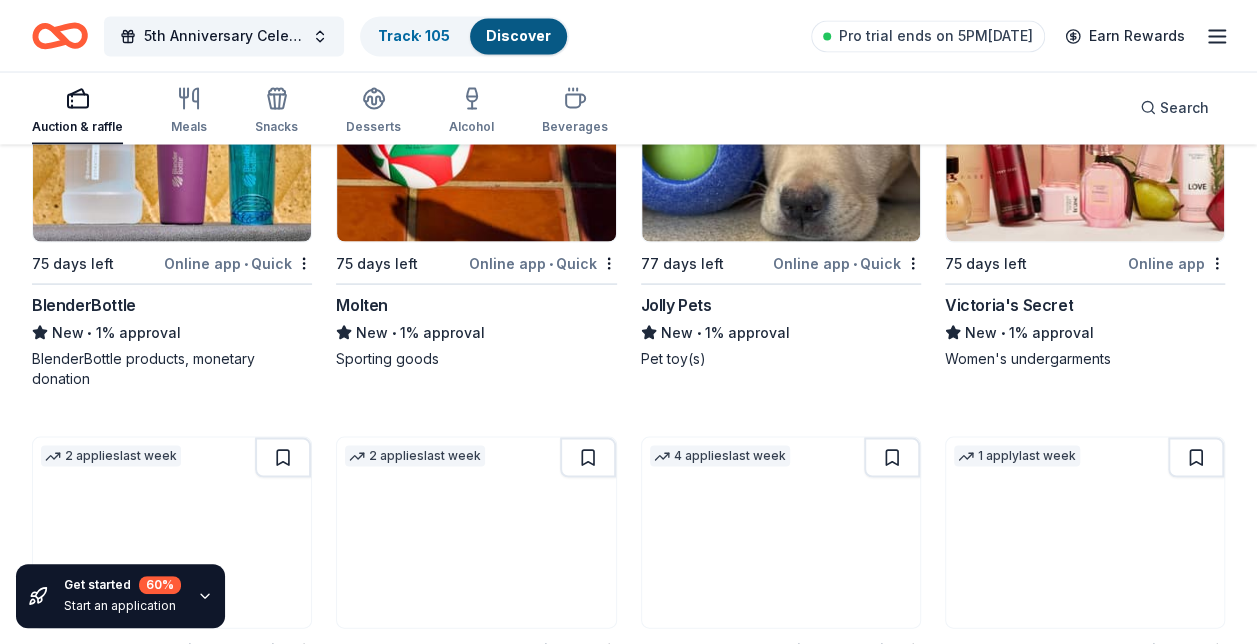 scroll, scrollTop: 9556, scrollLeft: 0, axis: vertical 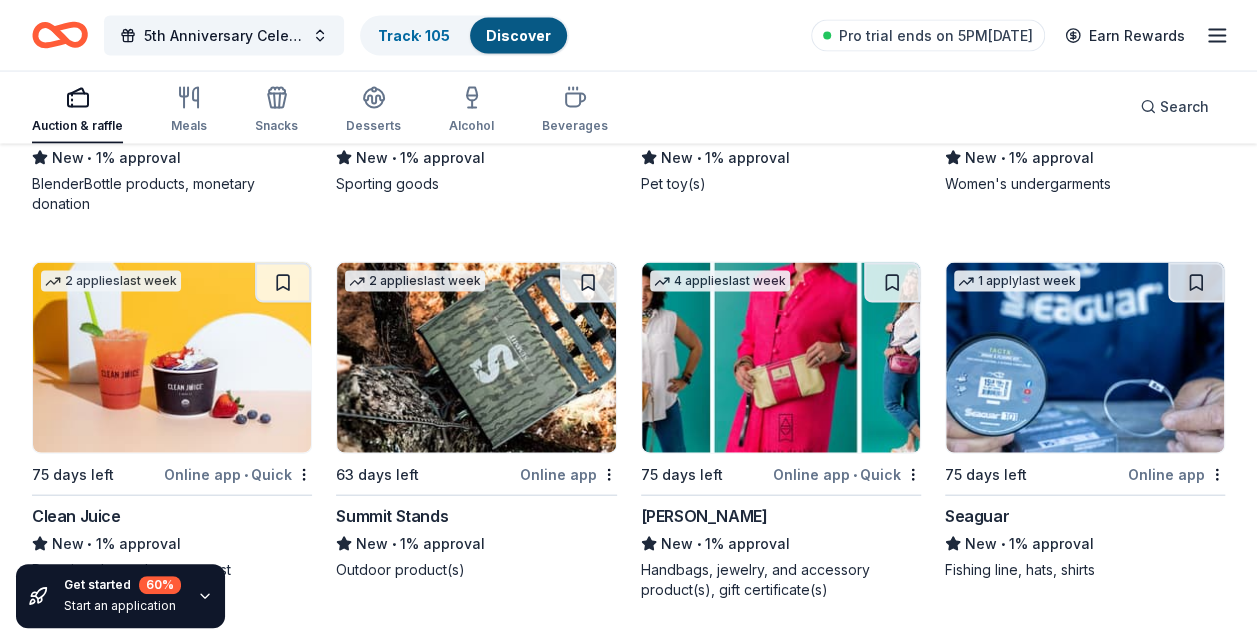click at bounding box center [283, 283] 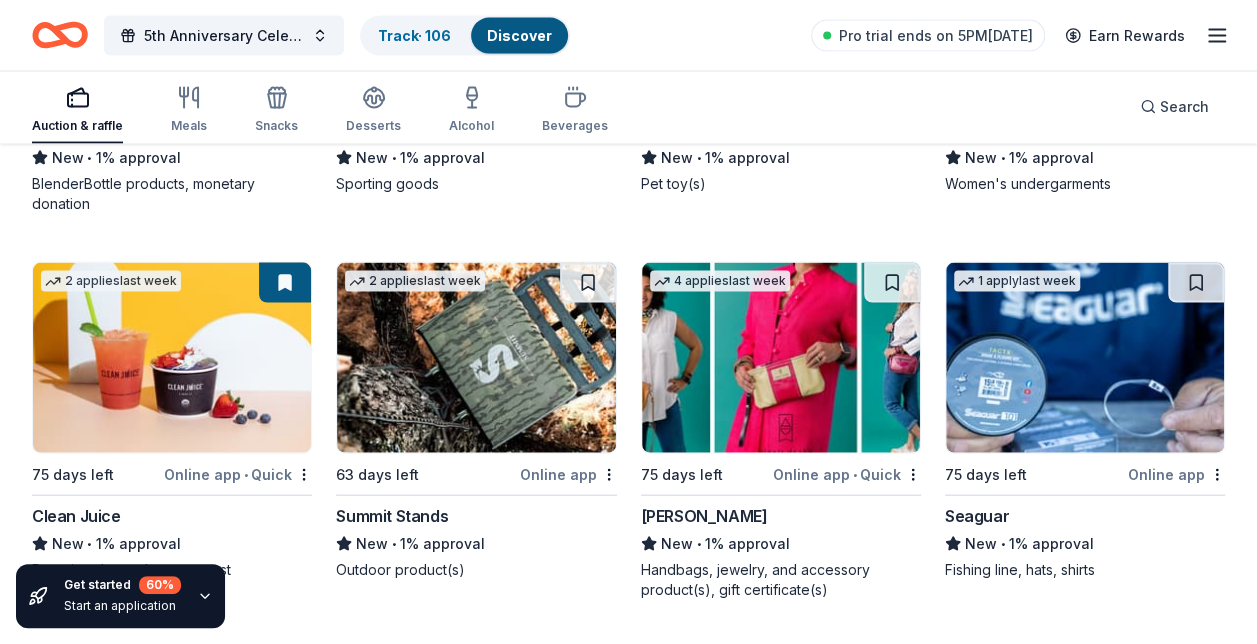click at bounding box center (588, 283) 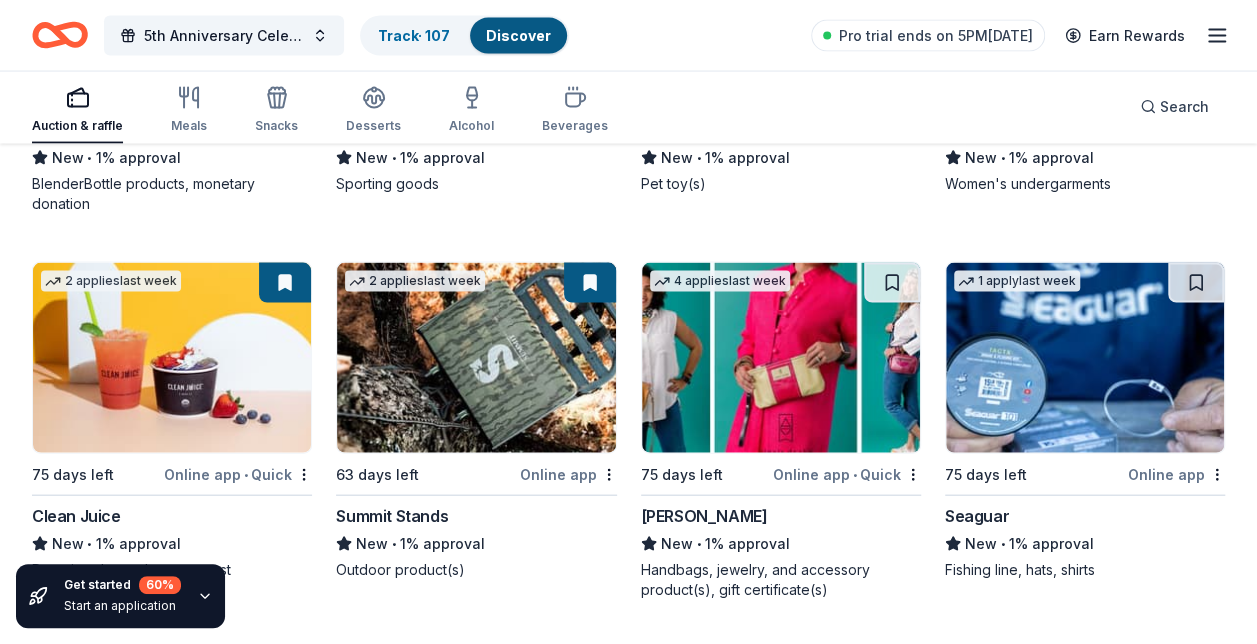 click at bounding box center [892, 283] 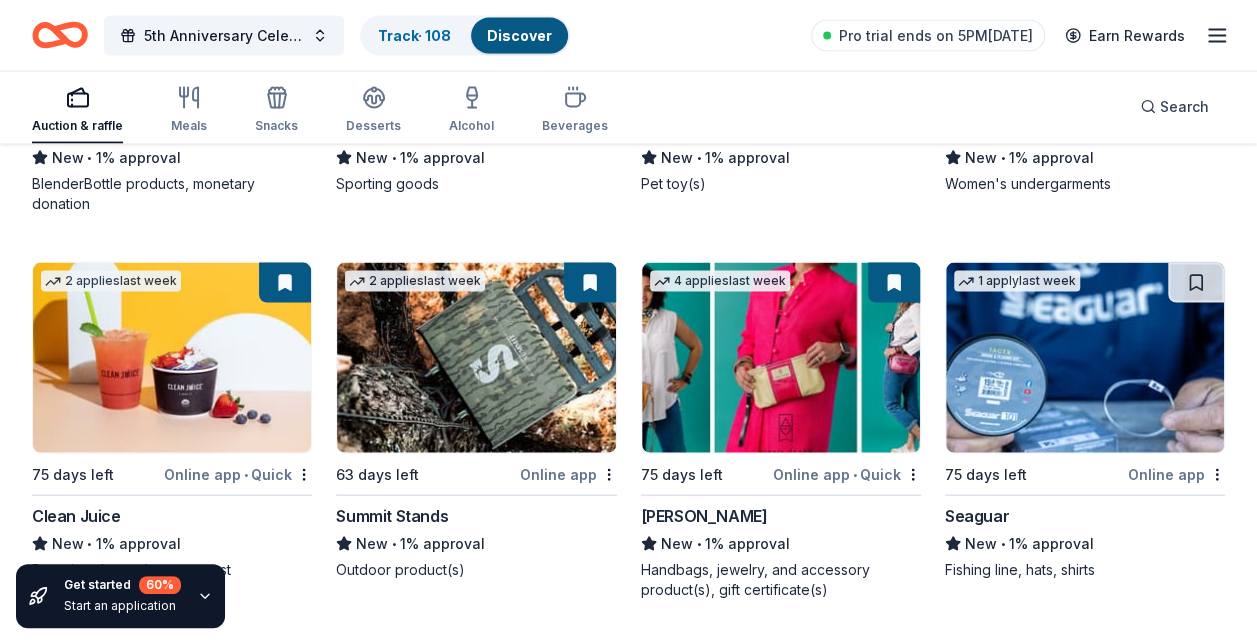 click at bounding box center [1196, 283] 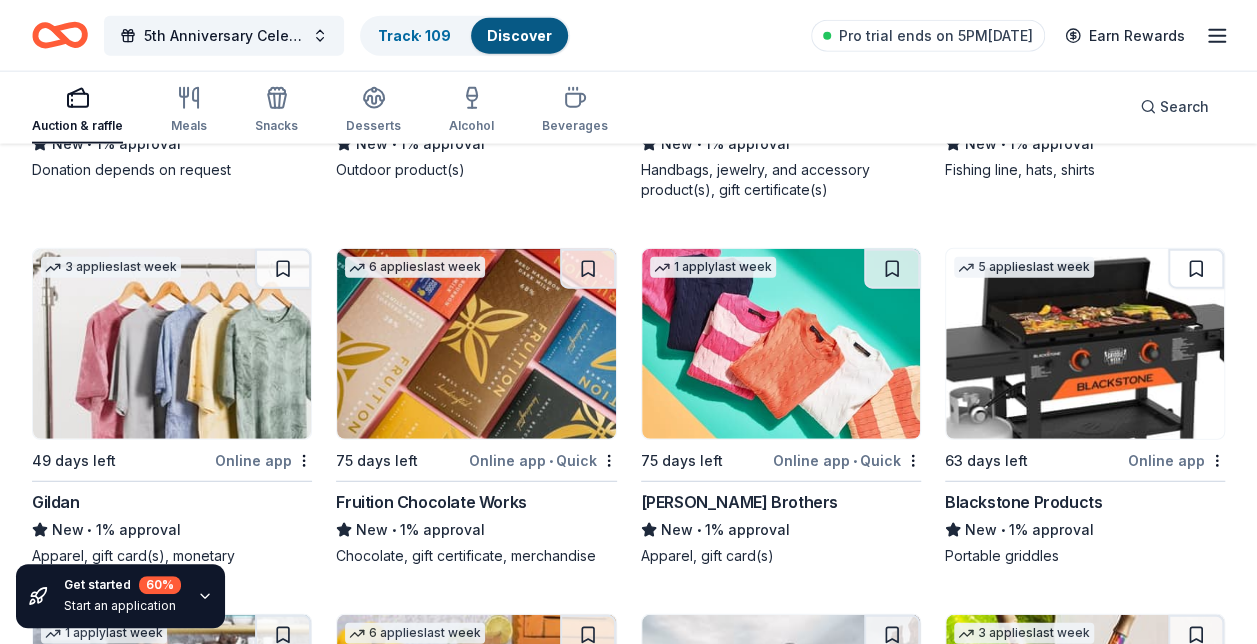 scroll, scrollTop: 9982, scrollLeft: 0, axis: vertical 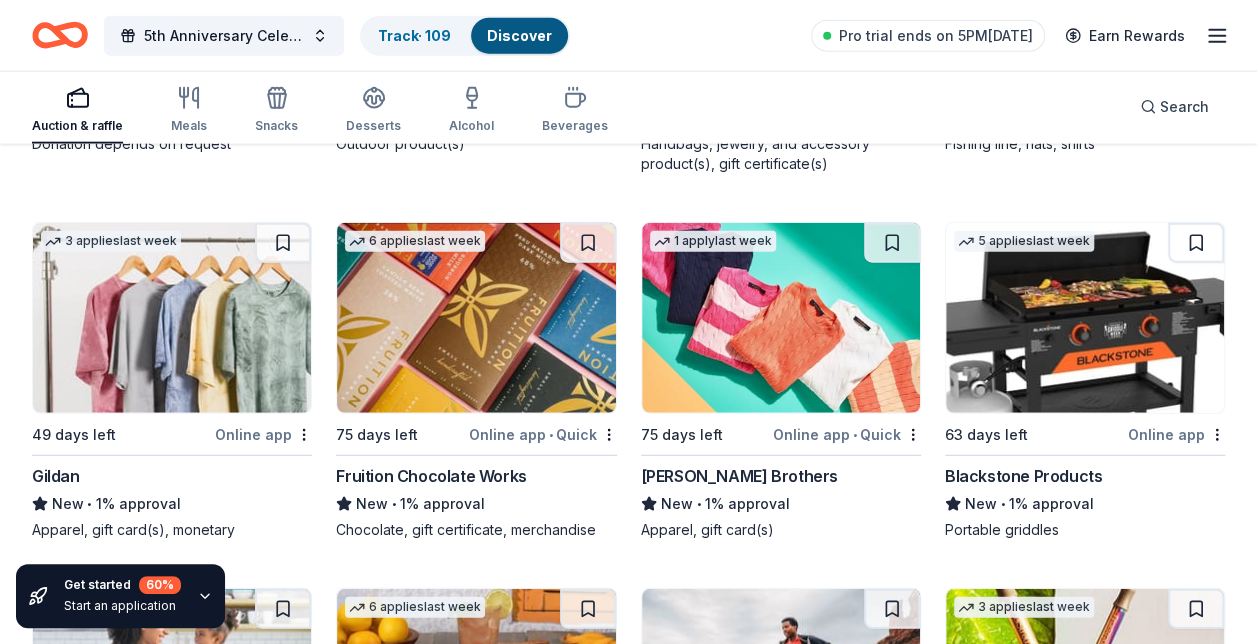 click at bounding box center (1196, 243) 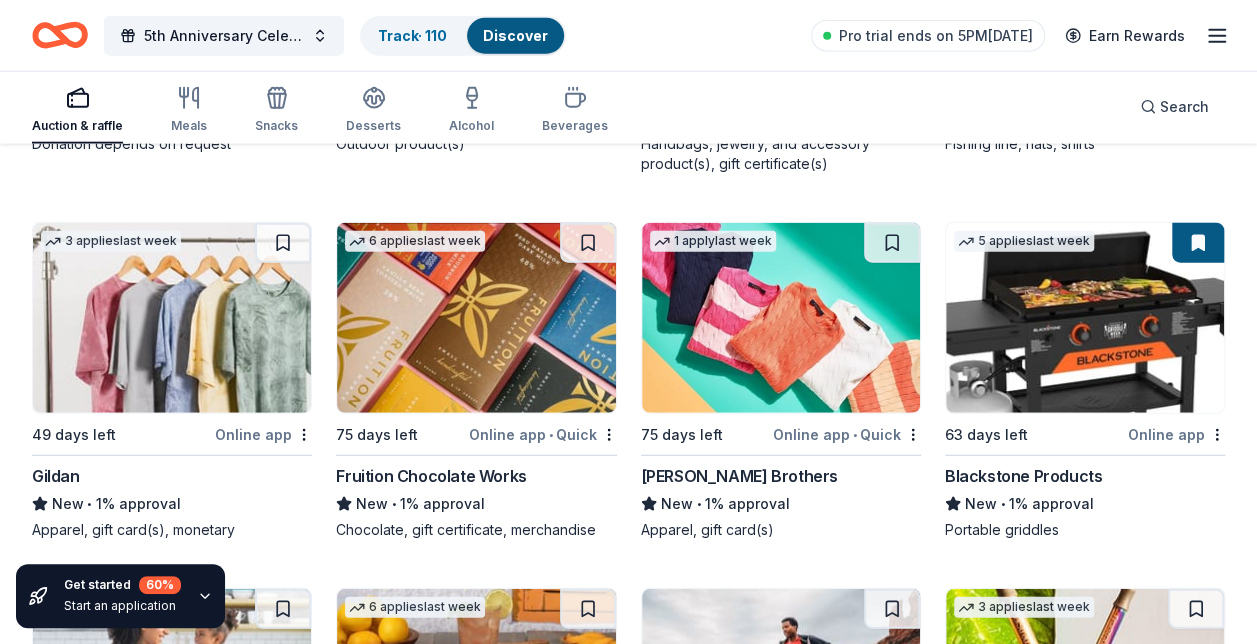 click at bounding box center (892, 243) 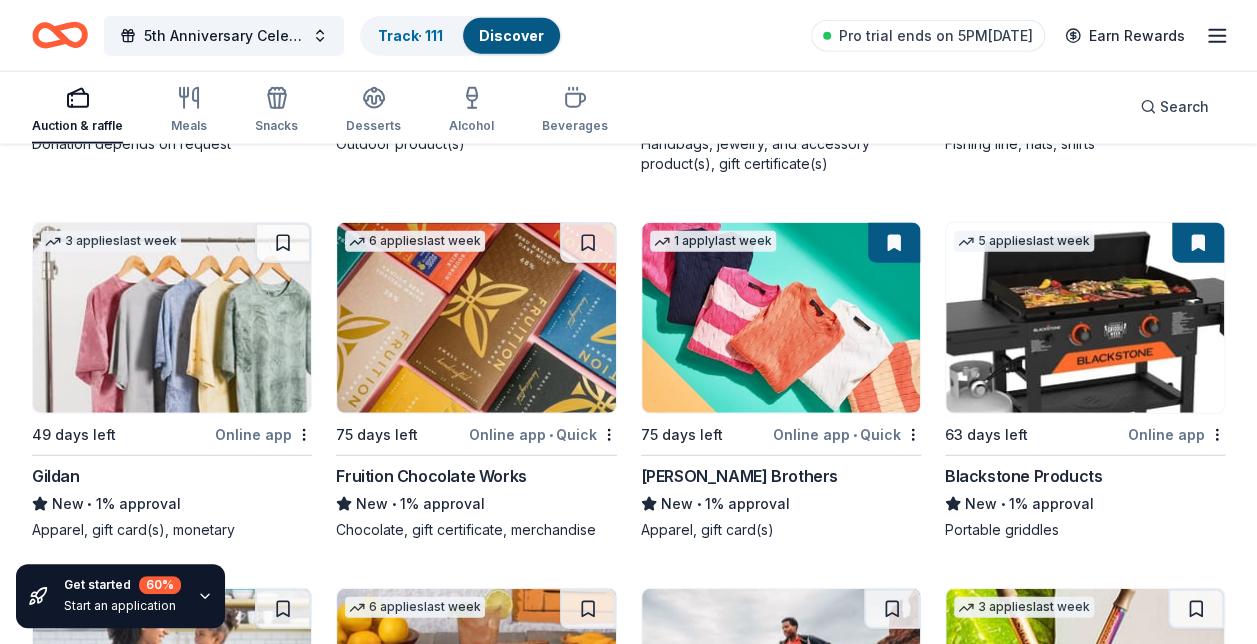 click at bounding box center (588, 243) 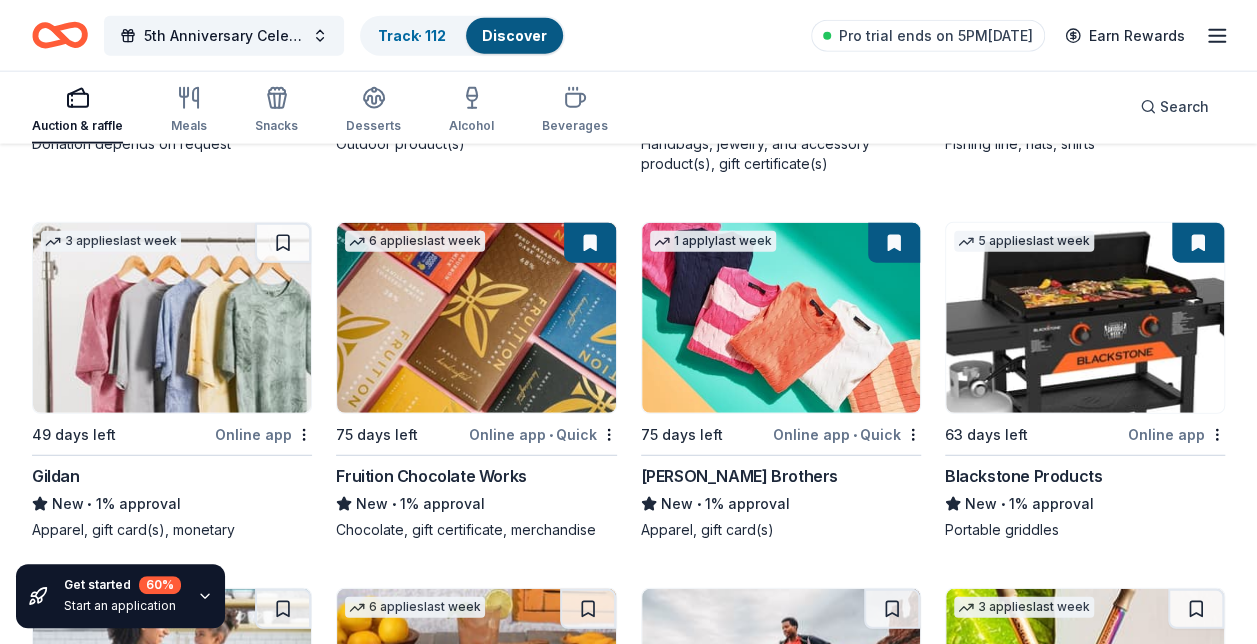 click at bounding box center (283, 243) 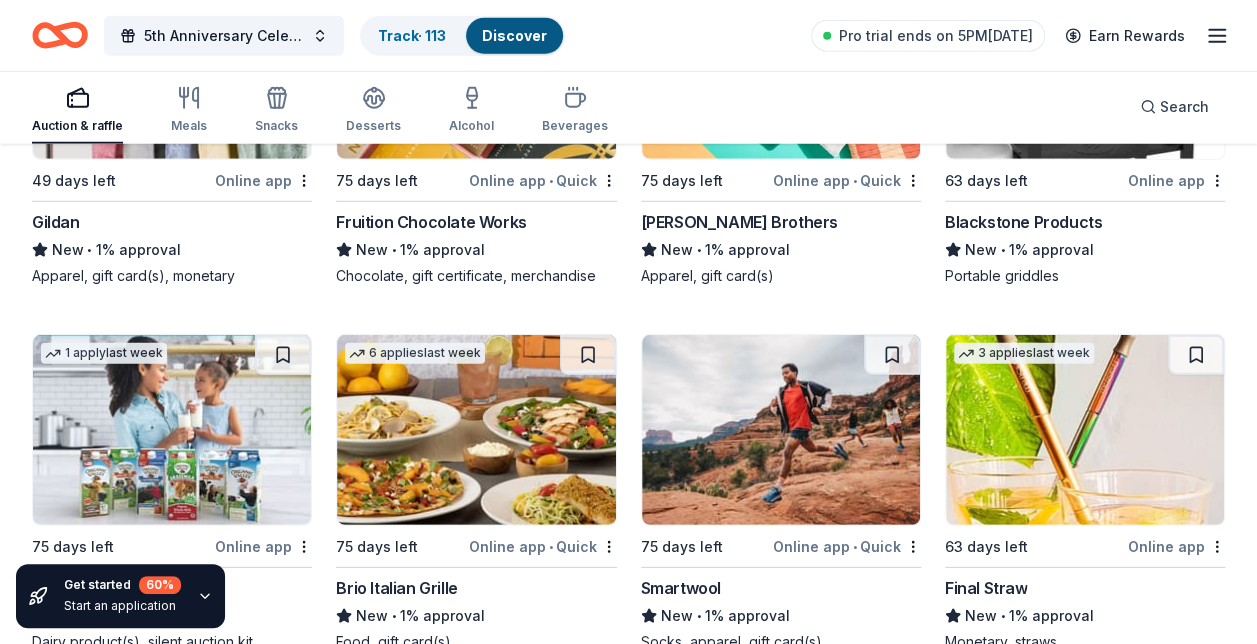 scroll, scrollTop: 10249, scrollLeft: 0, axis: vertical 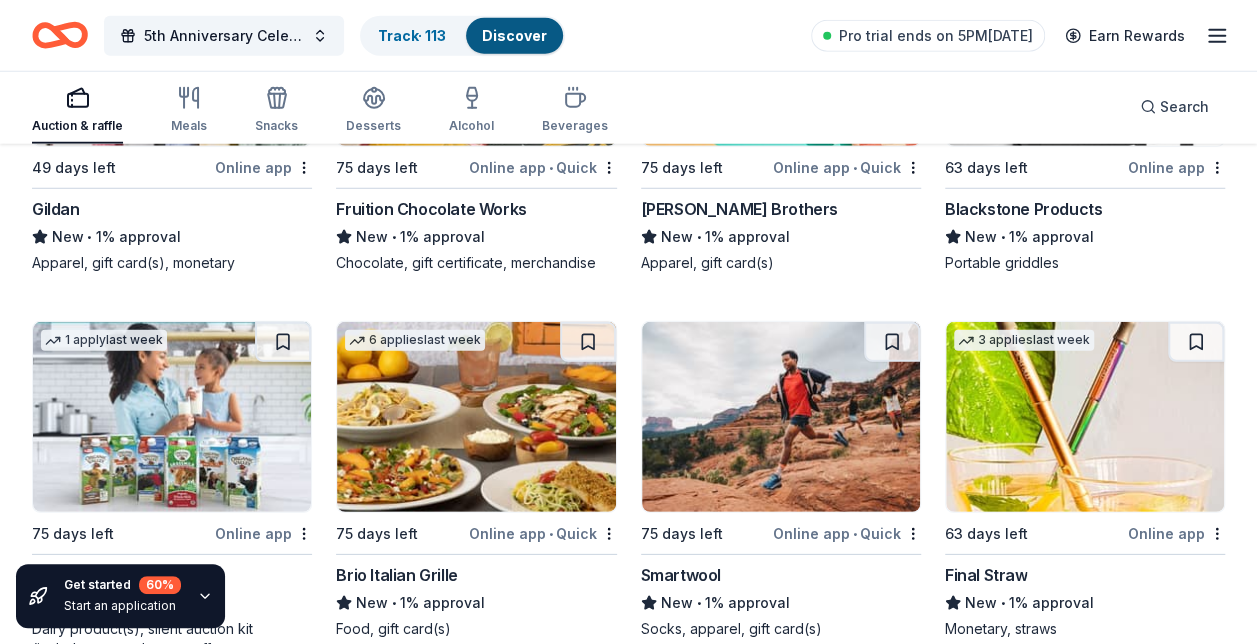 click at bounding box center (283, 342) 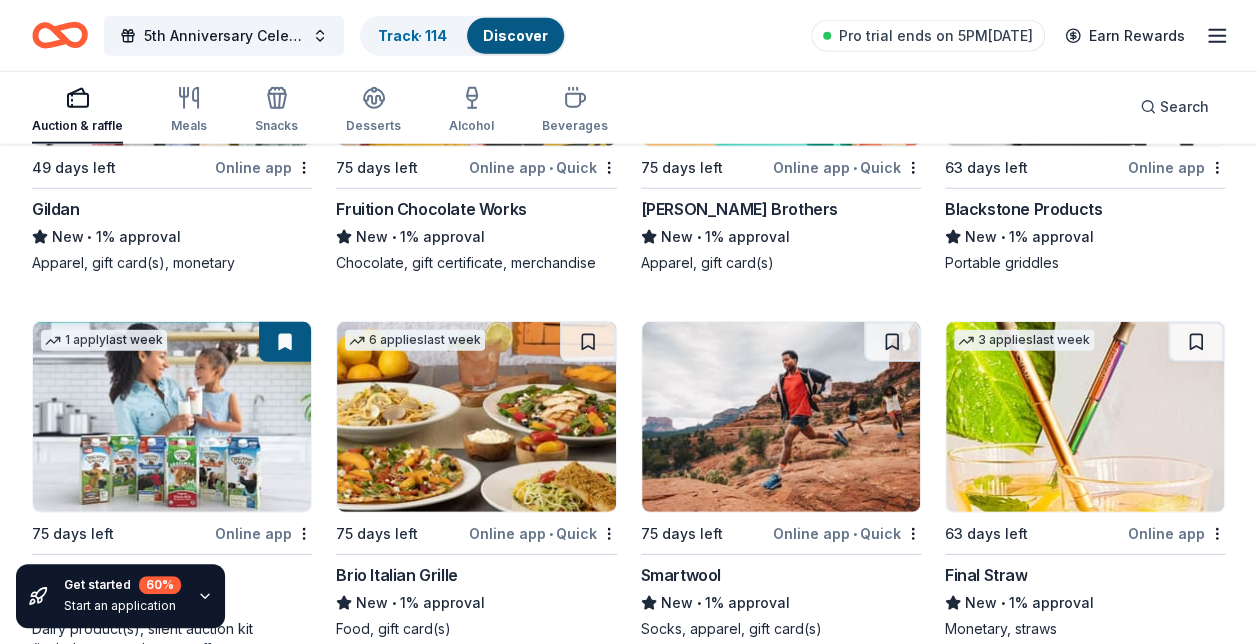 click at bounding box center [588, 342] 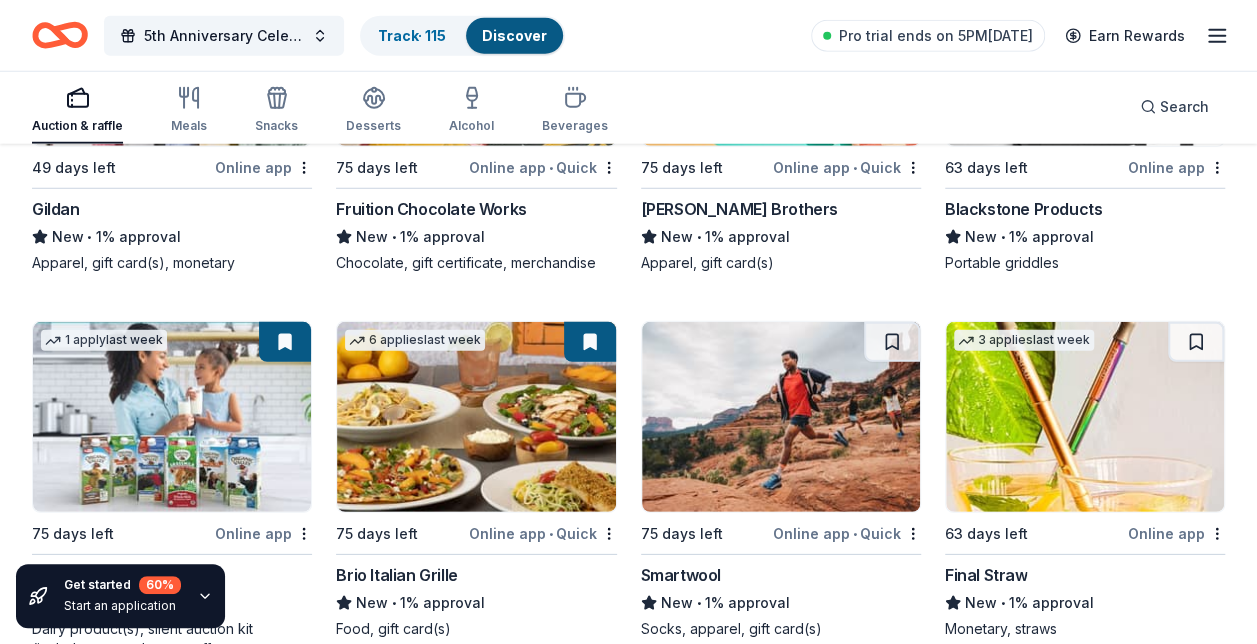 click at bounding box center [892, 342] 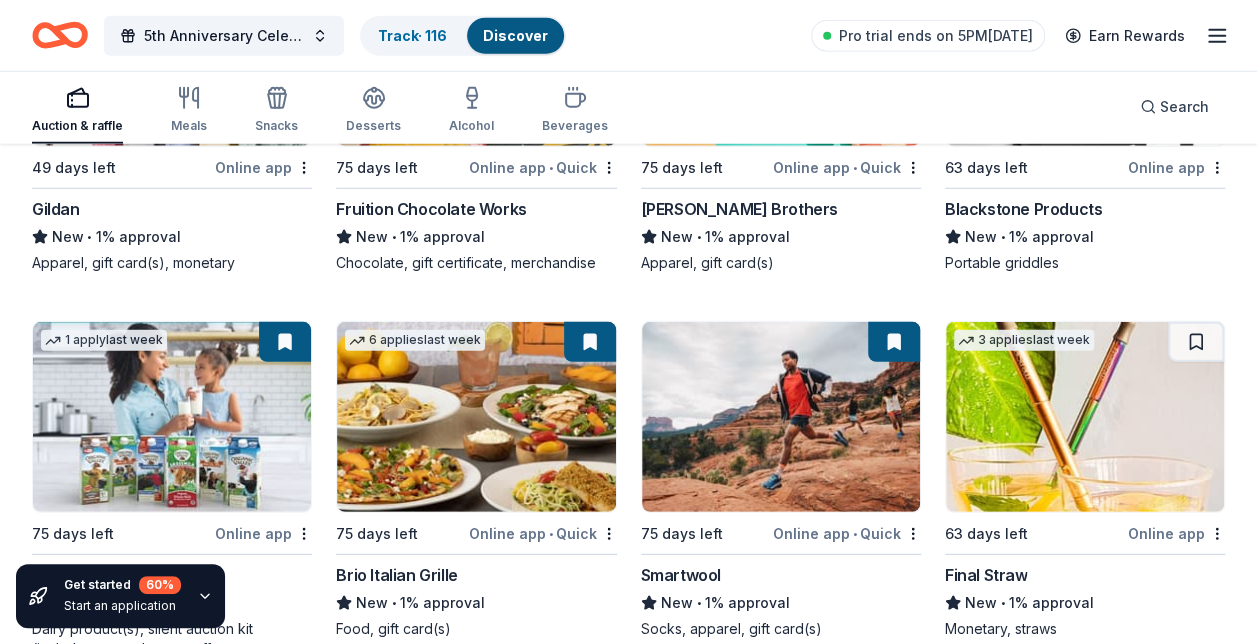 click at bounding box center (1196, 342) 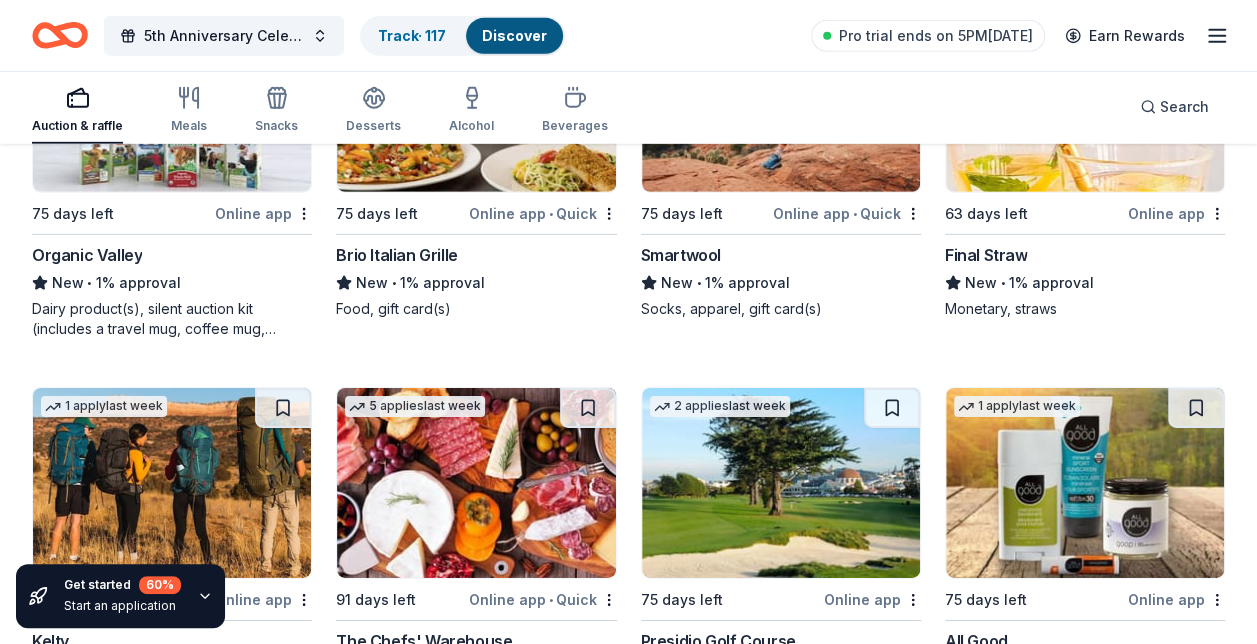 scroll, scrollTop: 10662, scrollLeft: 0, axis: vertical 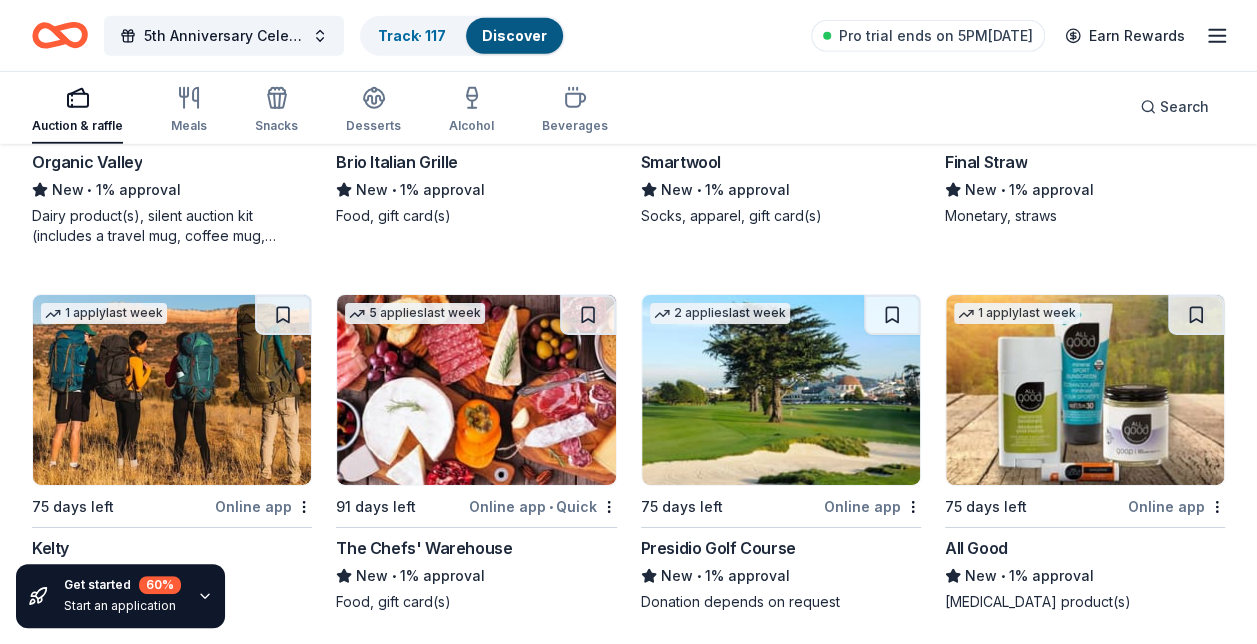 click at bounding box center (283, 315) 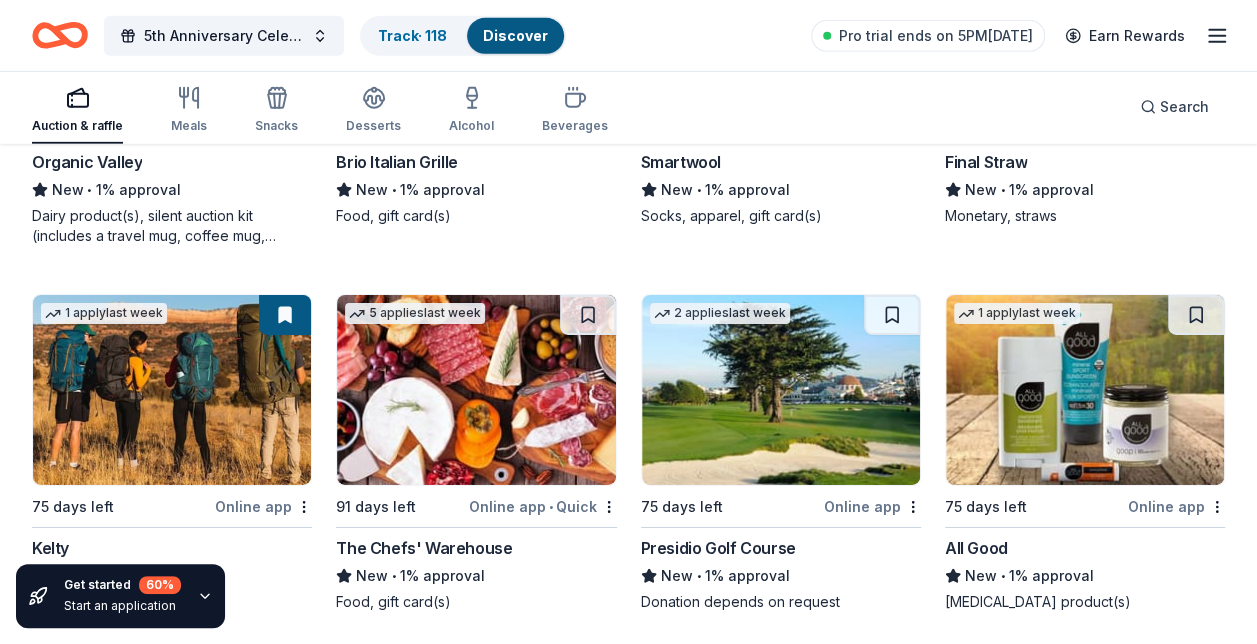 click at bounding box center (588, 315) 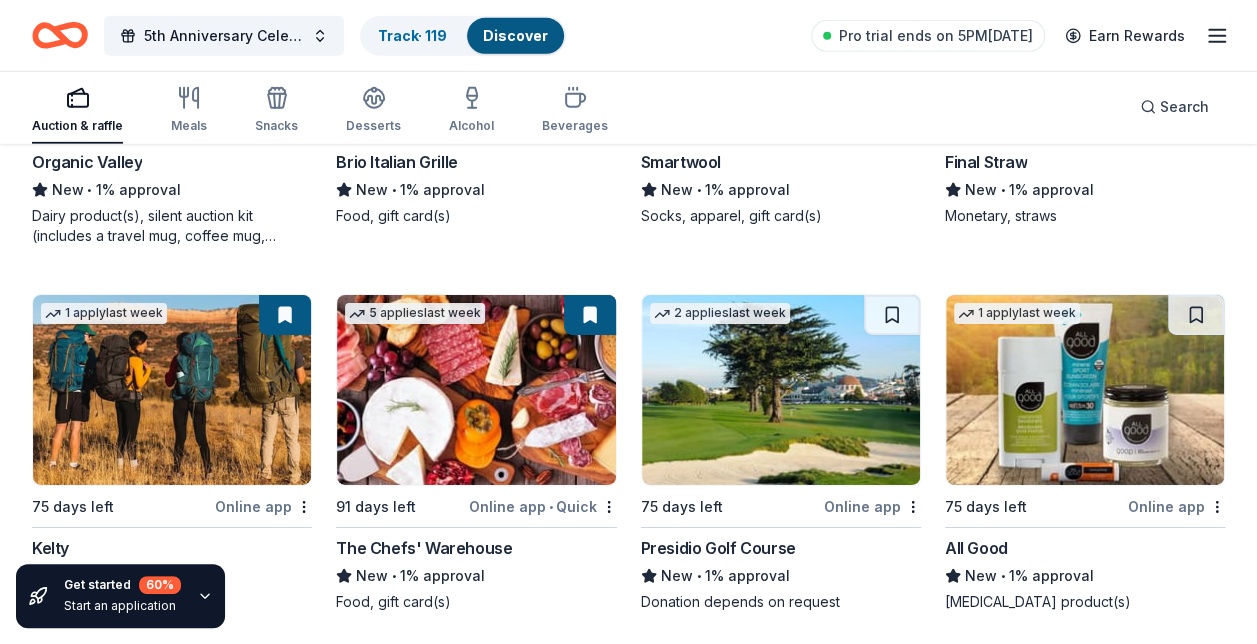 click at bounding box center (892, 315) 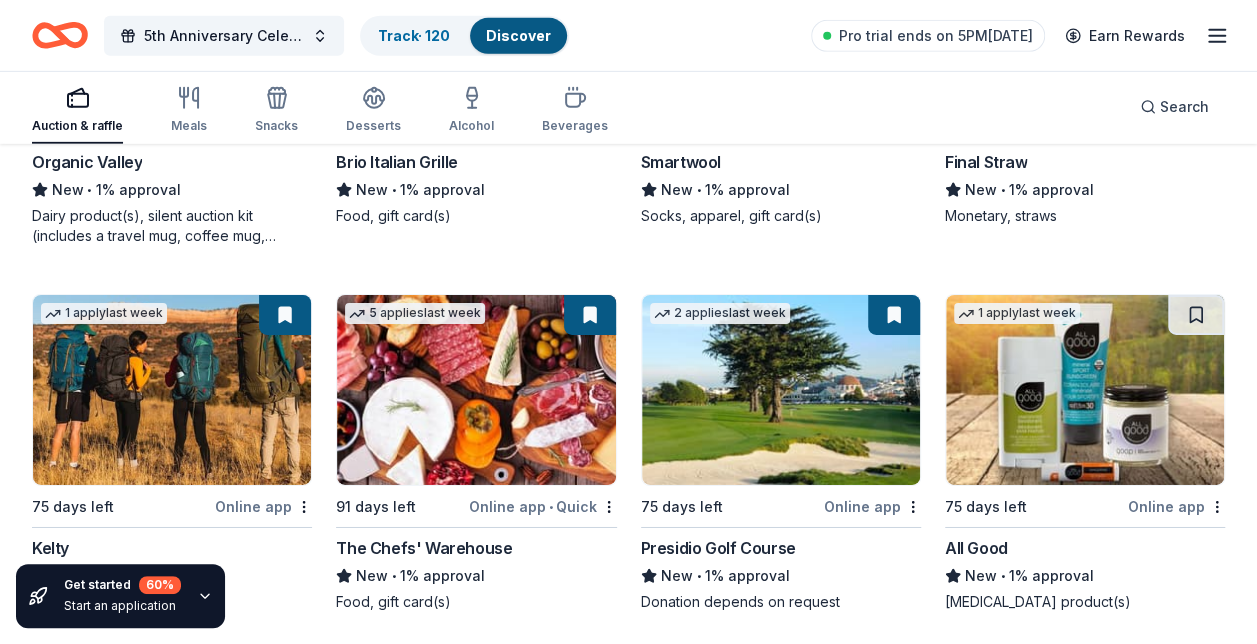 click at bounding box center (1196, 315) 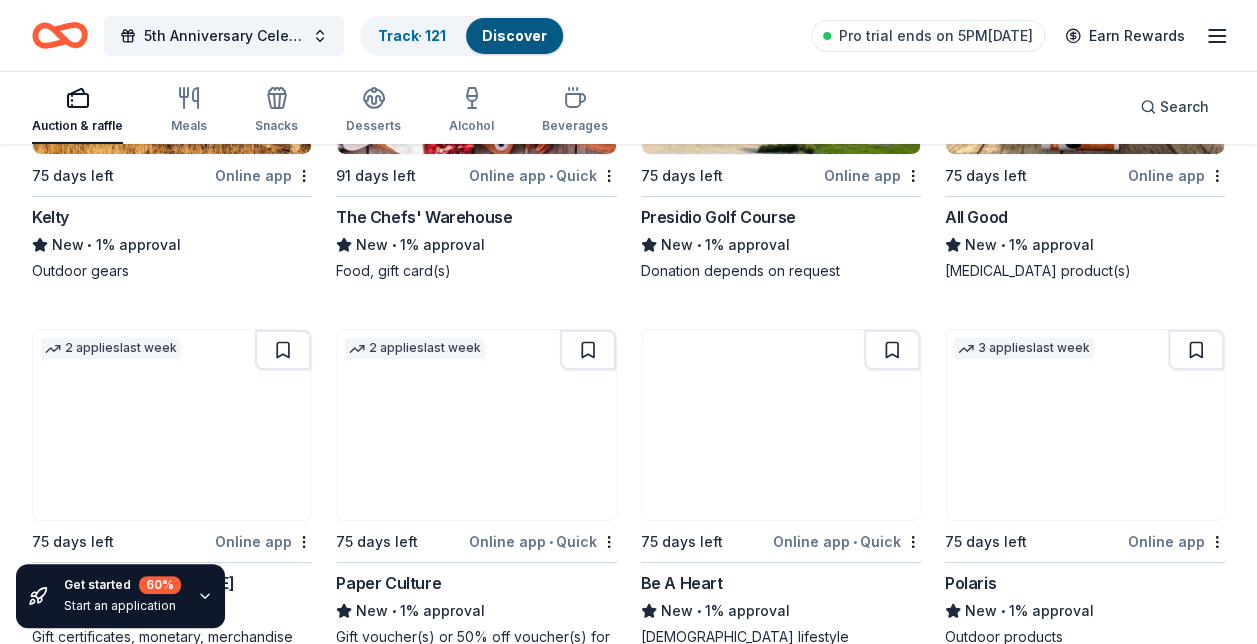 scroll, scrollTop: 11022, scrollLeft: 0, axis: vertical 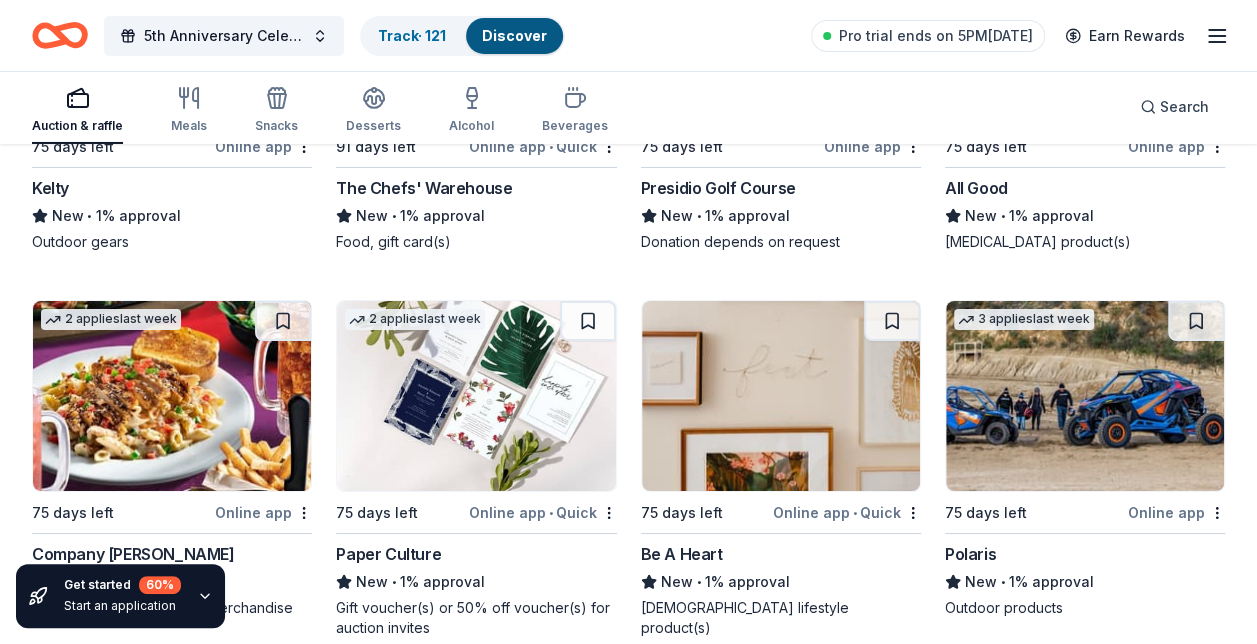 click at bounding box center (283, 321) 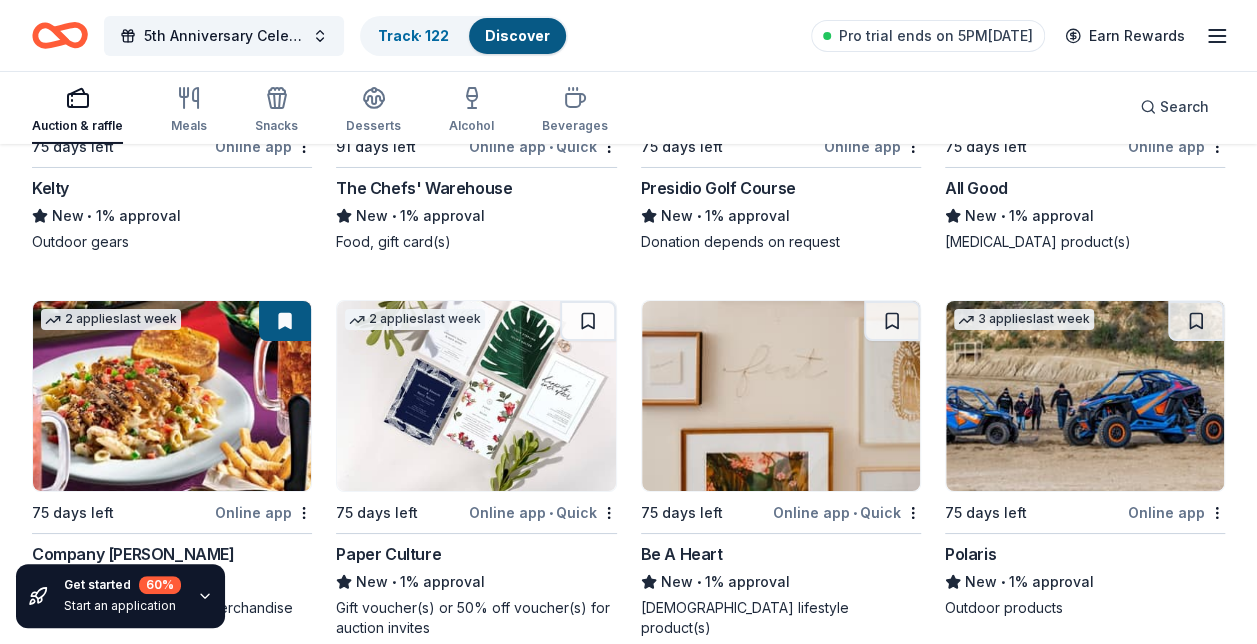 click at bounding box center [588, 321] 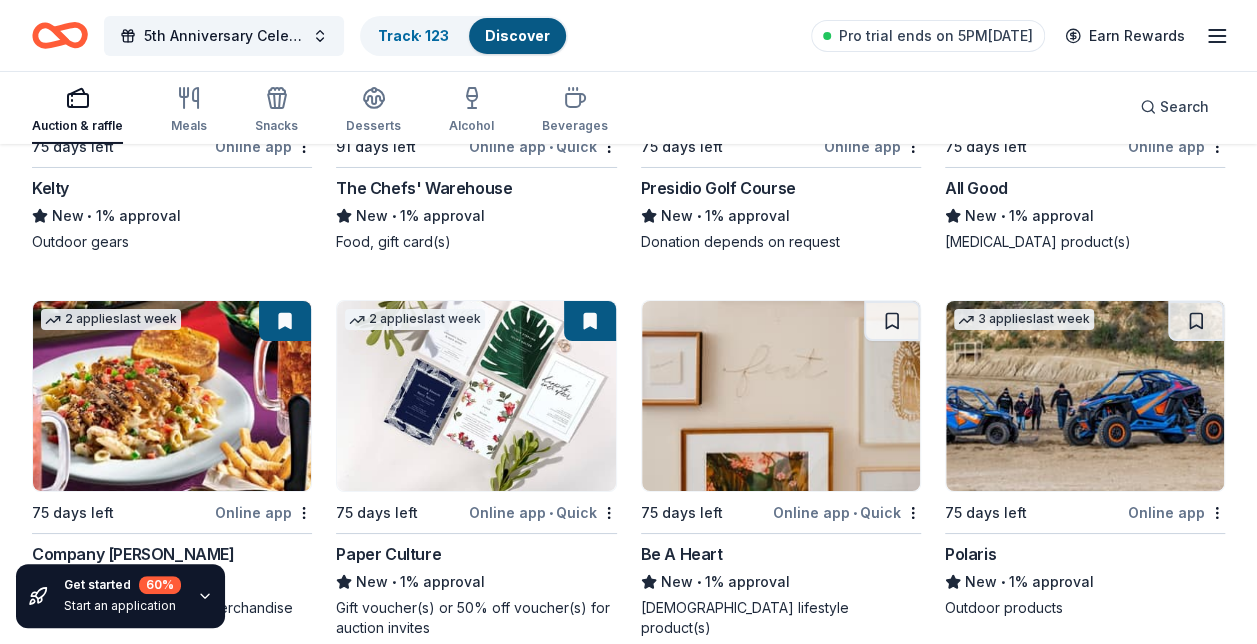 click at bounding box center (892, 321) 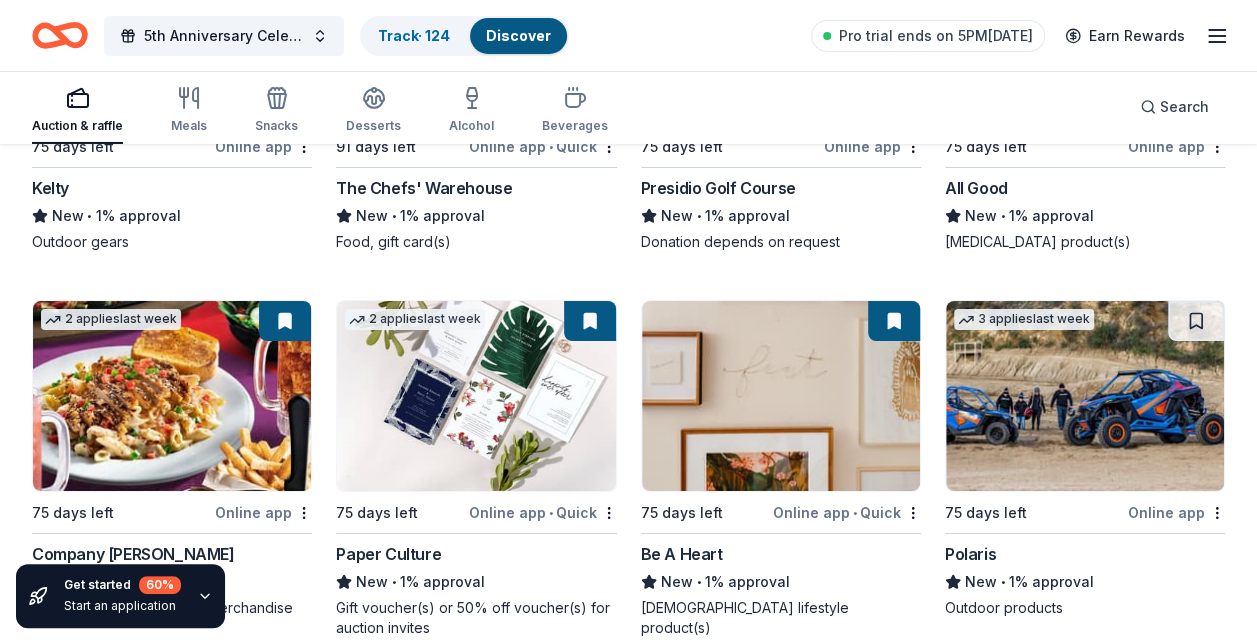 click at bounding box center (1196, 321) 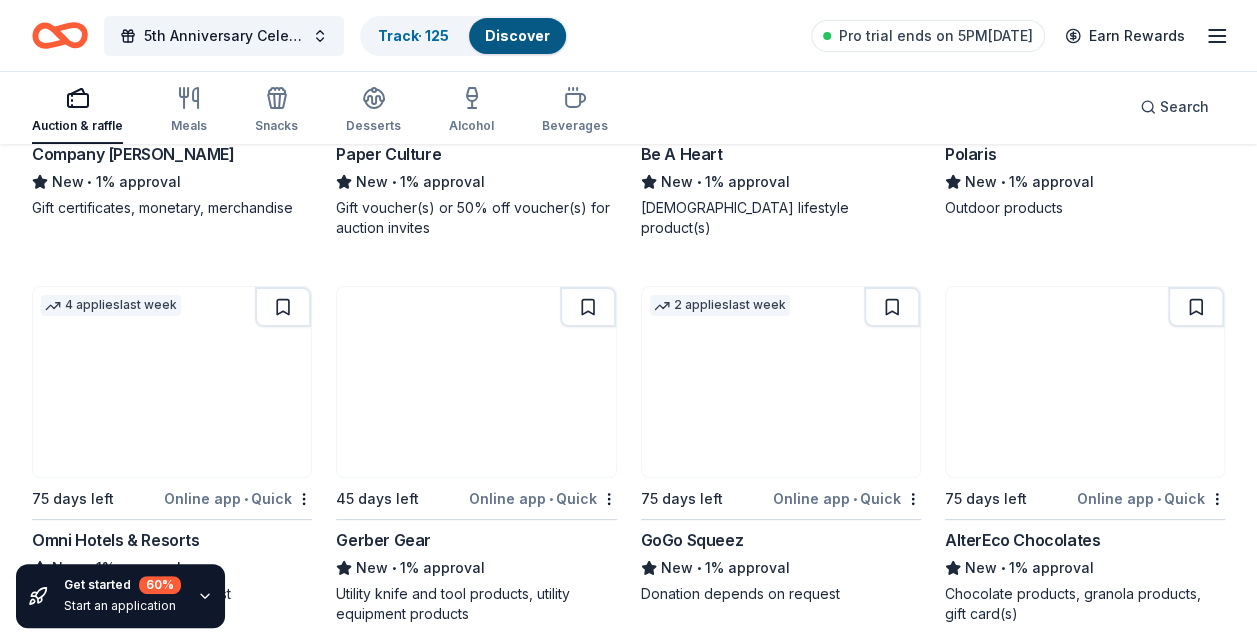 scroll, scrollTop: 11542, scrollLeft: 0, axis: vertical 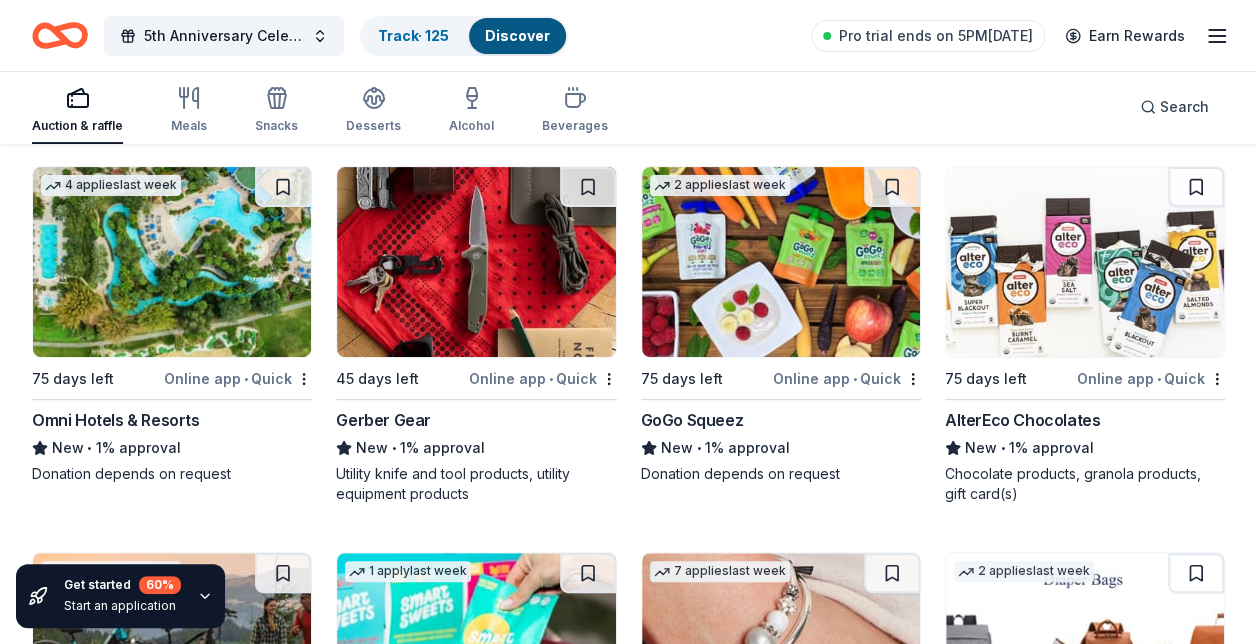 click at bounding box center [1196, 187] 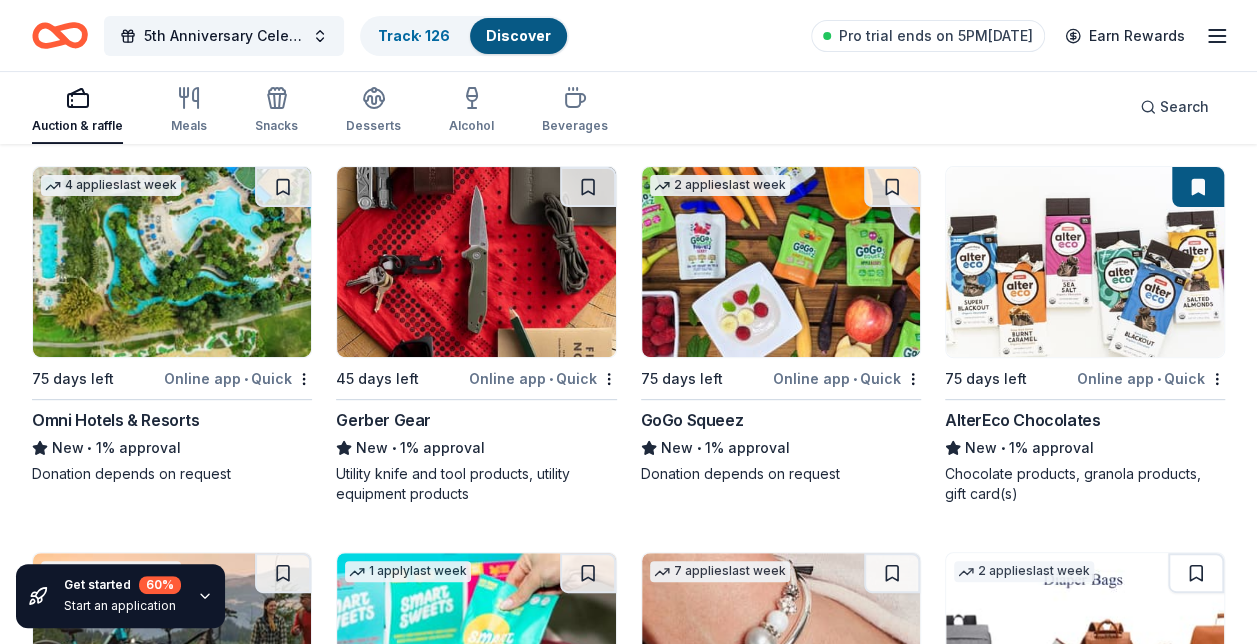 click at bounding box center [892, 187] 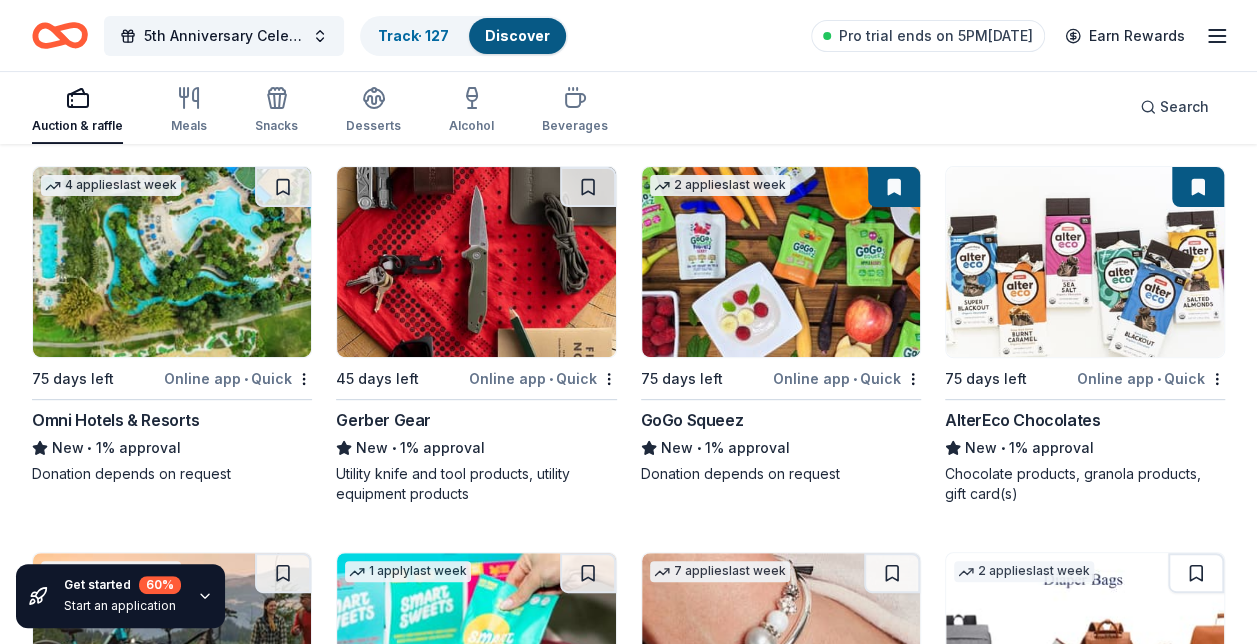 click at bounding box center (588, 187) 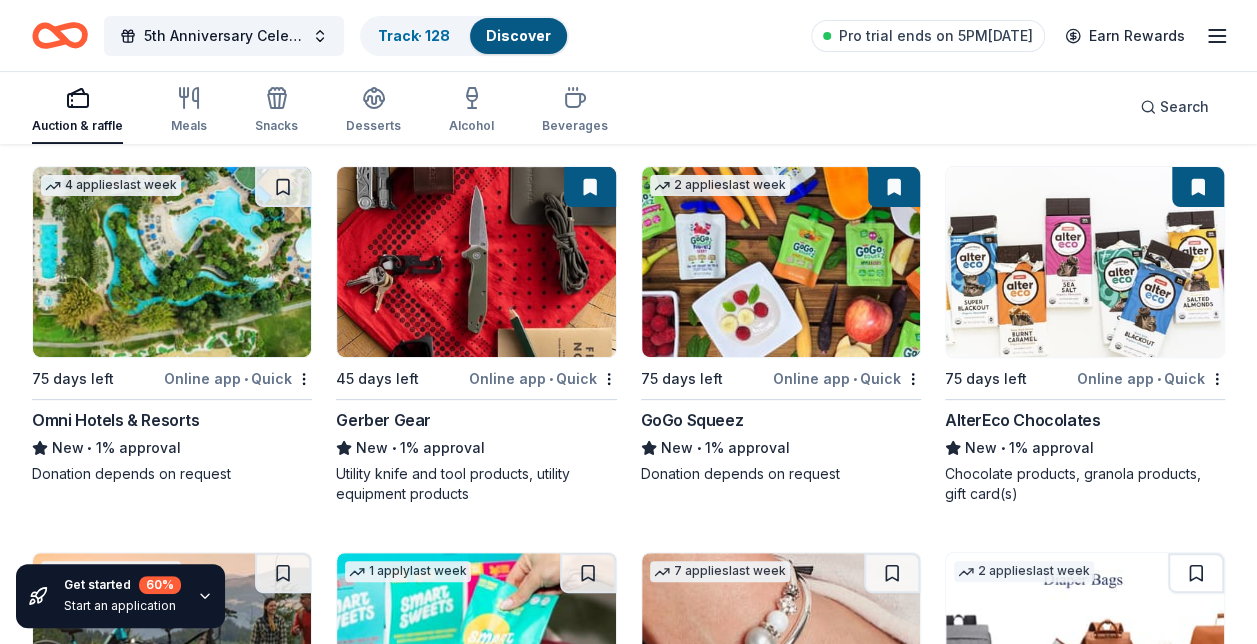click at bounding box center [283, 187] 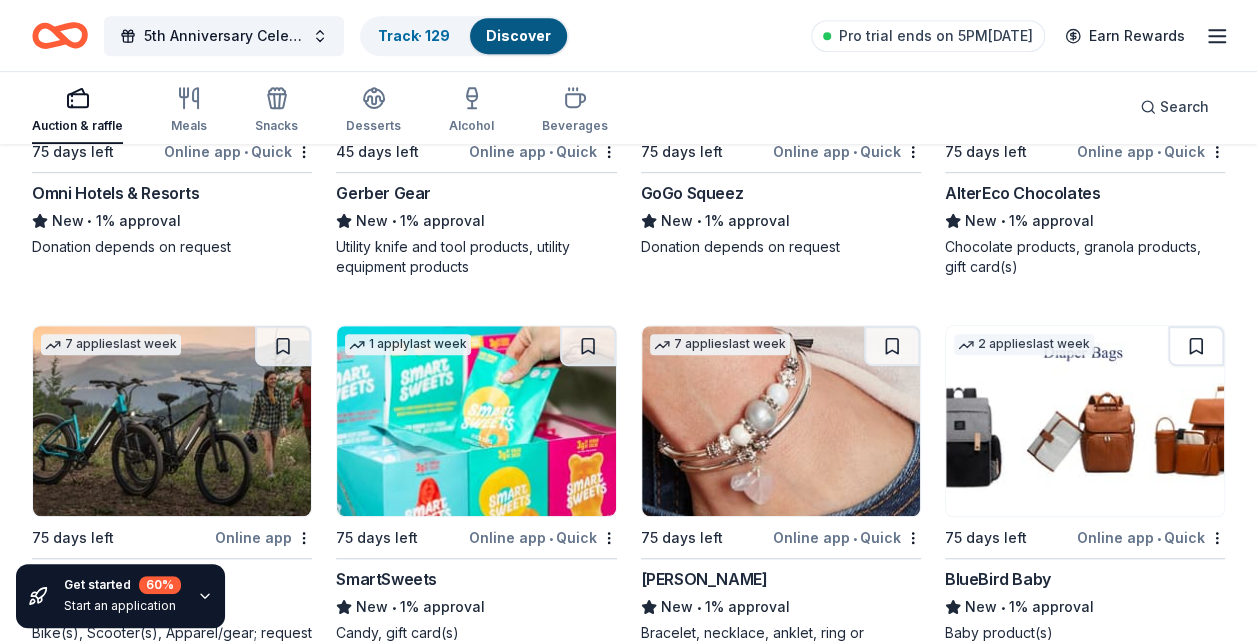 scroll, scrollTop: 11796, scrollLeft: 0, axis: vertical 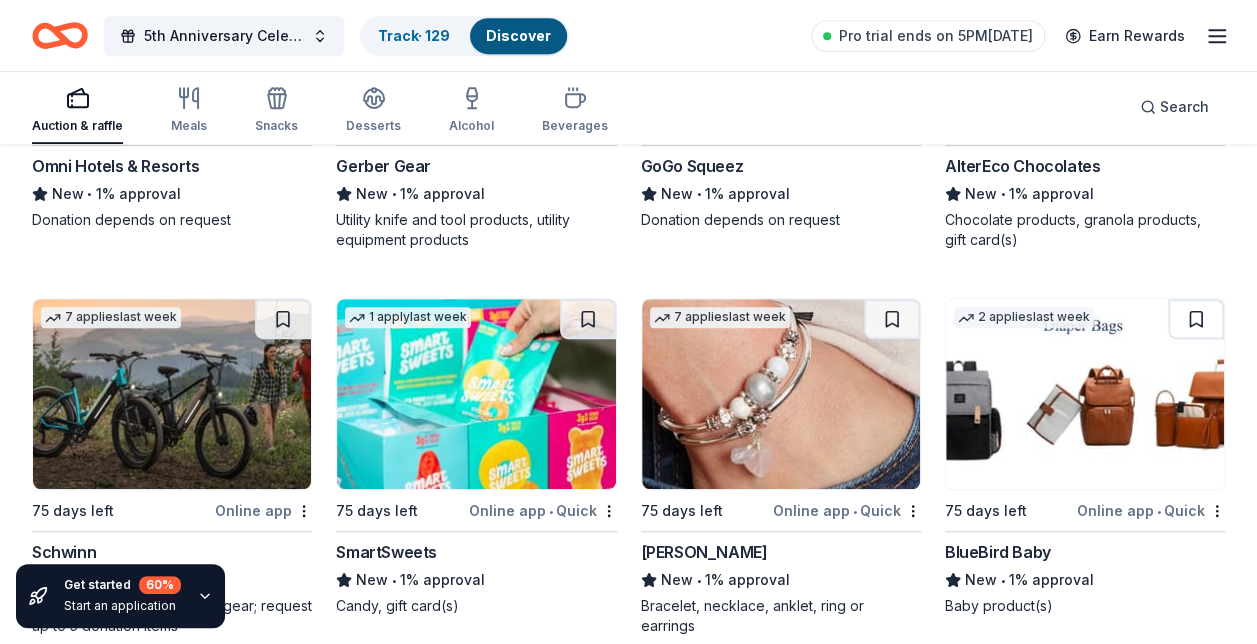 click at bounding box center (1196, 319) 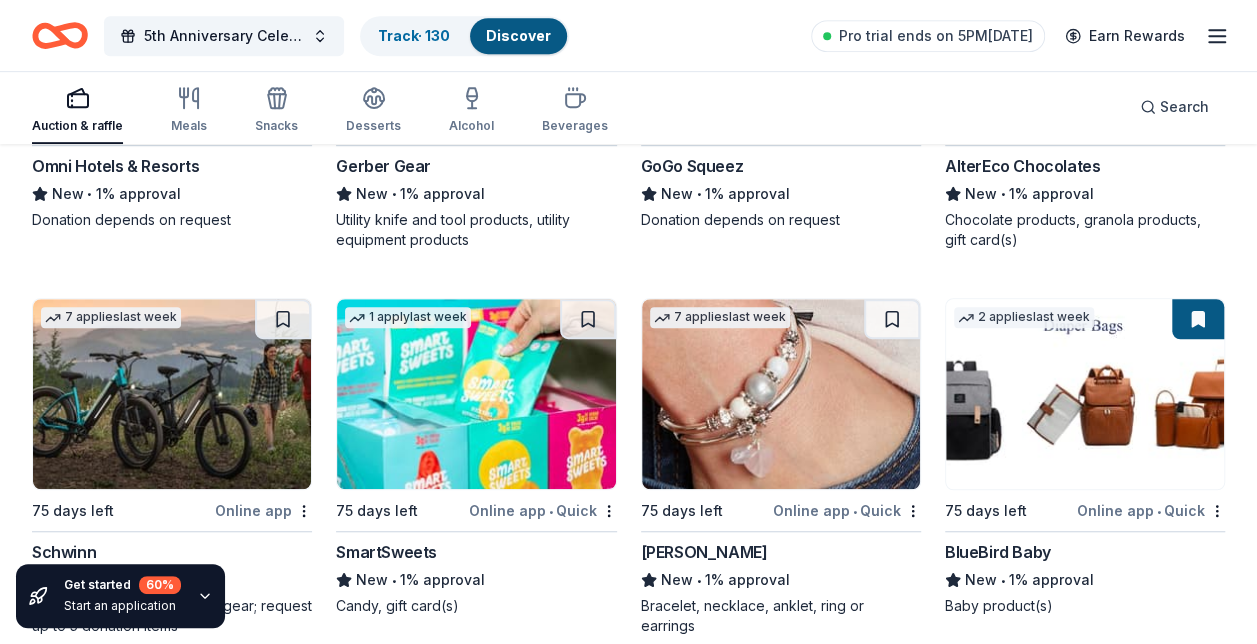 click at bounding box center [892, 319] 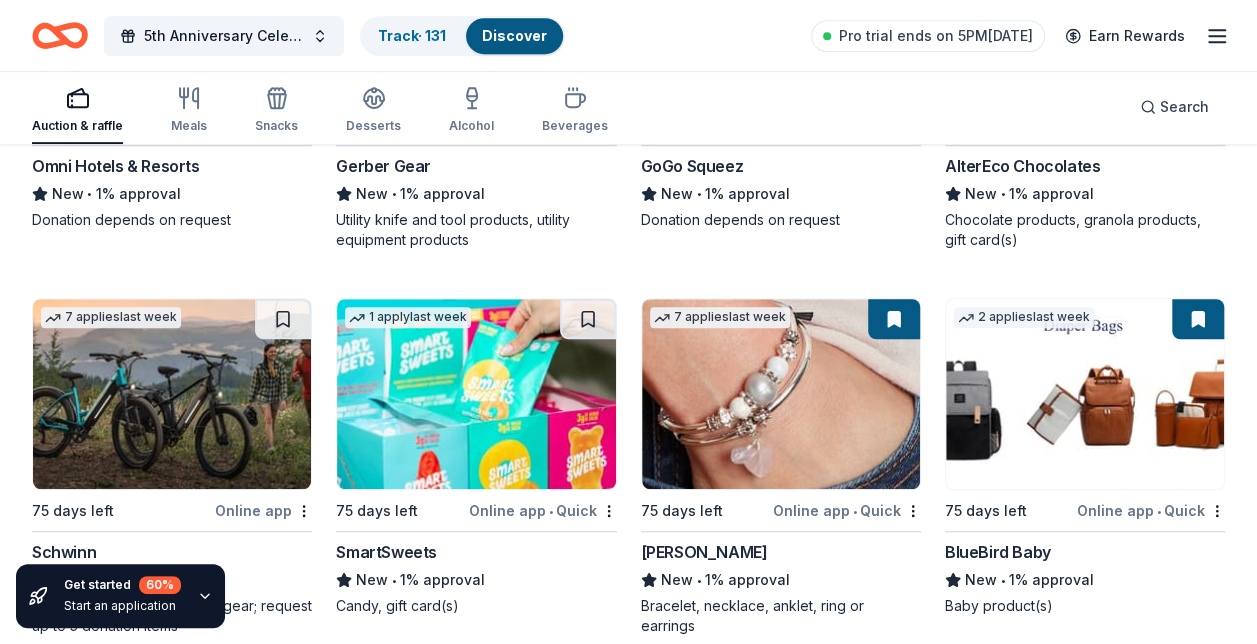 click at bounding box center (588, 319) 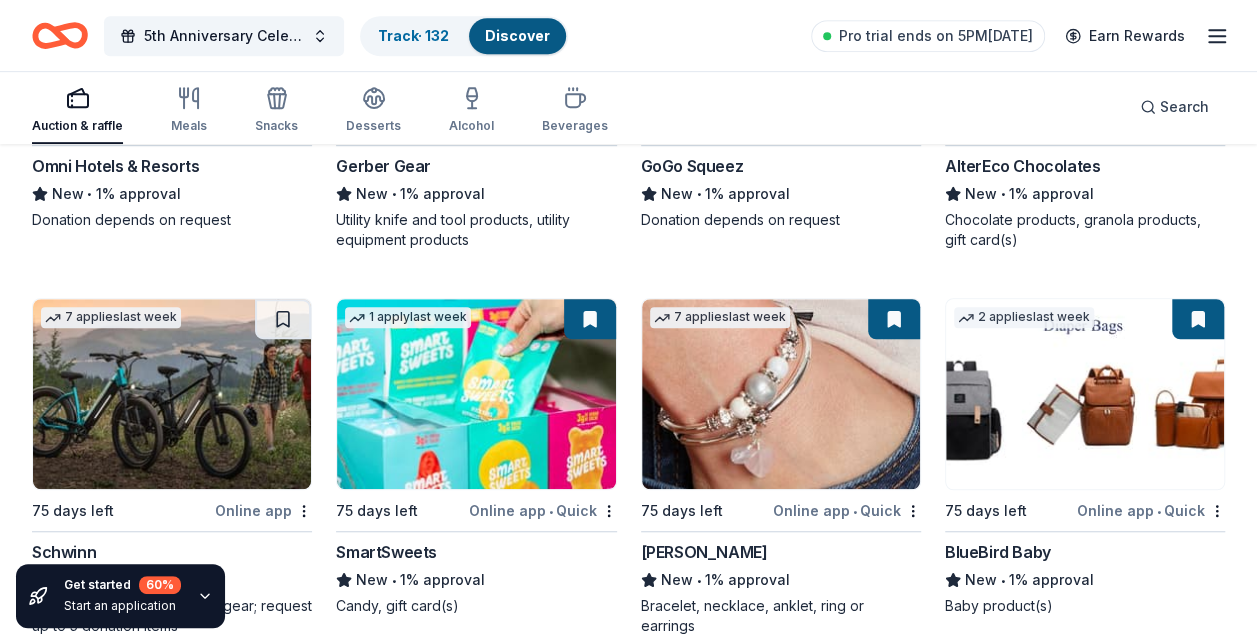 click at bounding box center (283, 319) 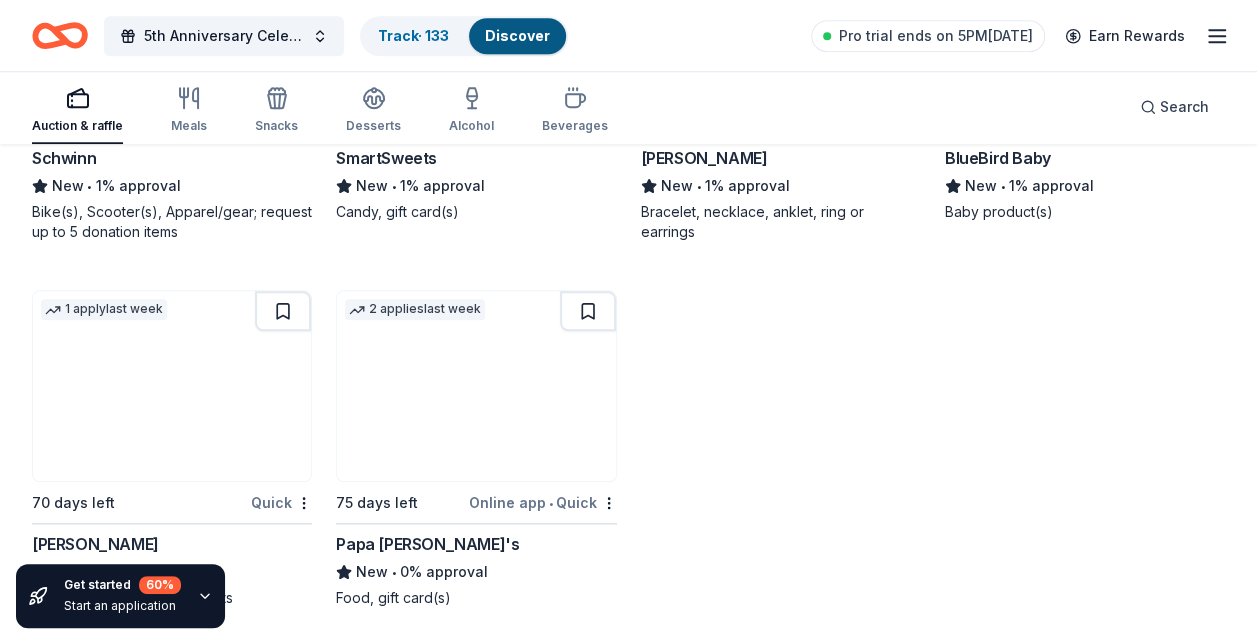 scroll, scrollTop: 12209, scrollLeft: 0, axis: vertical 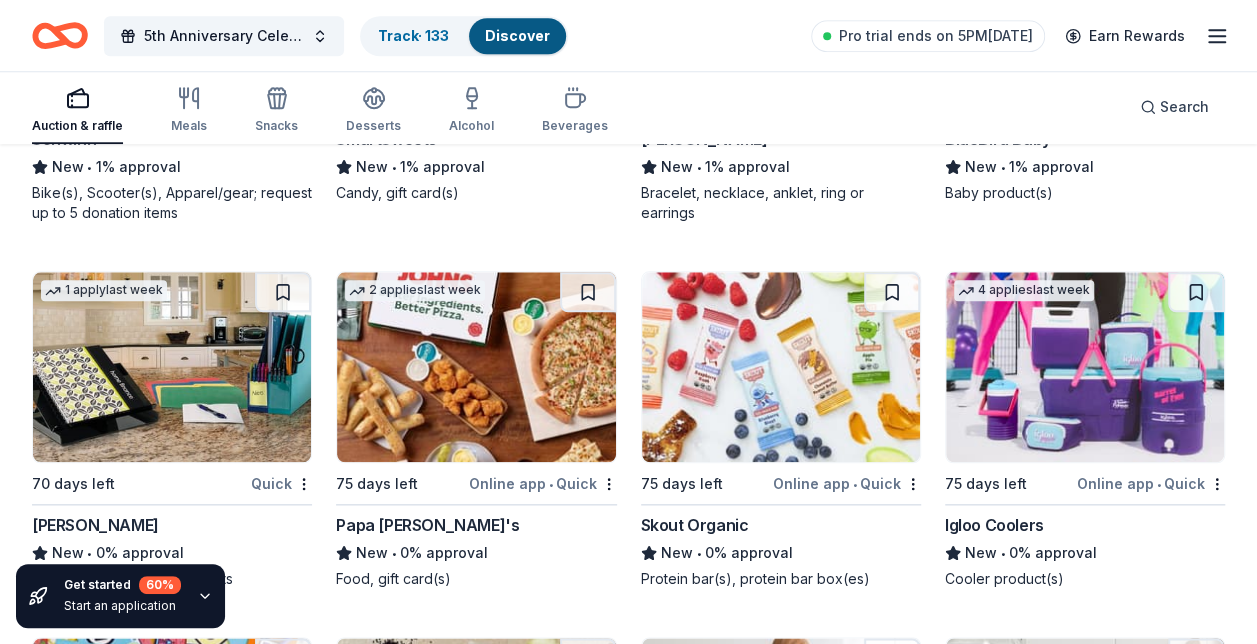 click at bounding box center [283, 292] 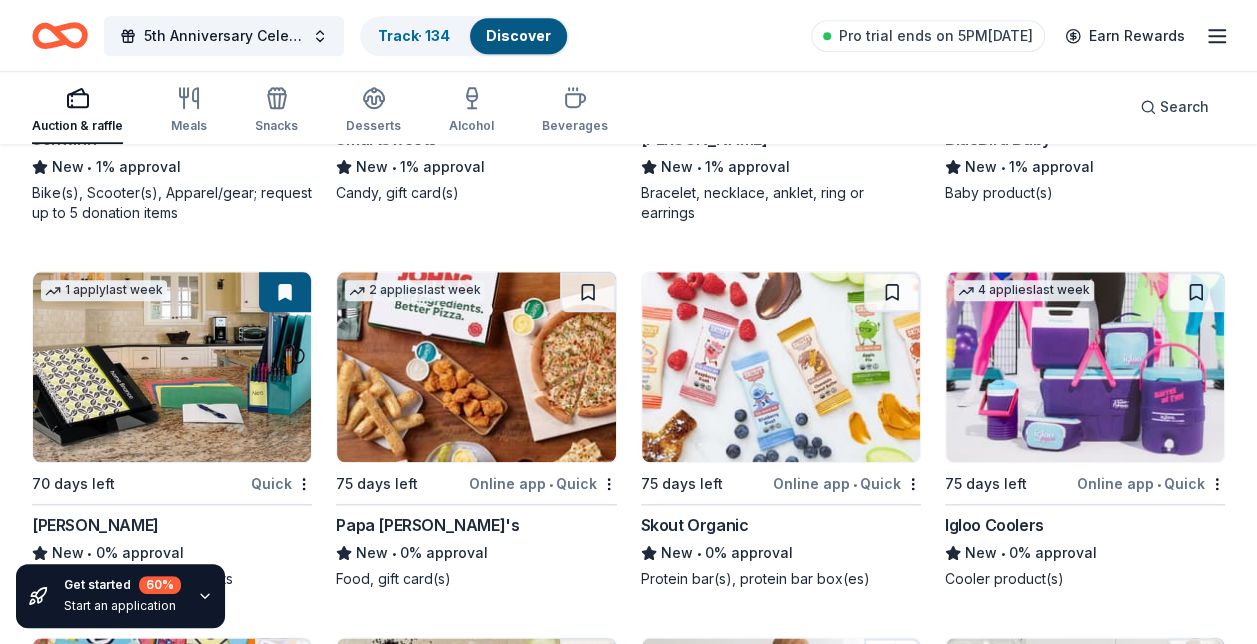 click at bounding box center [588, 292] 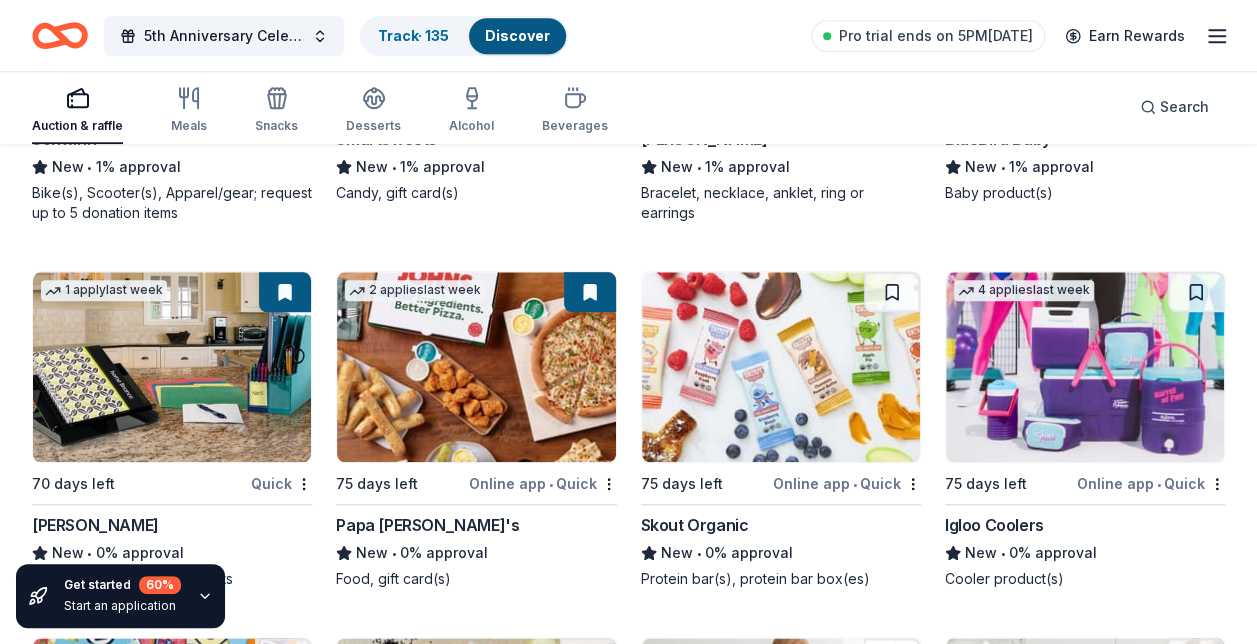 click at bounding box center [892, 292] 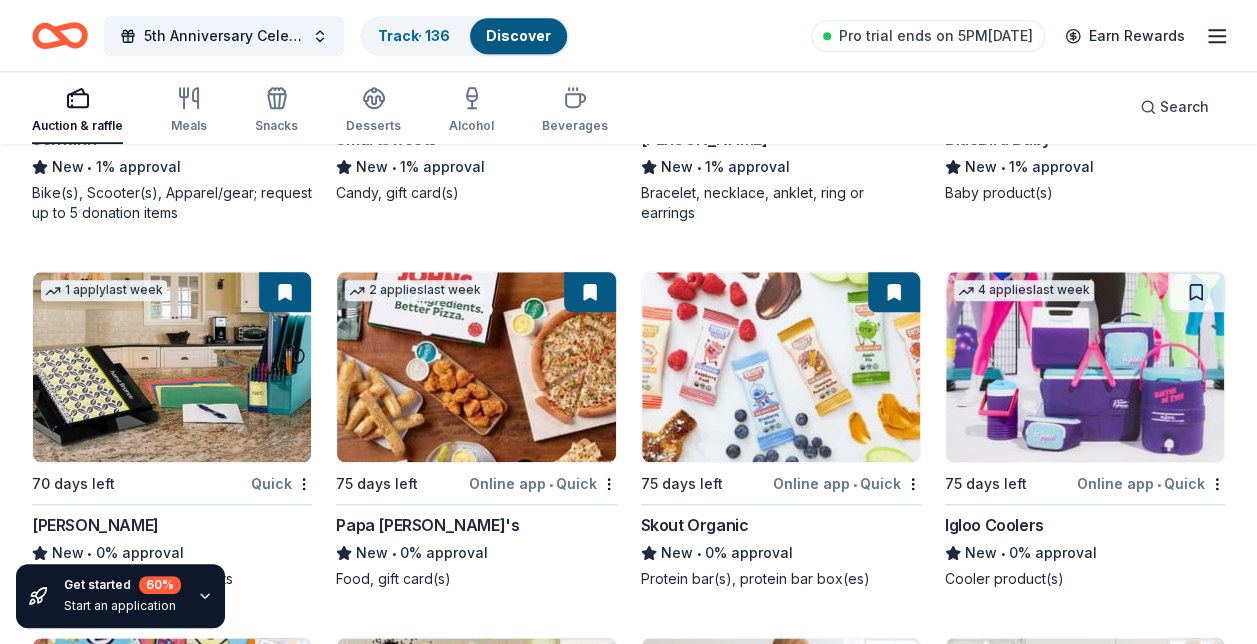 click at bounding box center (1196, 292) 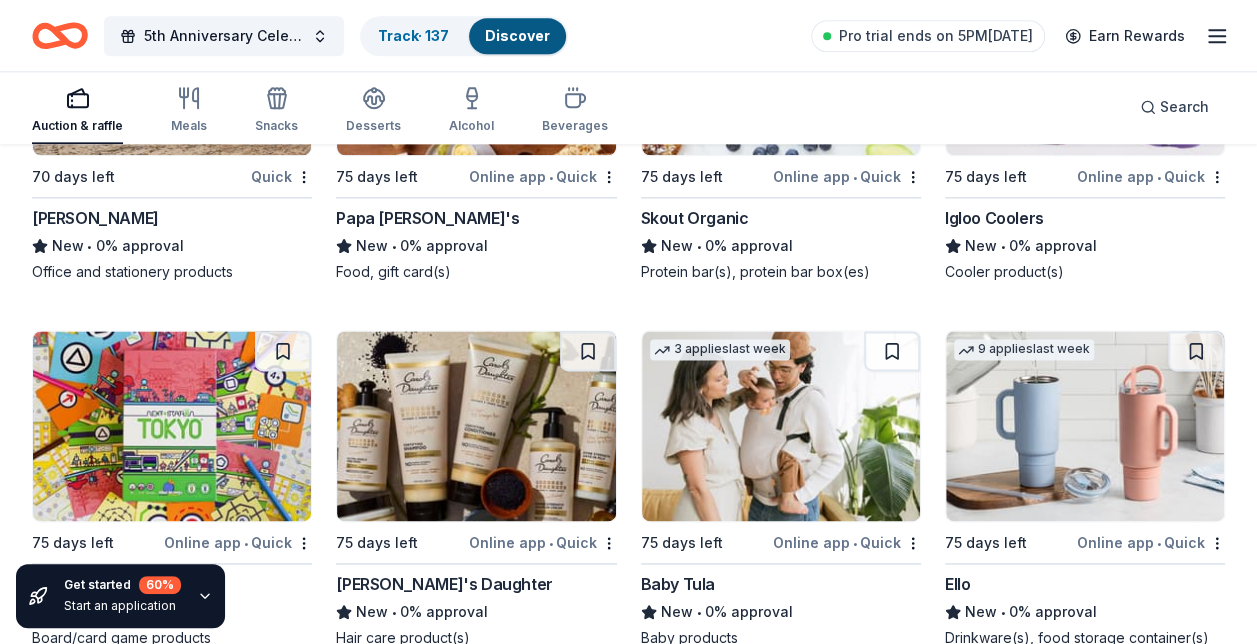 scroll, scrollTop: 12582, scrollLeft: 0, axis: vertical 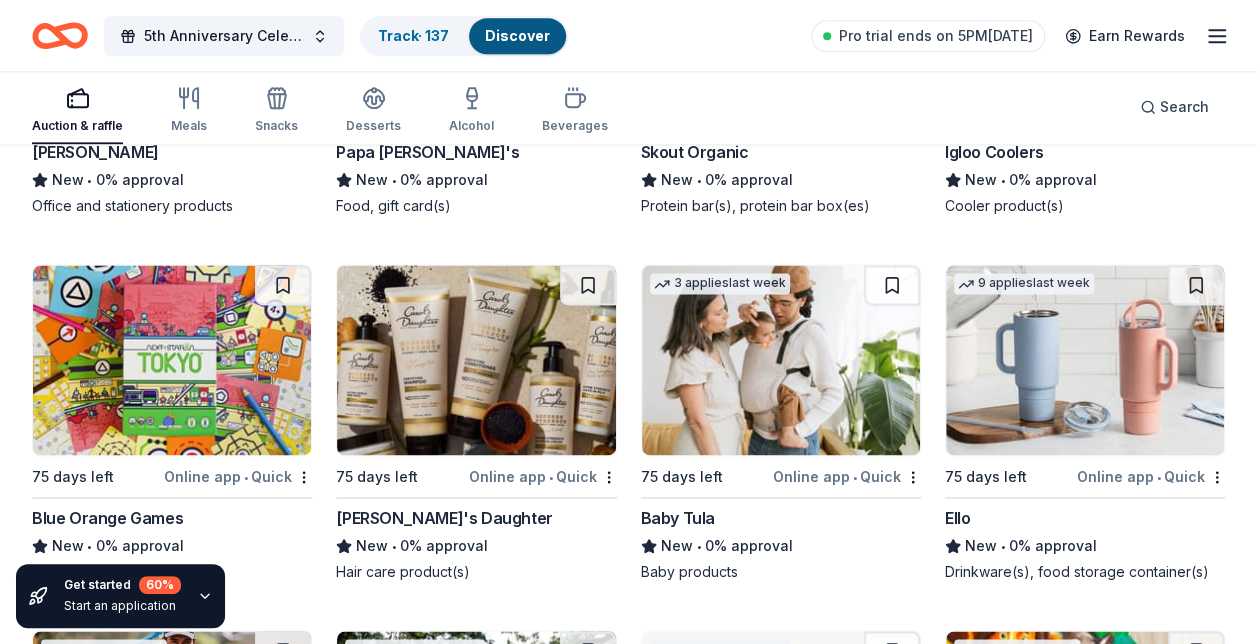 click at bounding box center [283, 285] 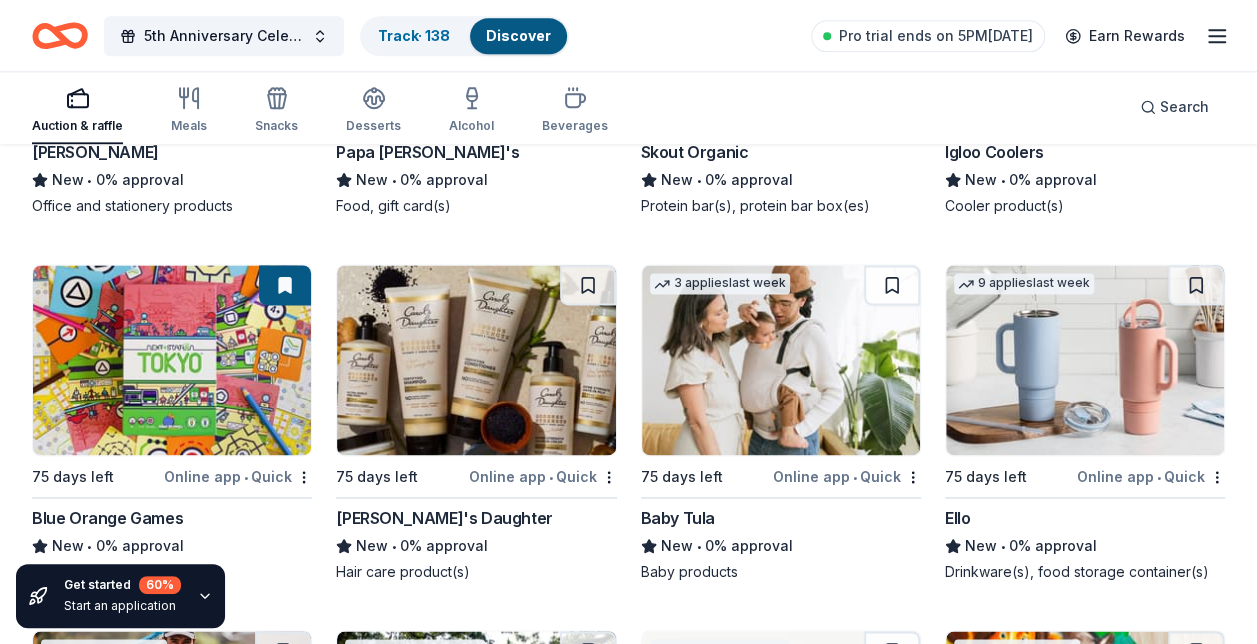 click at bounding box center (588, 285) 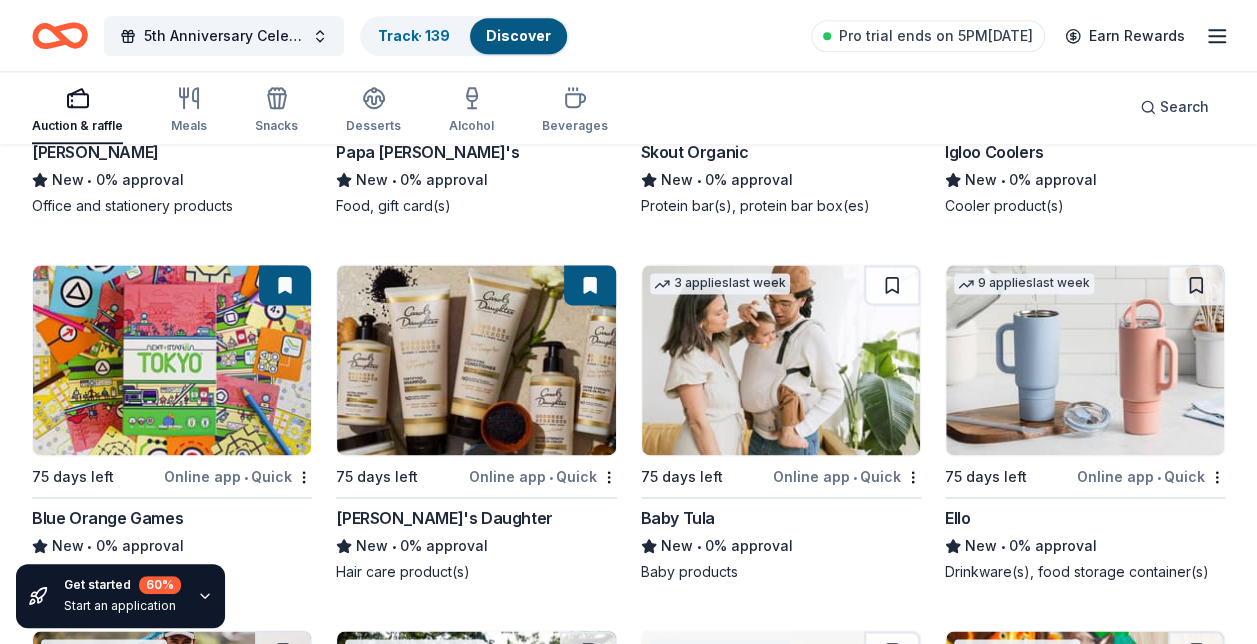 click at bounding box center (892, 285) 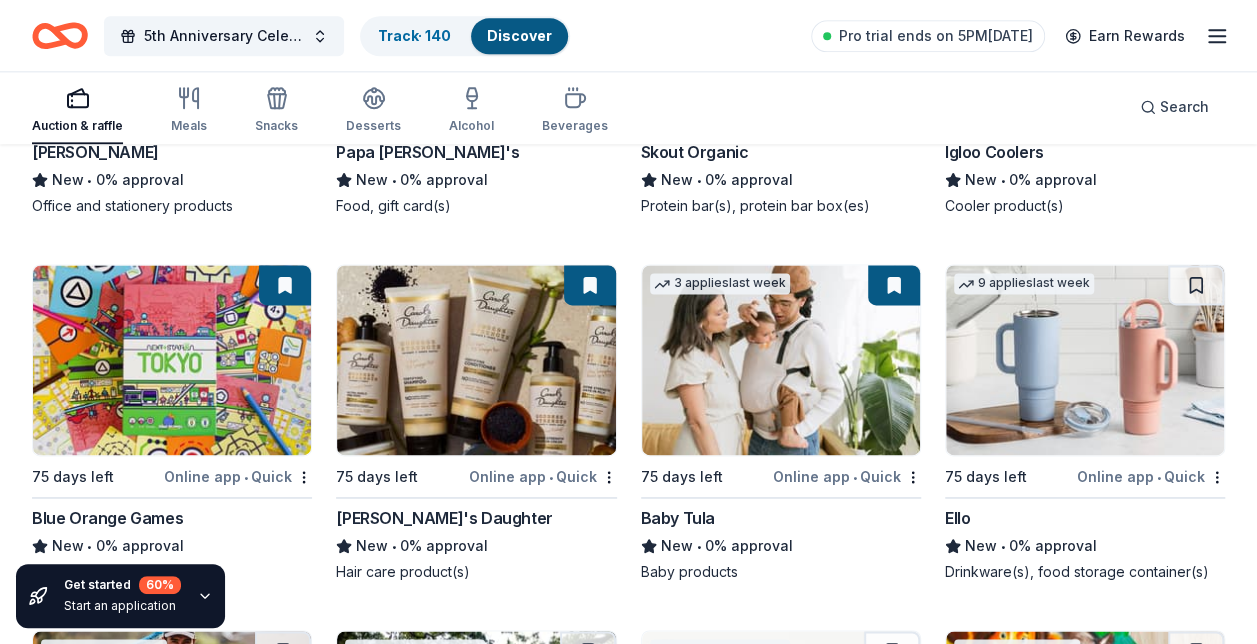 click at bounding box center [1196, 285] 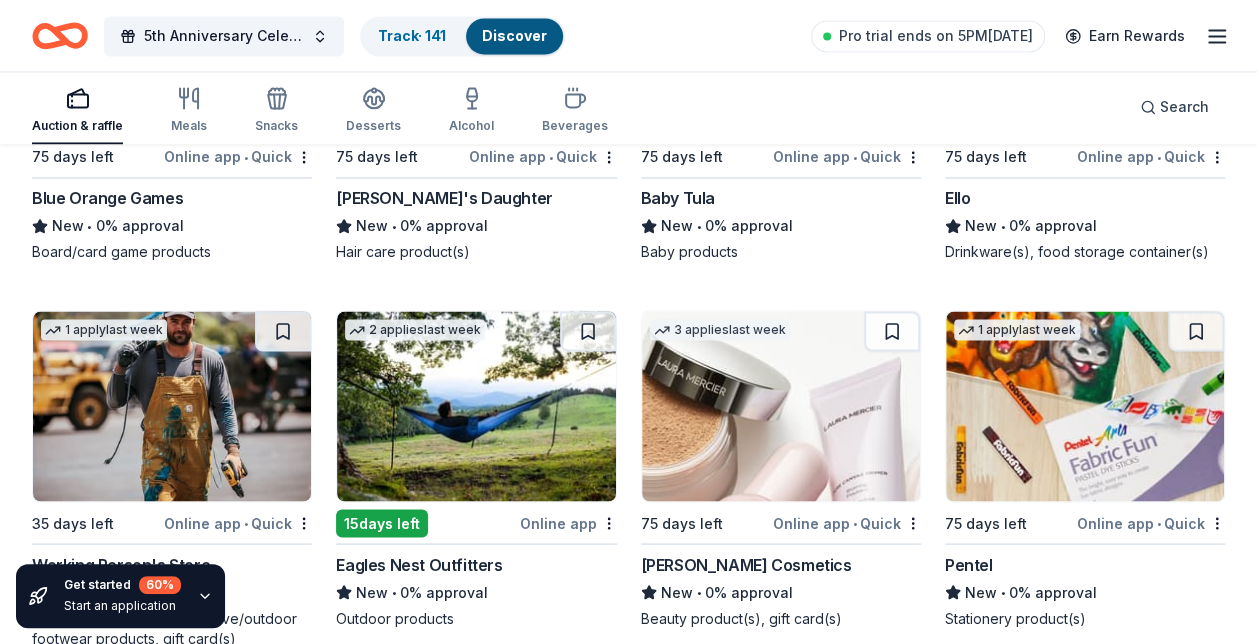 scroll, scrollTop: 12982, scrollLeft: 0, axis: vertical 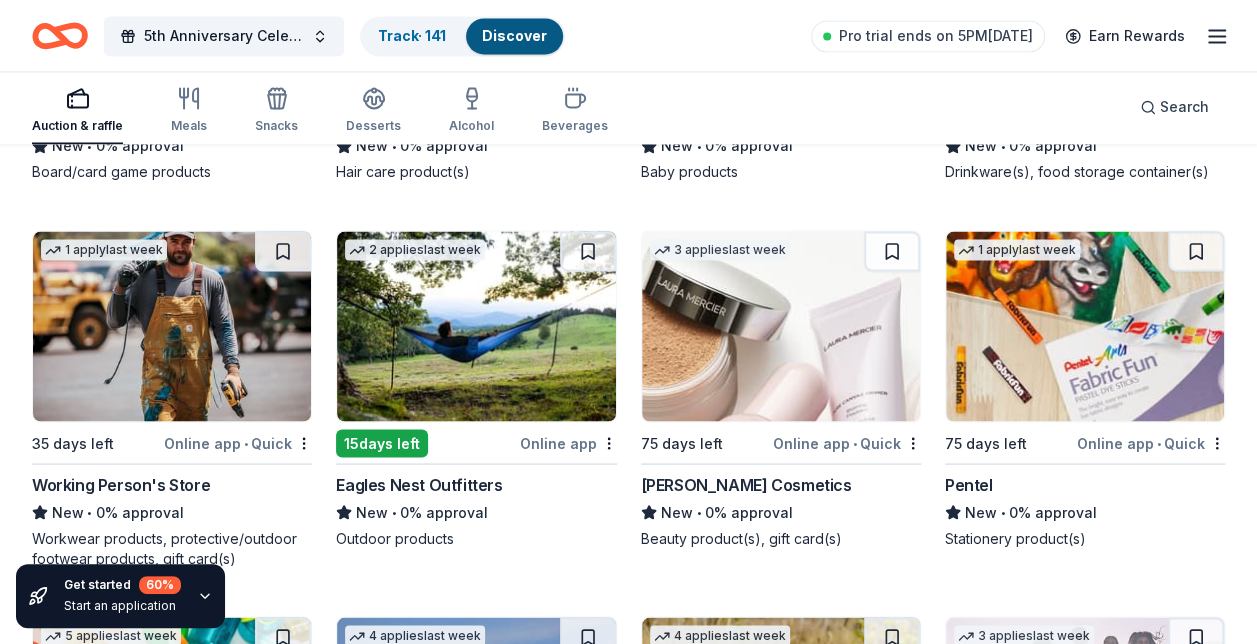 click at bounding box center (283, 251) 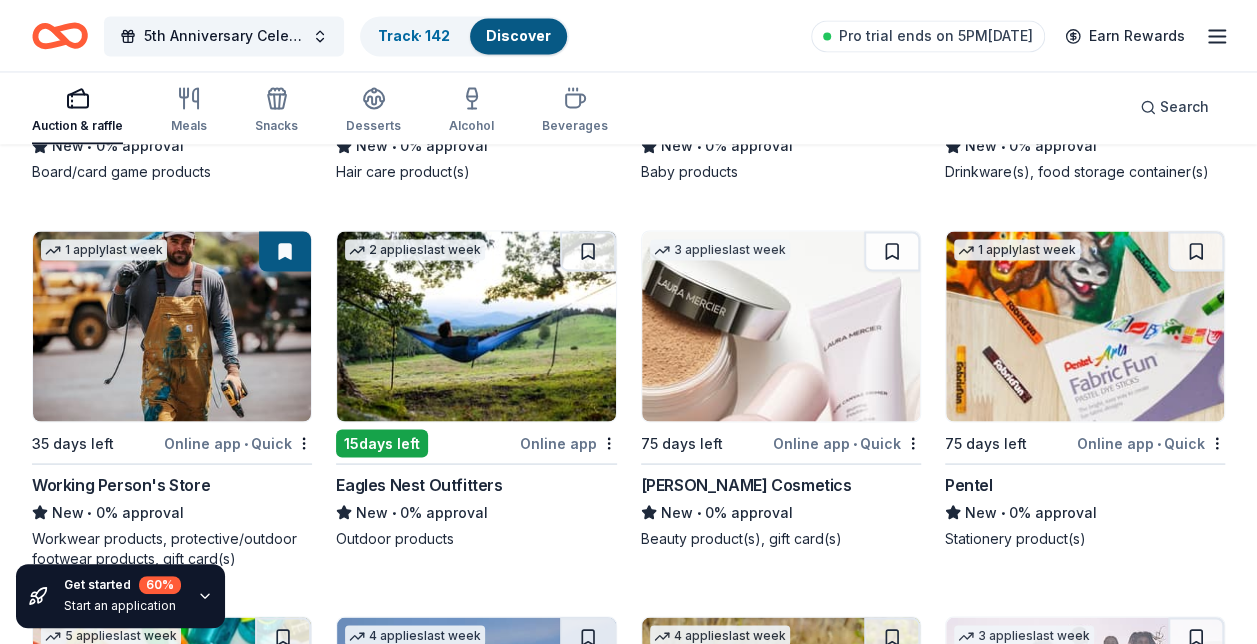 click at bounding box center (588, 251) 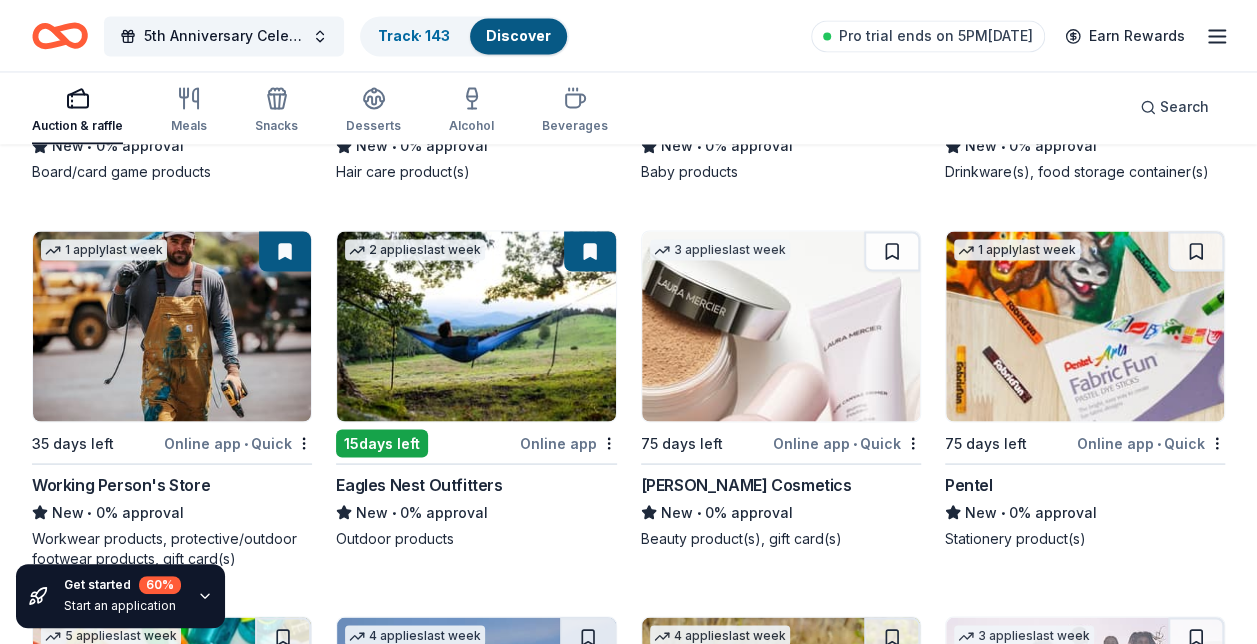 click at bounding box center (892, 251) 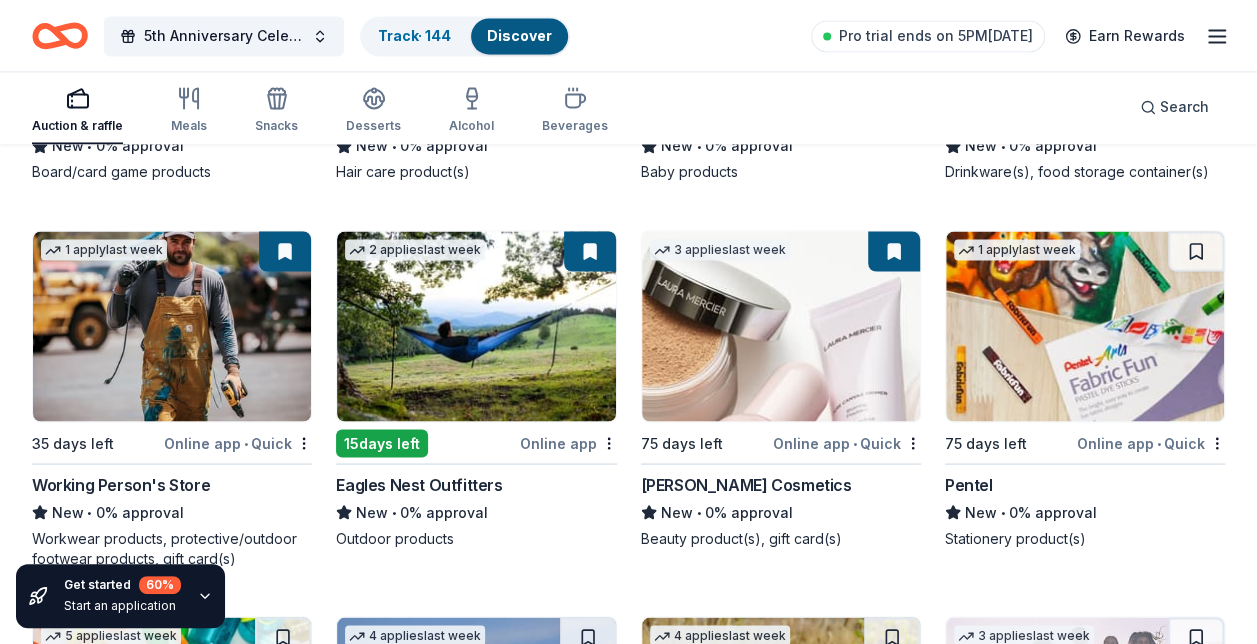 click at bounding box center (1196, 251) 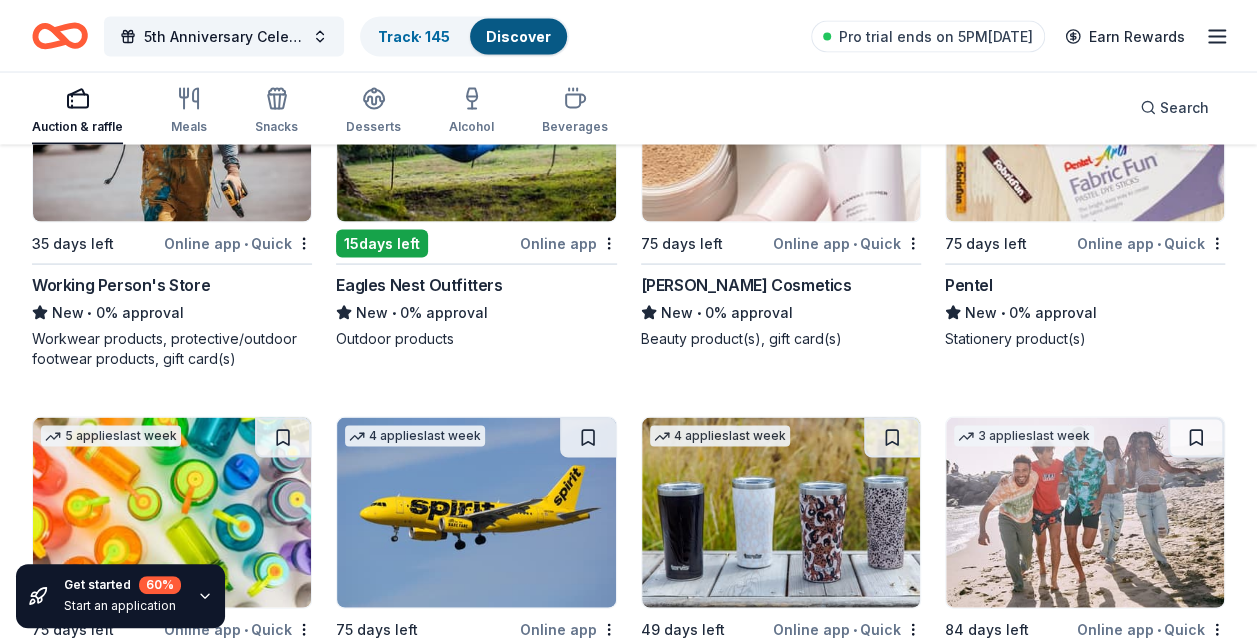 scroll, scrollTop: 13289, scrollLeft: 0, axis: vertical 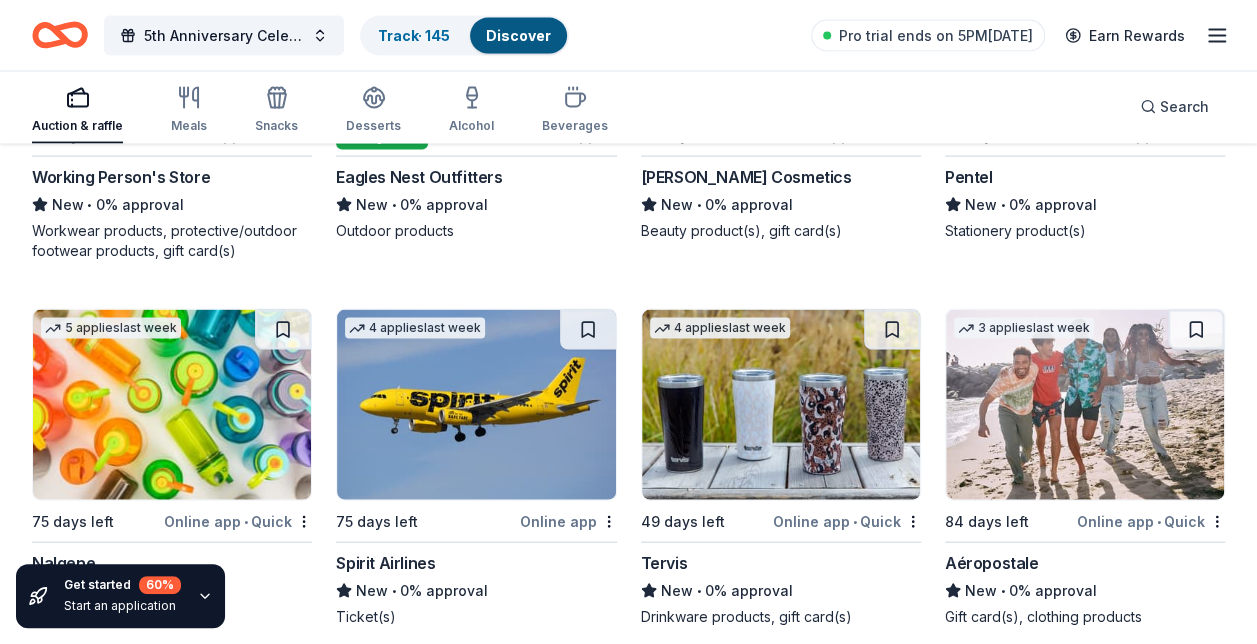 click at bounding box center [283, 330] 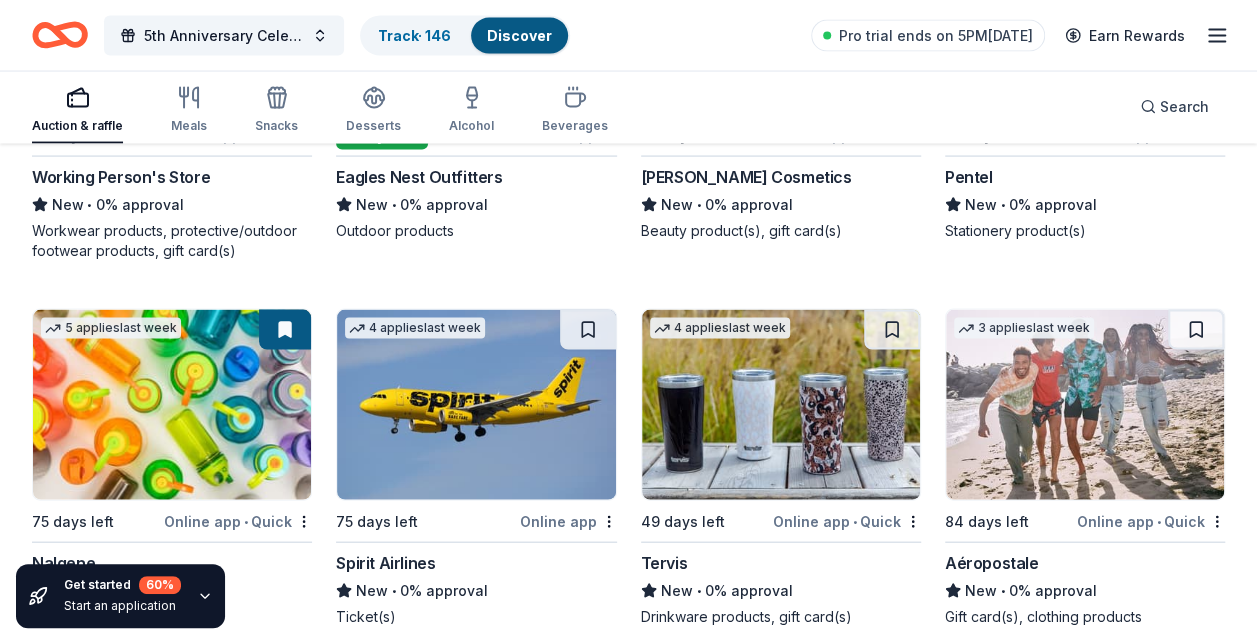 click at bounding box center (588, 330) 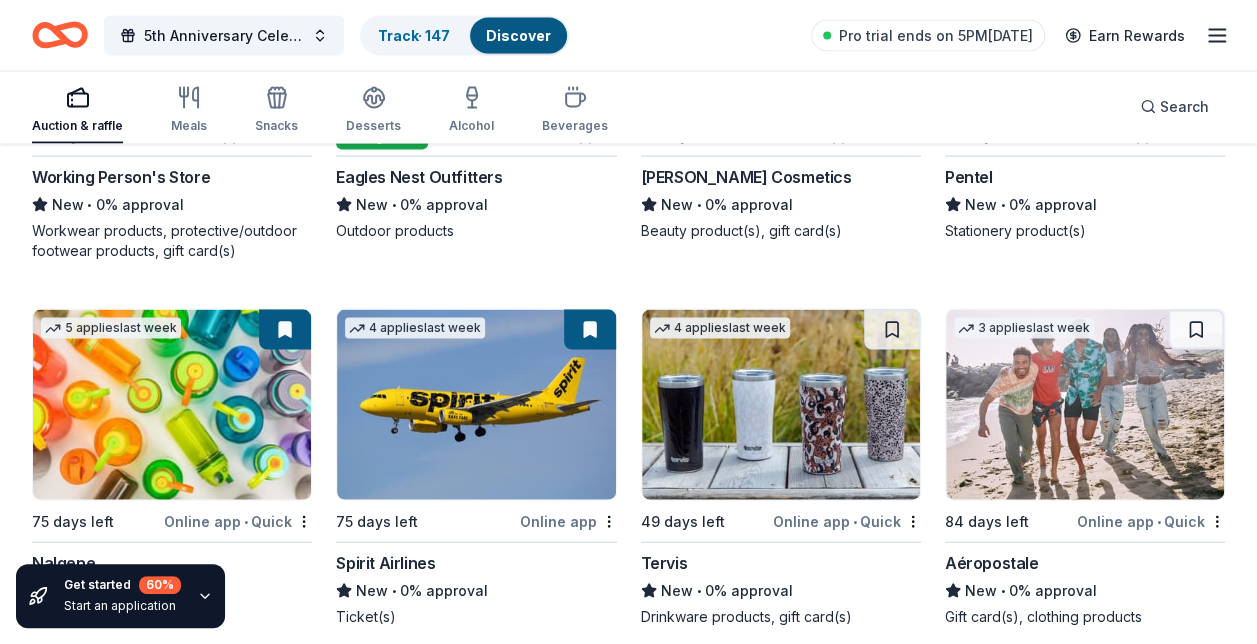 click at bounding box center [892, 330] 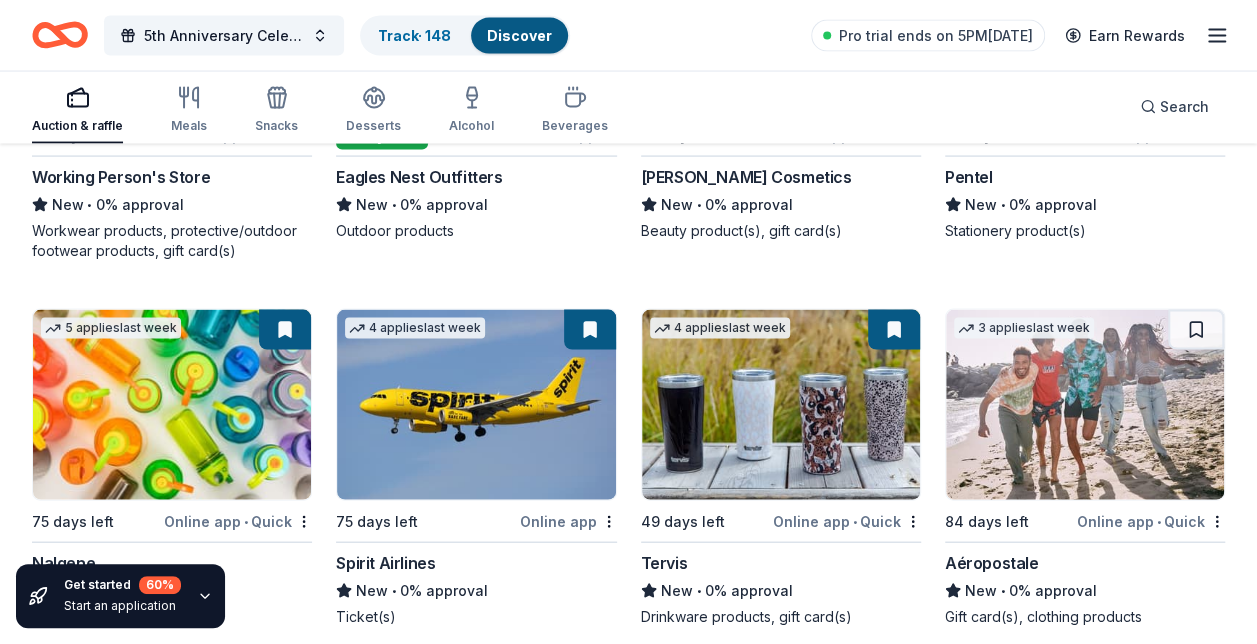 click at bounding box center (1196, 330) 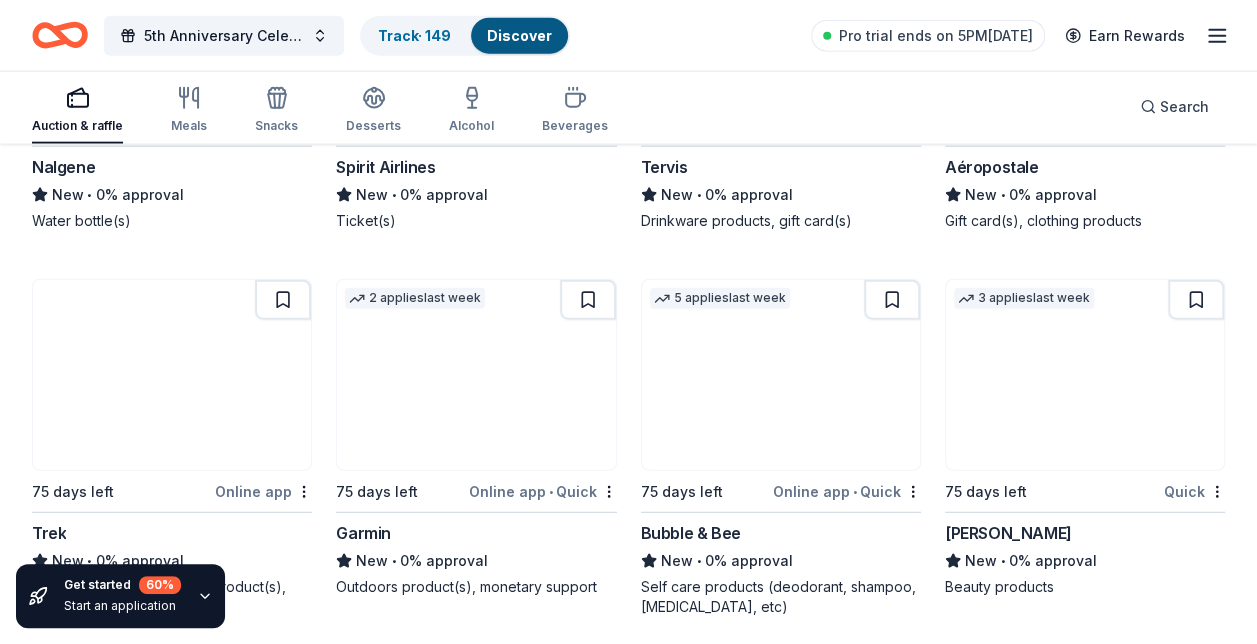 scroll, scrollTop: 13702, scrollLeft: 0, axis: vertical 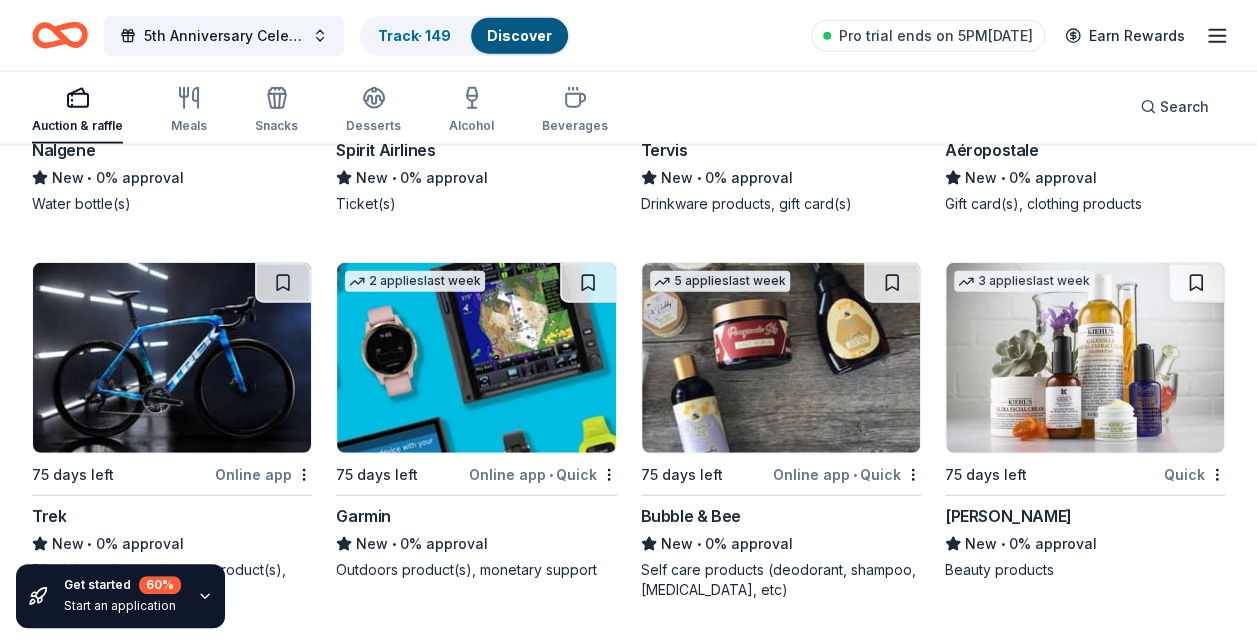 click at bounding box center (1196, 283) 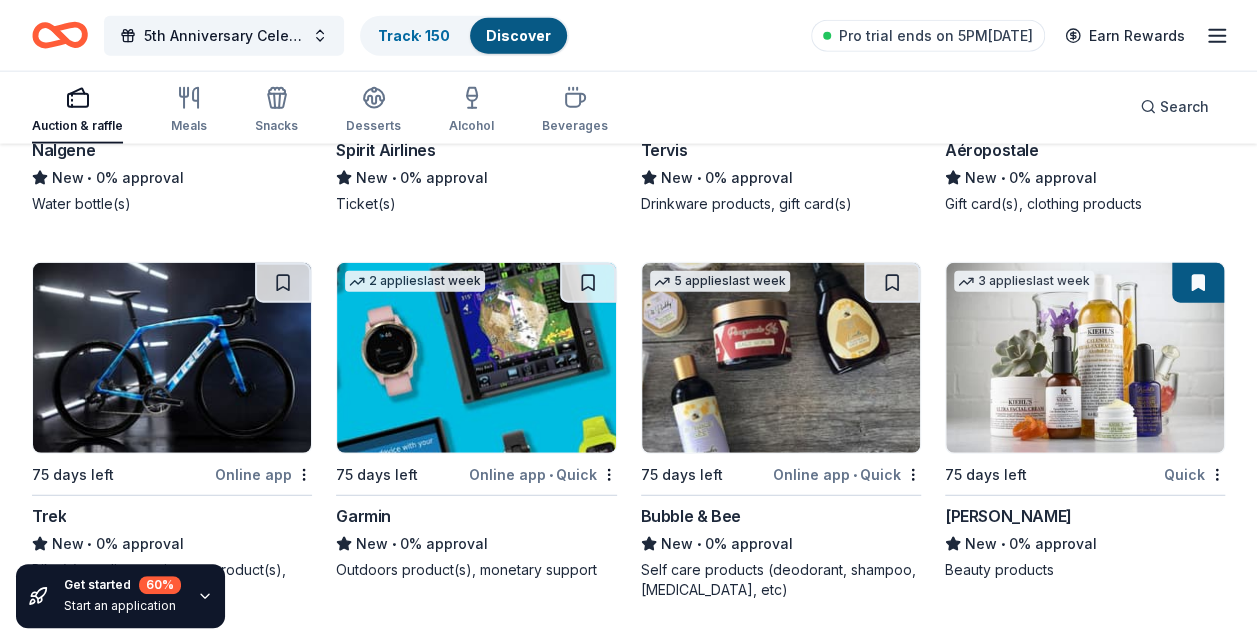 click at bounding box center [892, 283] 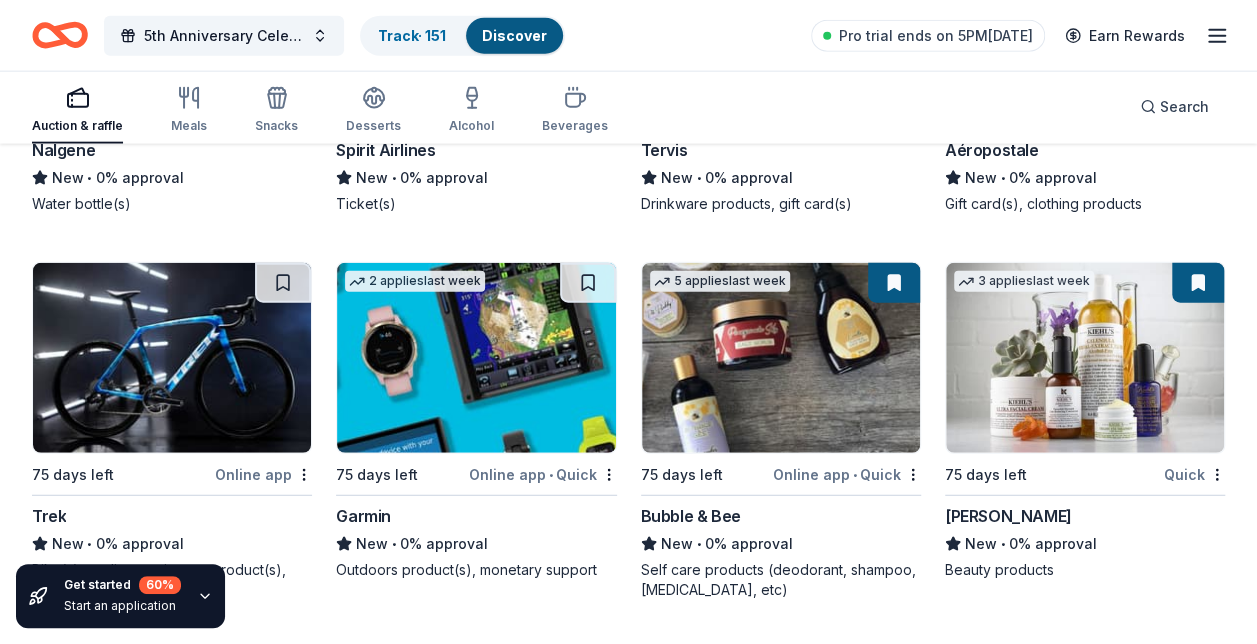 click at bounding box center (588, 283) 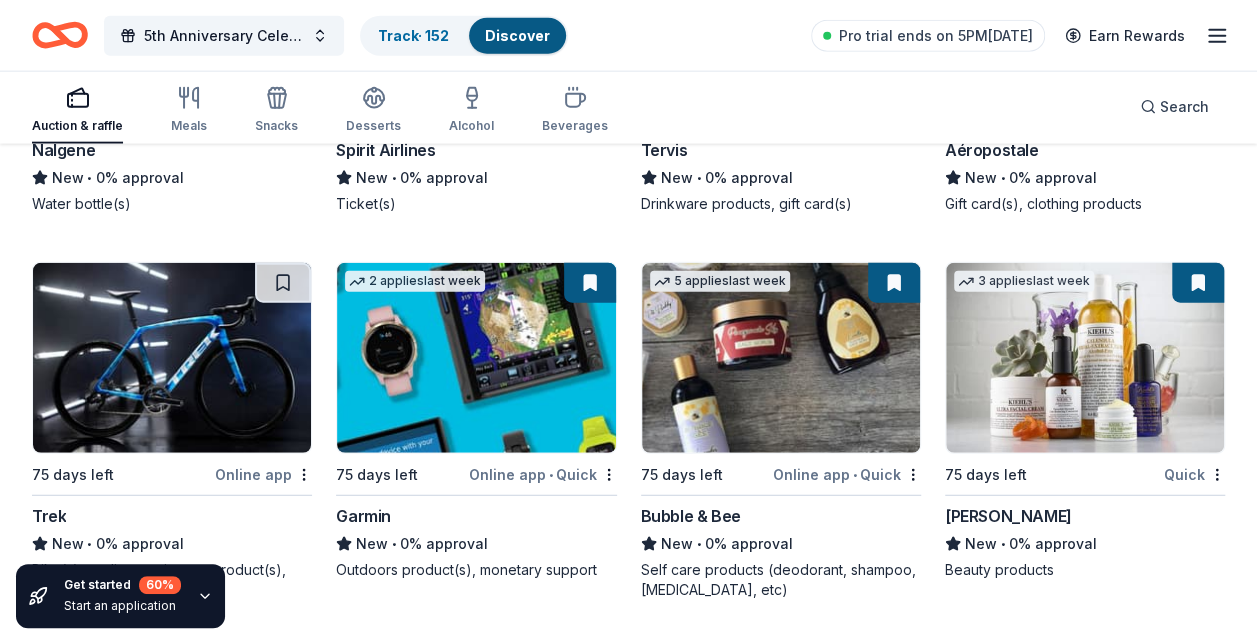 click at bounding box center (283, 283) 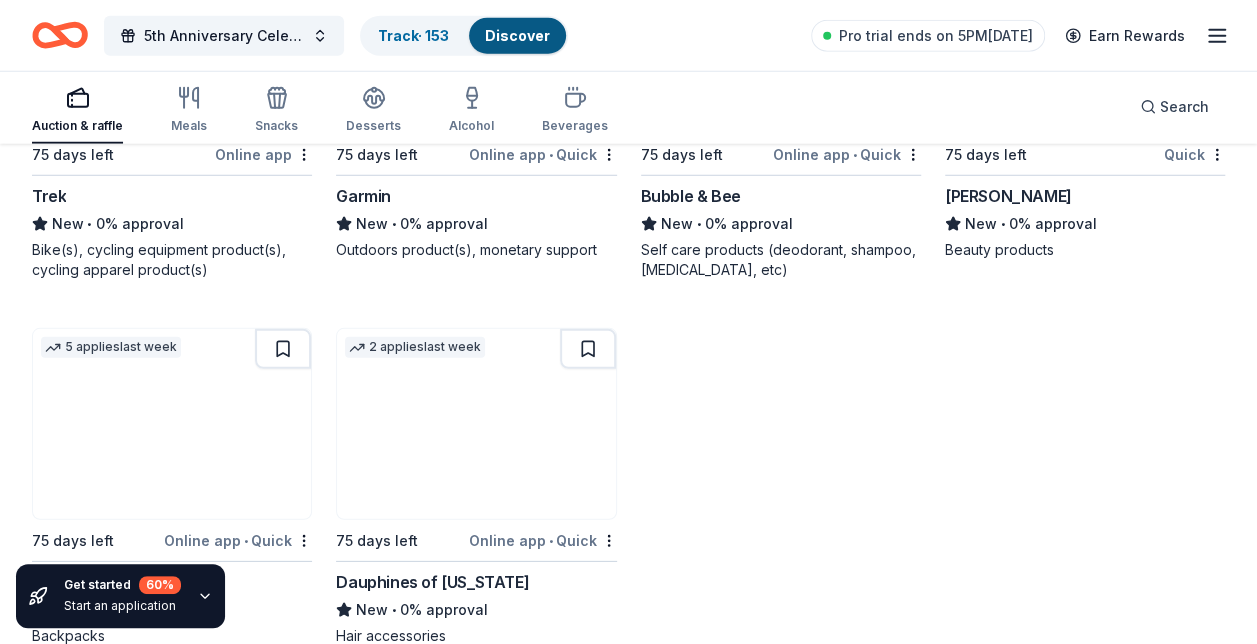 scroll, scrollTop: 14116, scrollLeft: 0, axis: vertical 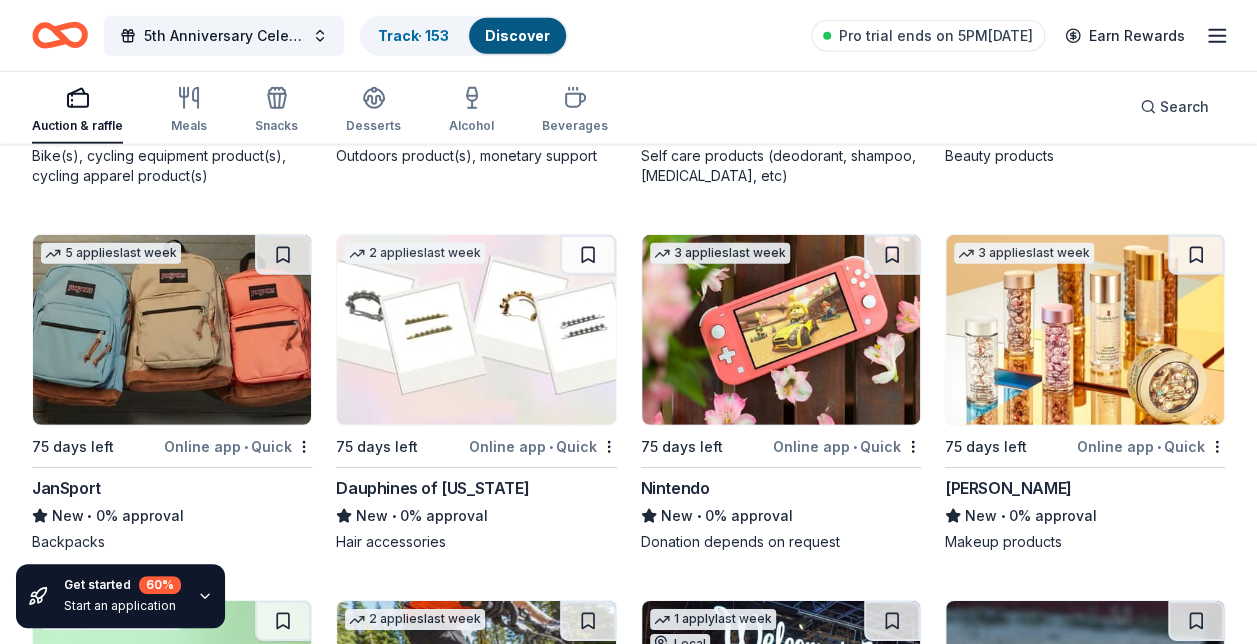 click at bounding box center [283, 255] 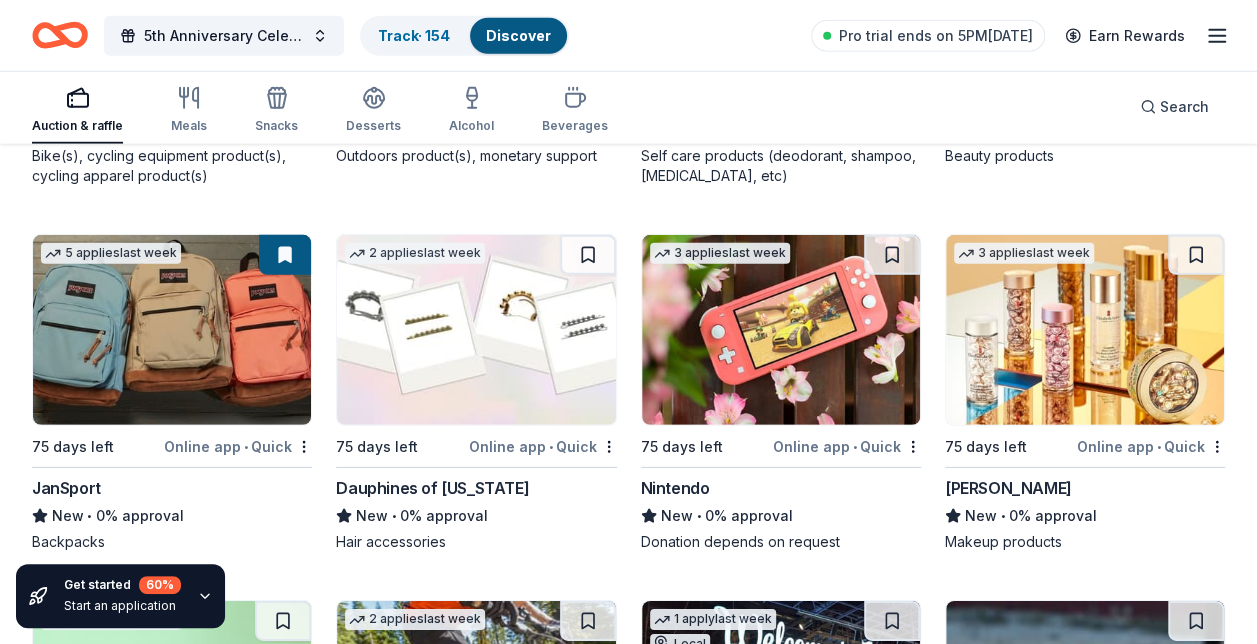 click at bounding box center (588, 255) 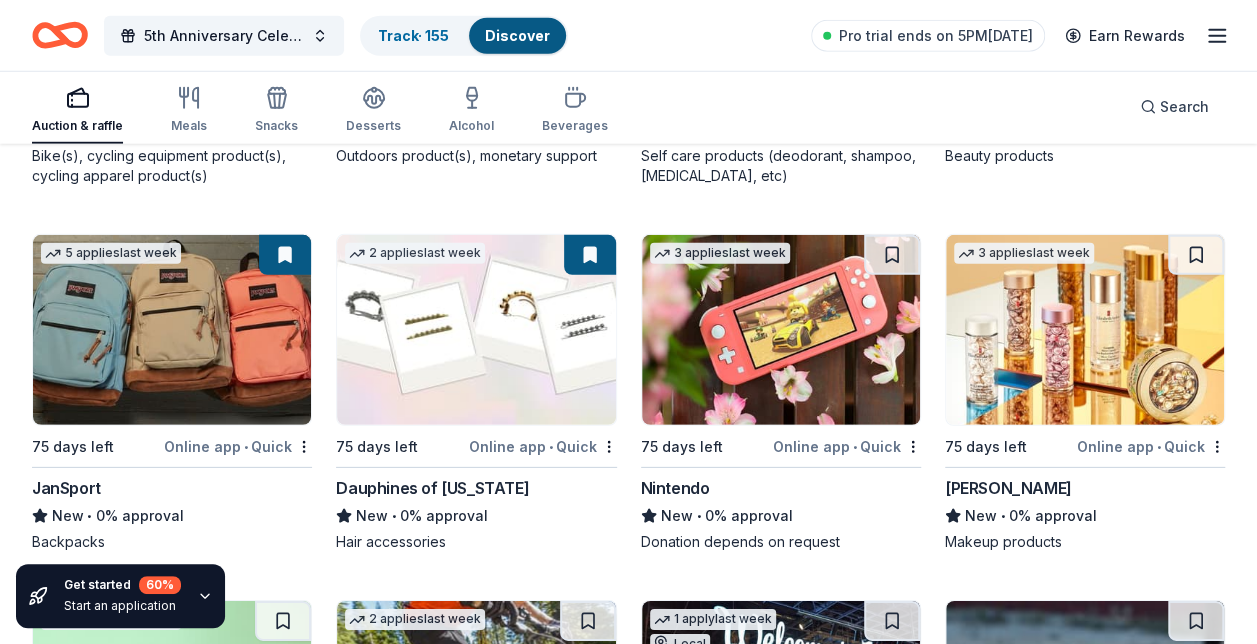 click at bounding box center (892, 255) 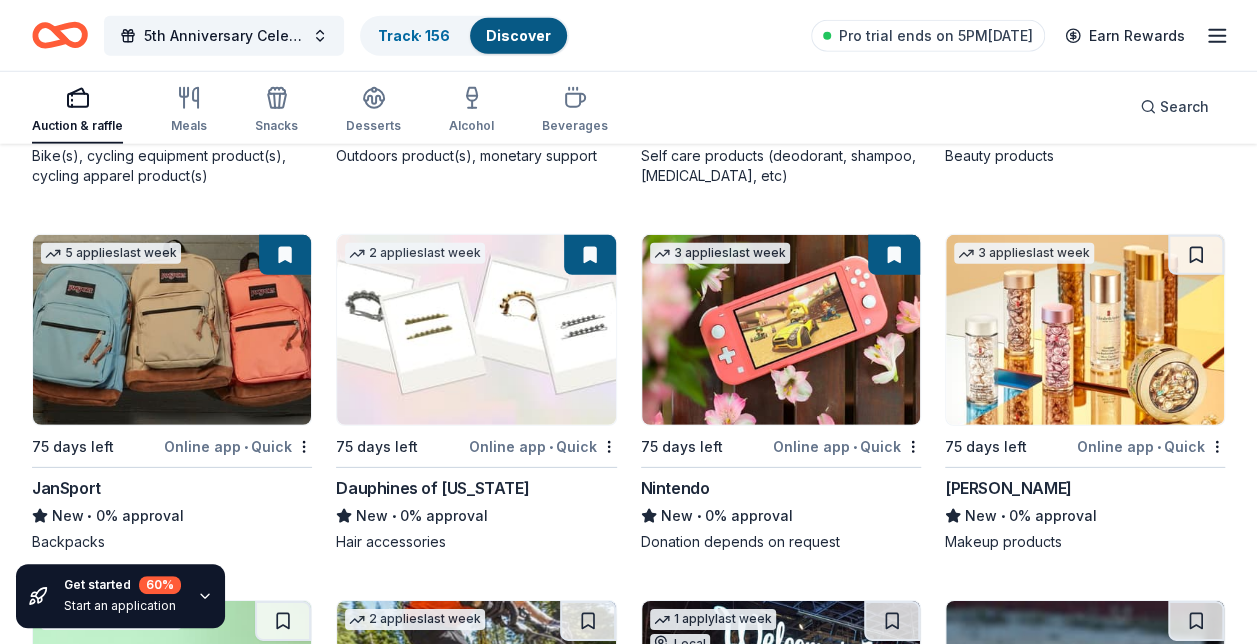 click at bounding box center [1196, 255] 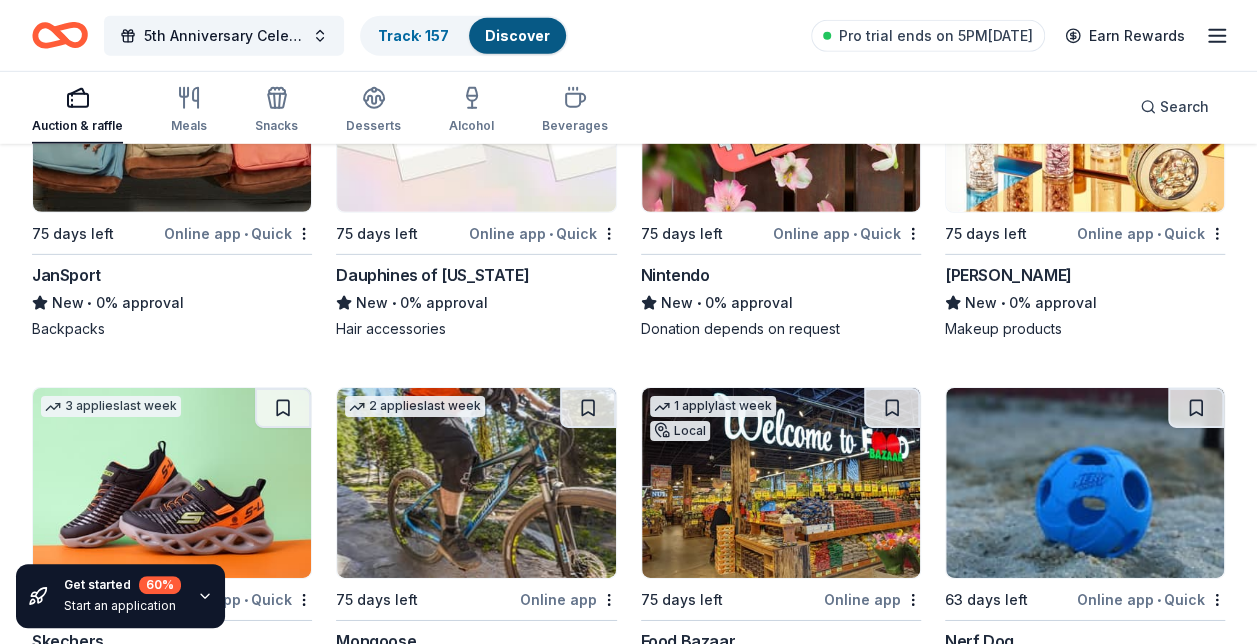 scroll, scrollTop: 14489, scrollLeft: 0, axis: vertical 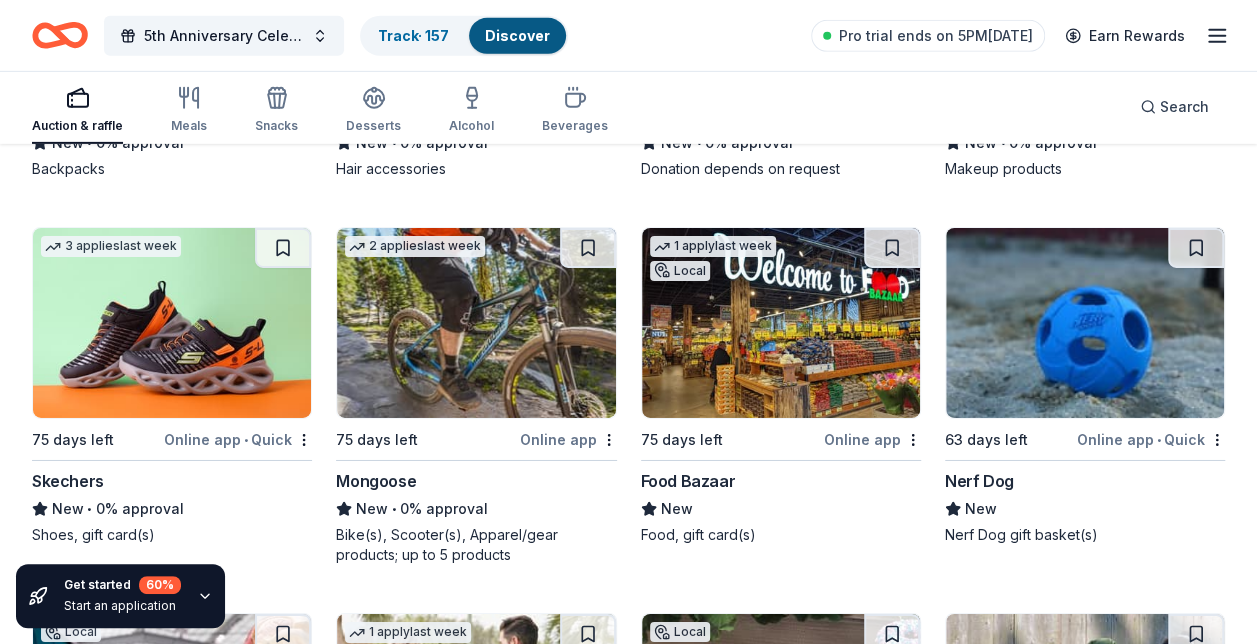 click at bounding box center [1196, 248] 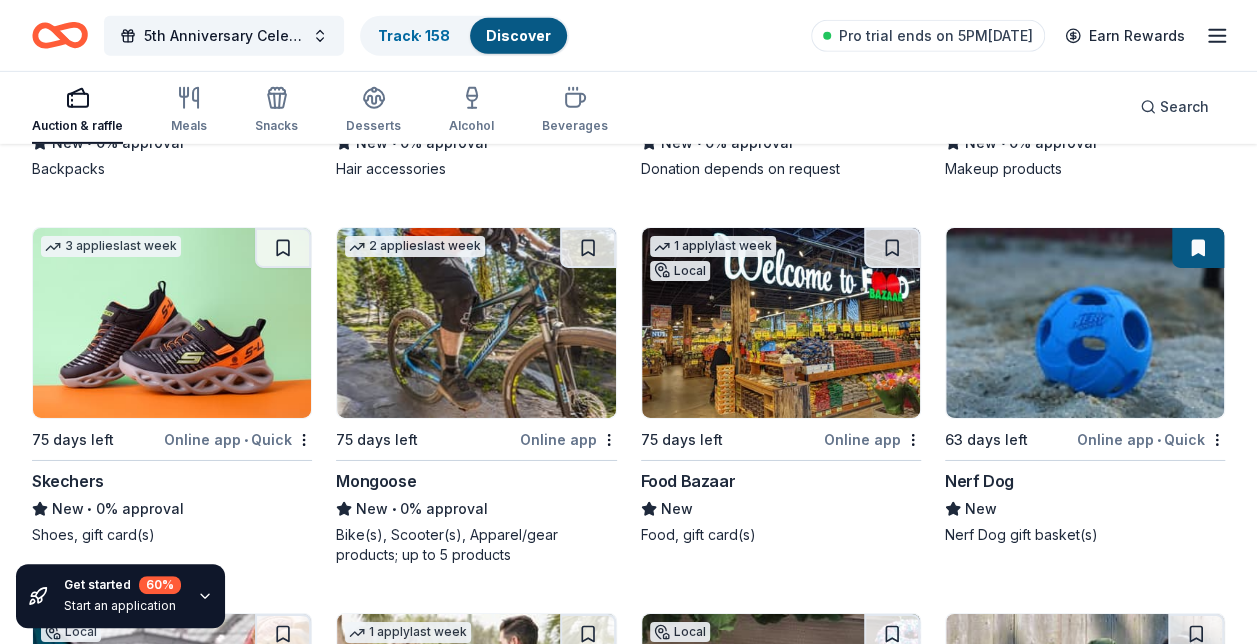 click at bounding box center (892, 248) 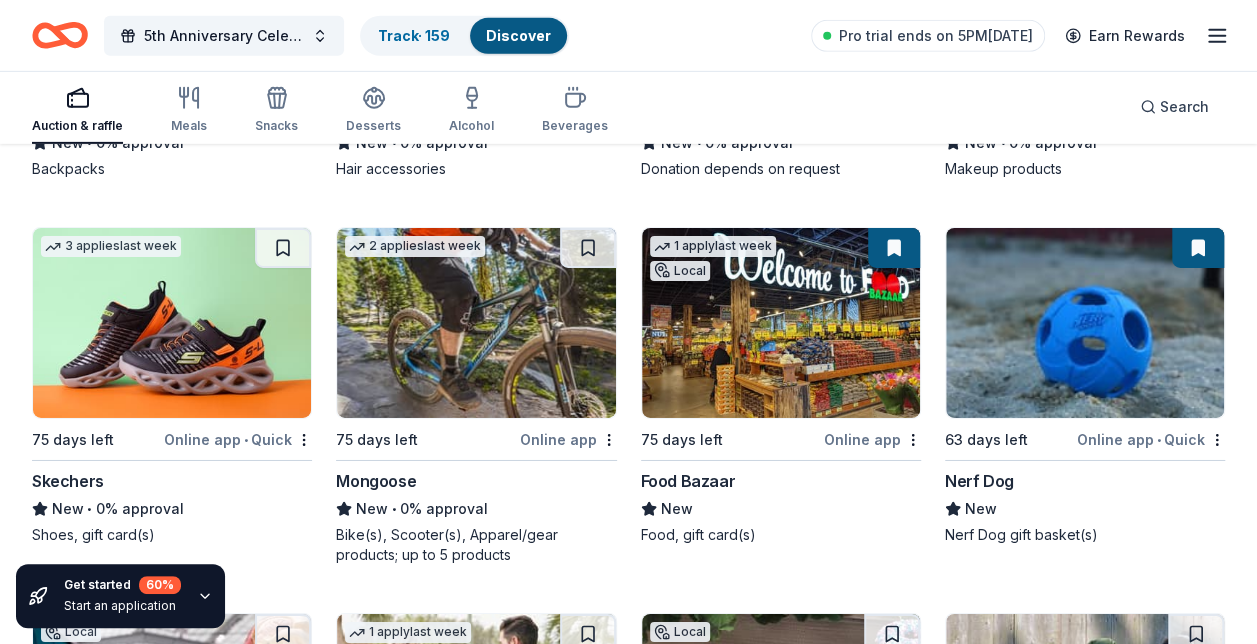 click at bounding box center [588, 248] 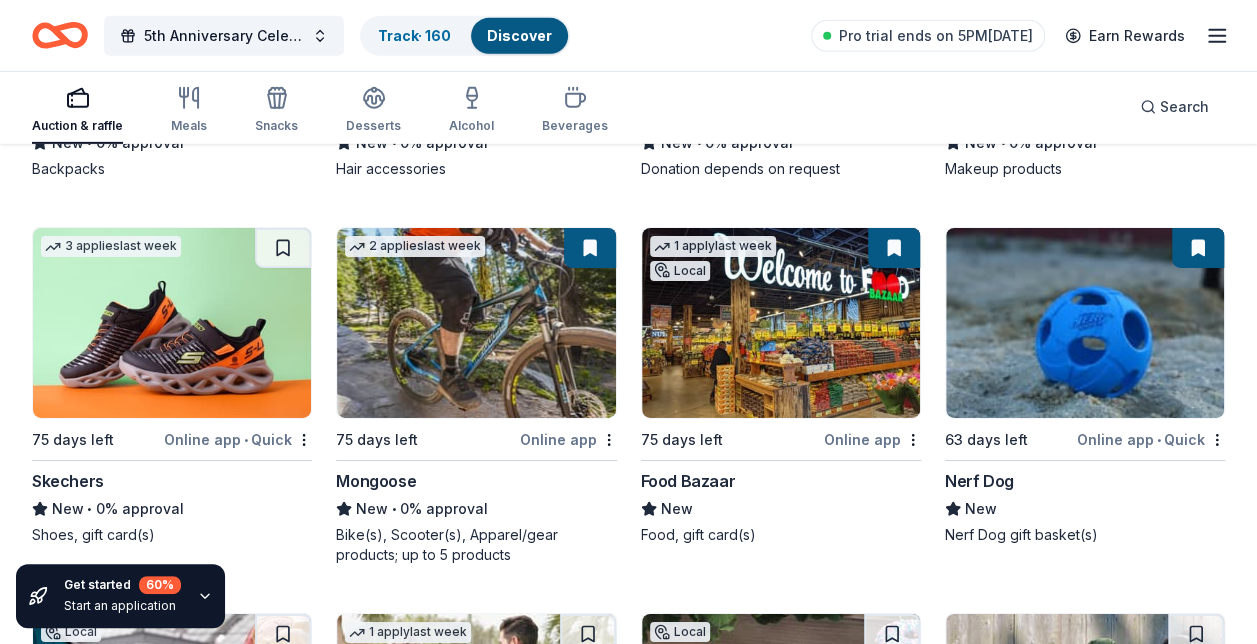 click at bounding box center (283, 248) 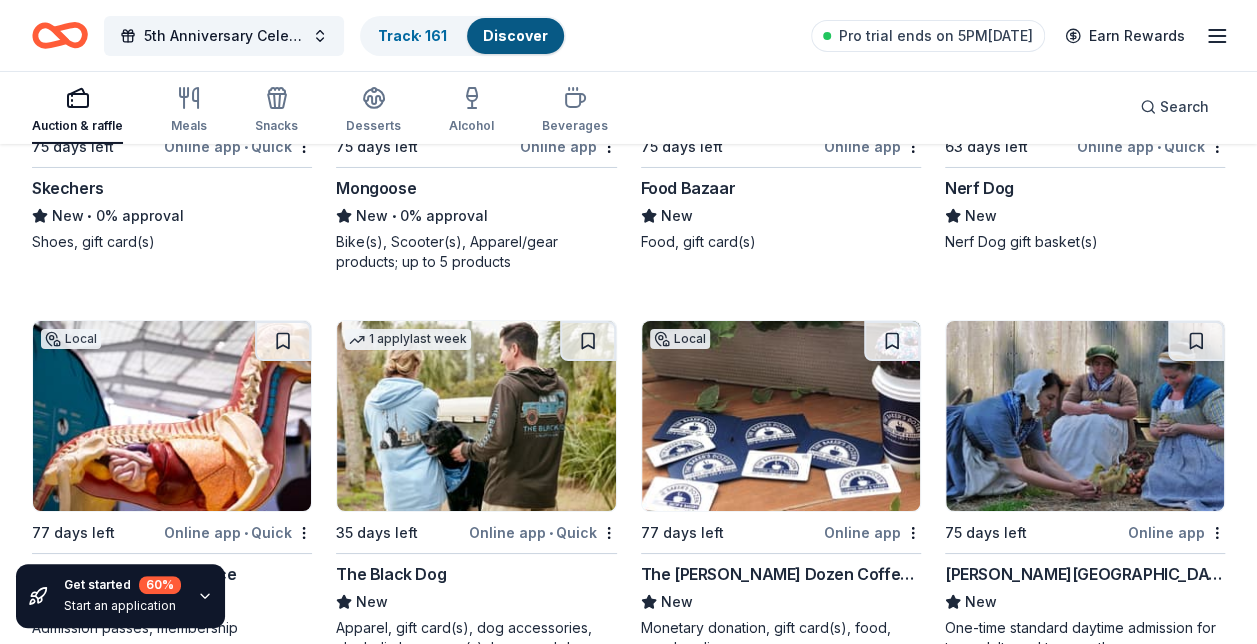 scroll, scrollTop: 14889, scrollLeft: 0, axis: vertical 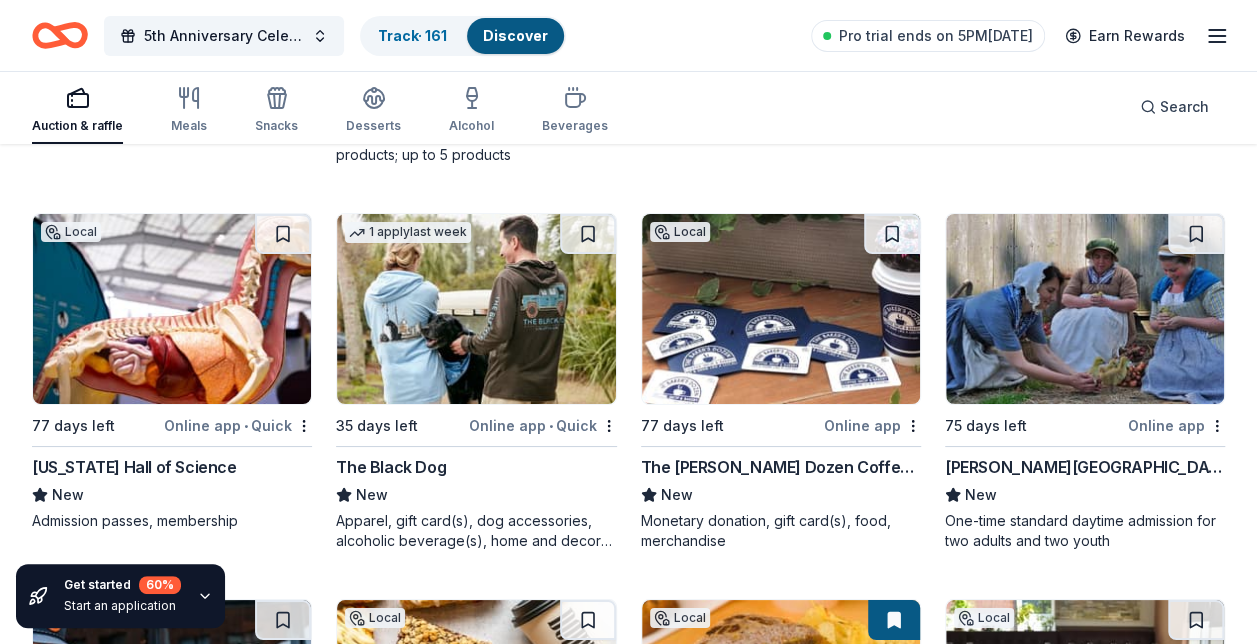 click at bounding box center [283, 234] 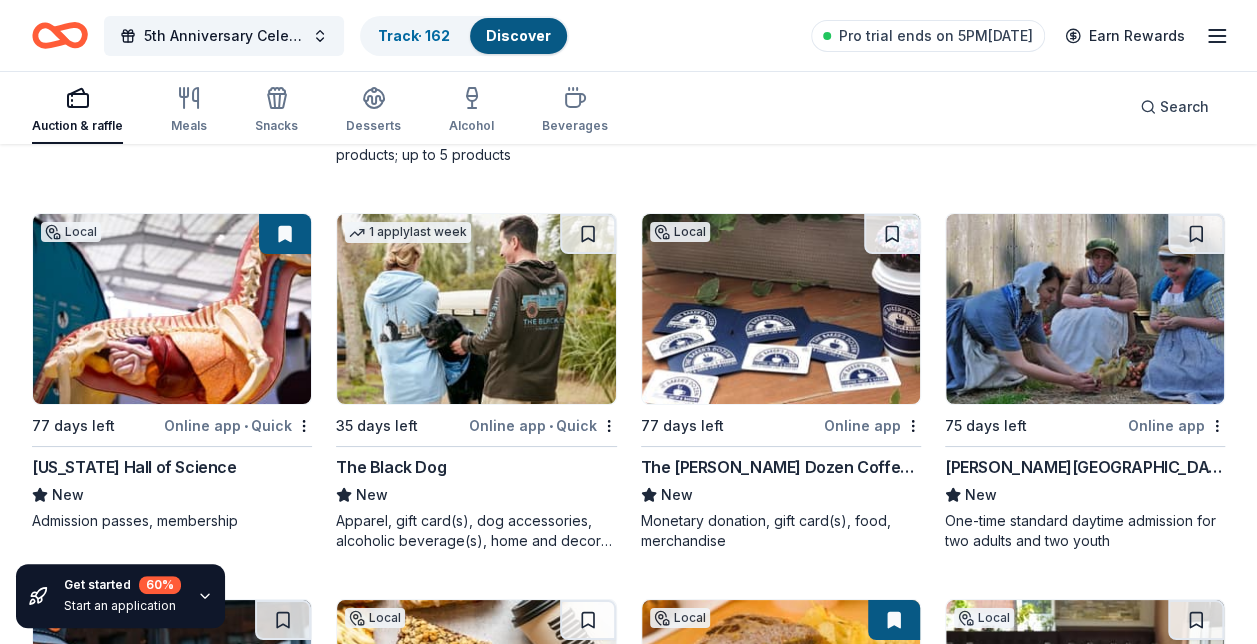 click at bounding box center (588, 234) 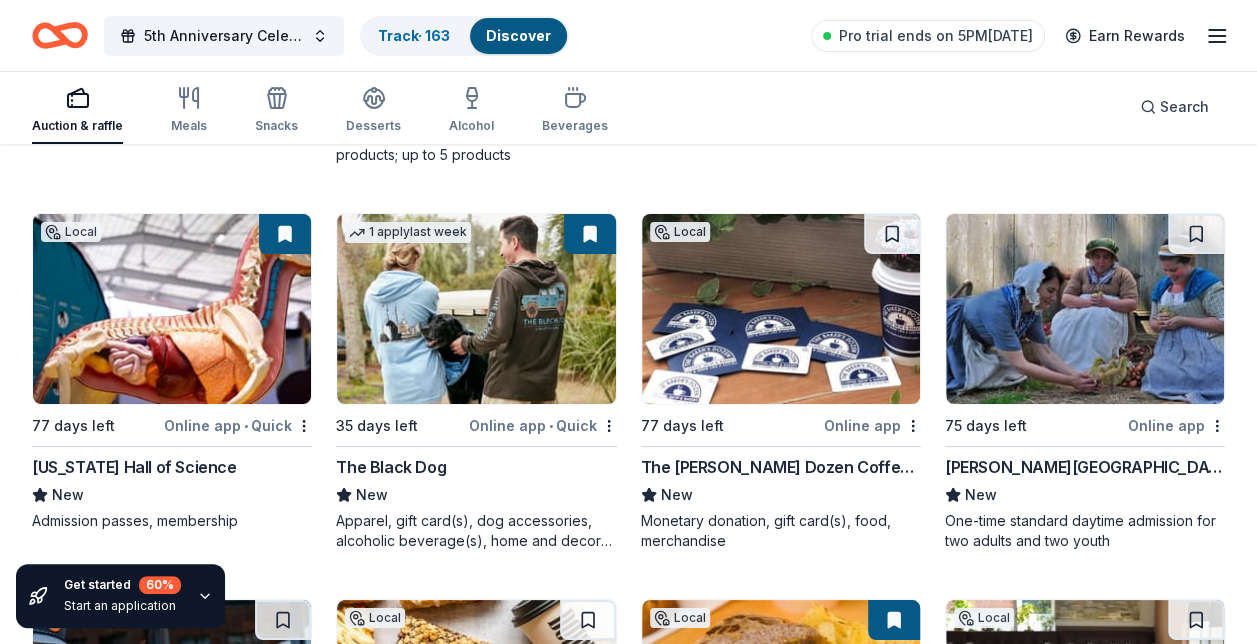 click at bounding box center (892, 234) 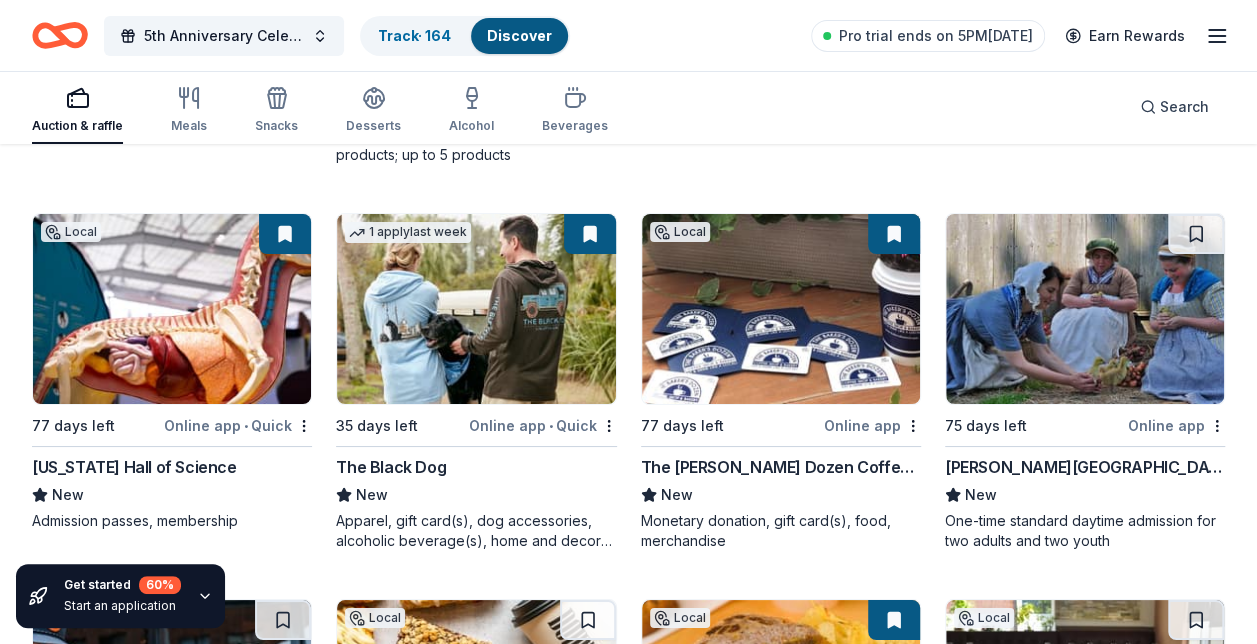 click at bounding box center (1196, 234) 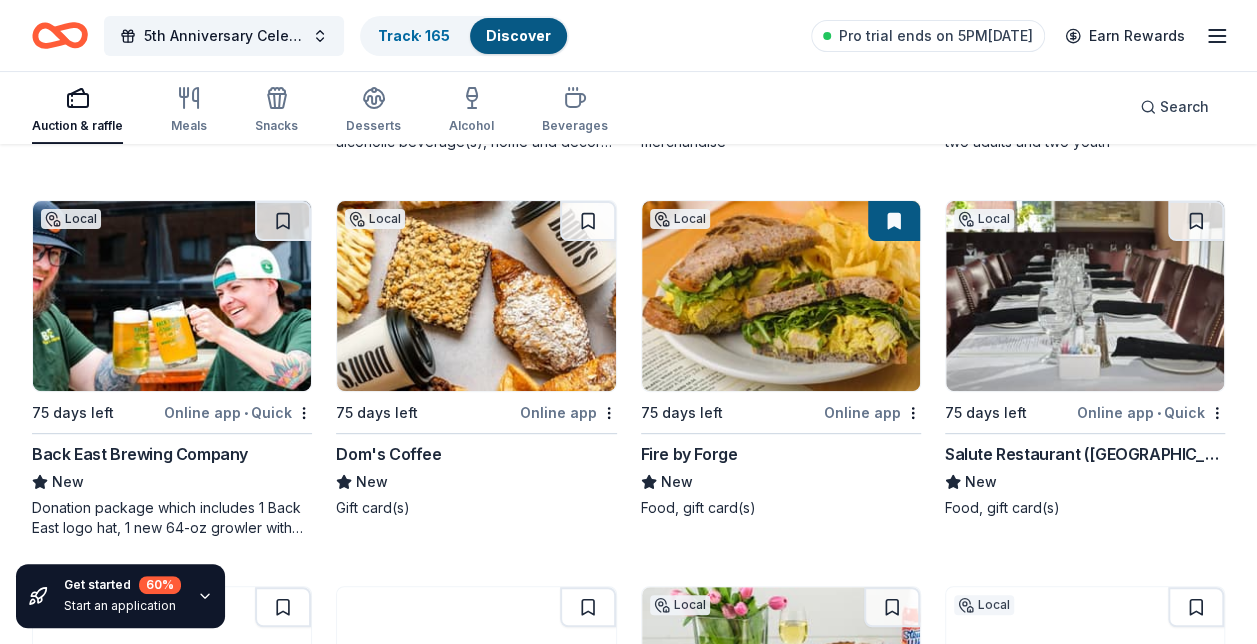 scroll, scrollTop: 15329, scrollLeft: 0, axis: vertical 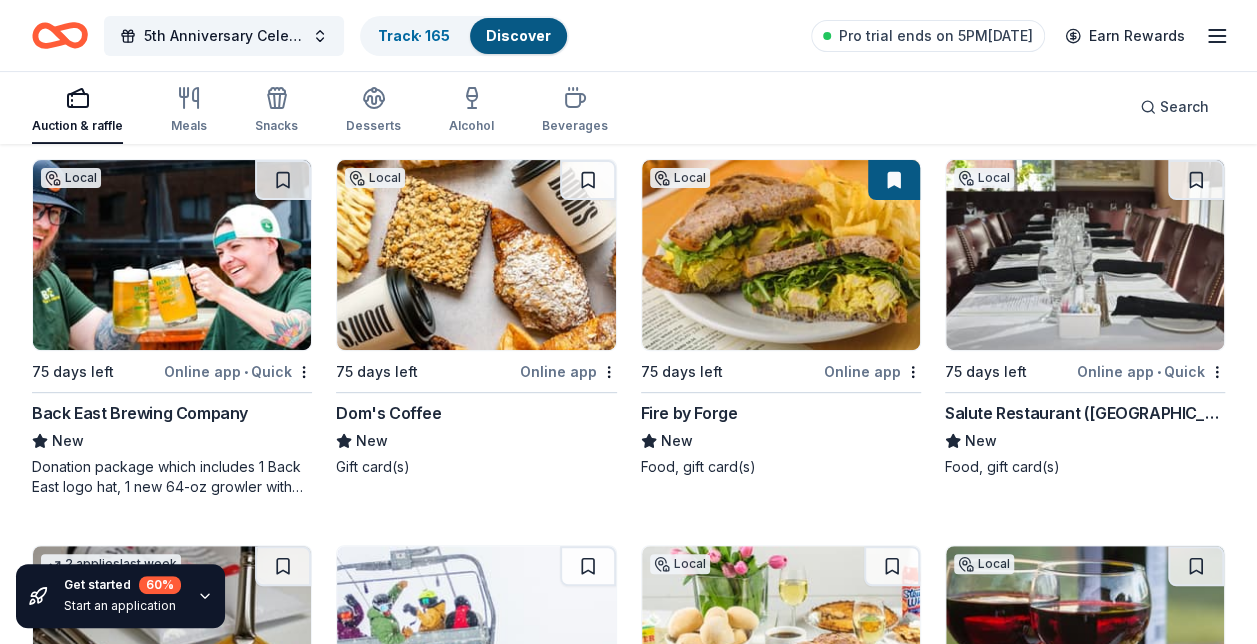 click at bounding box center (1196, 180) 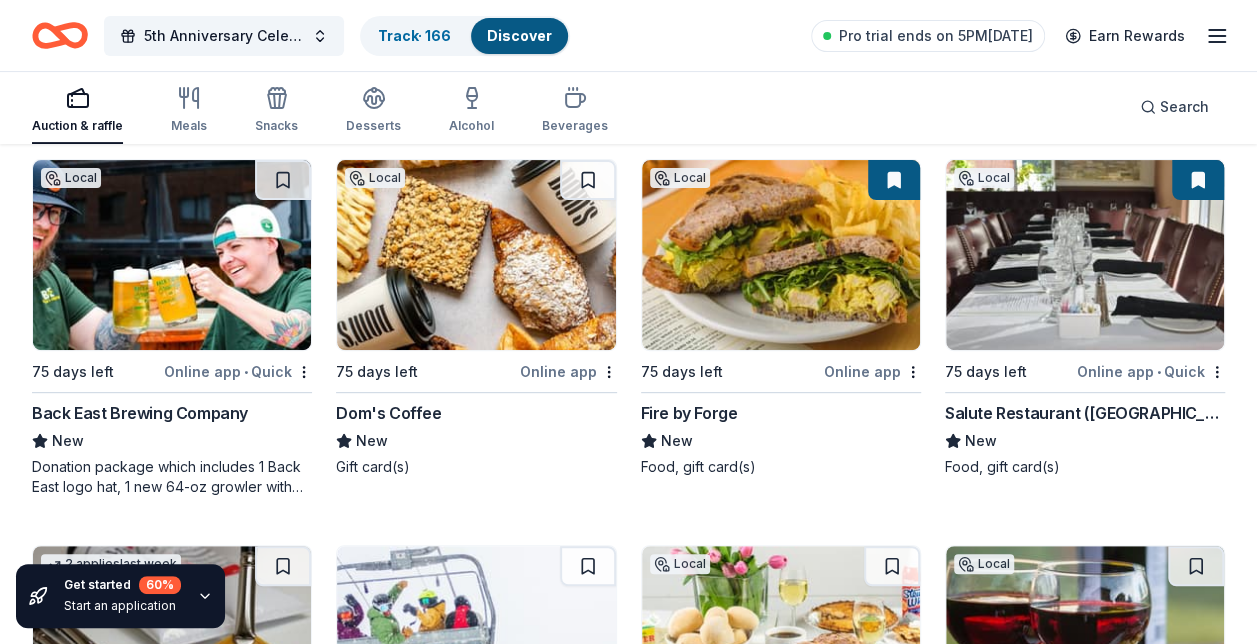 click at bounding box center (894, 180) 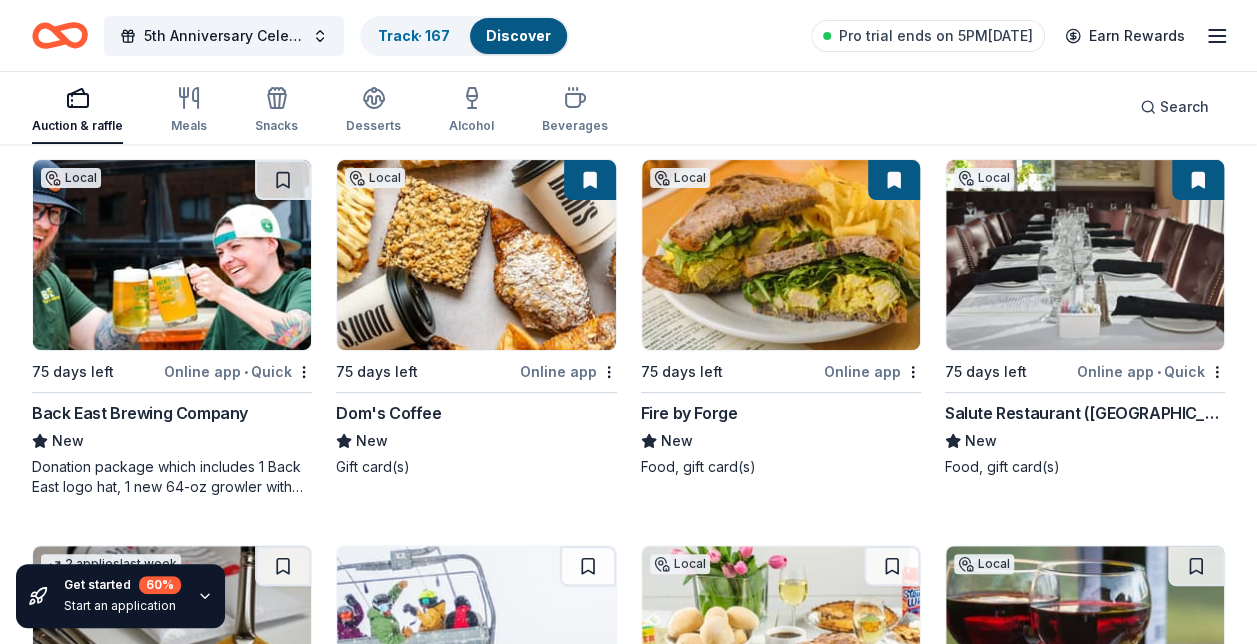click at bounding box center (283, 180) 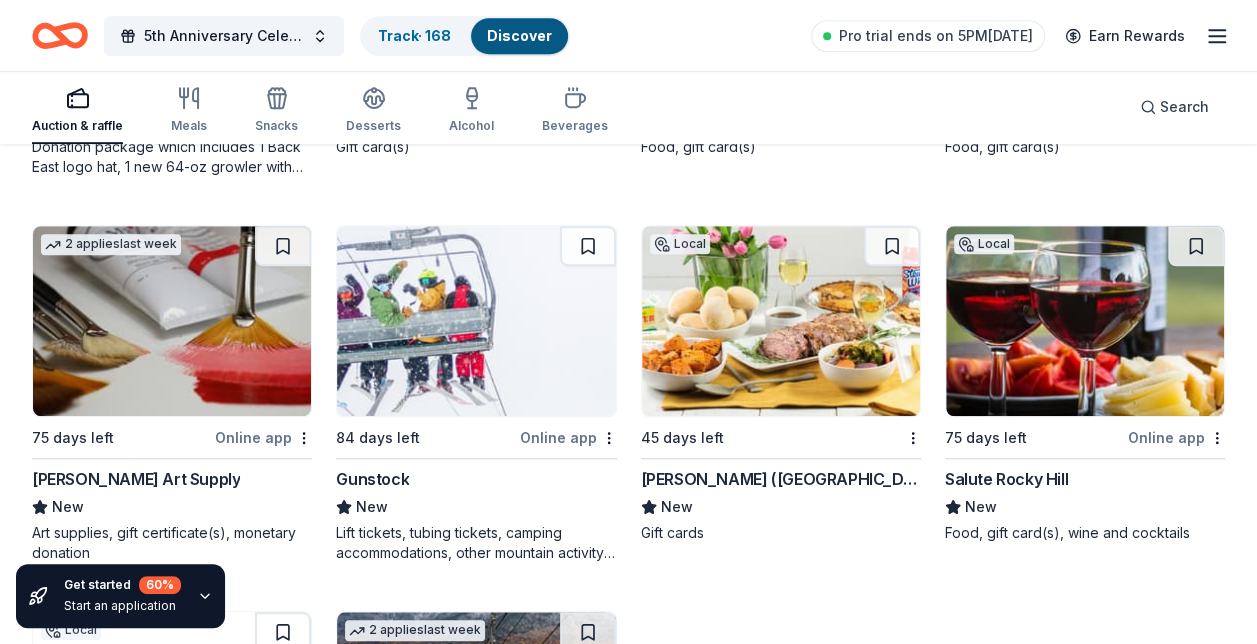 scroll, scrollTop: 15662, scrollLeft: 0, axis: vertical 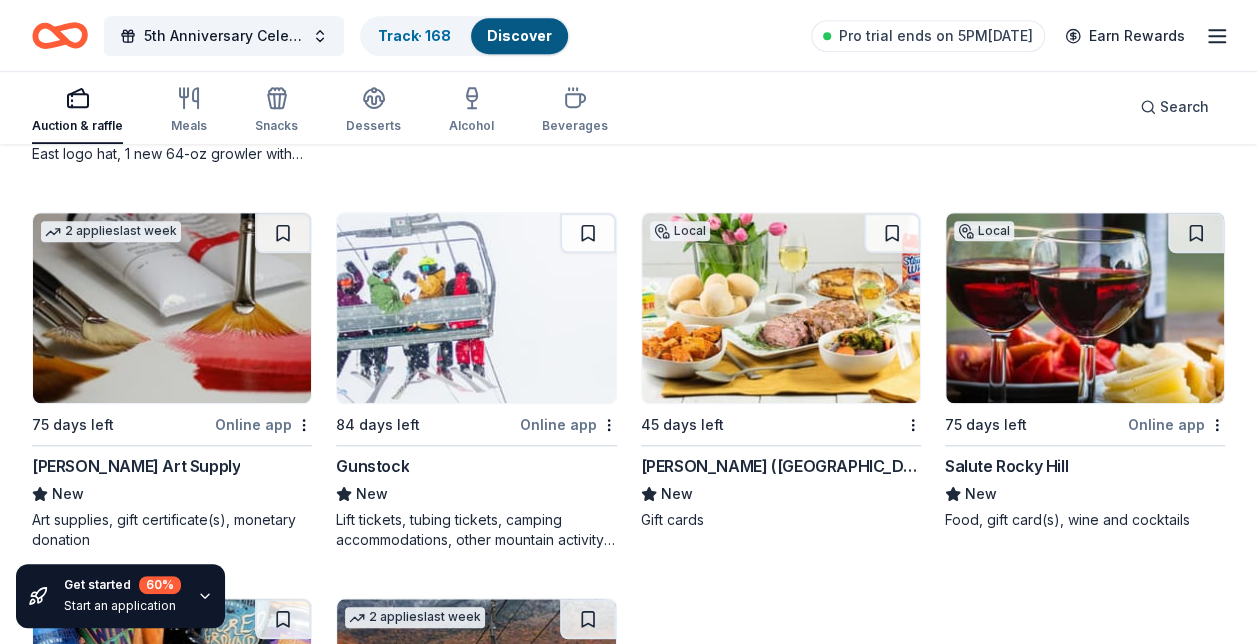 click at bounding box center [283, 233] 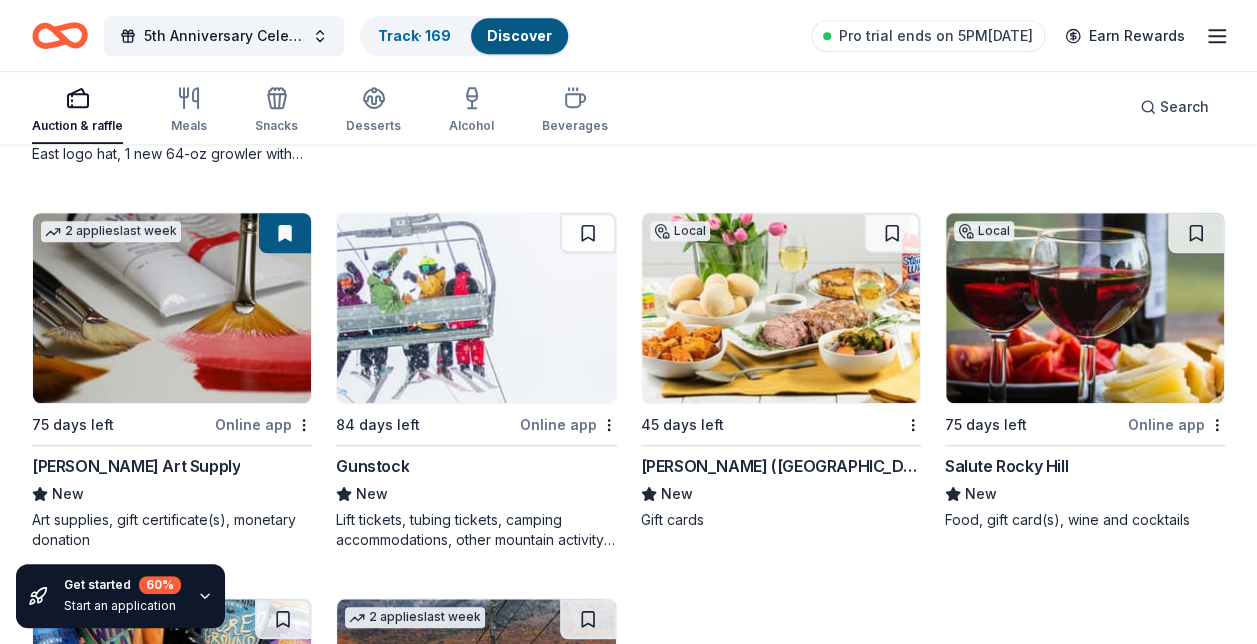 click at bounding box center (588, 233) 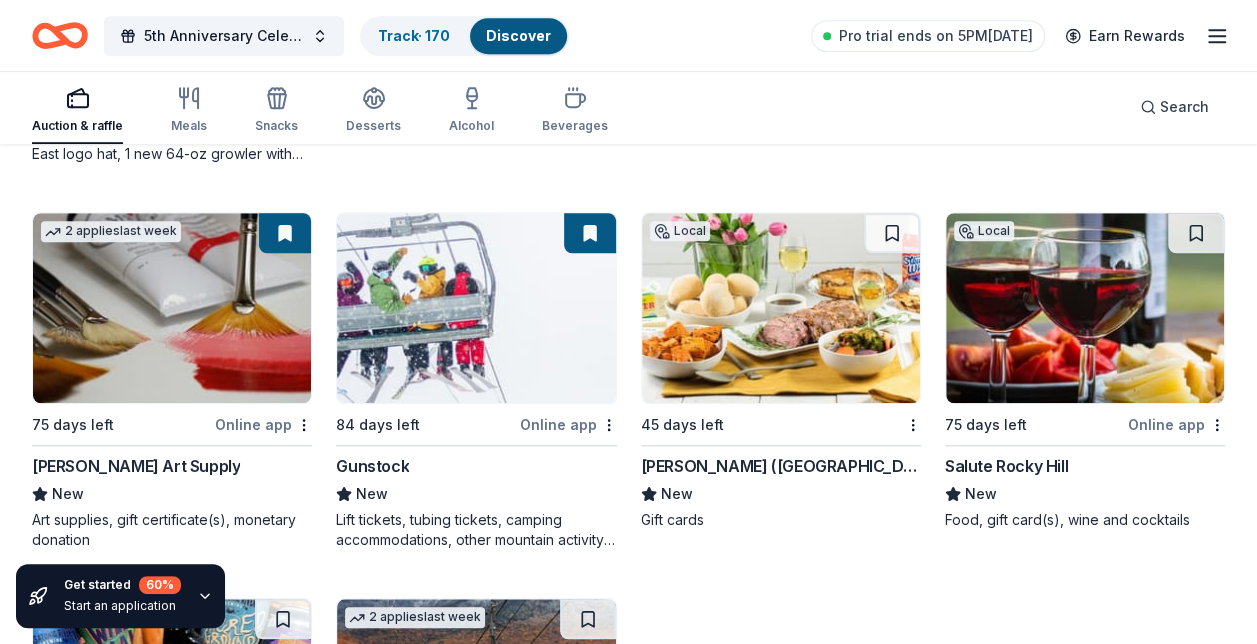 click at bounding box center [892, 233] 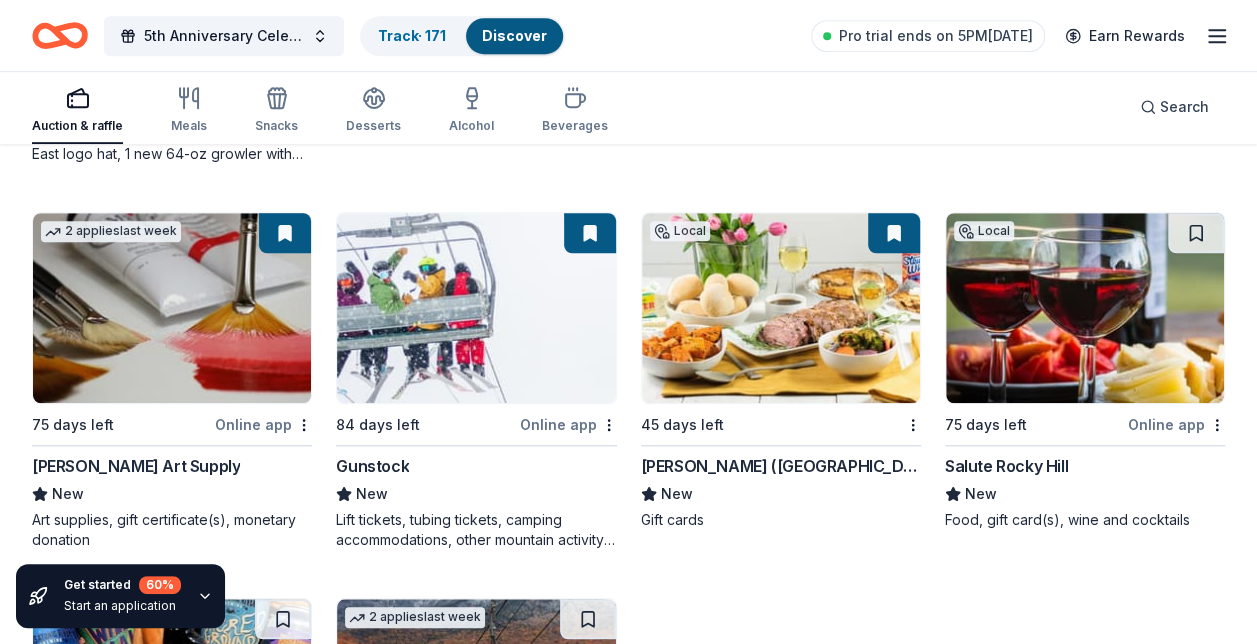 click at bounding box center [1196, 233] 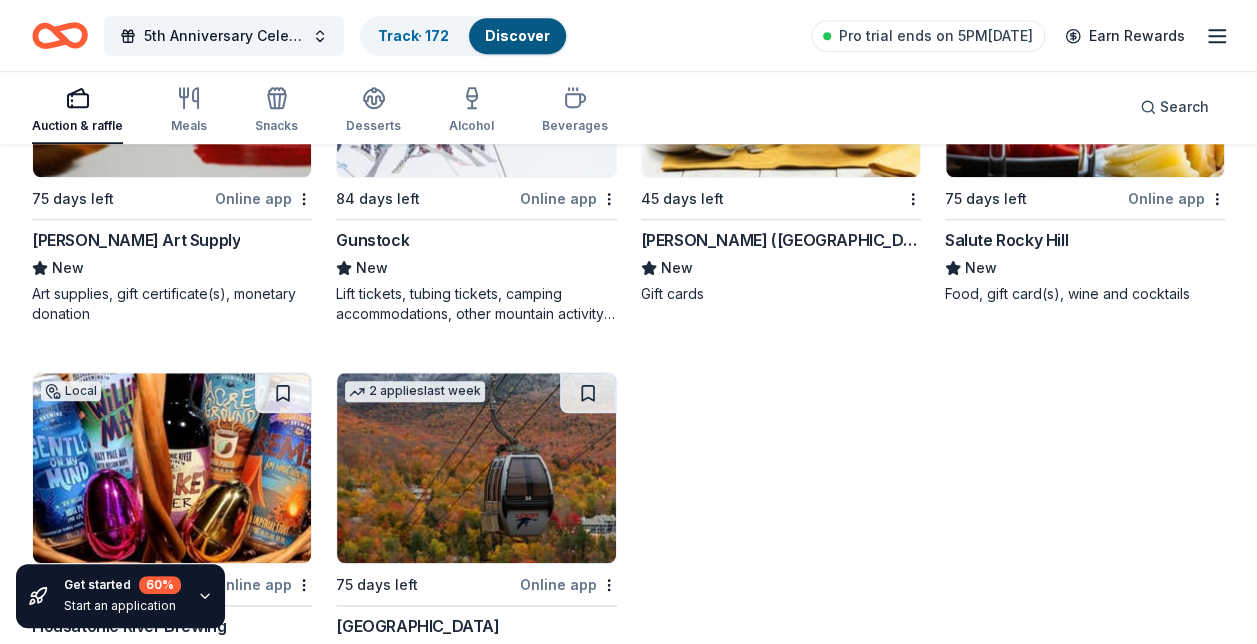scroll, scrollTop: 16008, scrollLeft: 0, axis: vertical 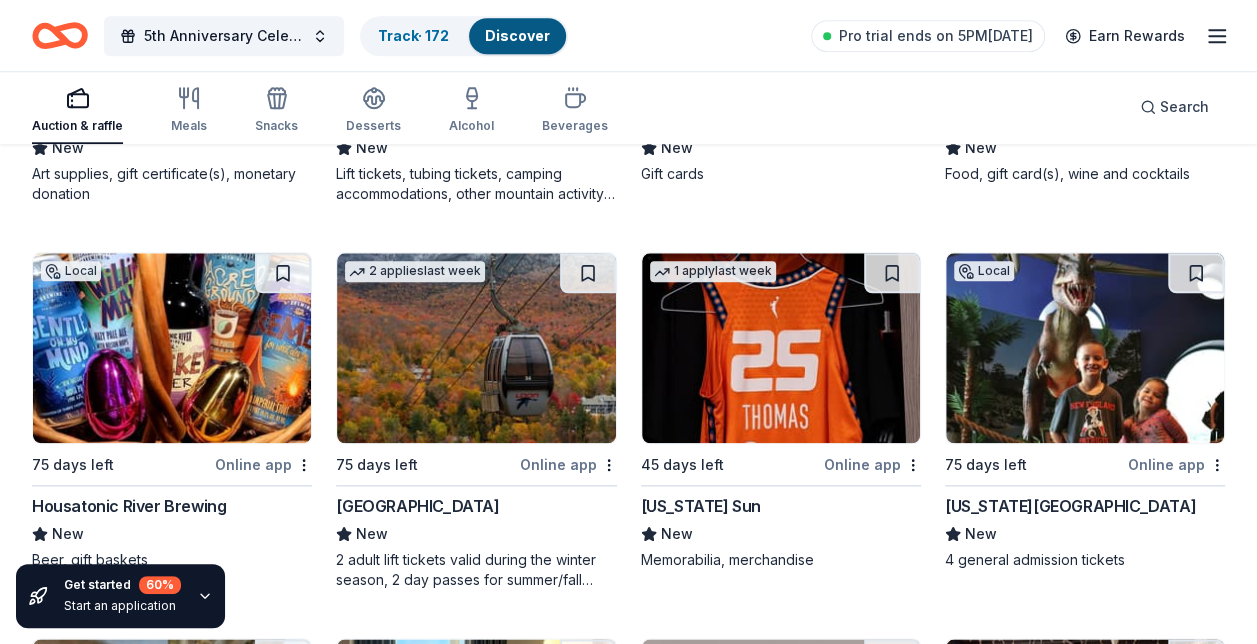 click at bounding box center (283, 273) 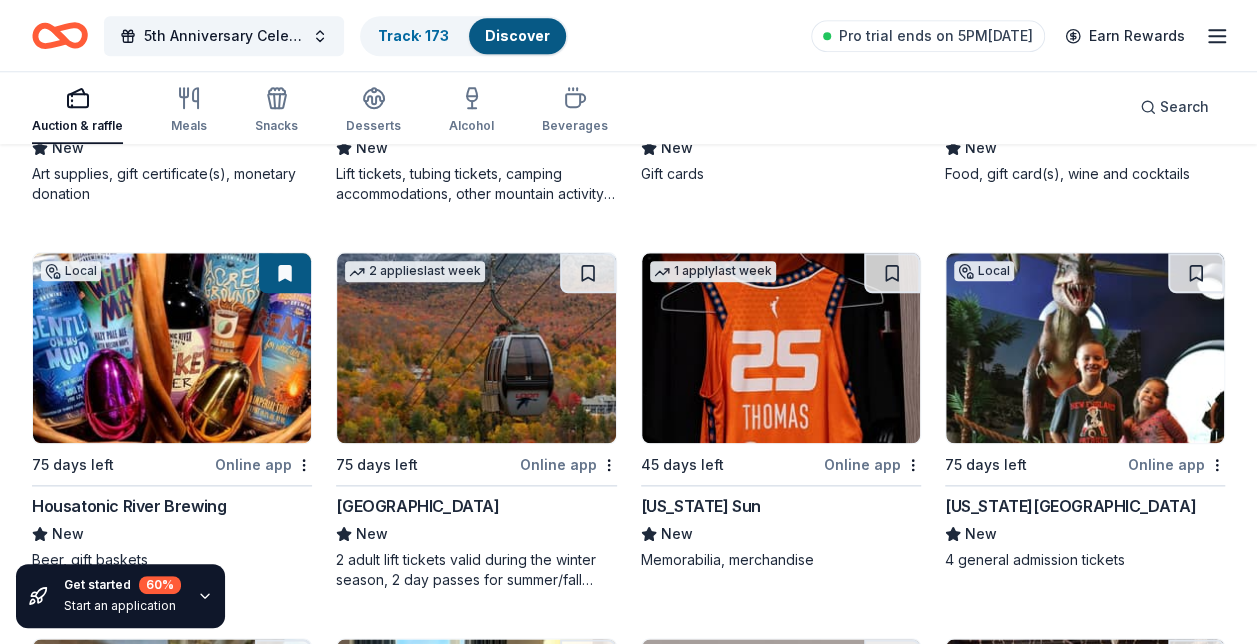 click at bounding box center (588, 273) 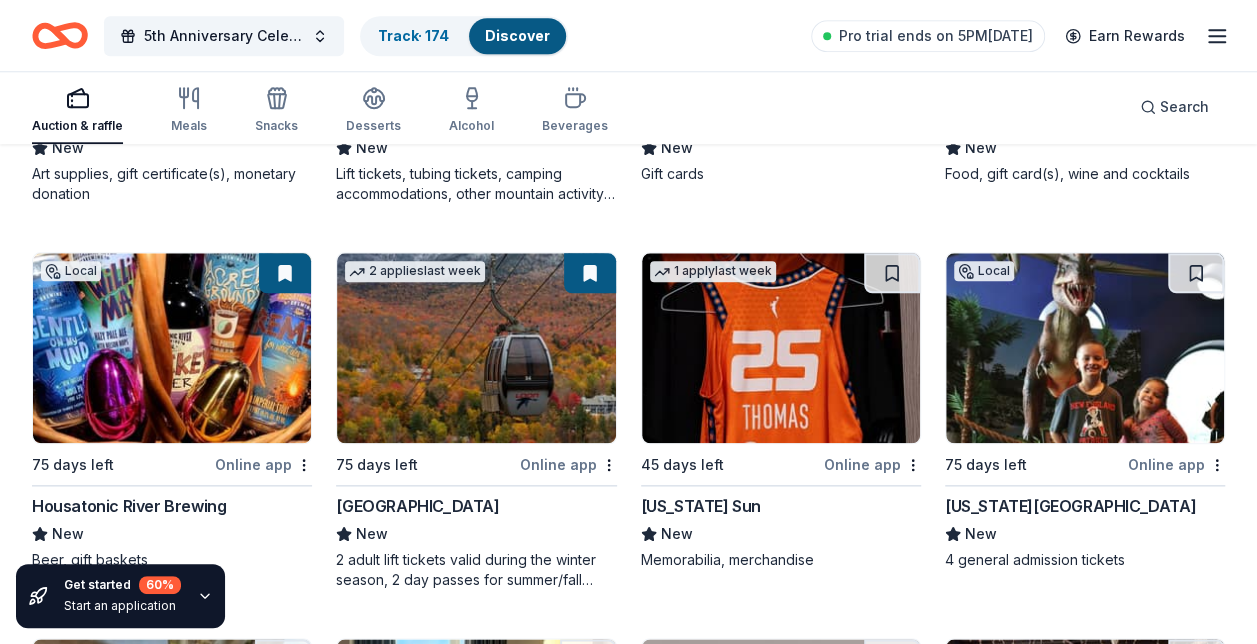 click at bounding box center (892, 273) 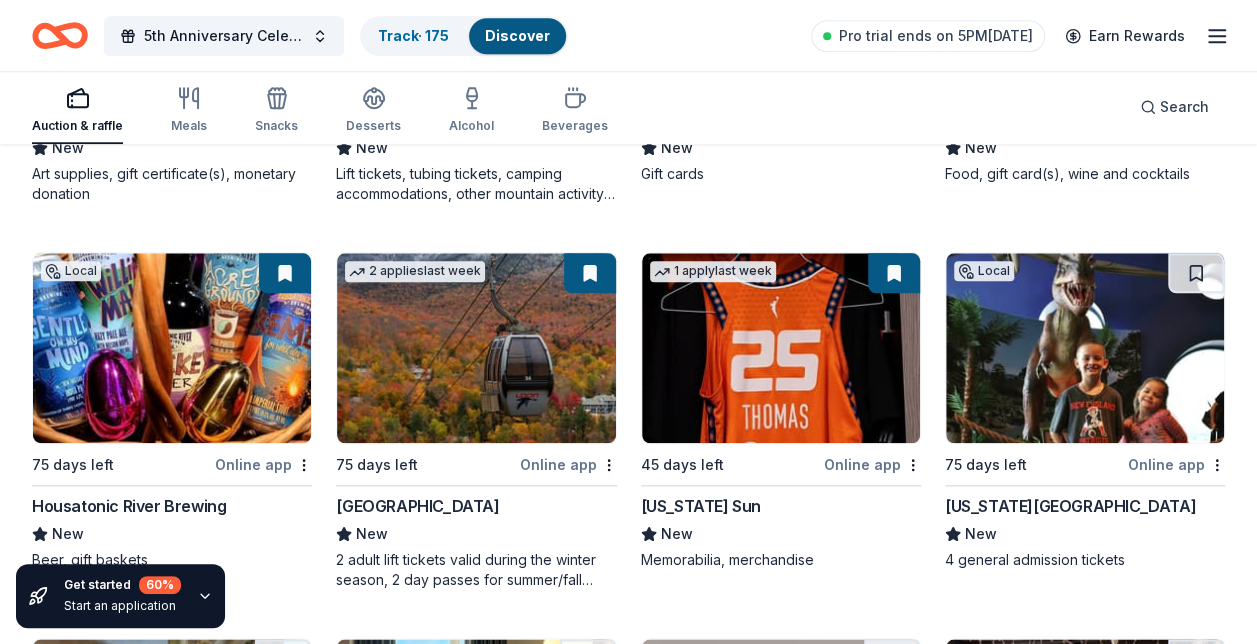 click at bounding box center (1196, 273) 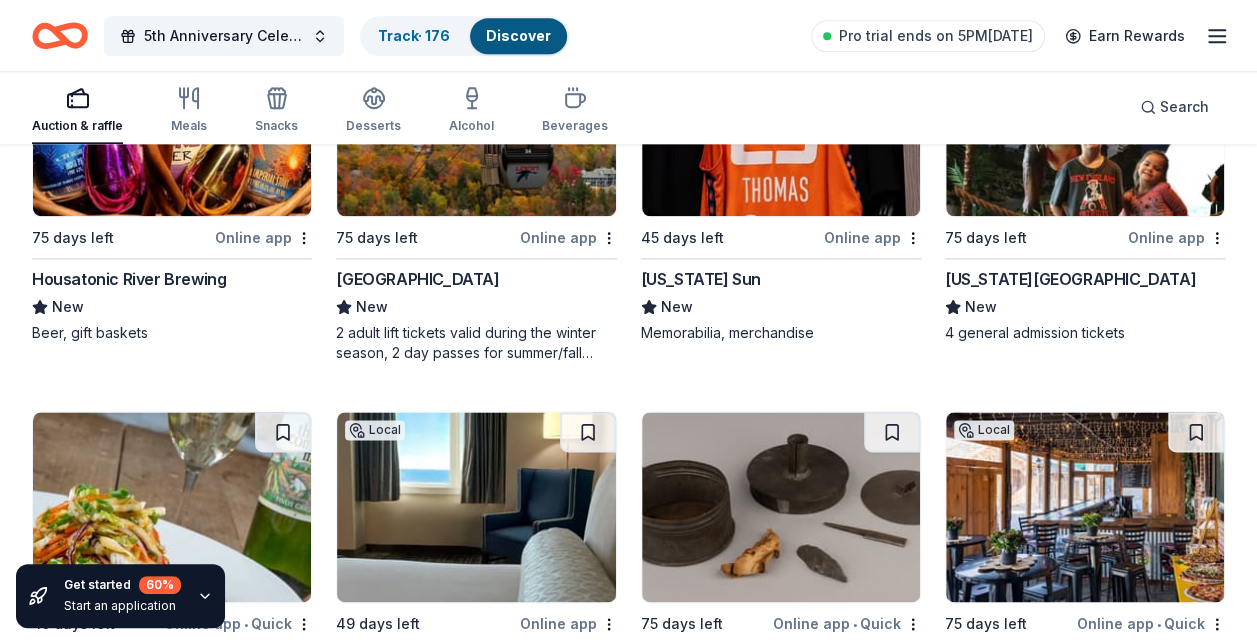 scroll, scrollTop: 16328, scrollLeft: 0, axis: vertical 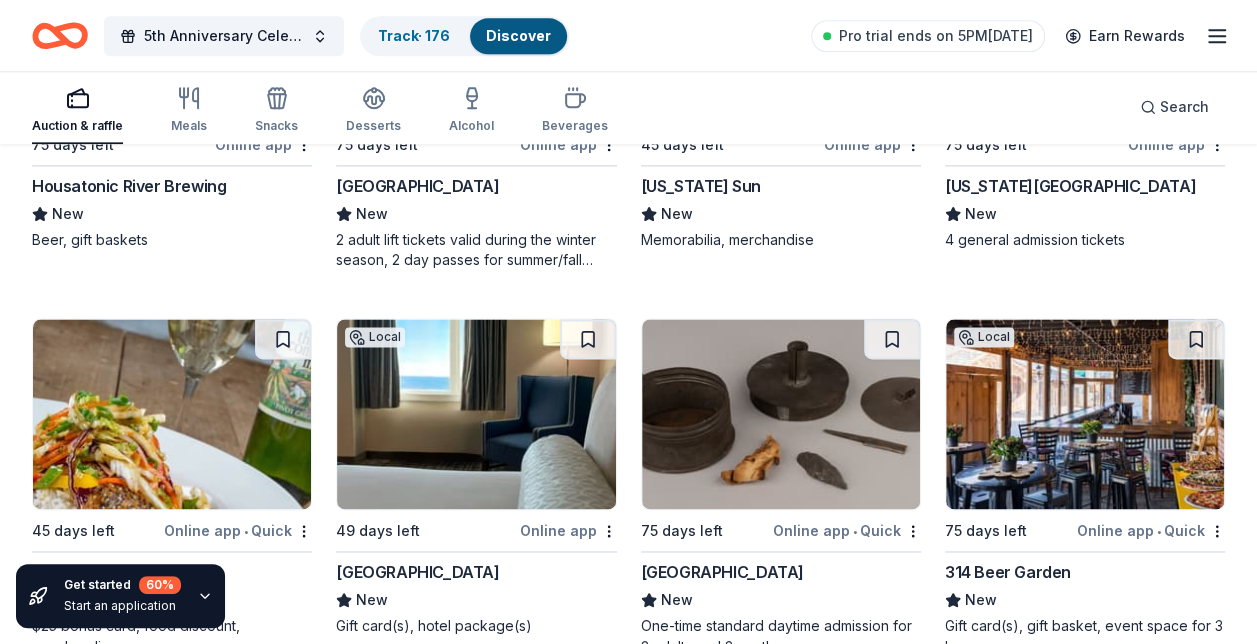 click at bounding box center [1196, 339] 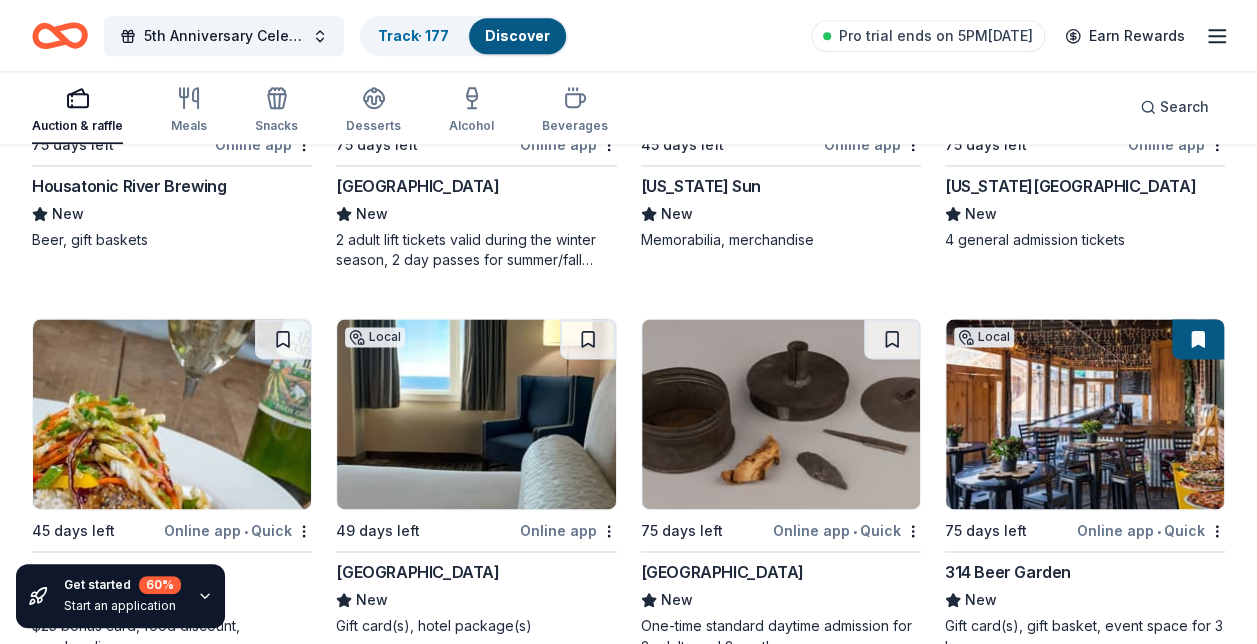 click at bounding box center (892, 339) 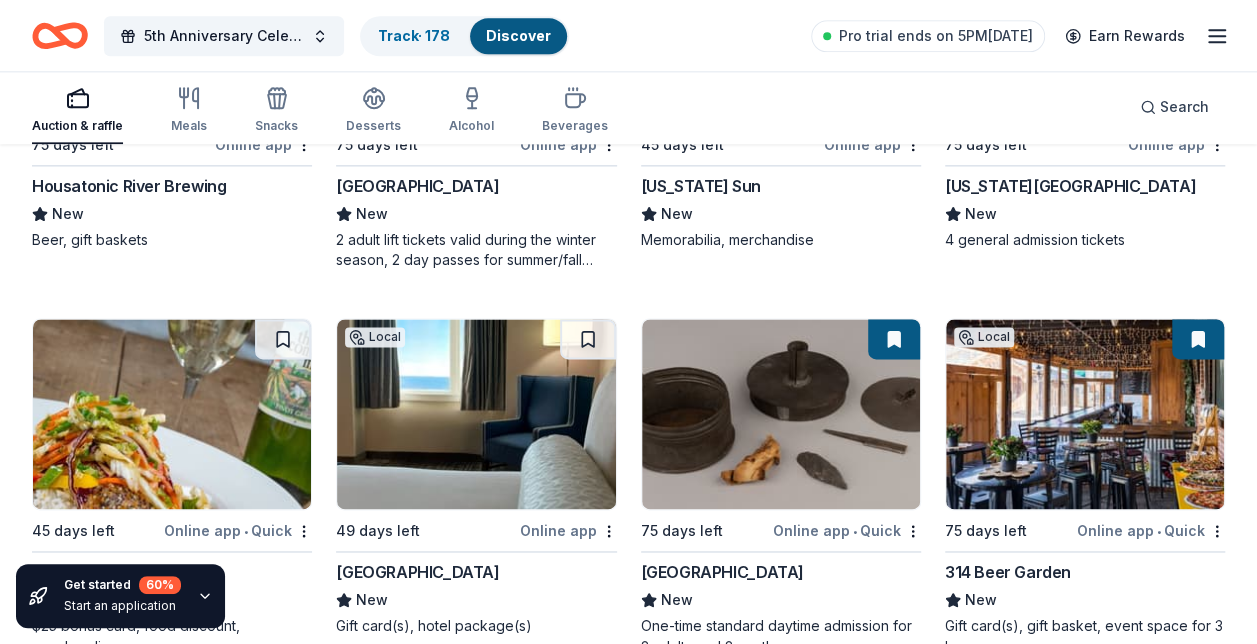 click at bounding box center (588, 339) 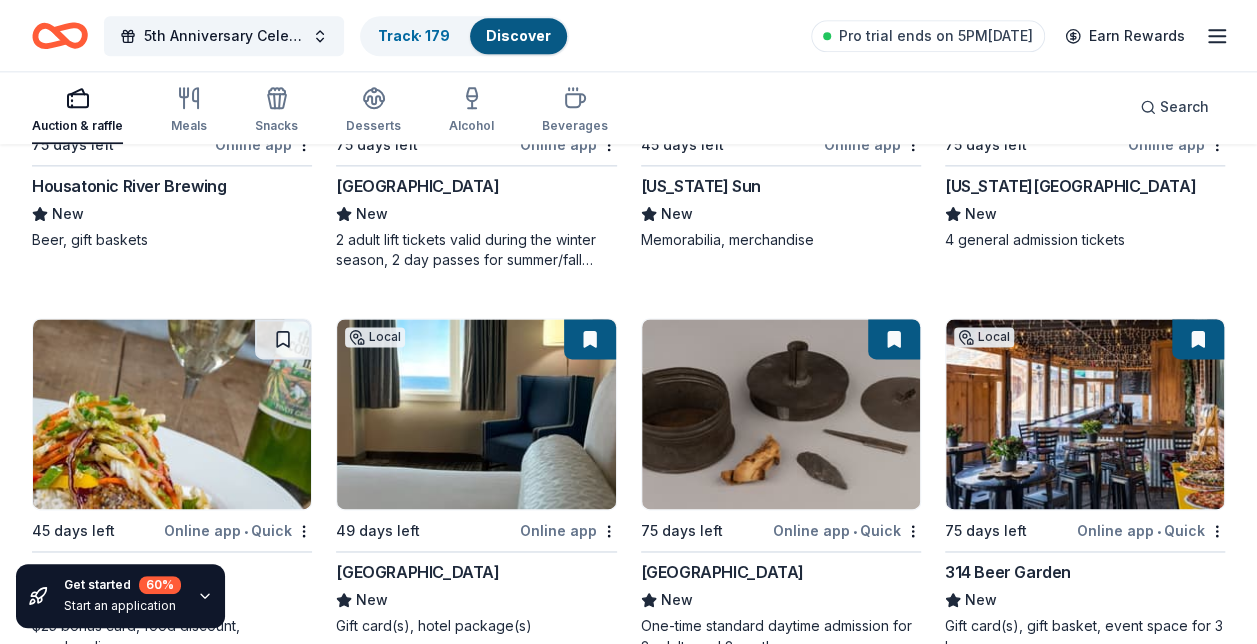 click at bounding box center [283, 339] 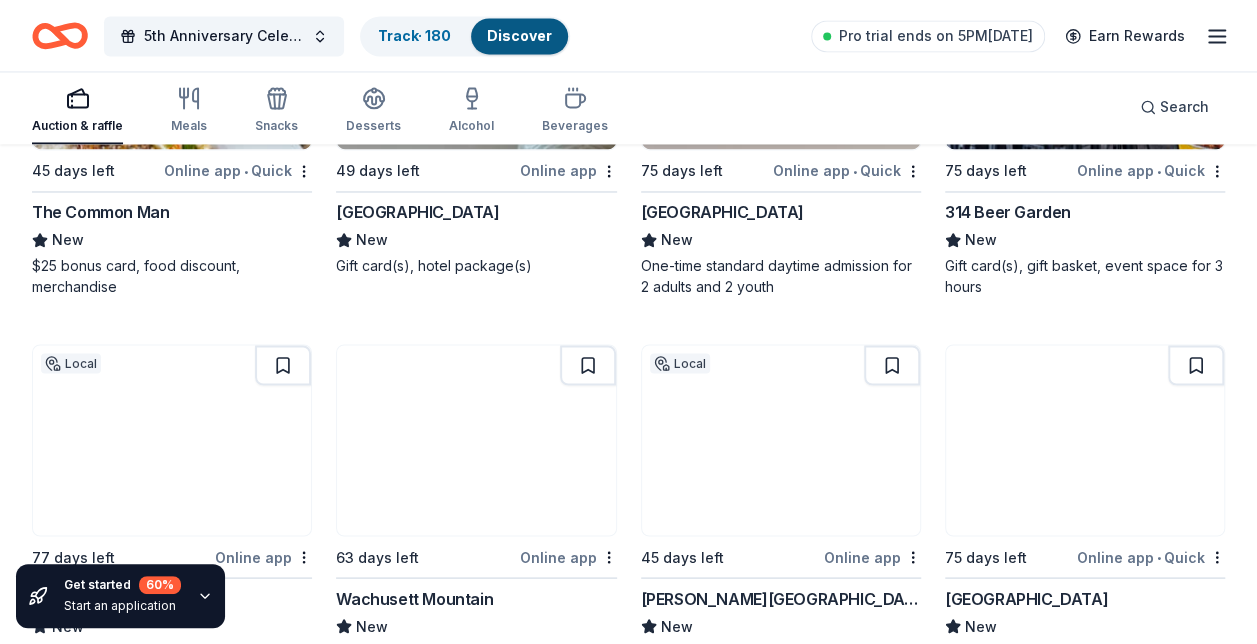 scroll, scrollTop: 16768, scrollLeft: 0, axis: vertical 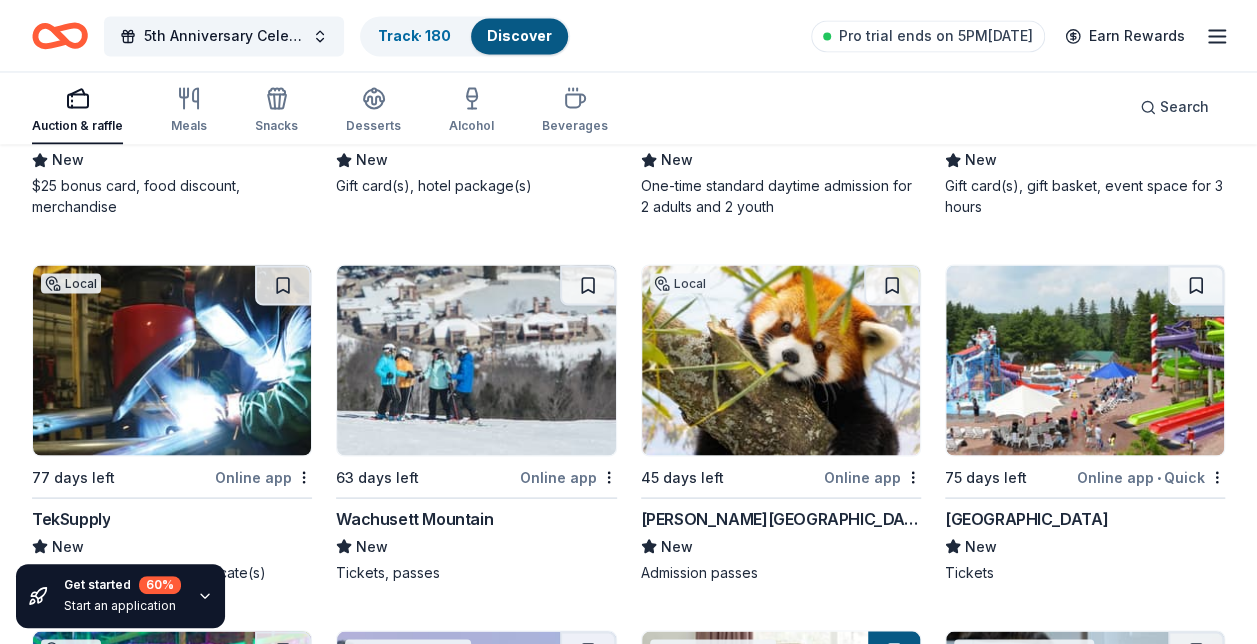 click at bounding box center [283, 285] 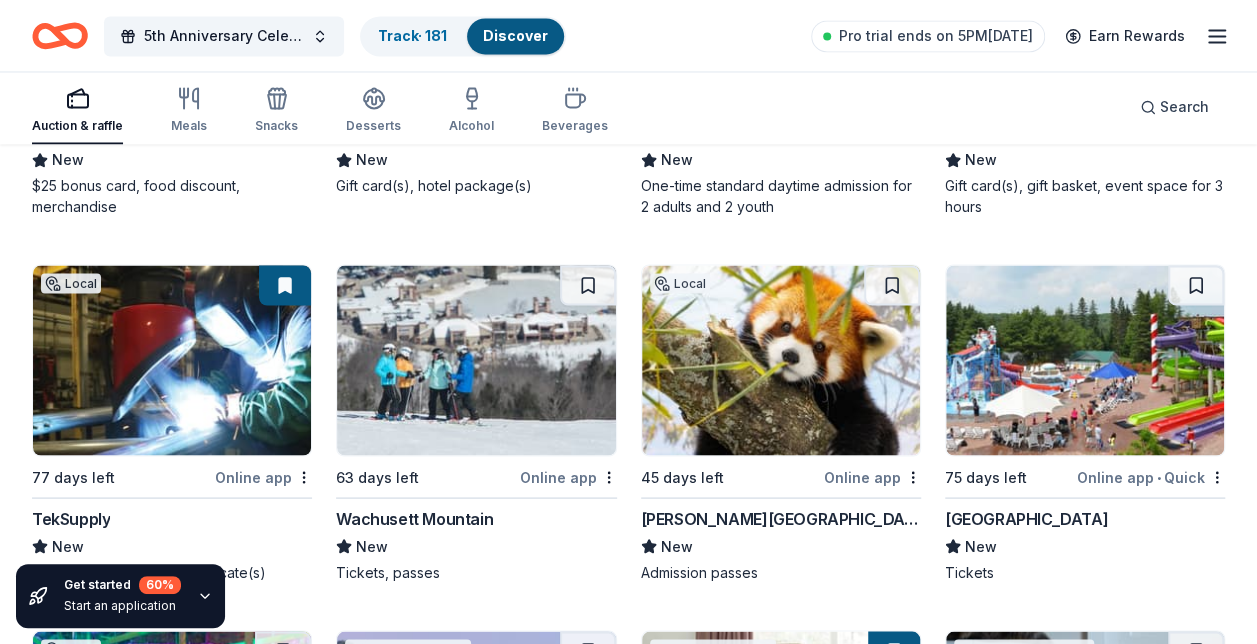 click at bounding box center (588, 285) 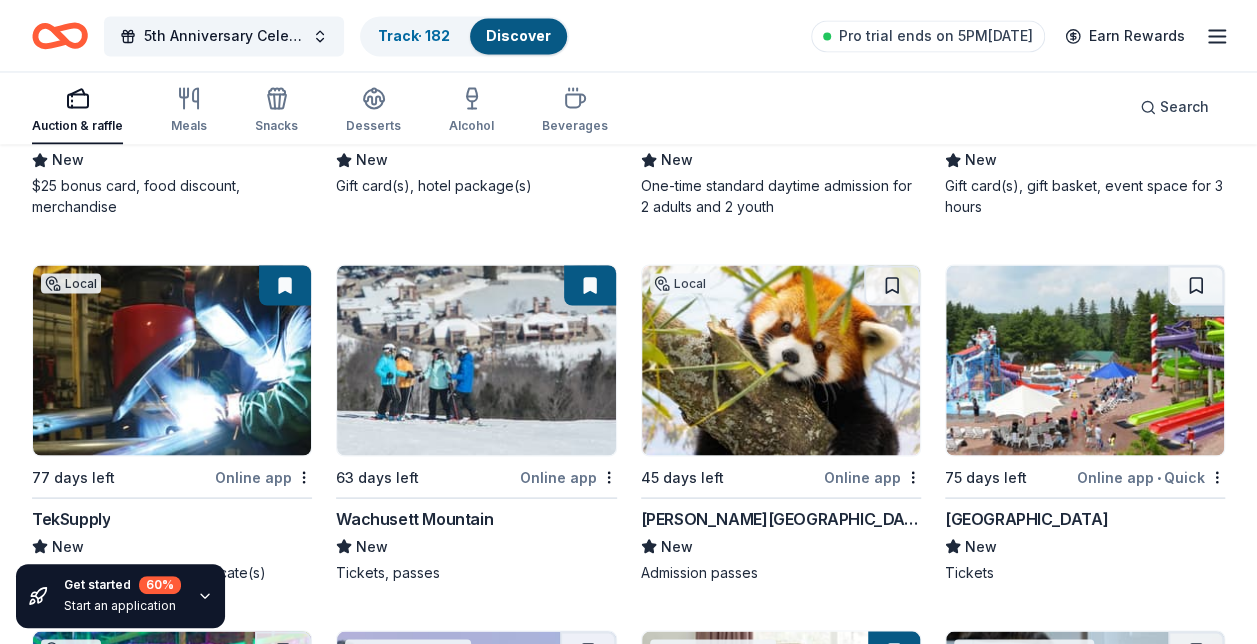 click at bounding box center [892, 285] 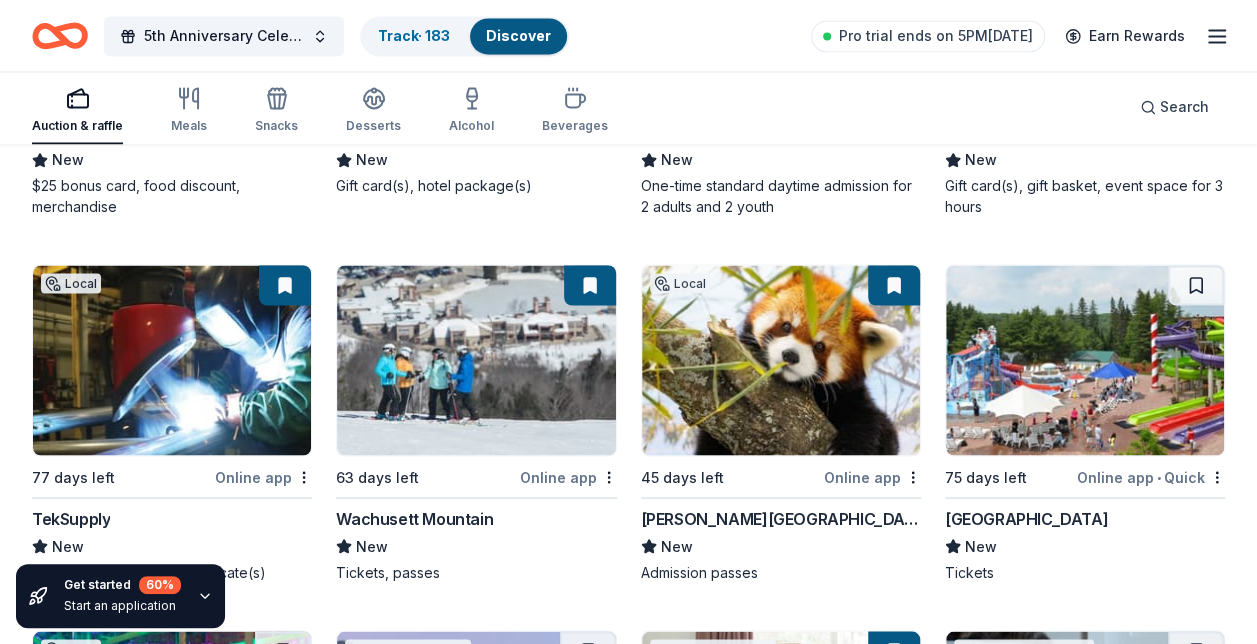 click at bounding box center (1196, 285) 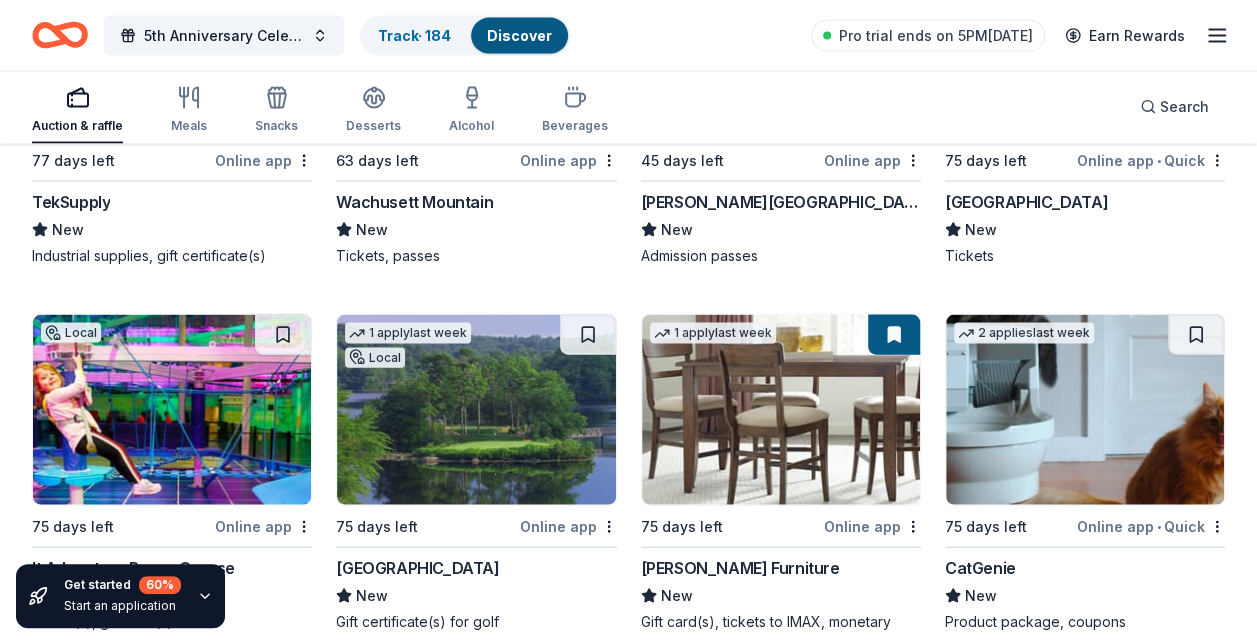 scroll, scrollTop: 17102, scrollLeft: 0, axis: vertical 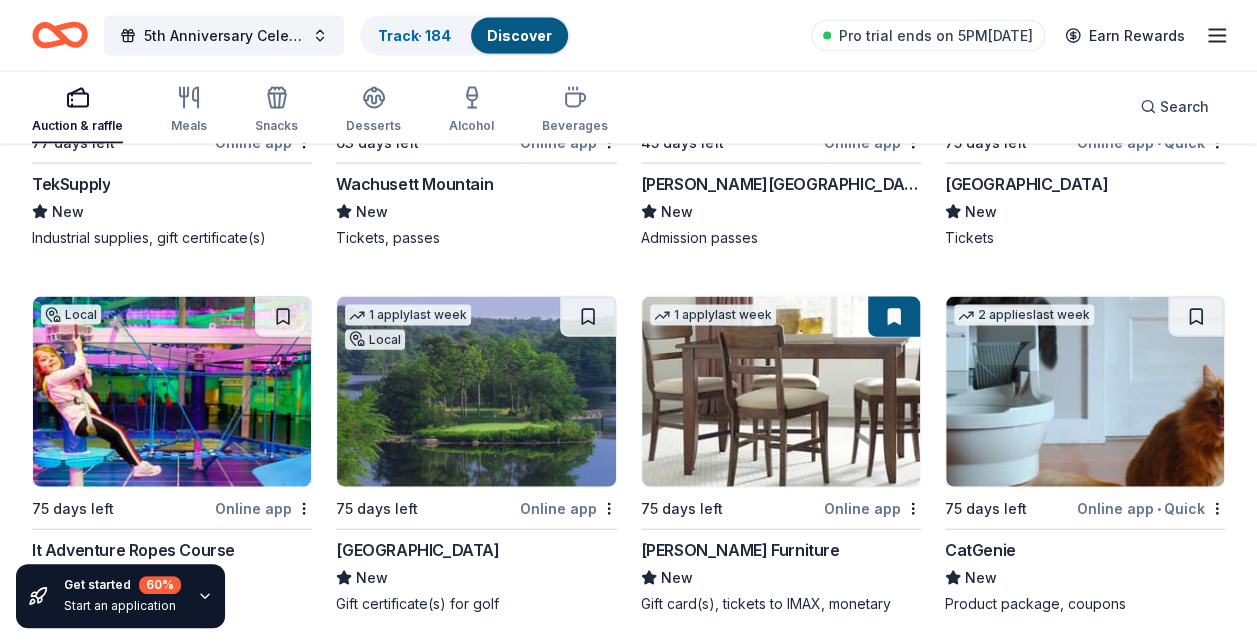click at bounding box center (1196, 317) 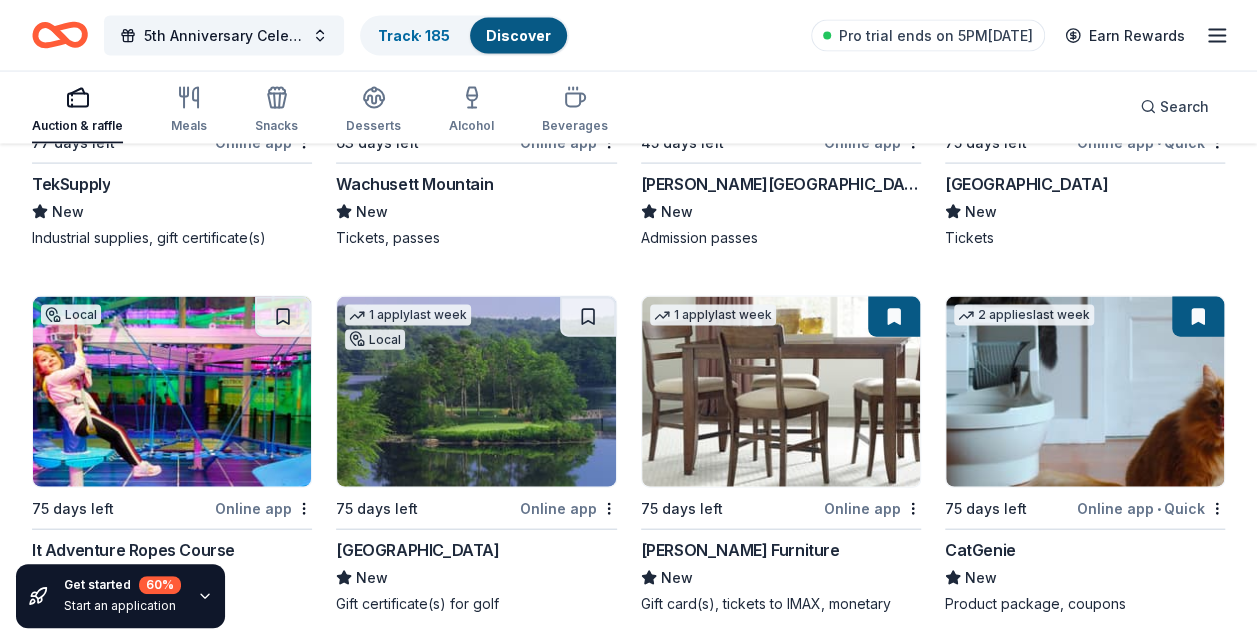 click at bounding box center (894, 317) 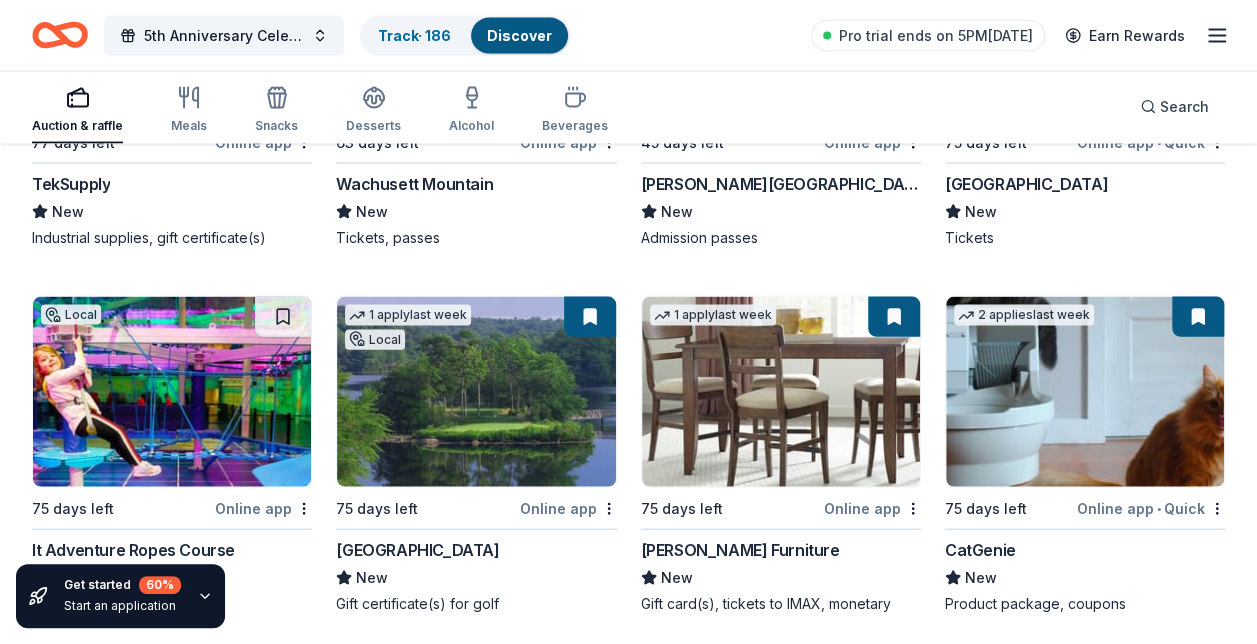 click at bounding box center [283, 317] 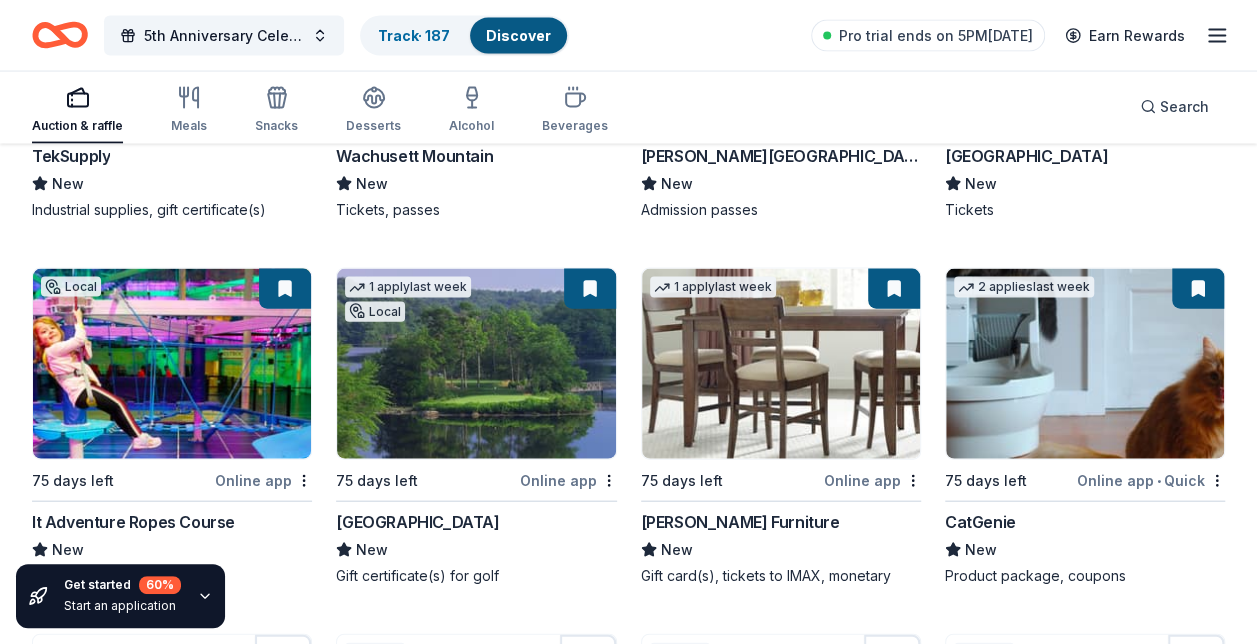 scroll, scrollTop: 17142, scrollLeft: 0, axis: vertical 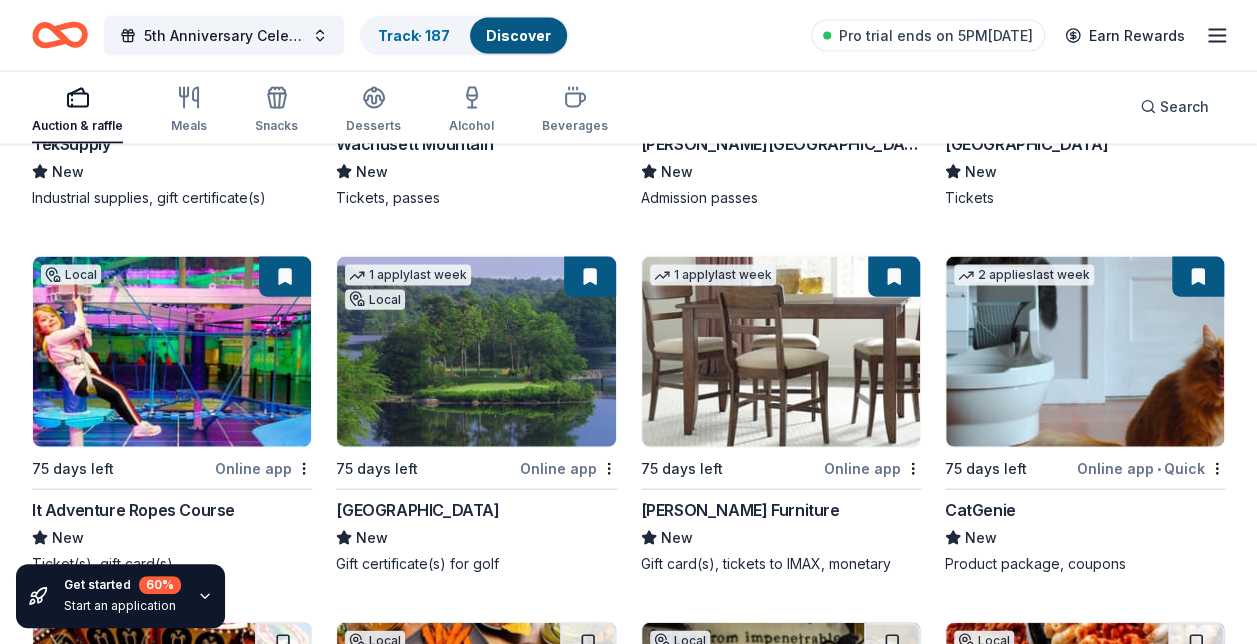 click at bounding box center (285, 277) 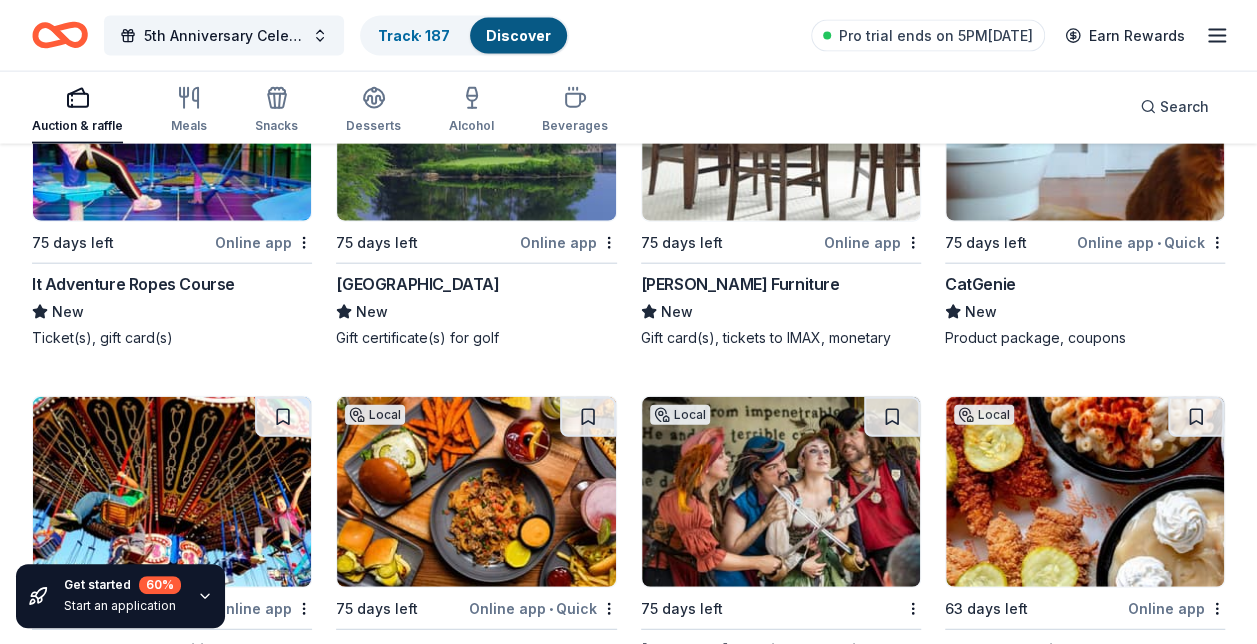 scroll, scrollTop: 17422, scrollLeft: 0, axis: vertical 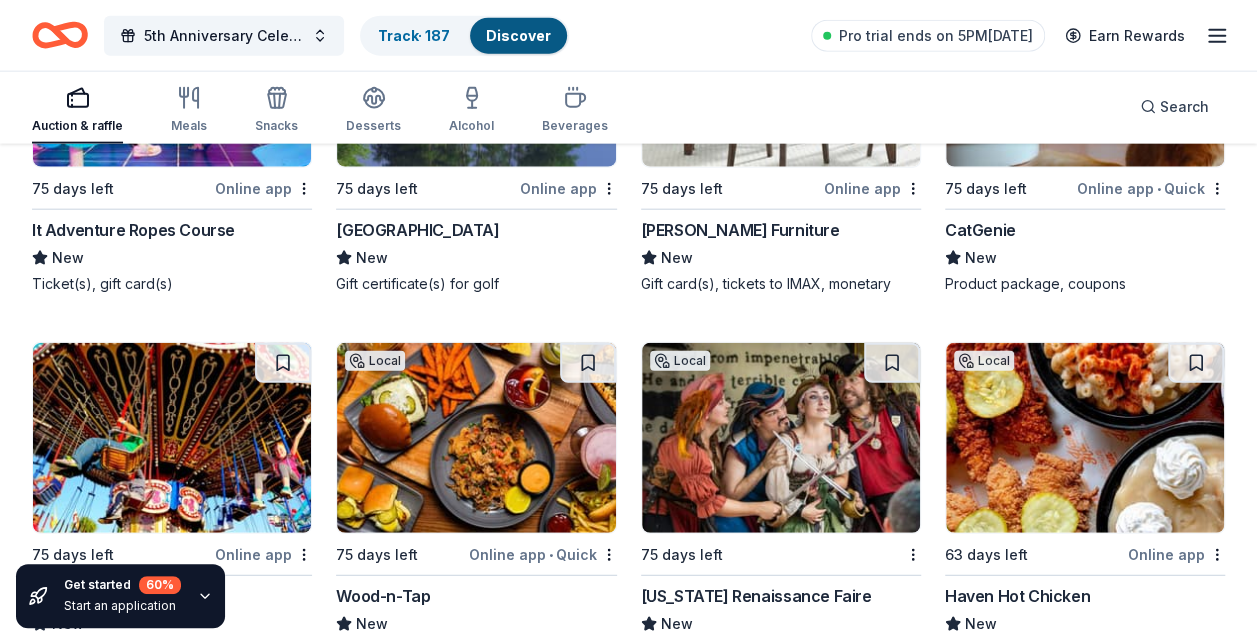 click at bounding box center [1196, 363] 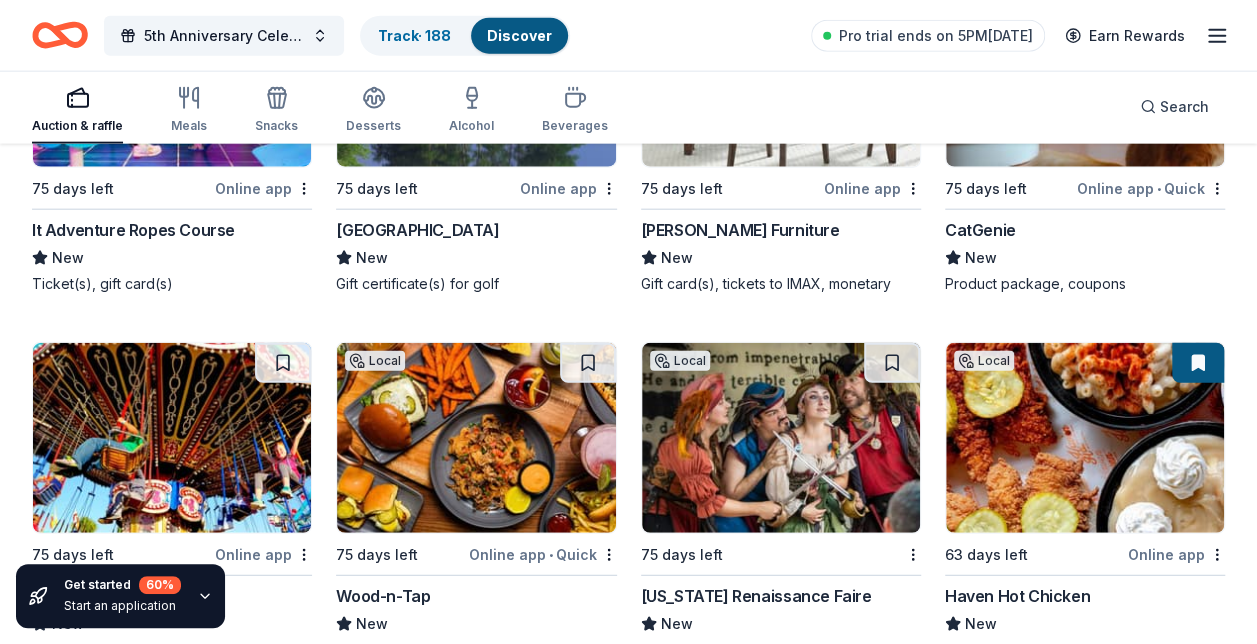 click at bounding box center [892, 363] 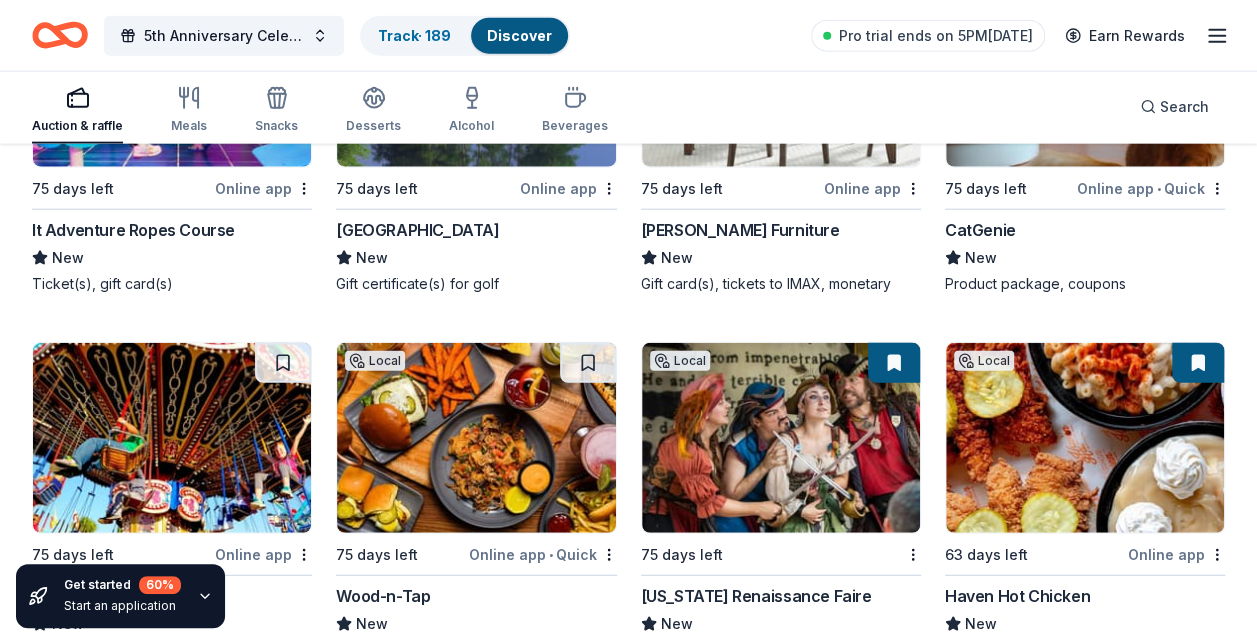 click at bounding box center [588, 363] 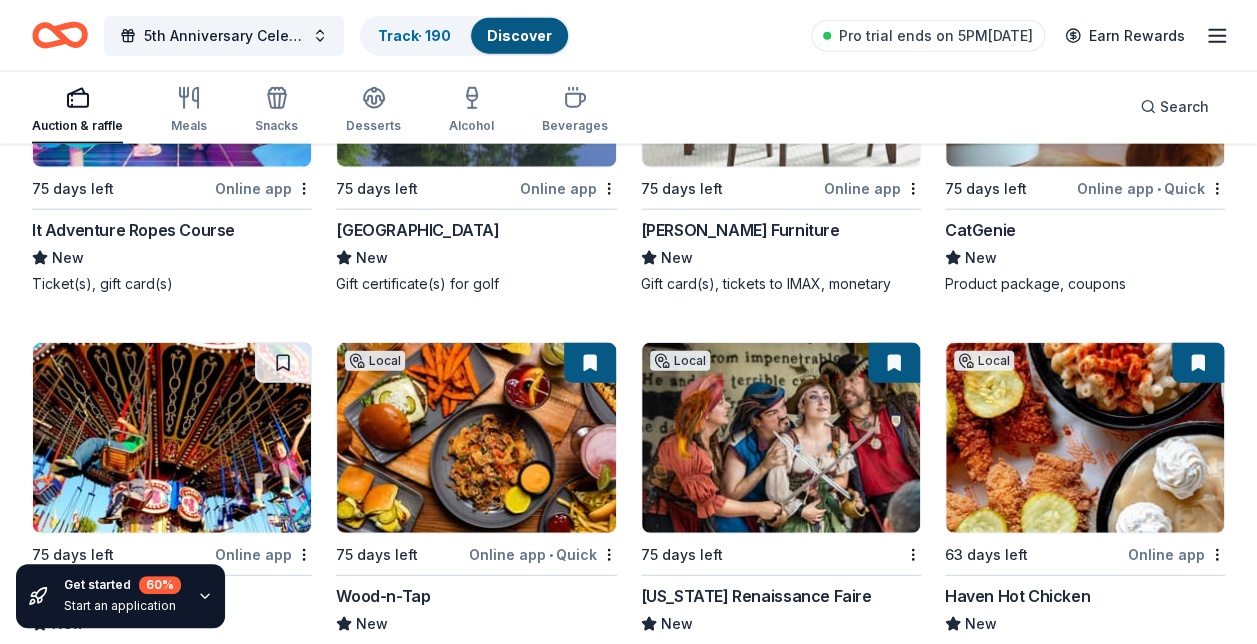 click at bounding box center (283, 363) 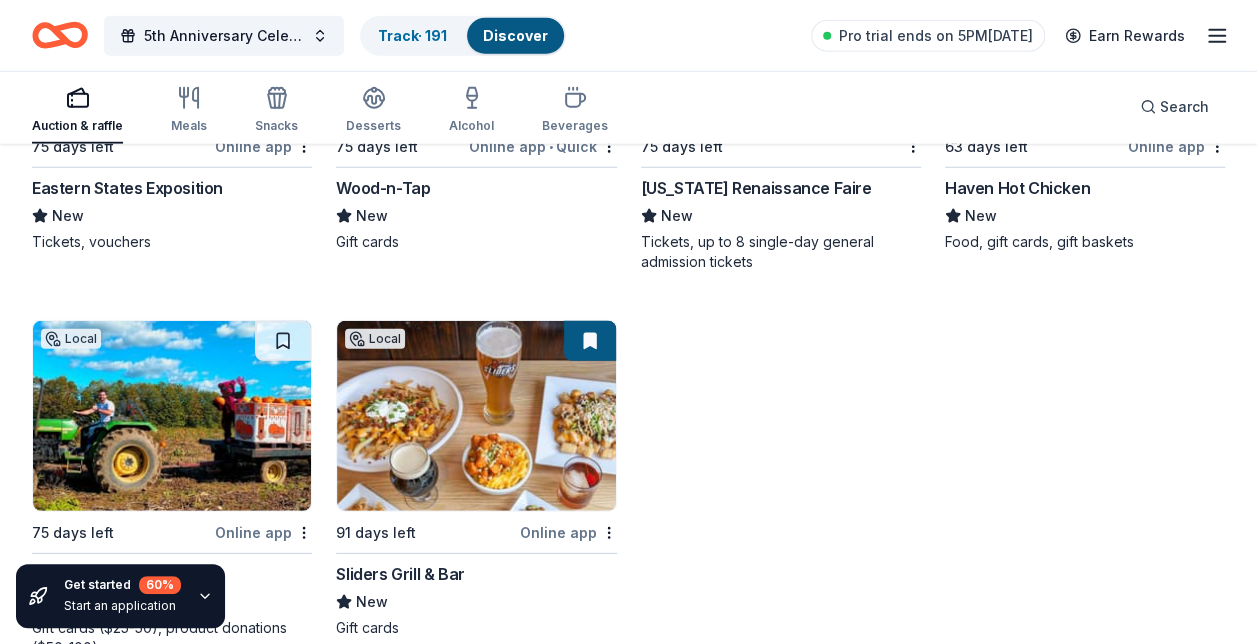 scroll, scrollTop: 17888, scrollLeft: 0, axis: vertical 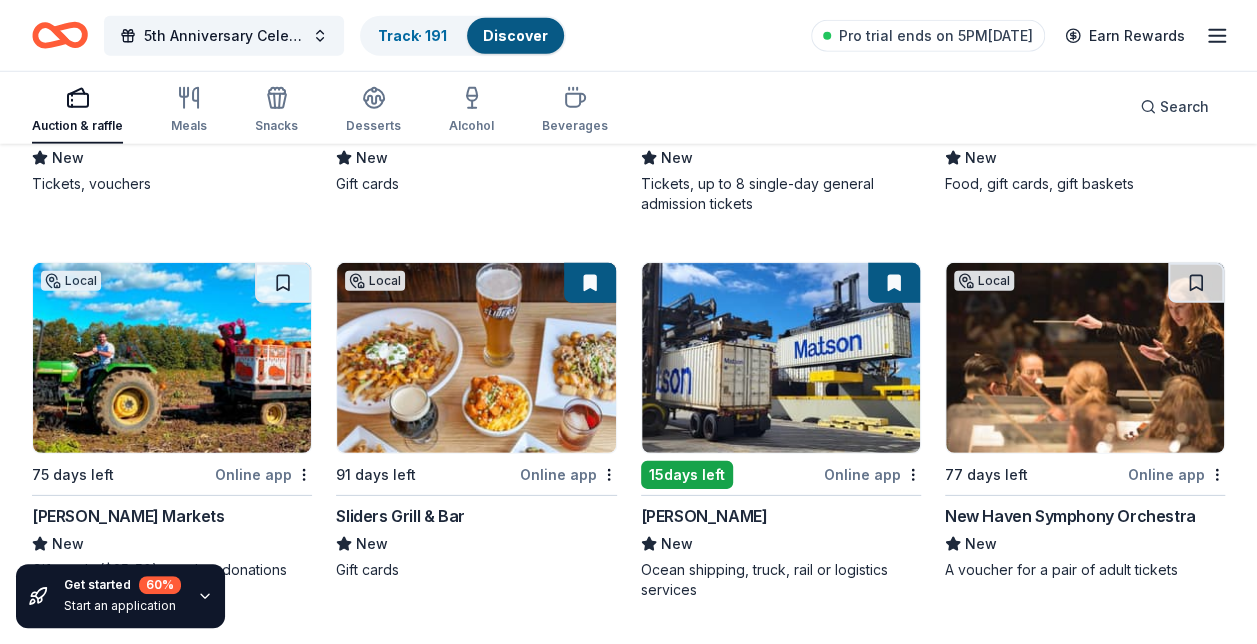click at bounding box center (283, 283) 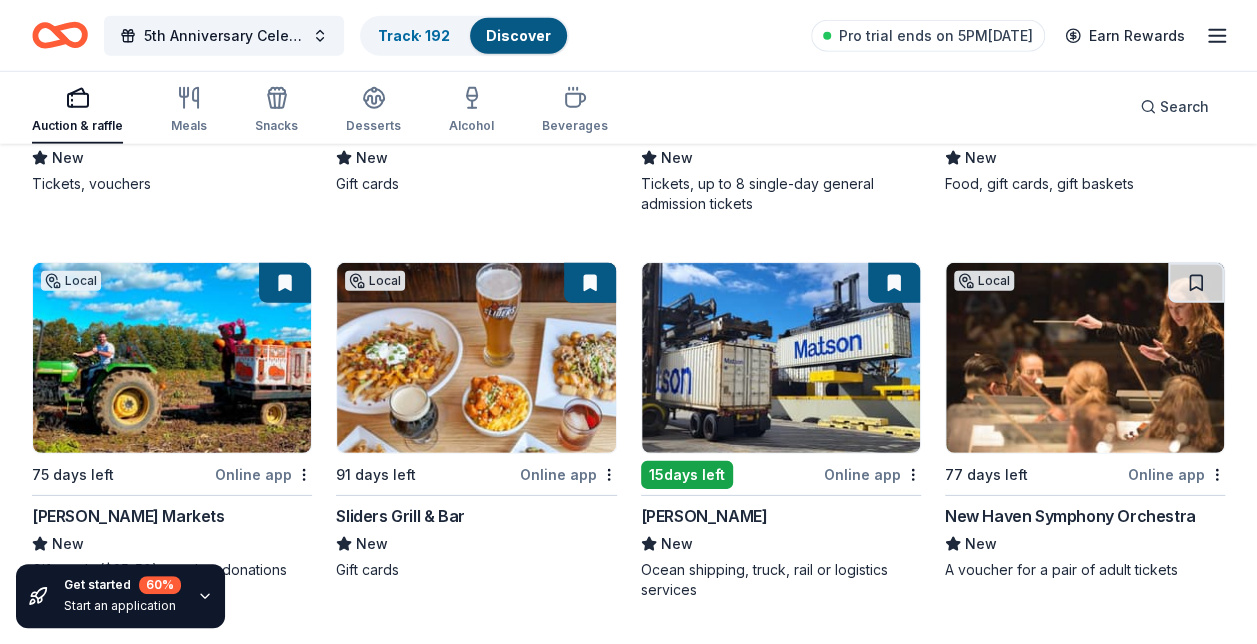 click at bounding box center (590, 283) 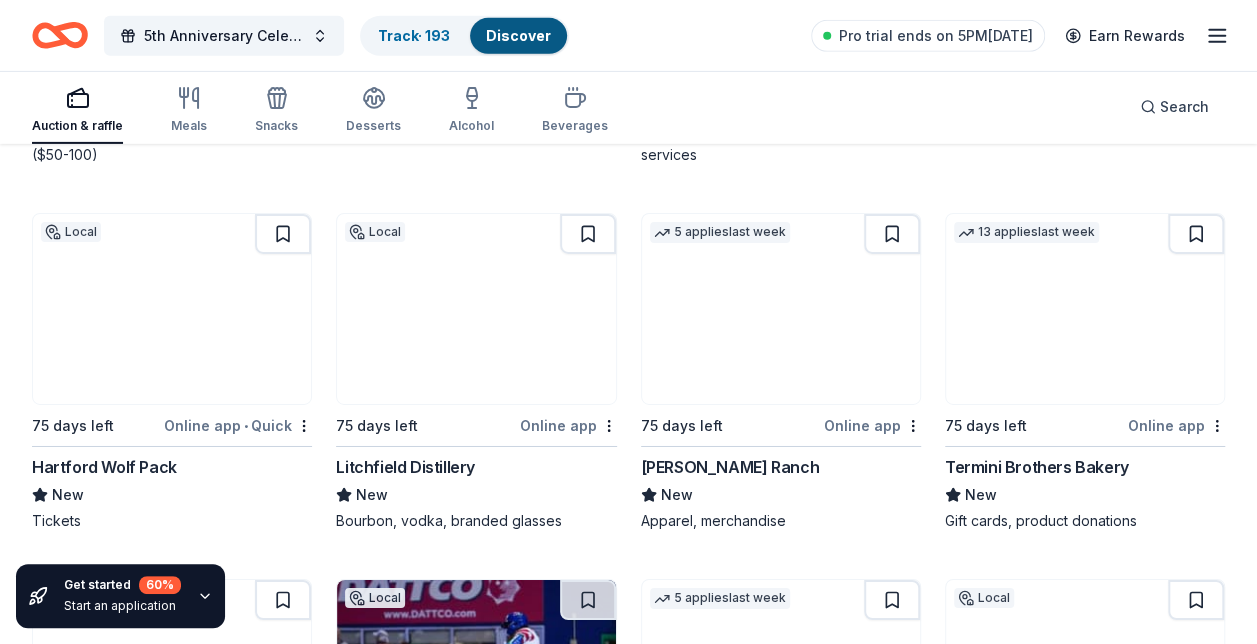 scroll, scrollTop: 18342, scrollLeft: 0, axis: vertical 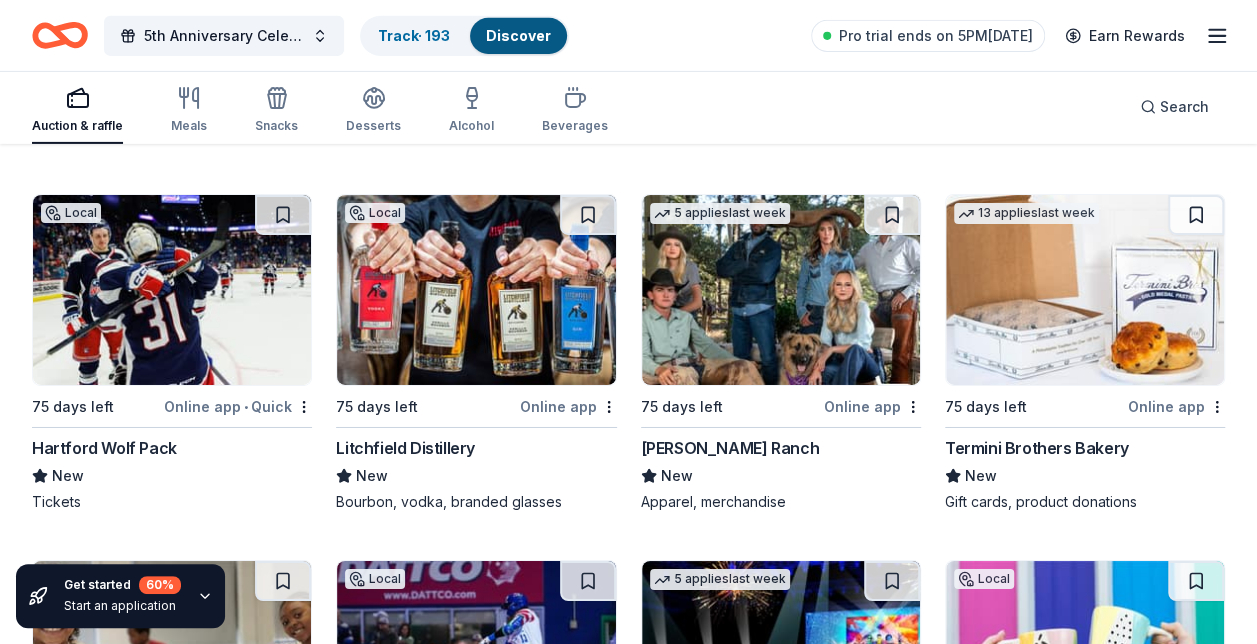 click at bounding box center [1196, 215] 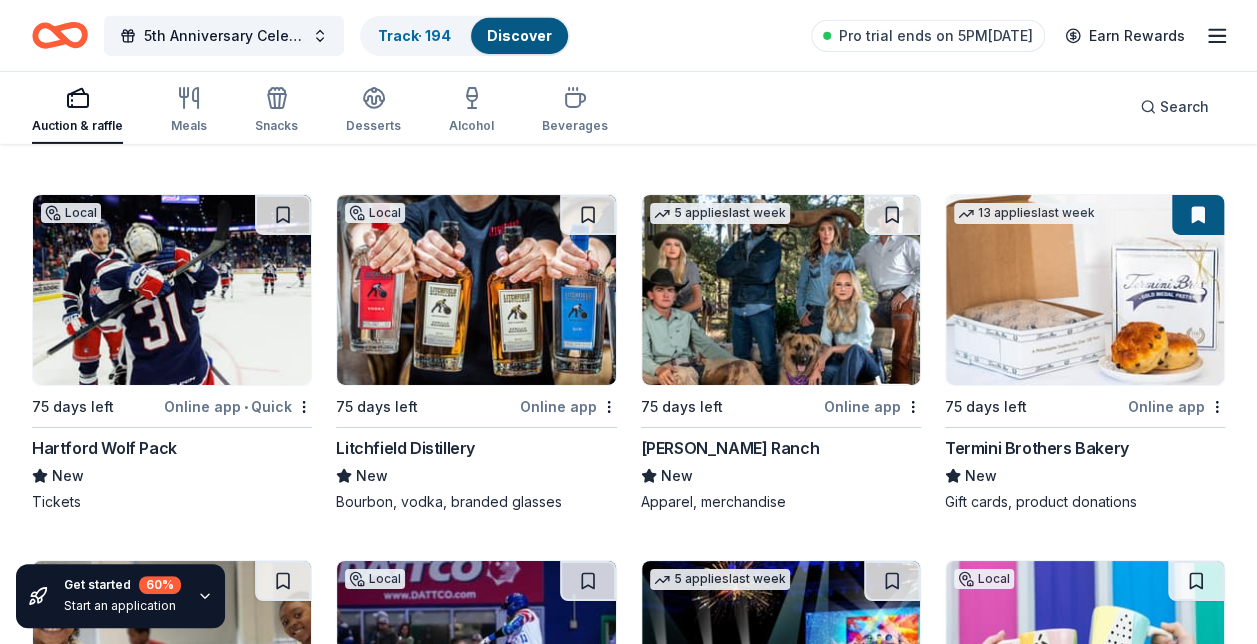 click at bounding box center [892, 215] 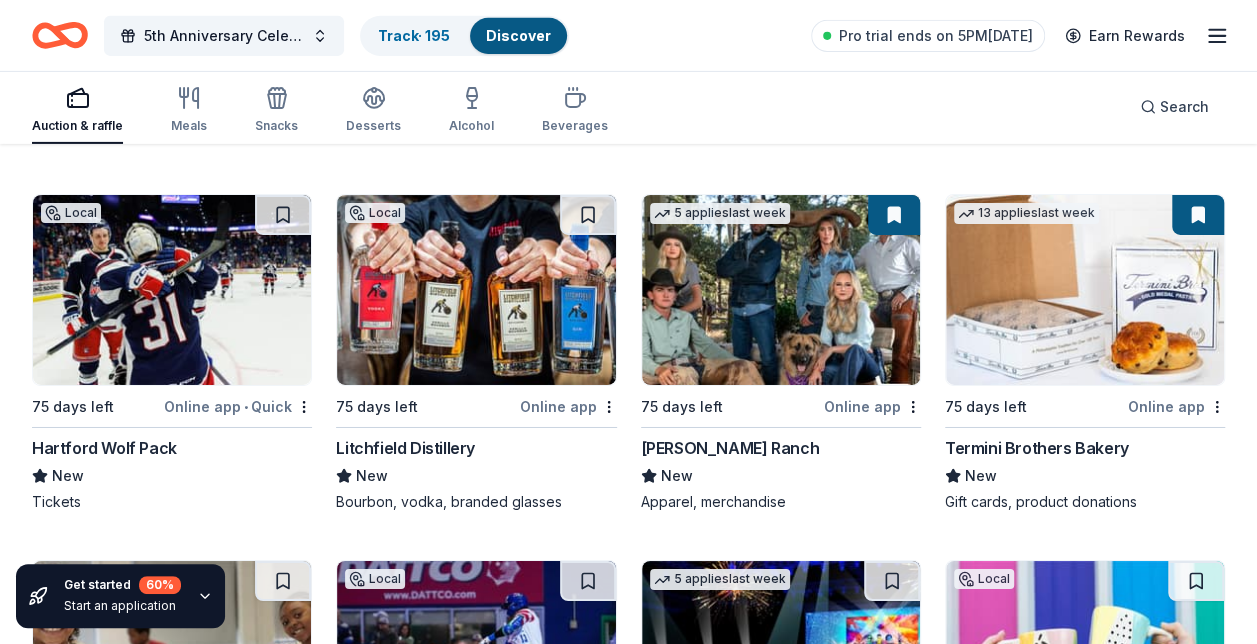 click at bounding box center (588, 215) 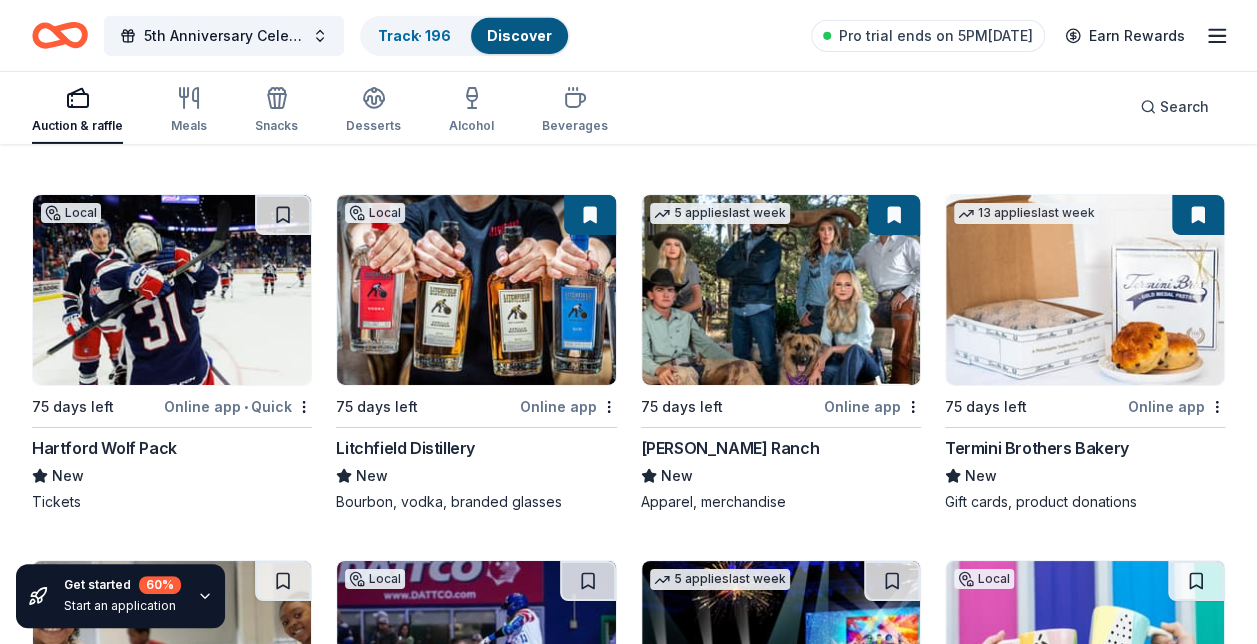 click at bounding box center (283, 215) 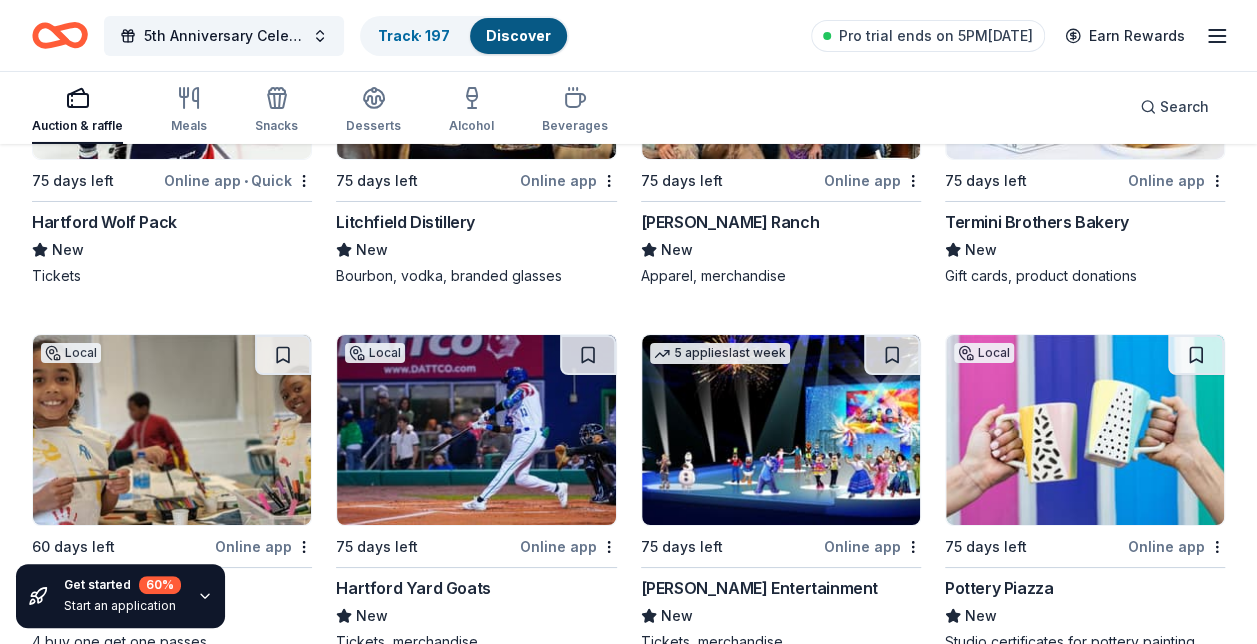 scroll, scrollTop: 18648, scrollLeft: 0, axis: vertical 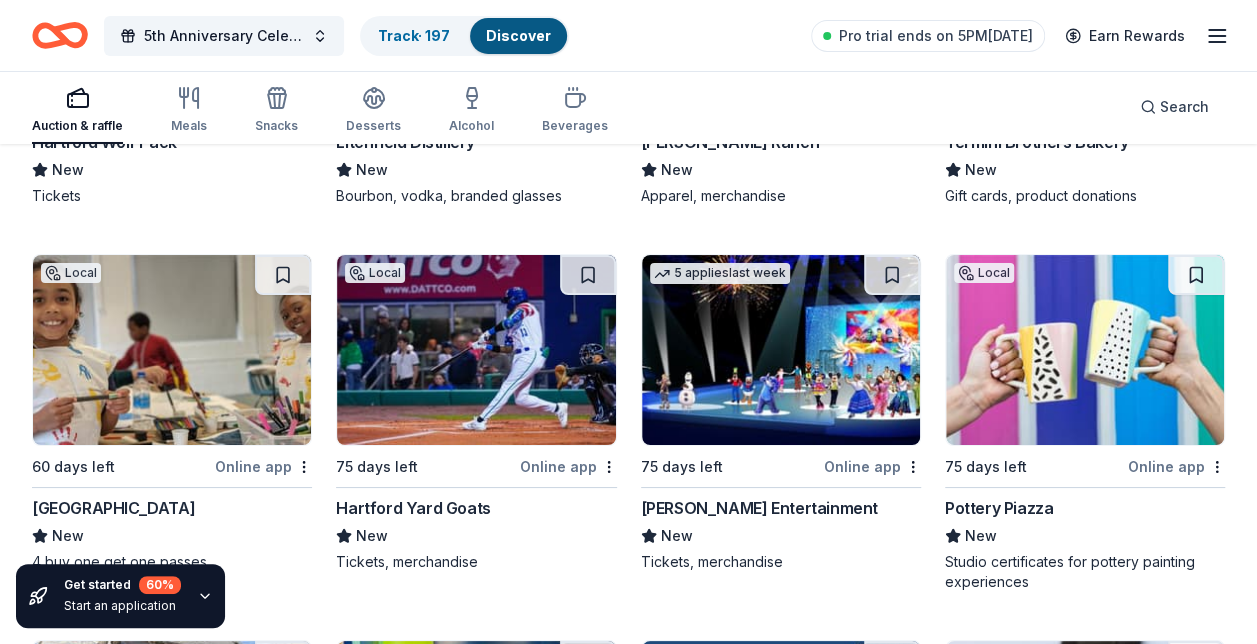 click at bounding box center (283, 275) 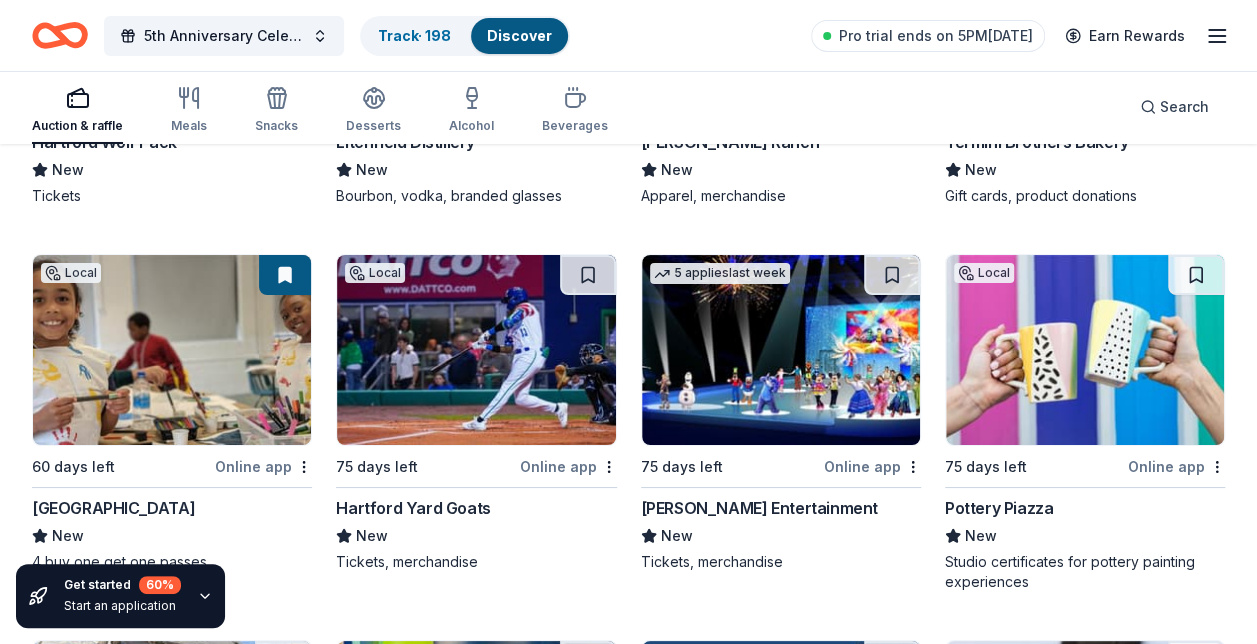 click at bounding box center (588, 275) 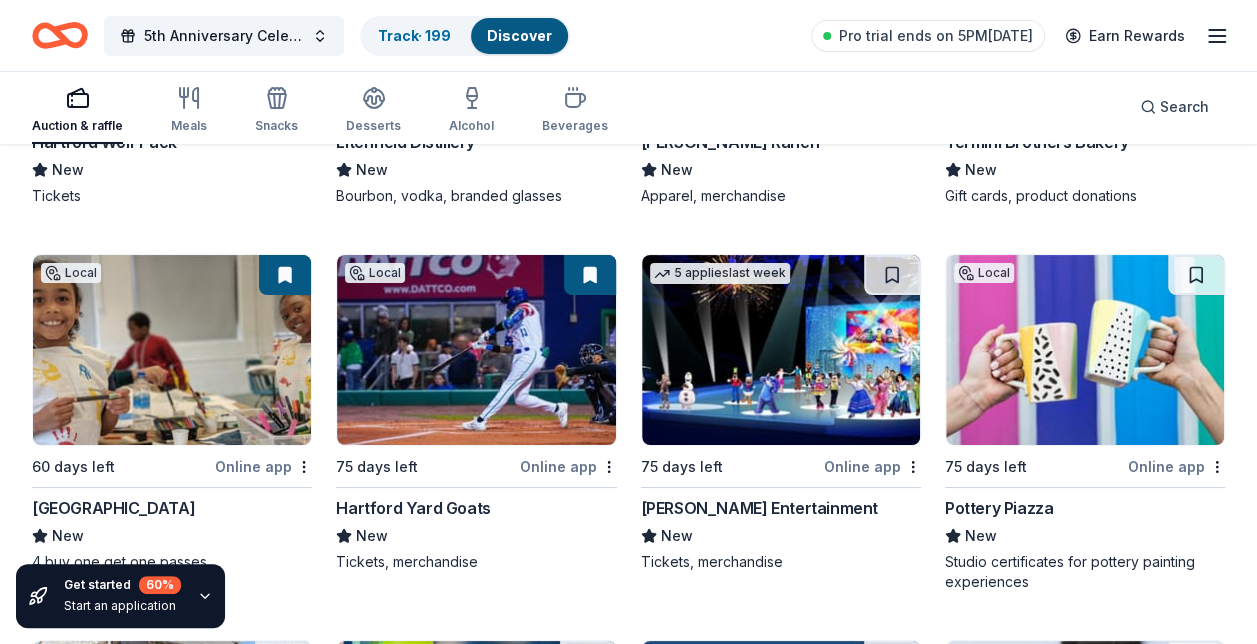 click at bounding box center (892, 275) 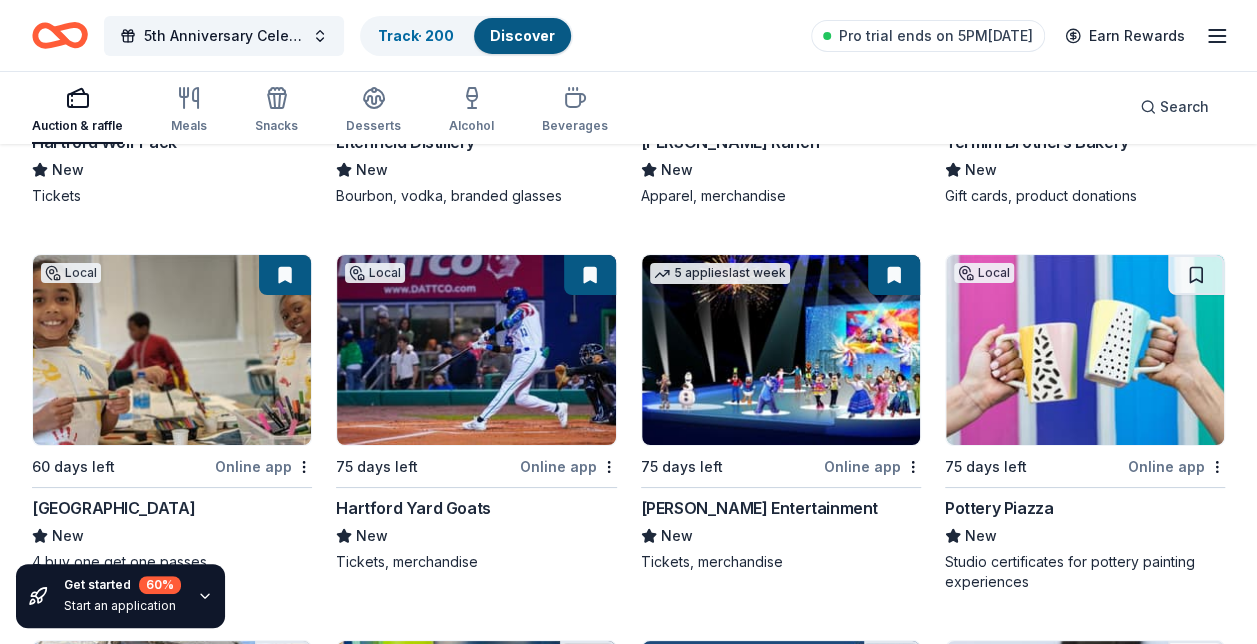 click at bounding box center (1196, 275) 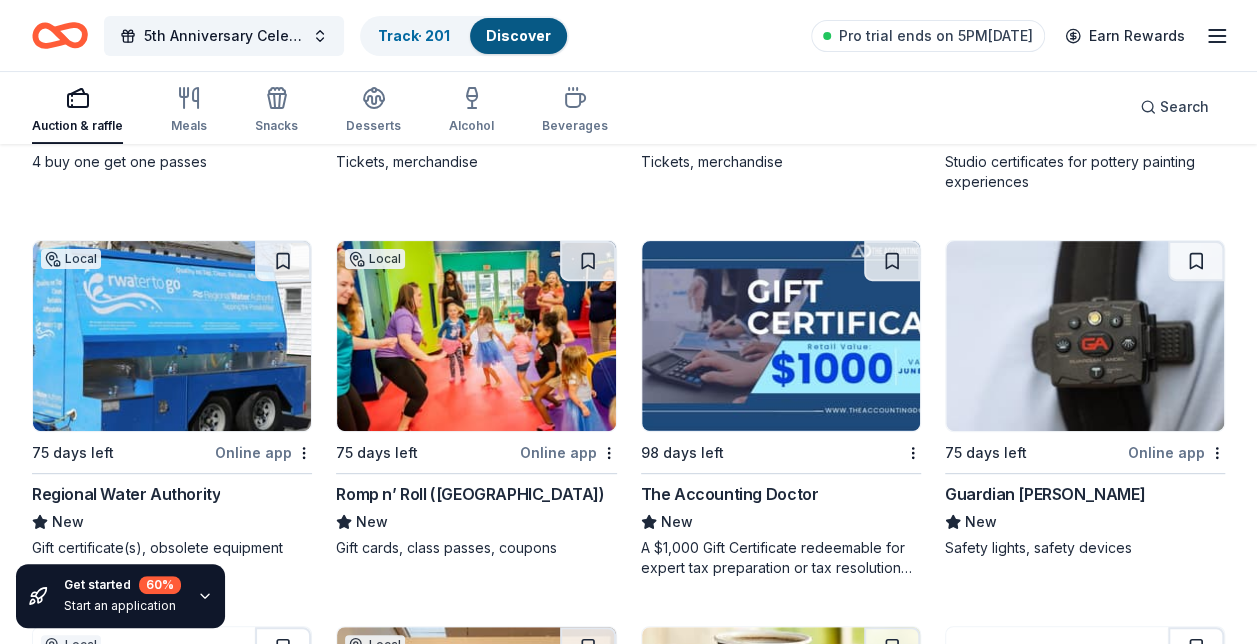 scroll, scrollTop: 19088, scrollLeft: 0, axis: vertical 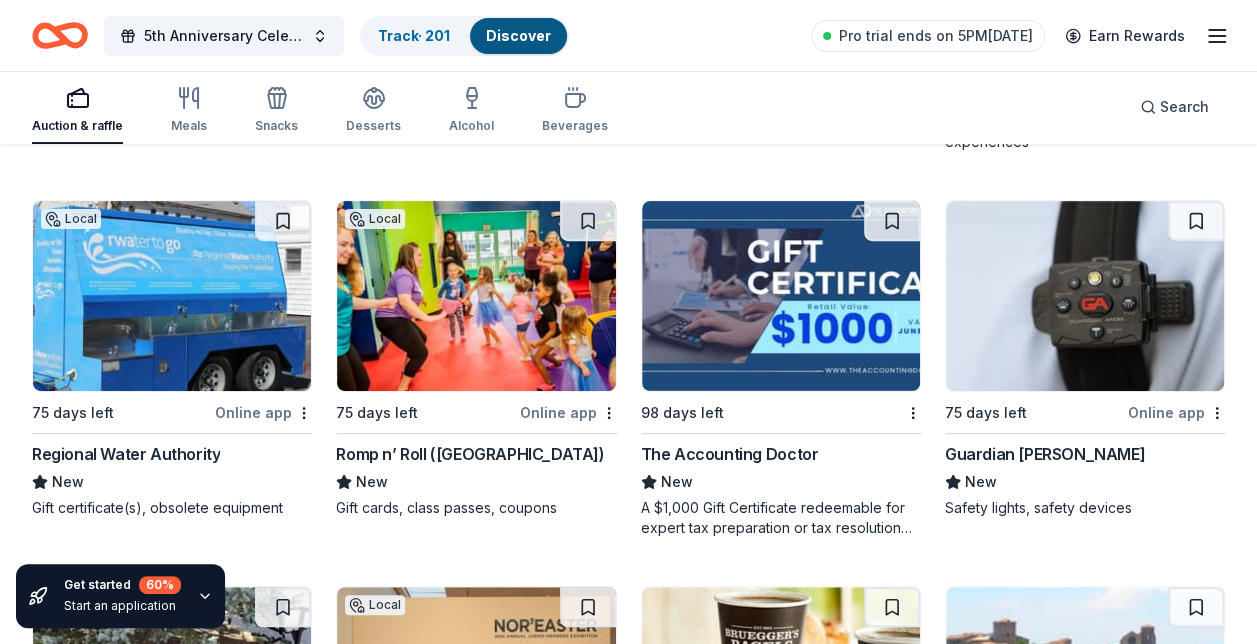 click at bounding box center [1196, 221] 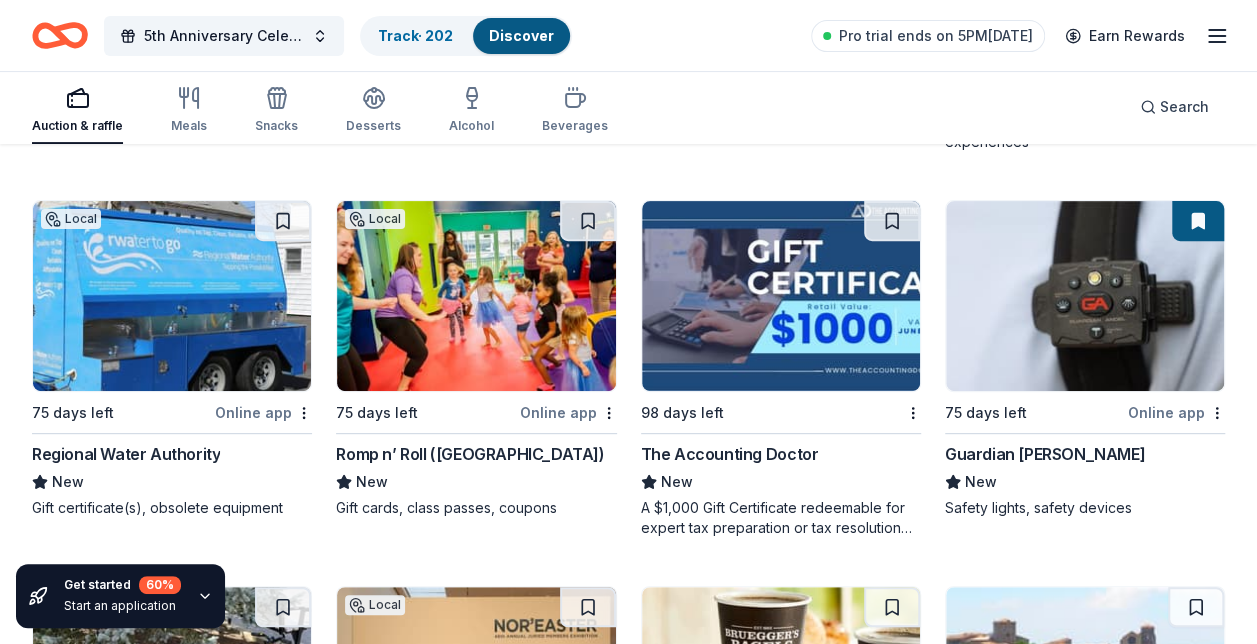 click at bounding box center (588, 221) 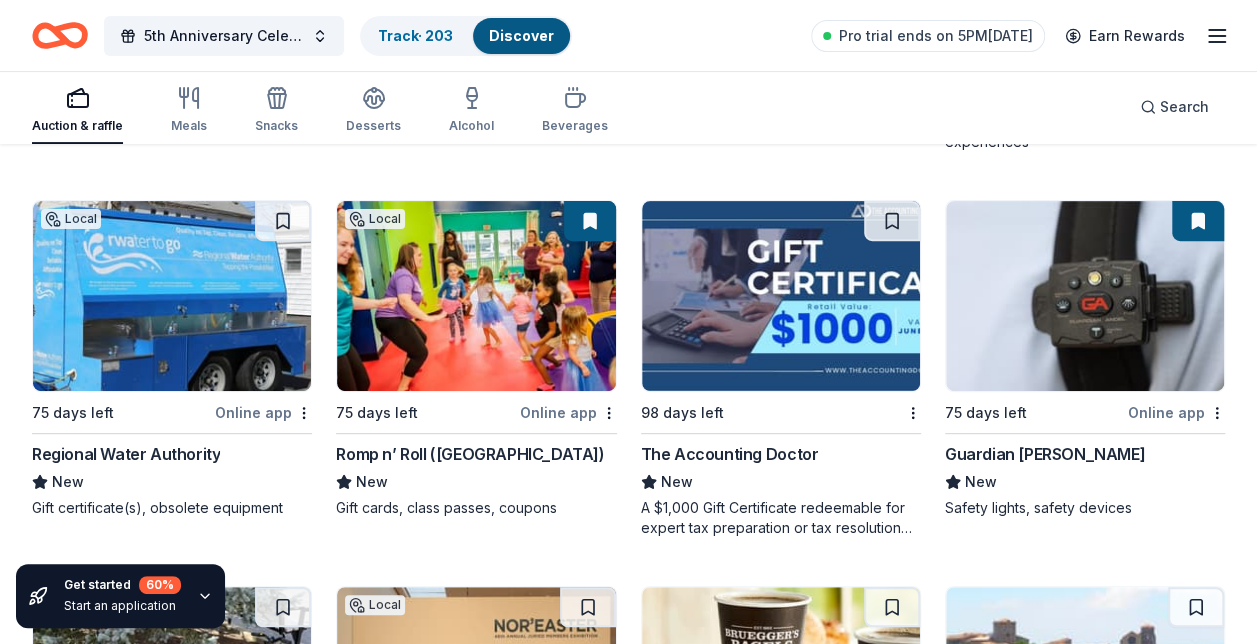 click at bounding box center (283, 221) 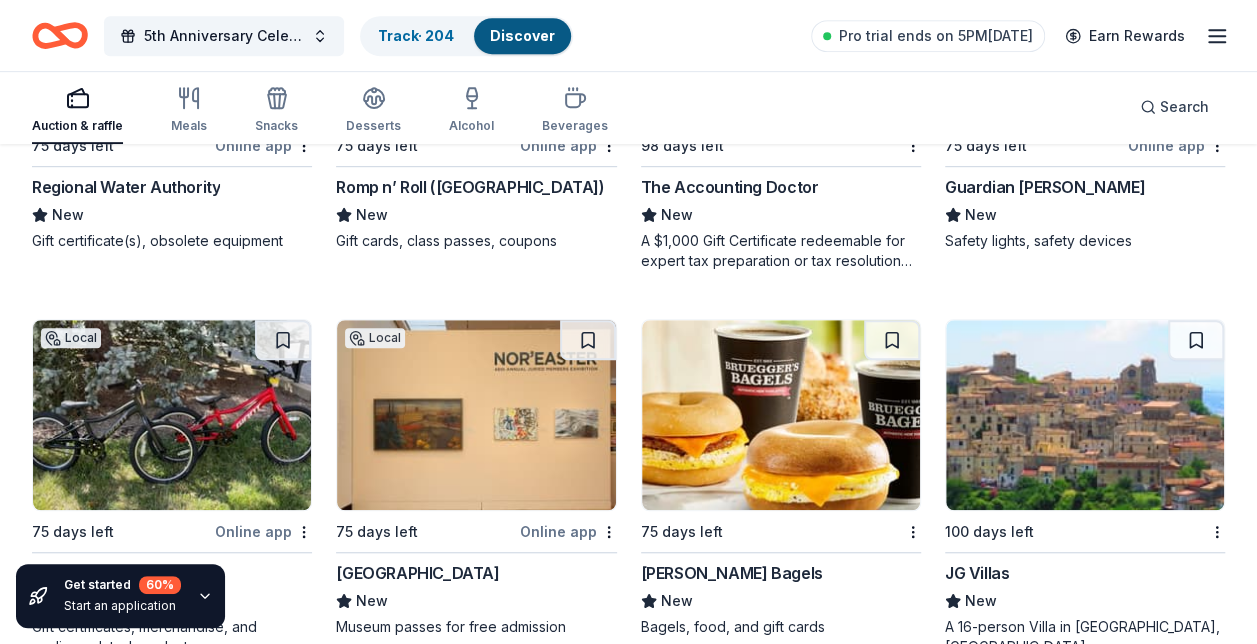scroll, scrollTop: 19390, scrollLeft: 0, axis: vertical 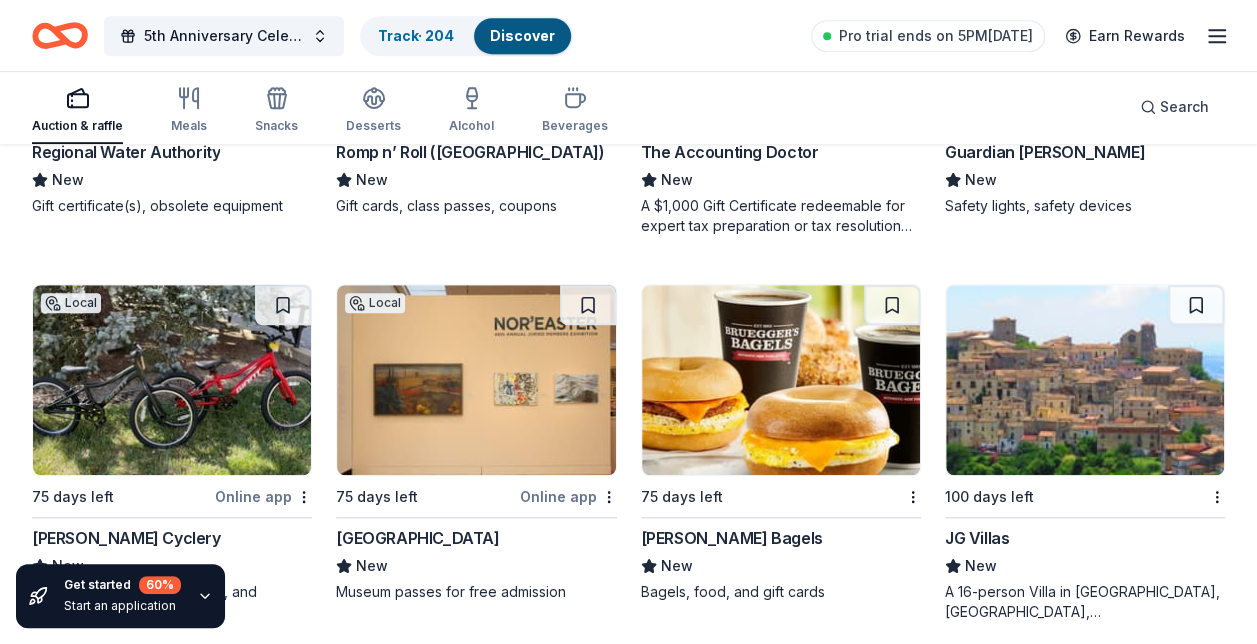 click at bounding box center (1196, 305) 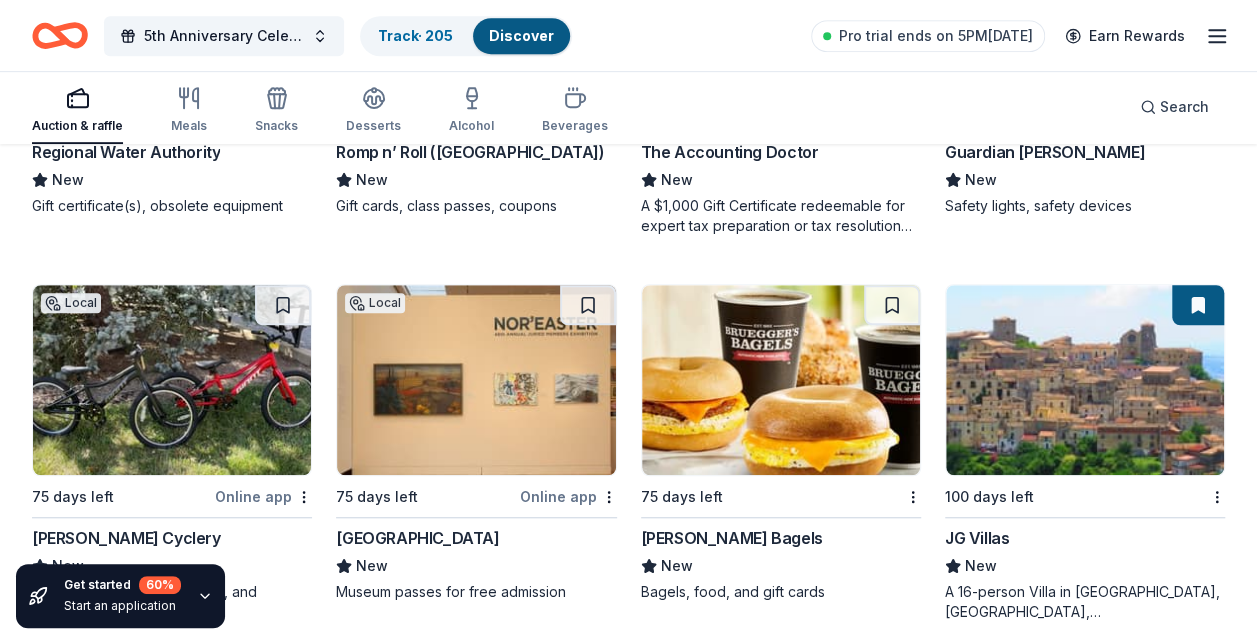 click at bounding box center (892, 305) 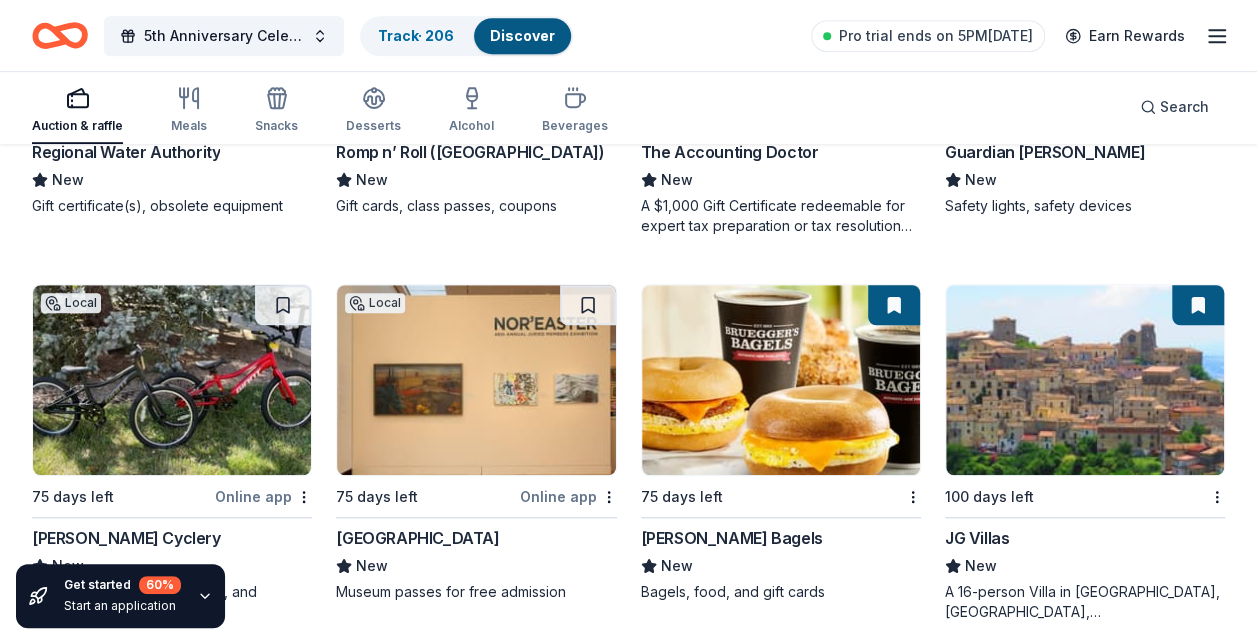 click at bounding box center (588, 305) 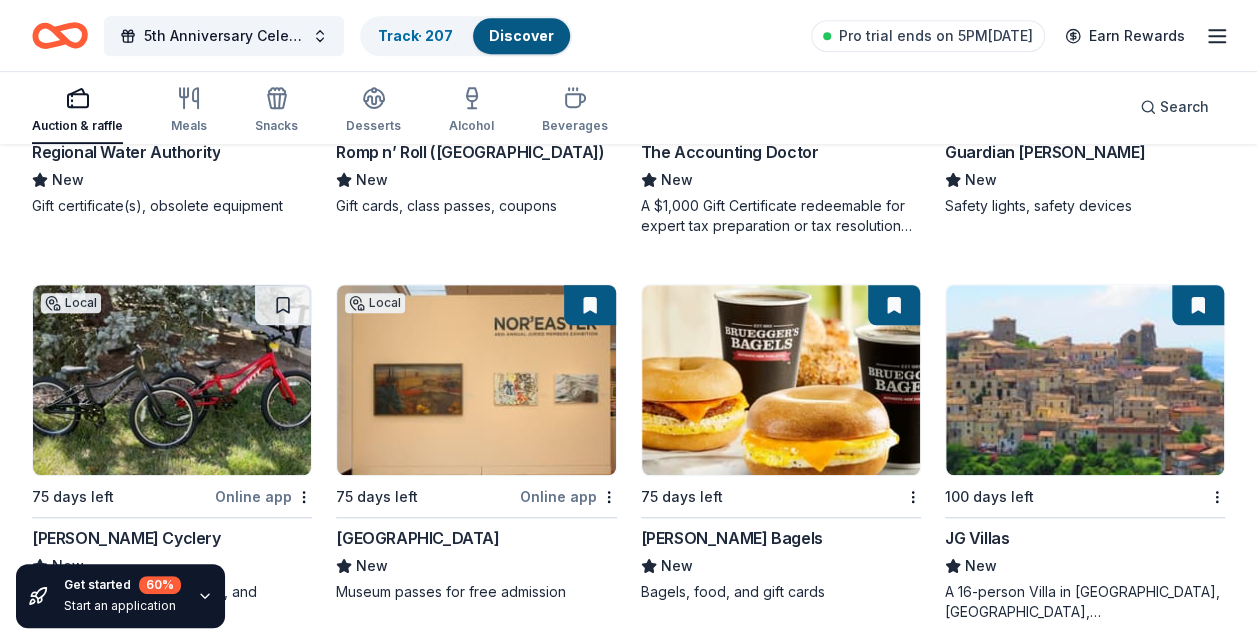 click at bounding box center [283, 305] 